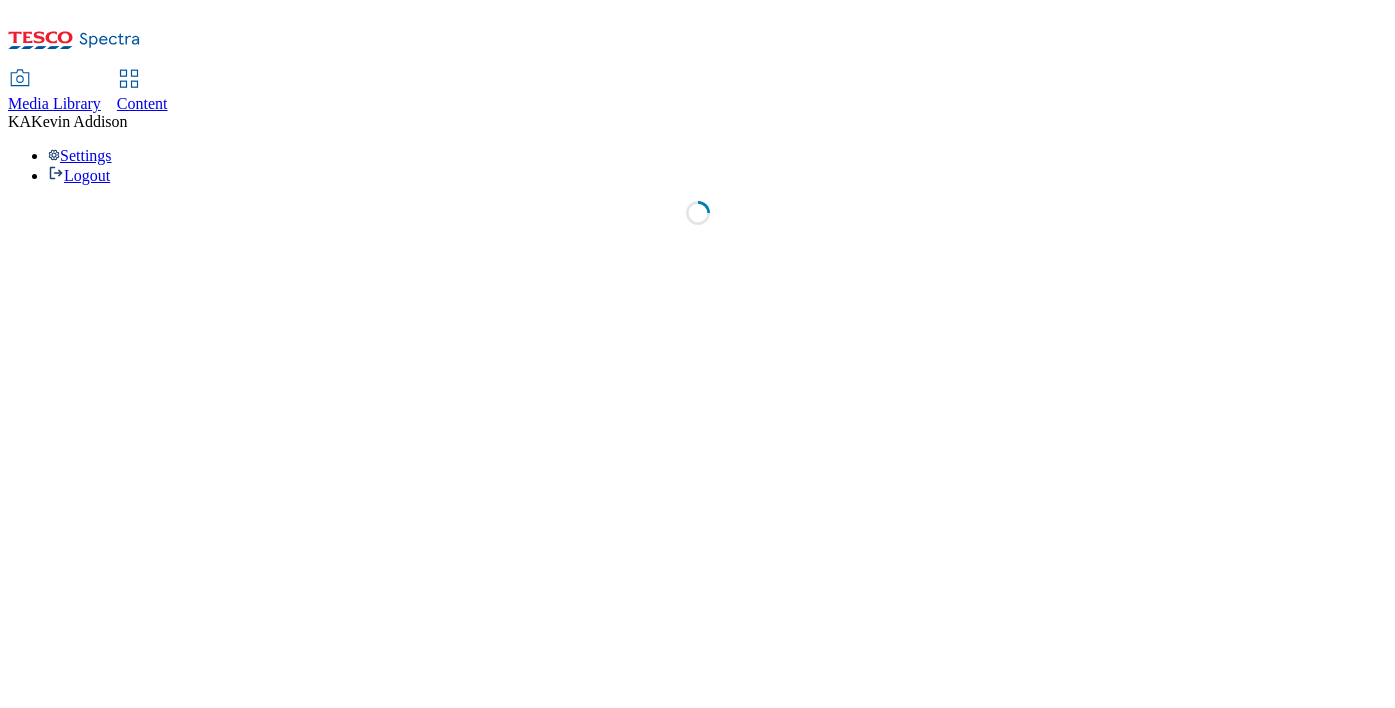 scroll, scrollTop: 0, scrollLeft: 0, axis: both 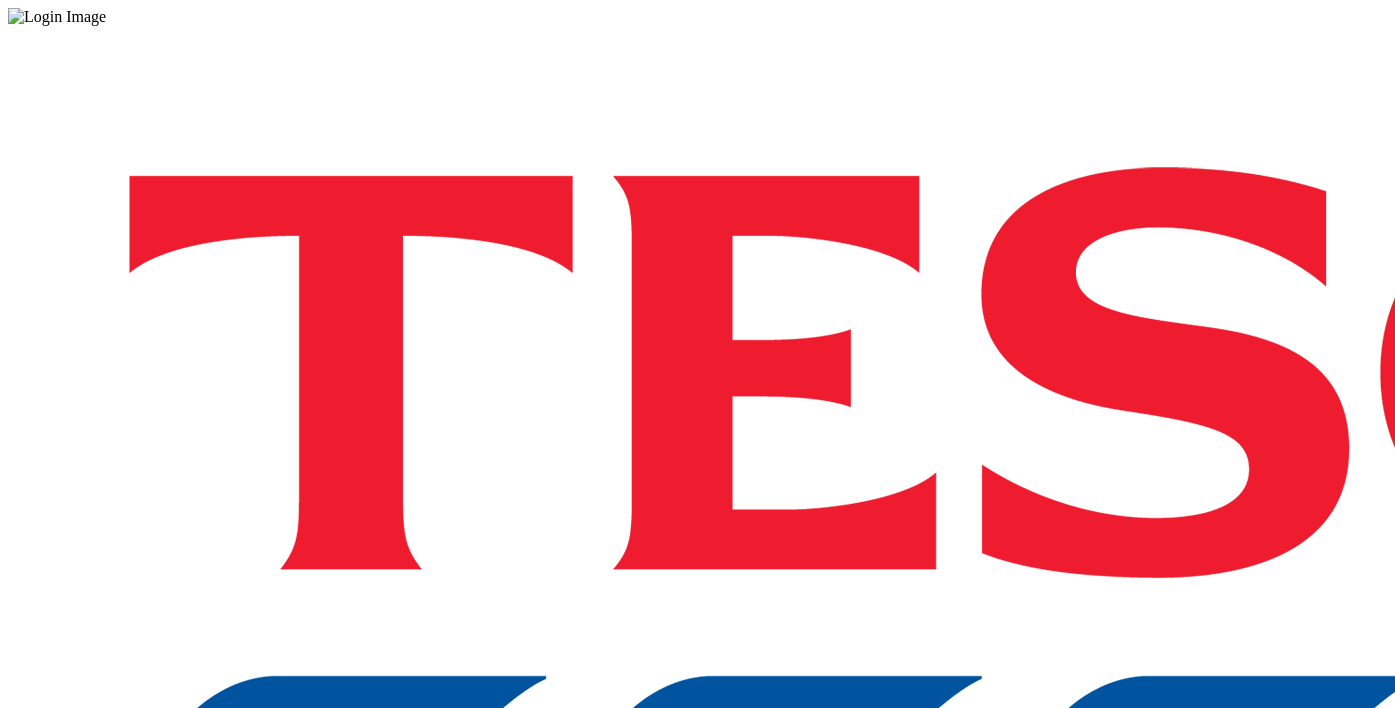 click on "Login" at bounding box center (697, 1000) 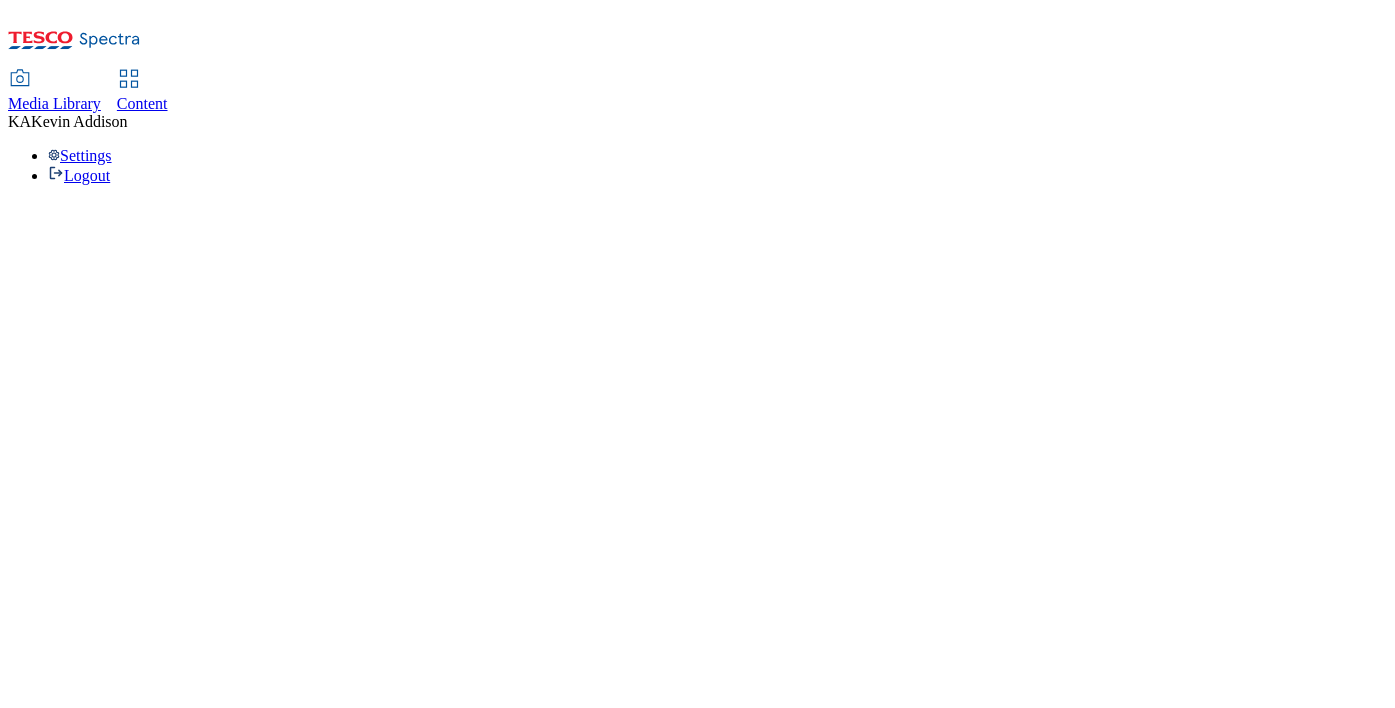 scroll, scrollTop: 0, scrollLeft: 0, axis: both 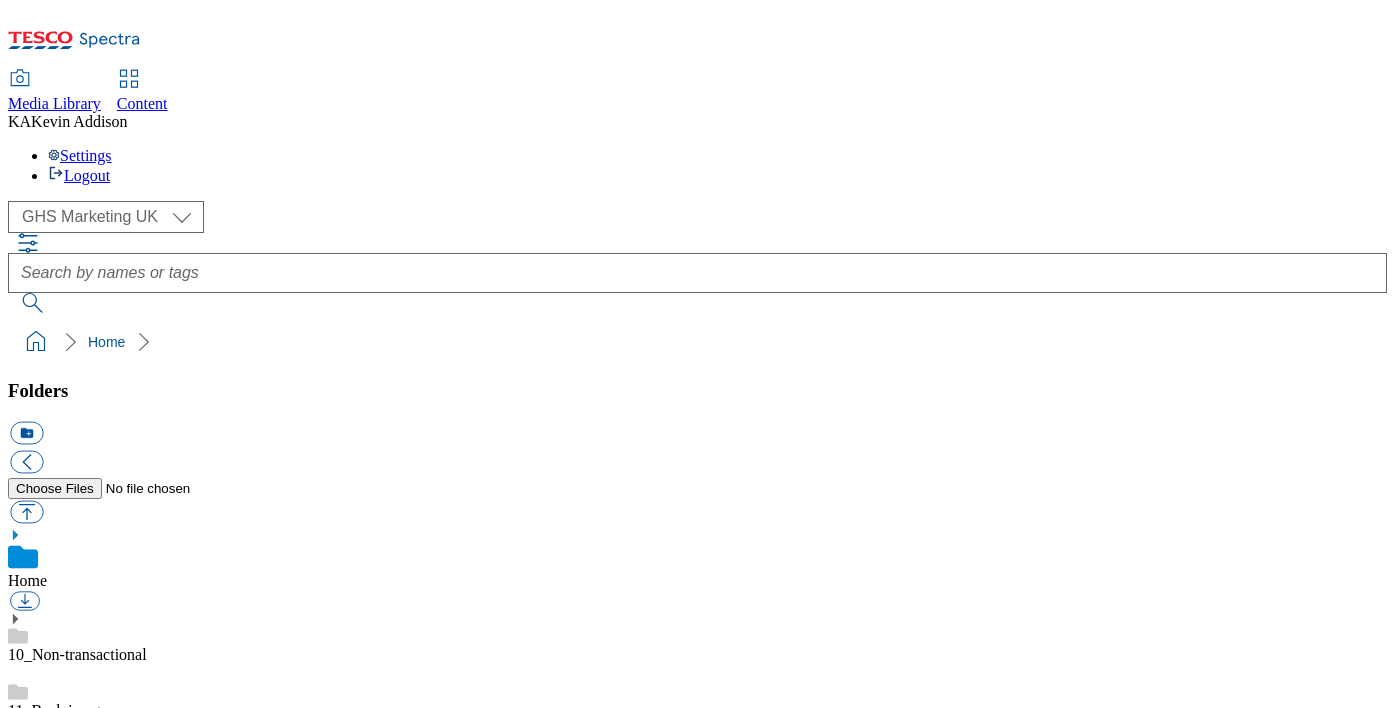 click 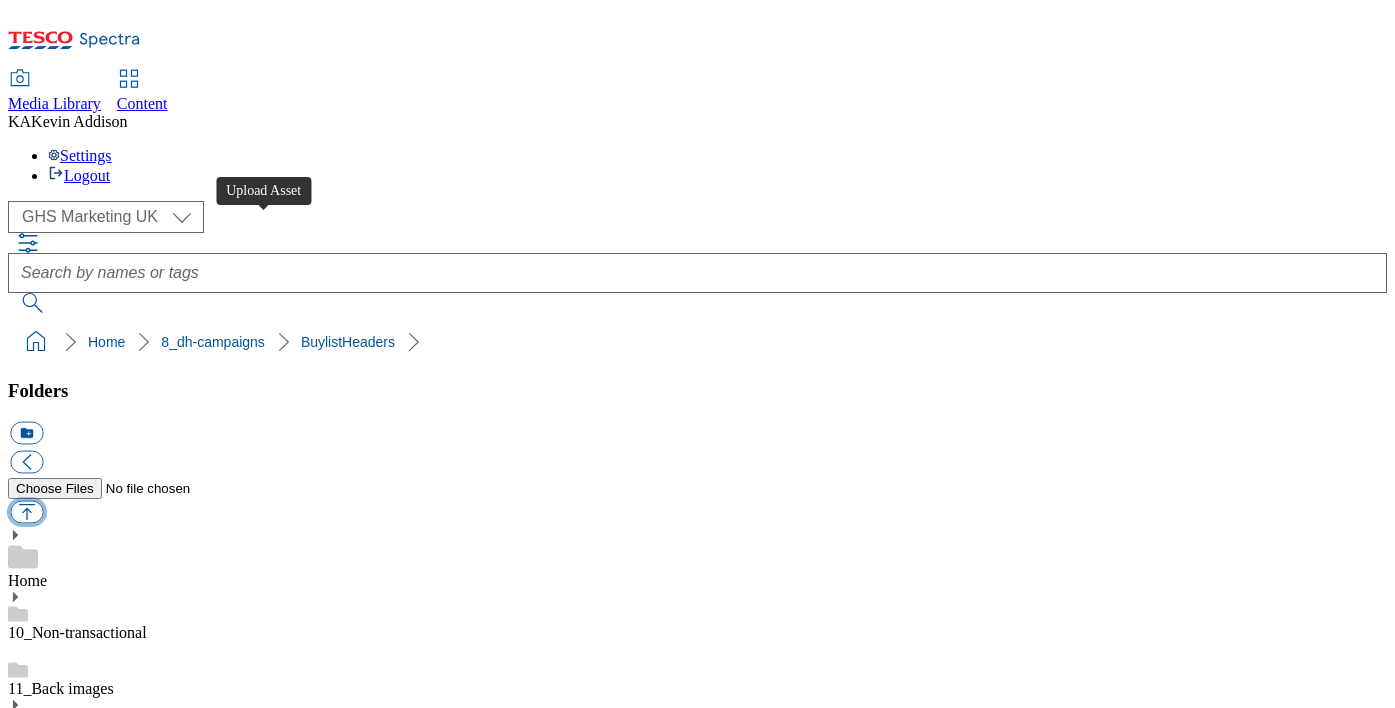 click at bounding box center (26, 512) 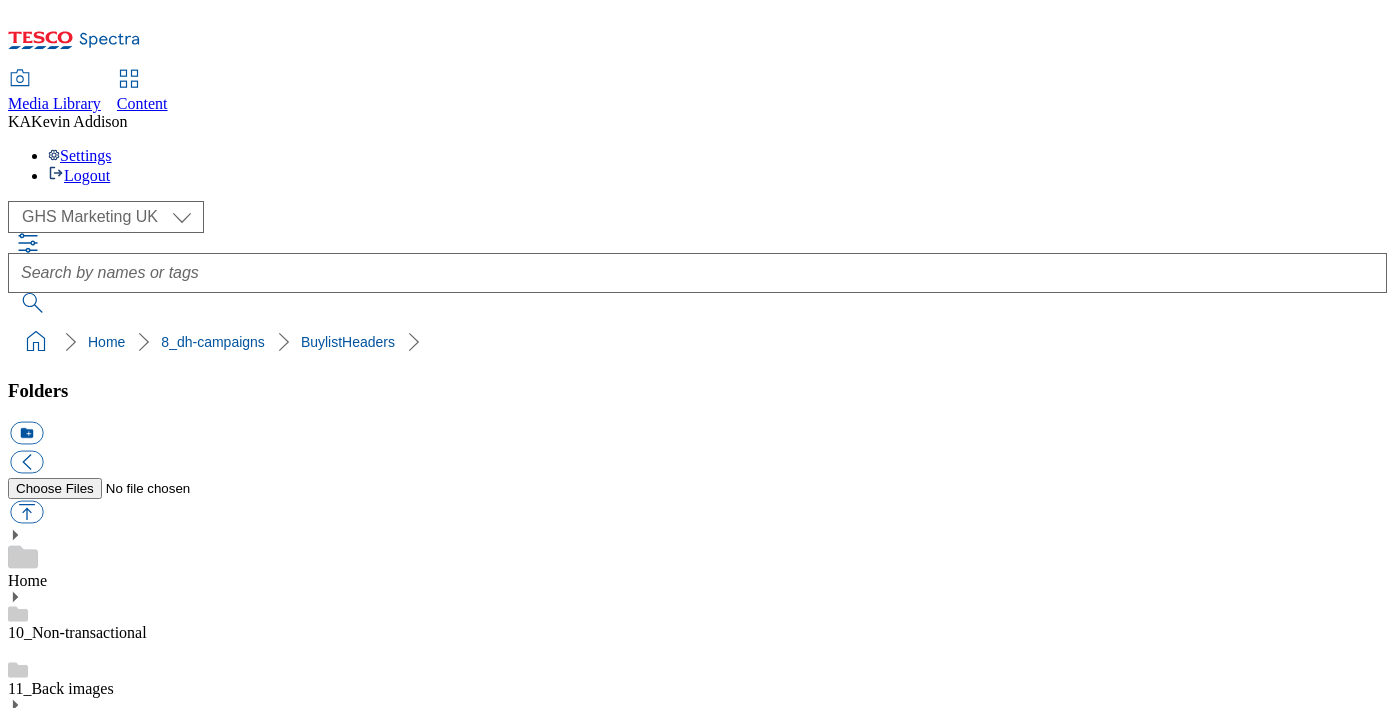 type on "C:\fakepath\1753883756219-BLH_1184x333.png" 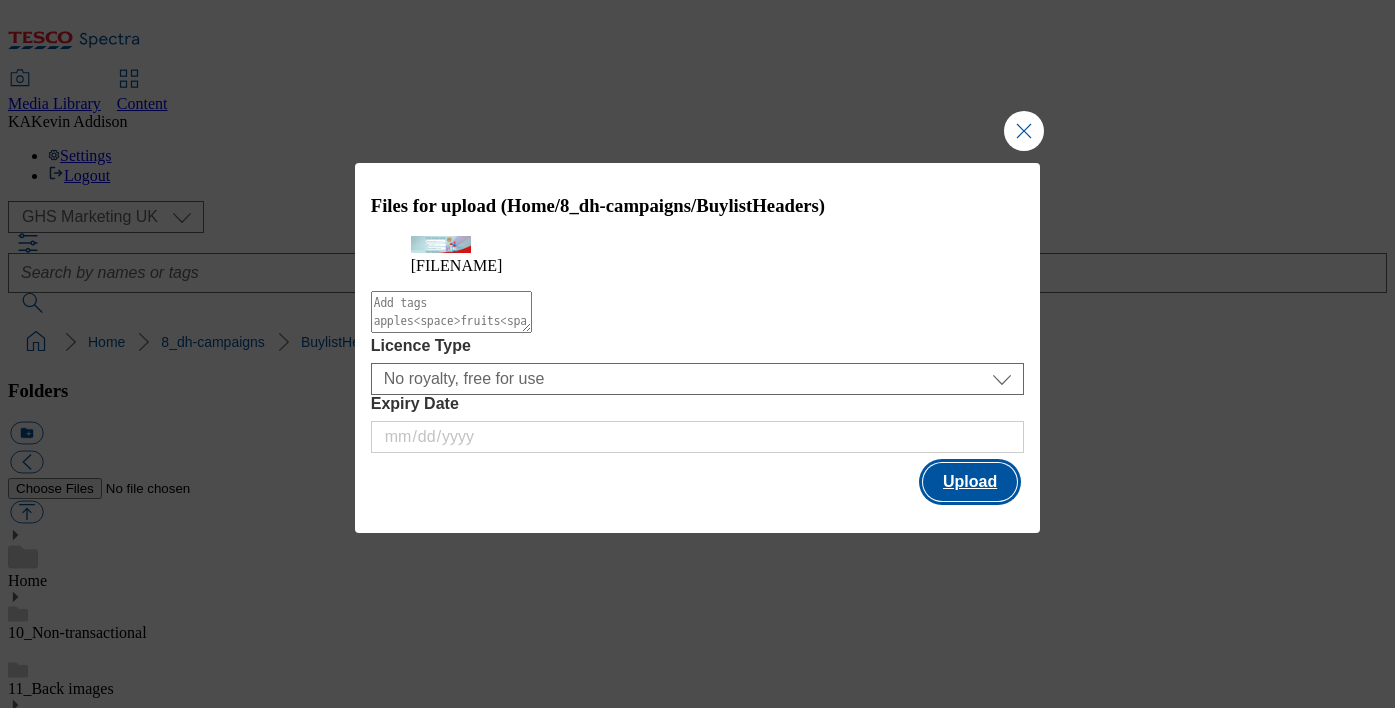 click on "Upload" at bounding box center (970, 482) 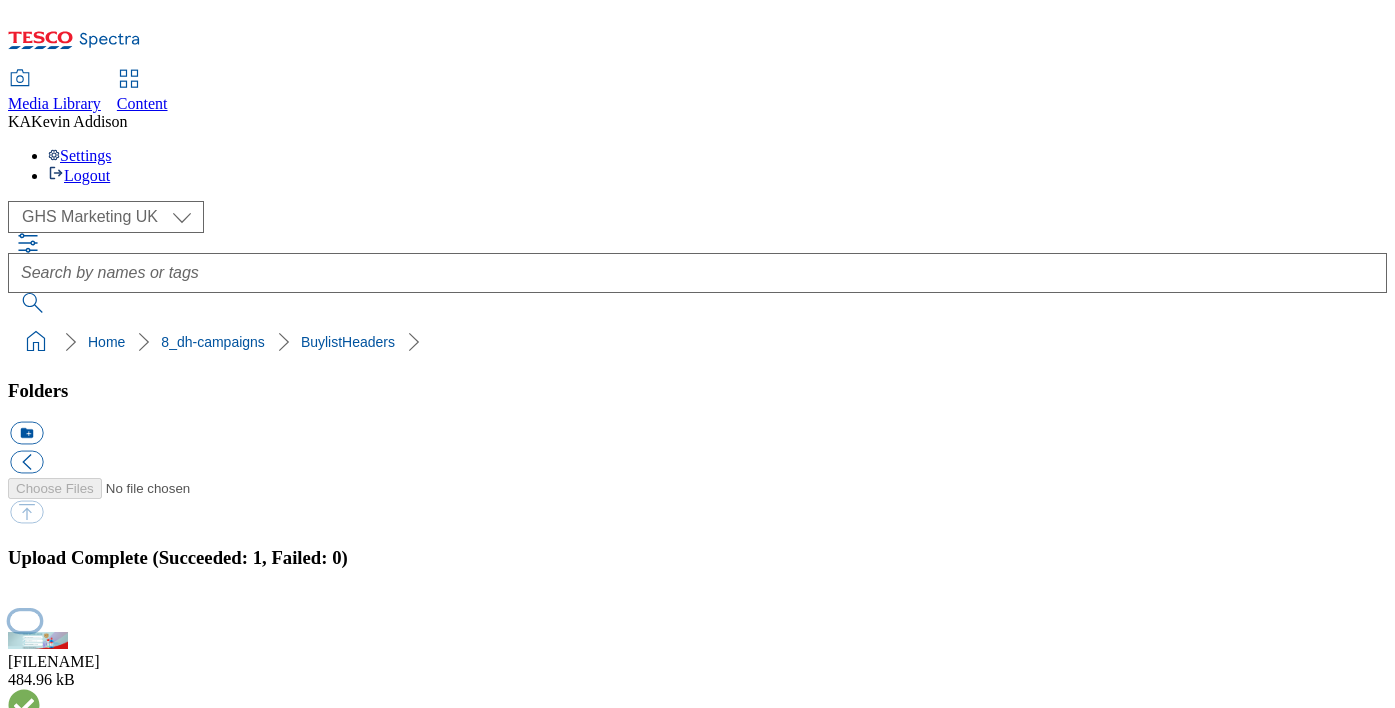 click at bounding box center (25, 620) 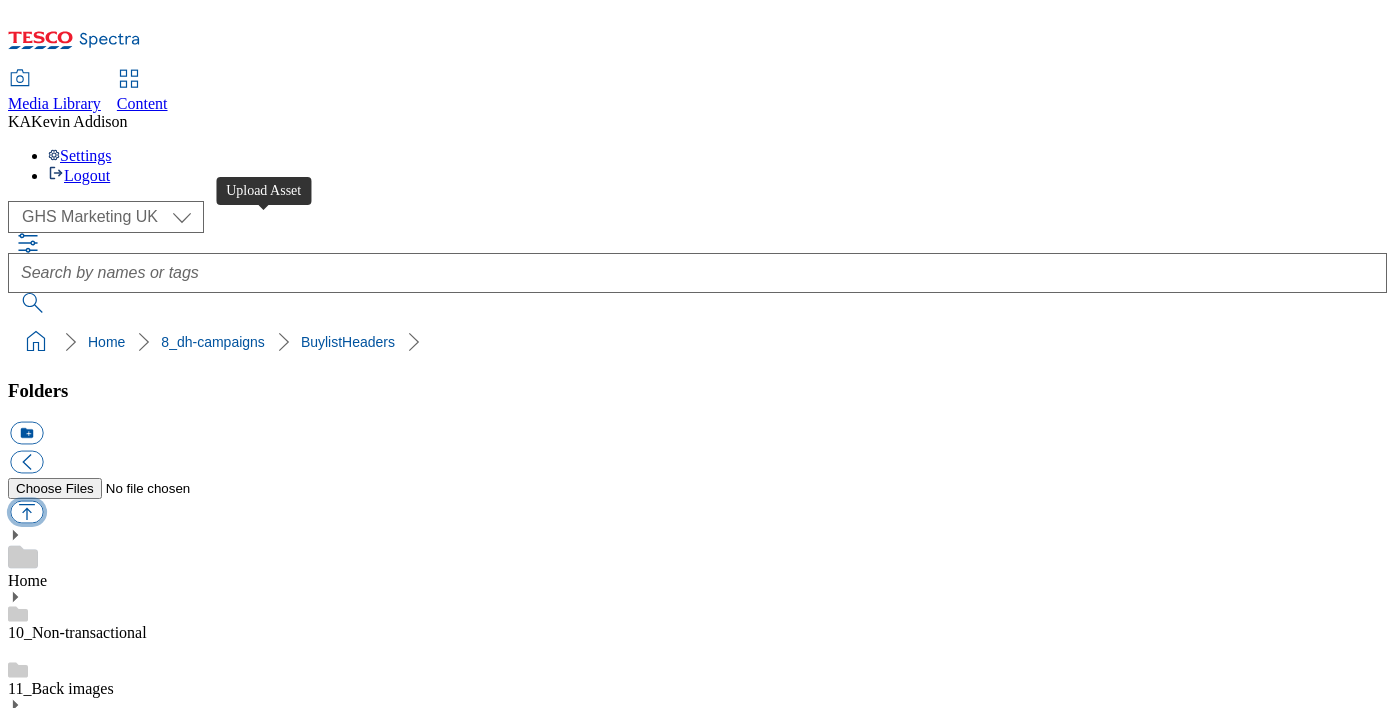 click at bounding box center (26, 512) 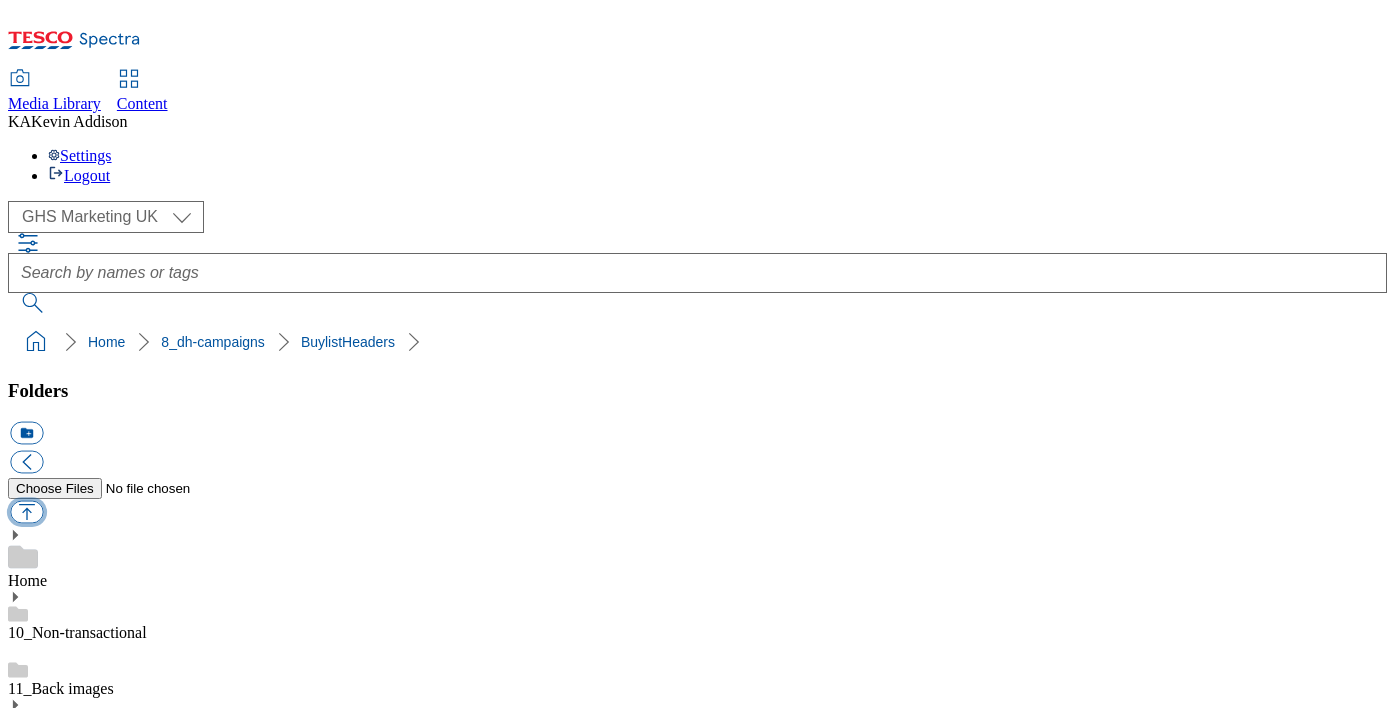 type on "C:\fakepath\Ad541341-Thumbnail-1_V2.jpg" 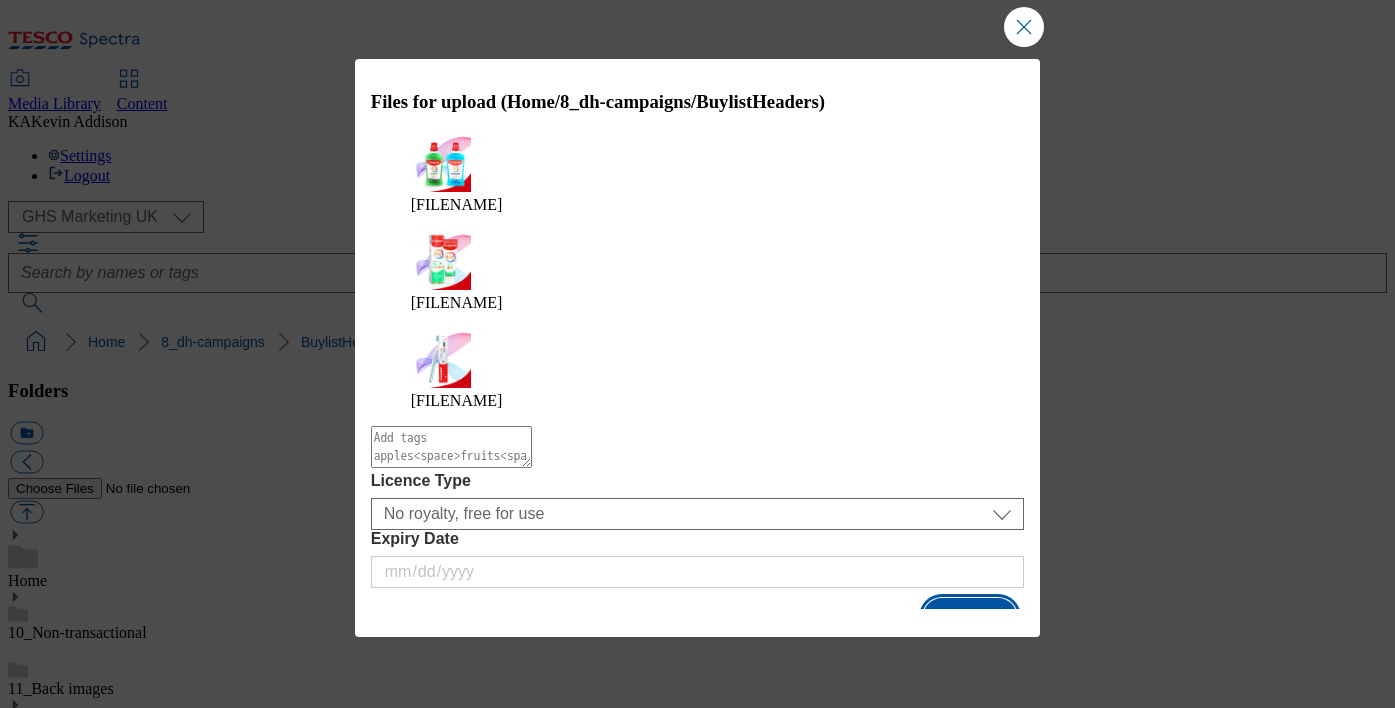click on "Upload" at bounding box center [970, 617] 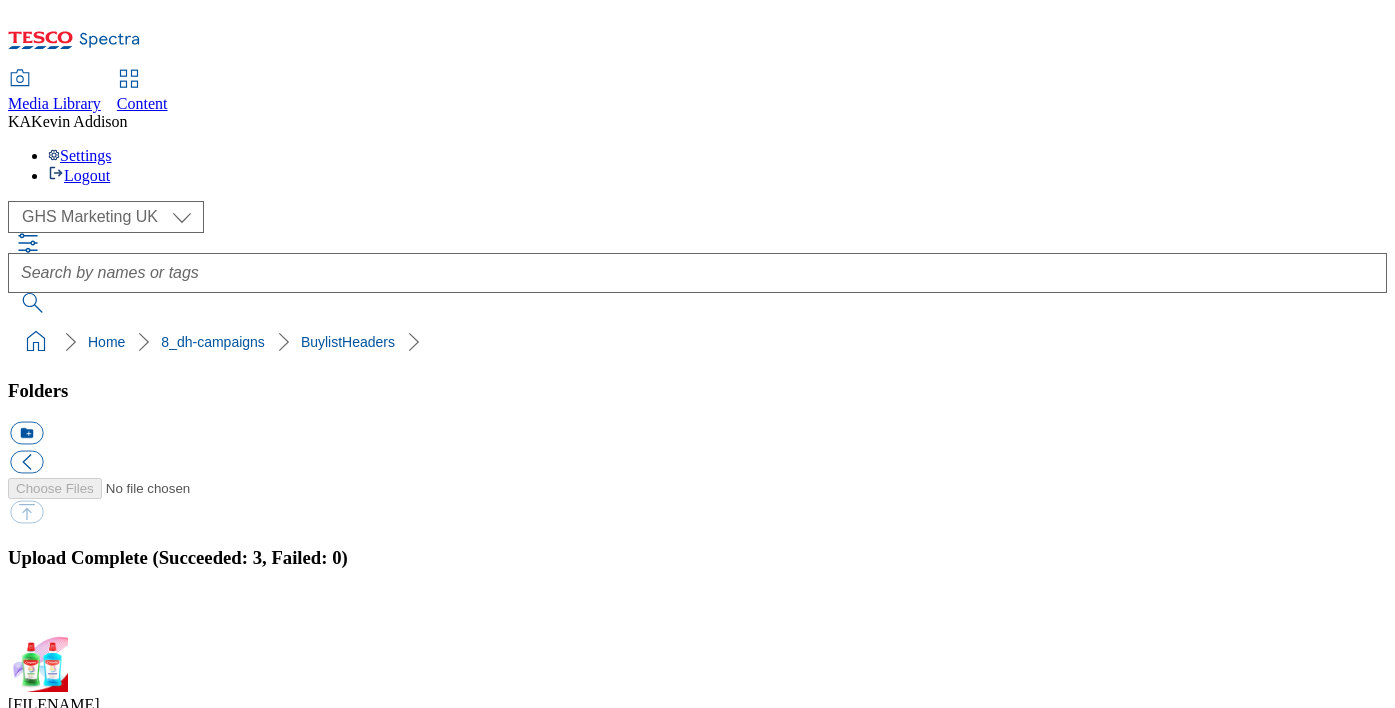 click 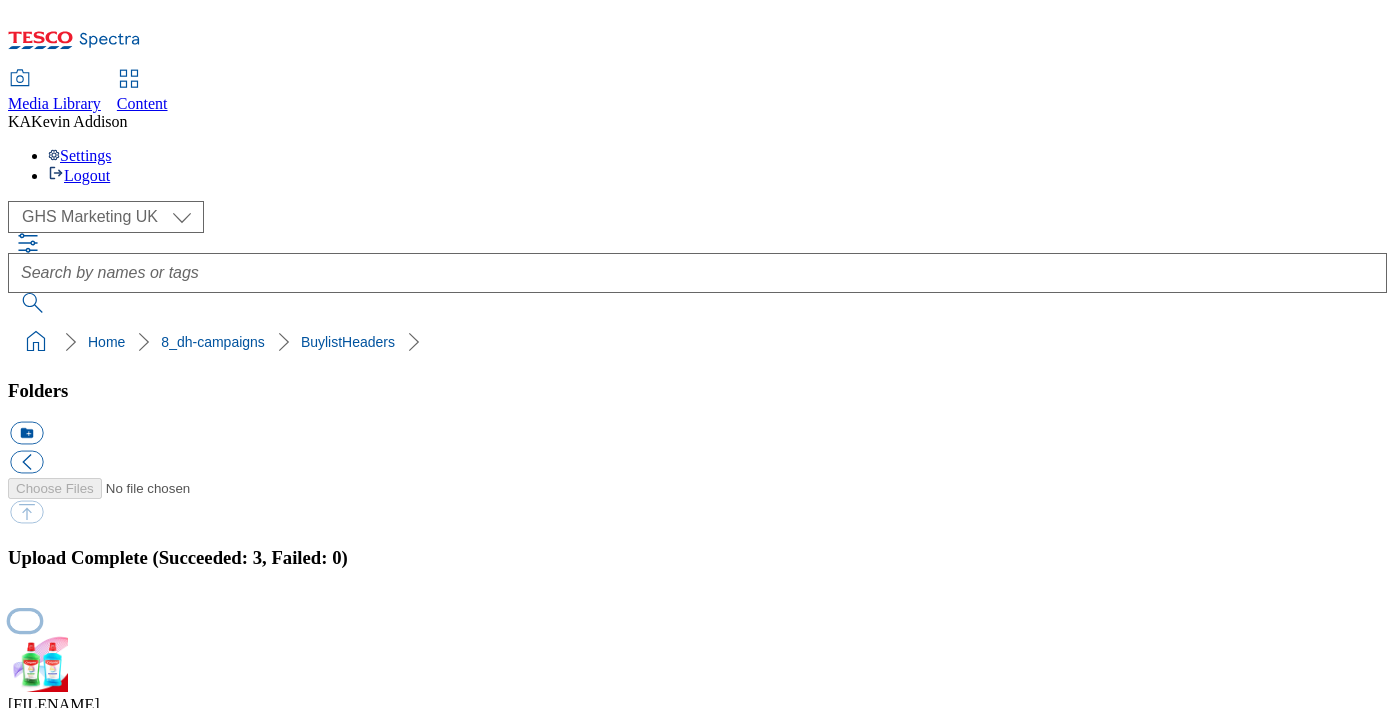 click at bounding box center (25, 620) 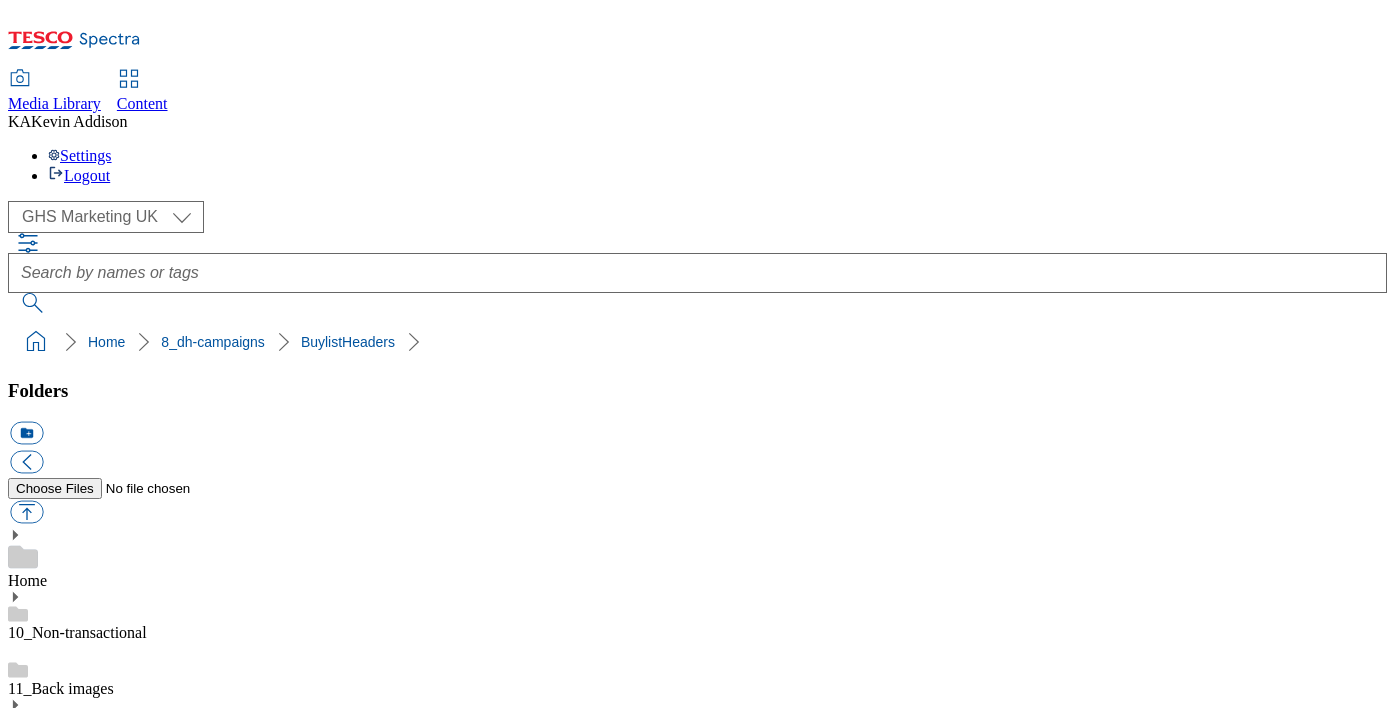 click at bounding box center [26, 4908] 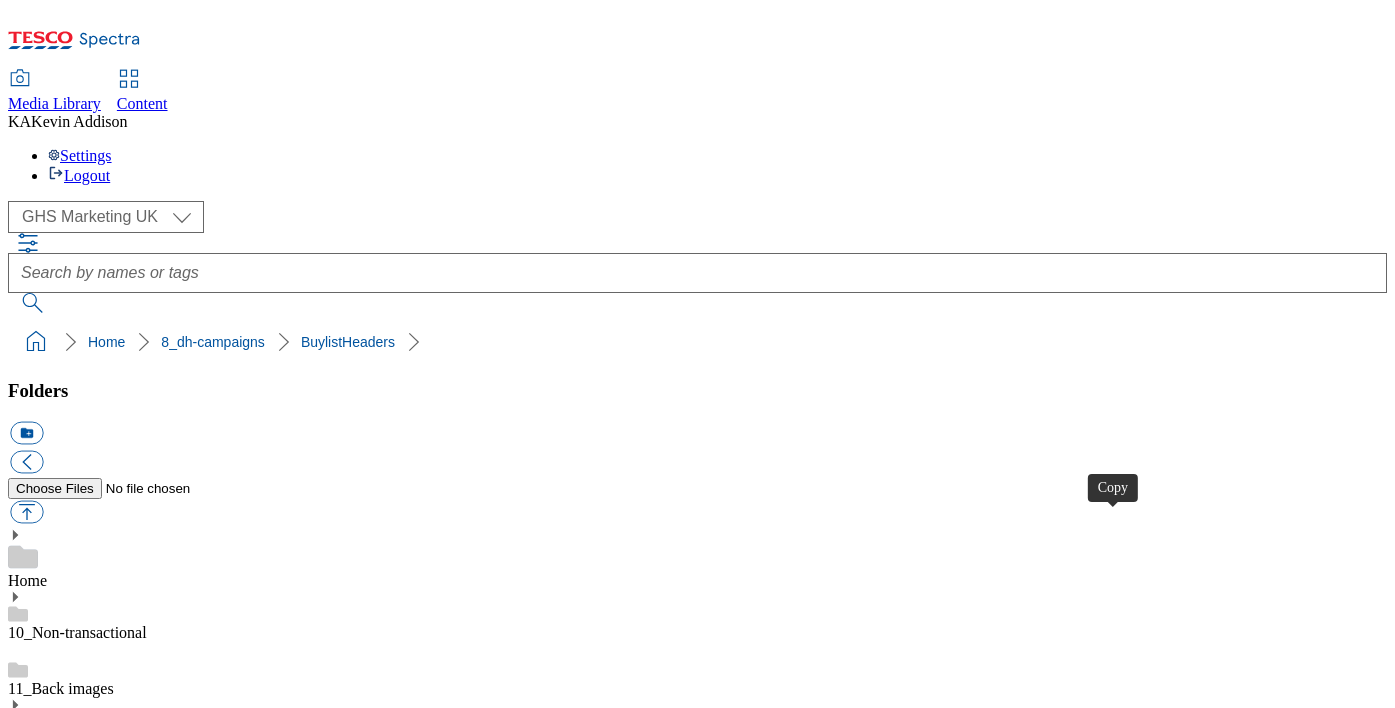 click at bounding box center (26, 5338) 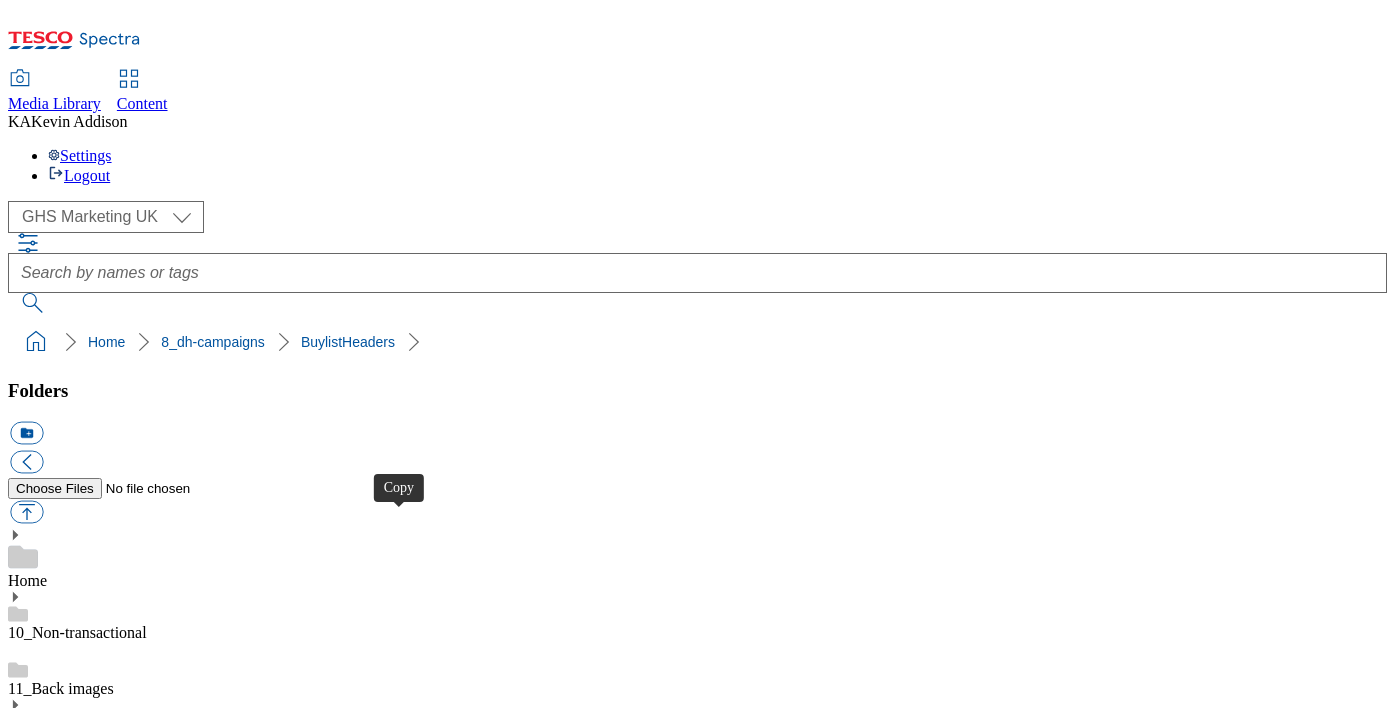 click at bounding box center [26, 4048] 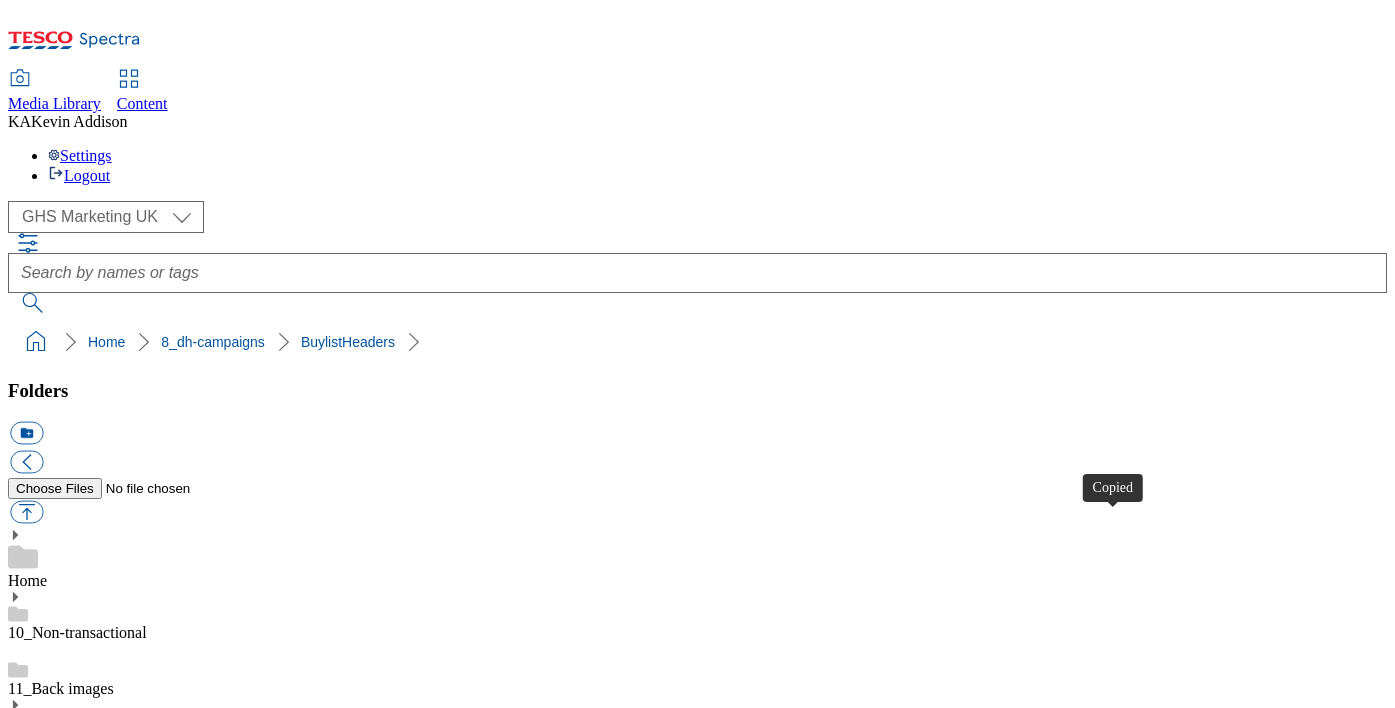 click at bounding box center (26, 5338) 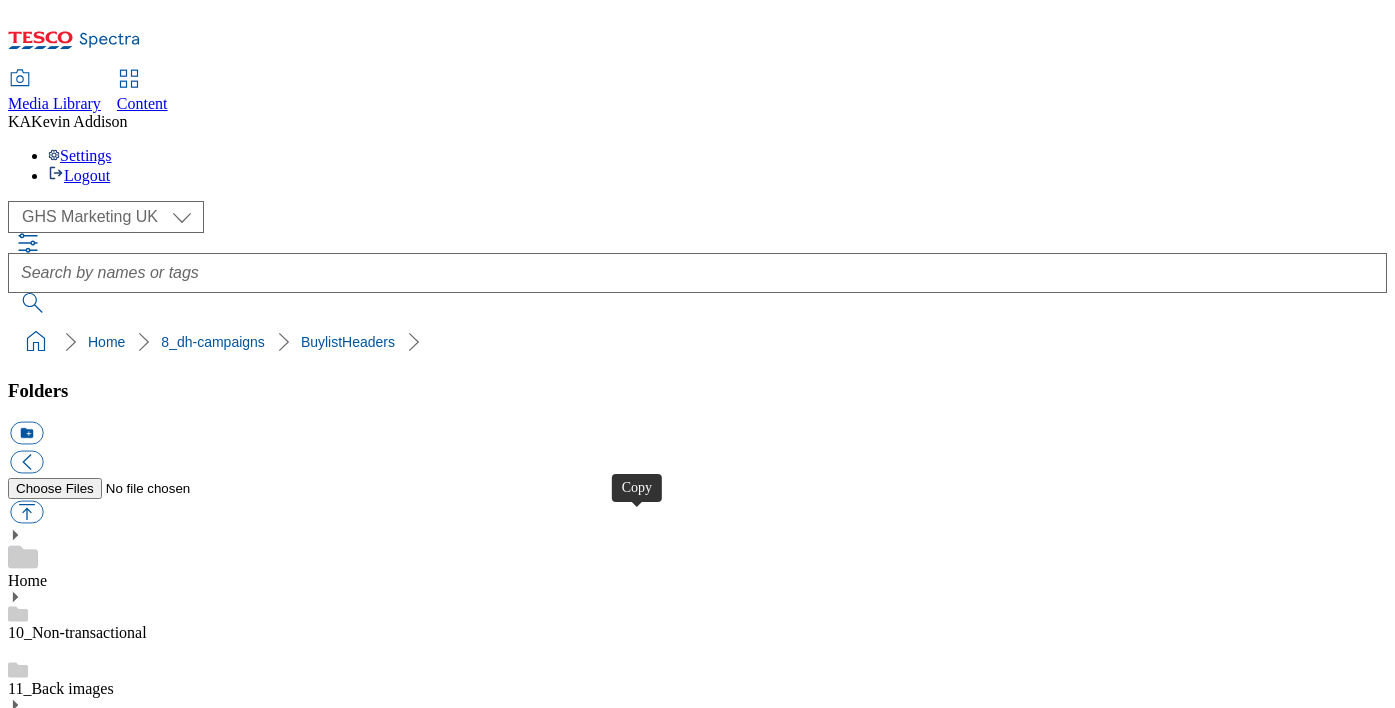 click at bounding box center (26, 4478) 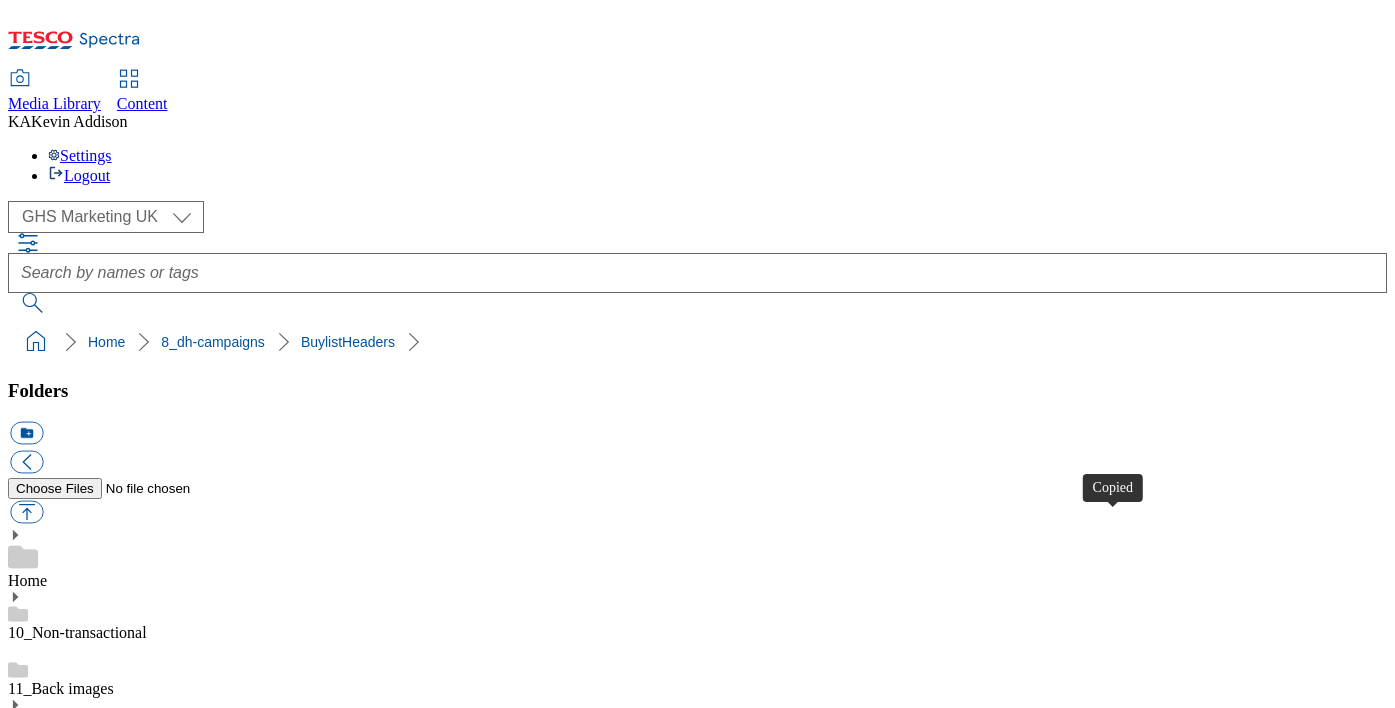 click at bounding box center [26, 5338] 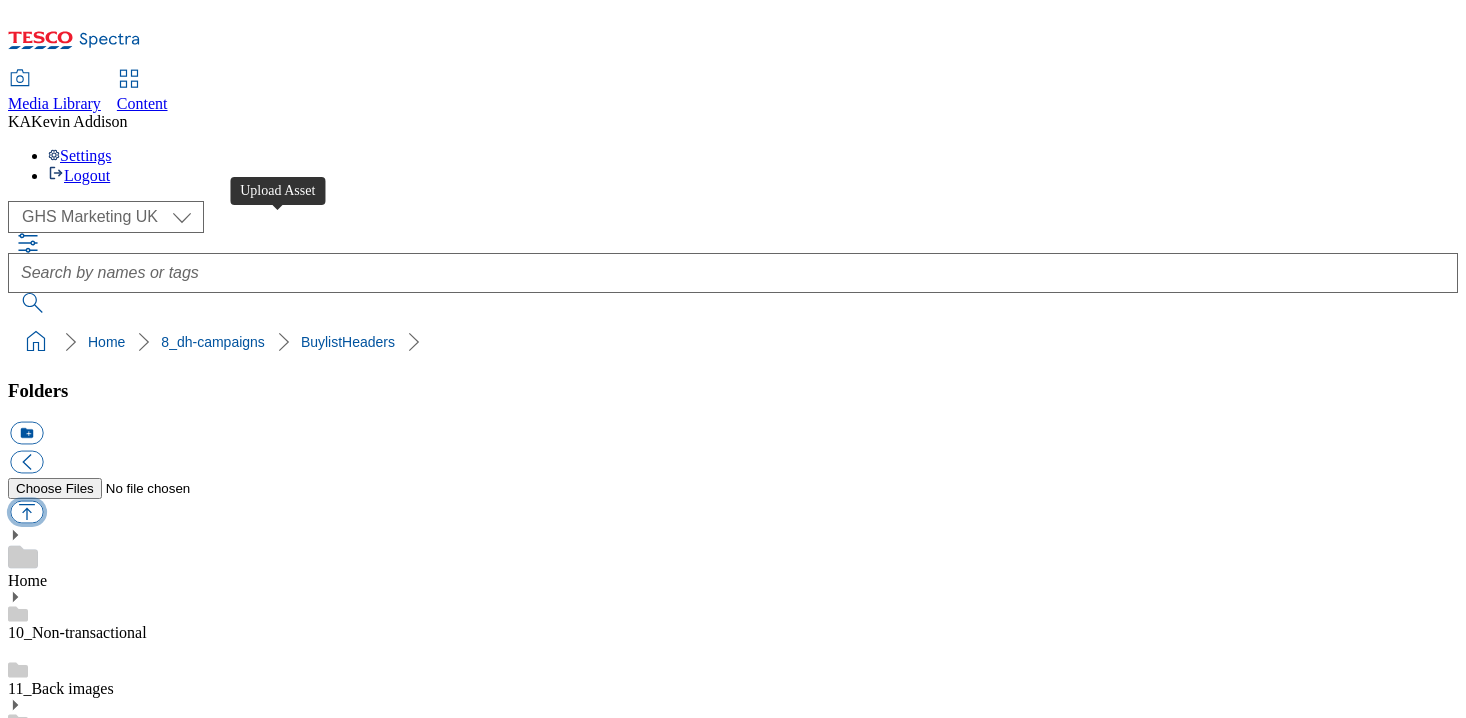 click at bounding box center [26, 512] 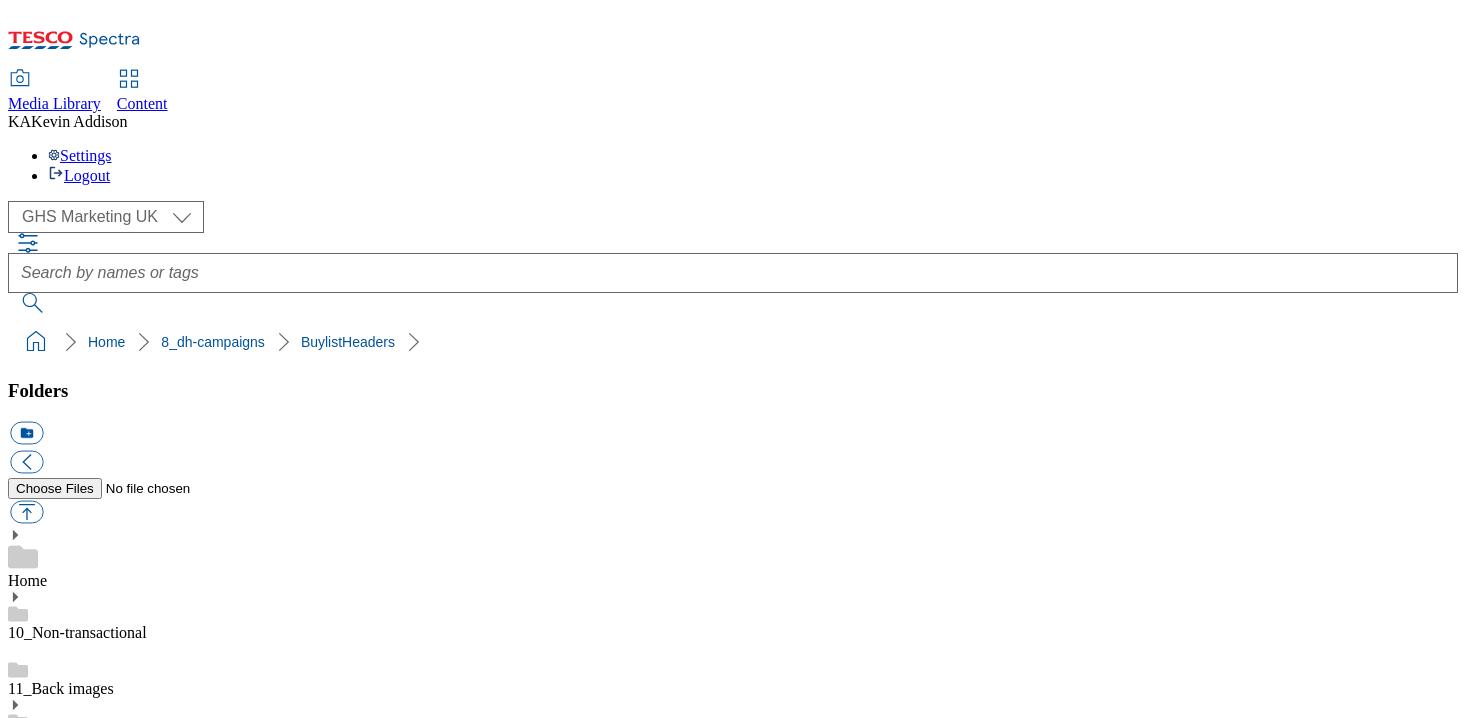 type on "C:\fakepath\1752762332991-541355-Hovis-Brand-Zone-Page-buylistheaders_5.png" 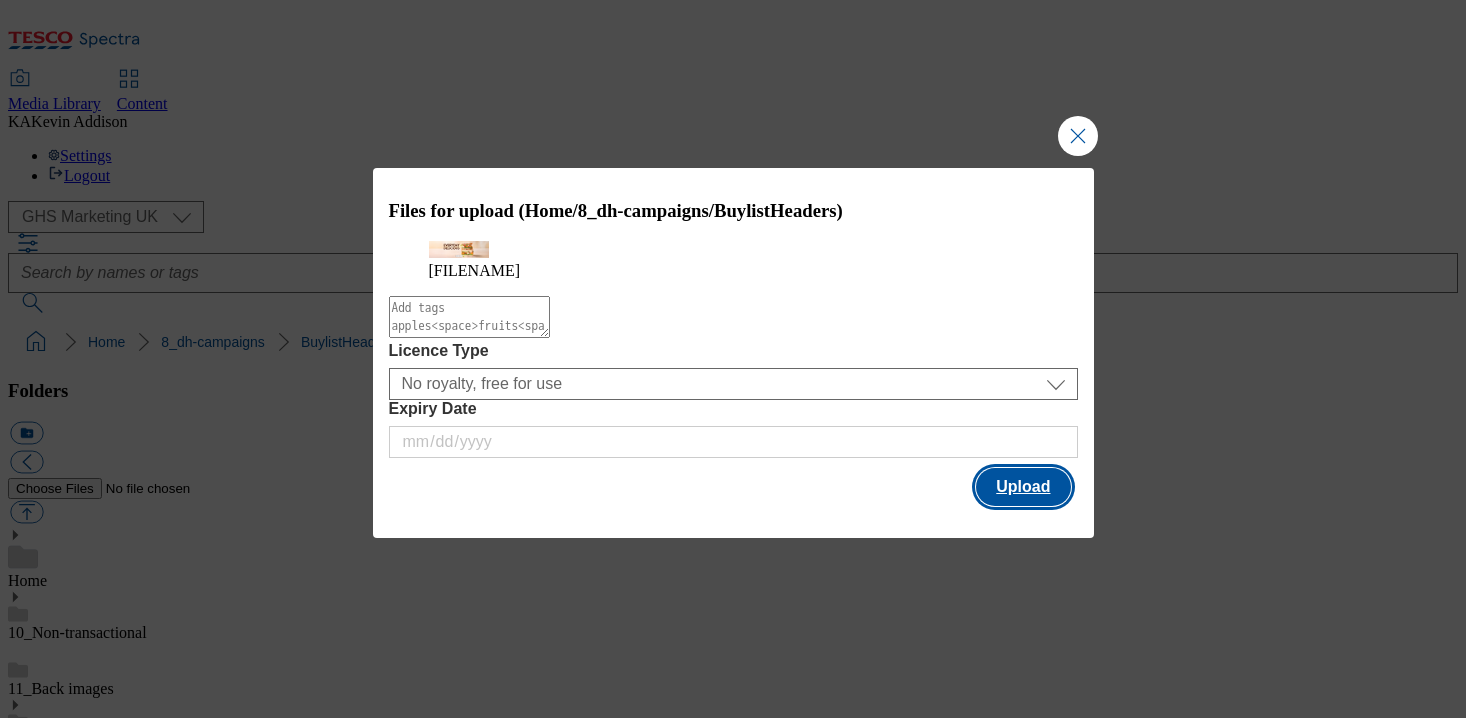 click on "Upload" at bounding box center (1023, 487) 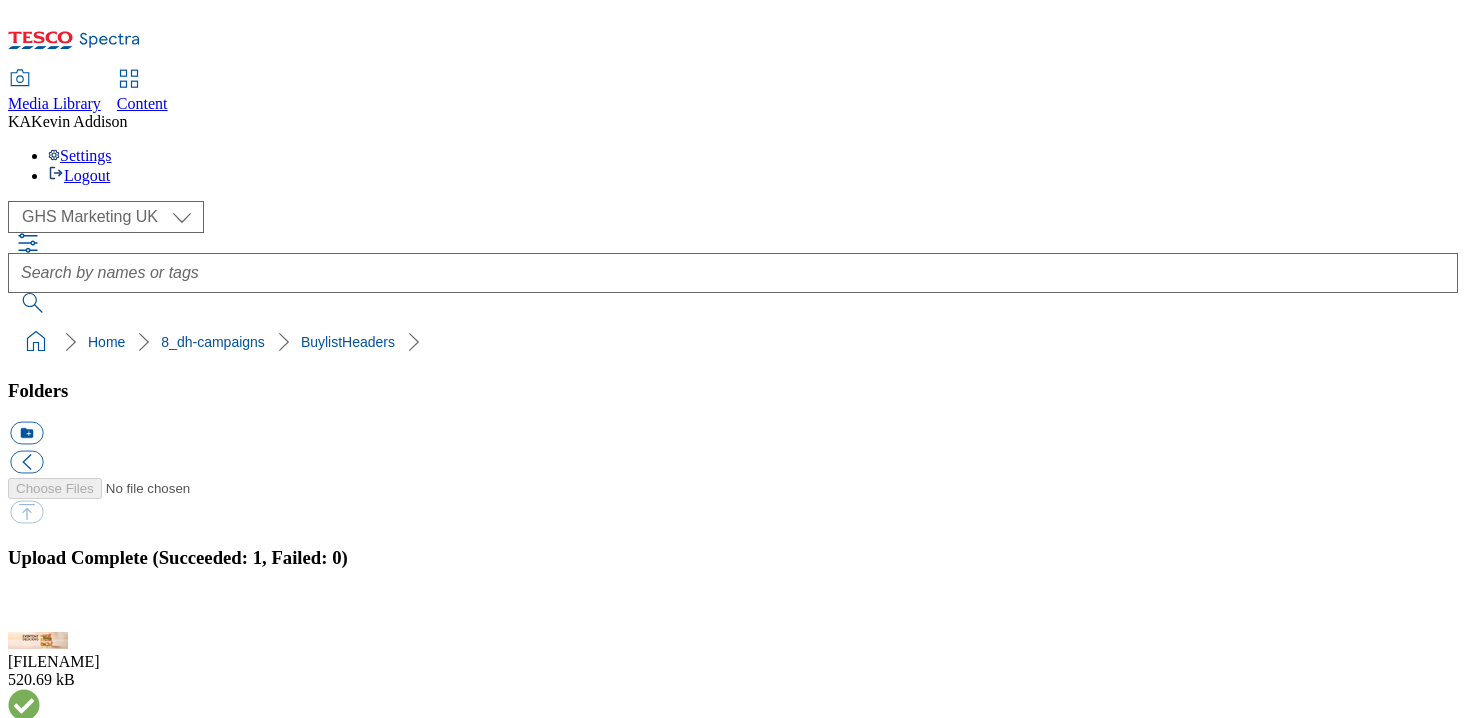 click on "BuylistHeaders" at bounding box center (57, 1747) 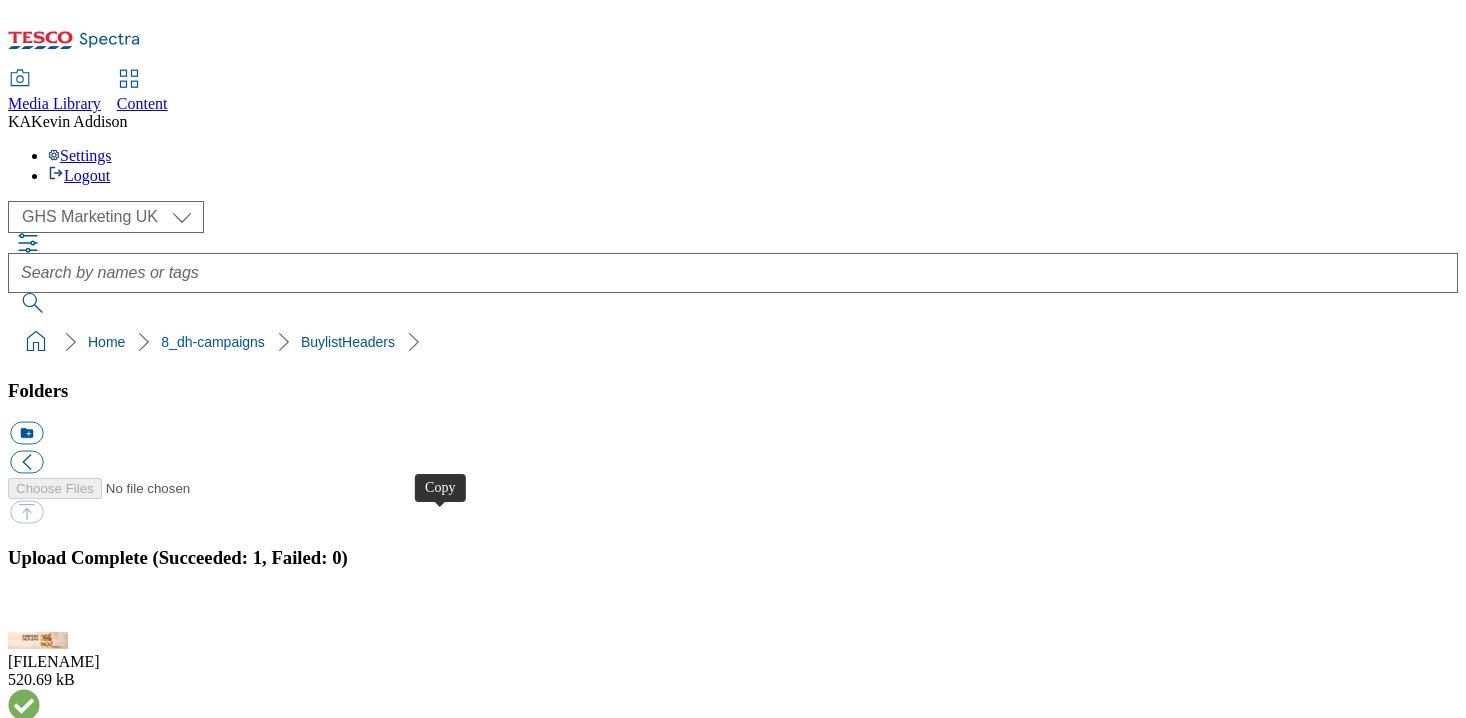 click at bounding box center [26, 4263] 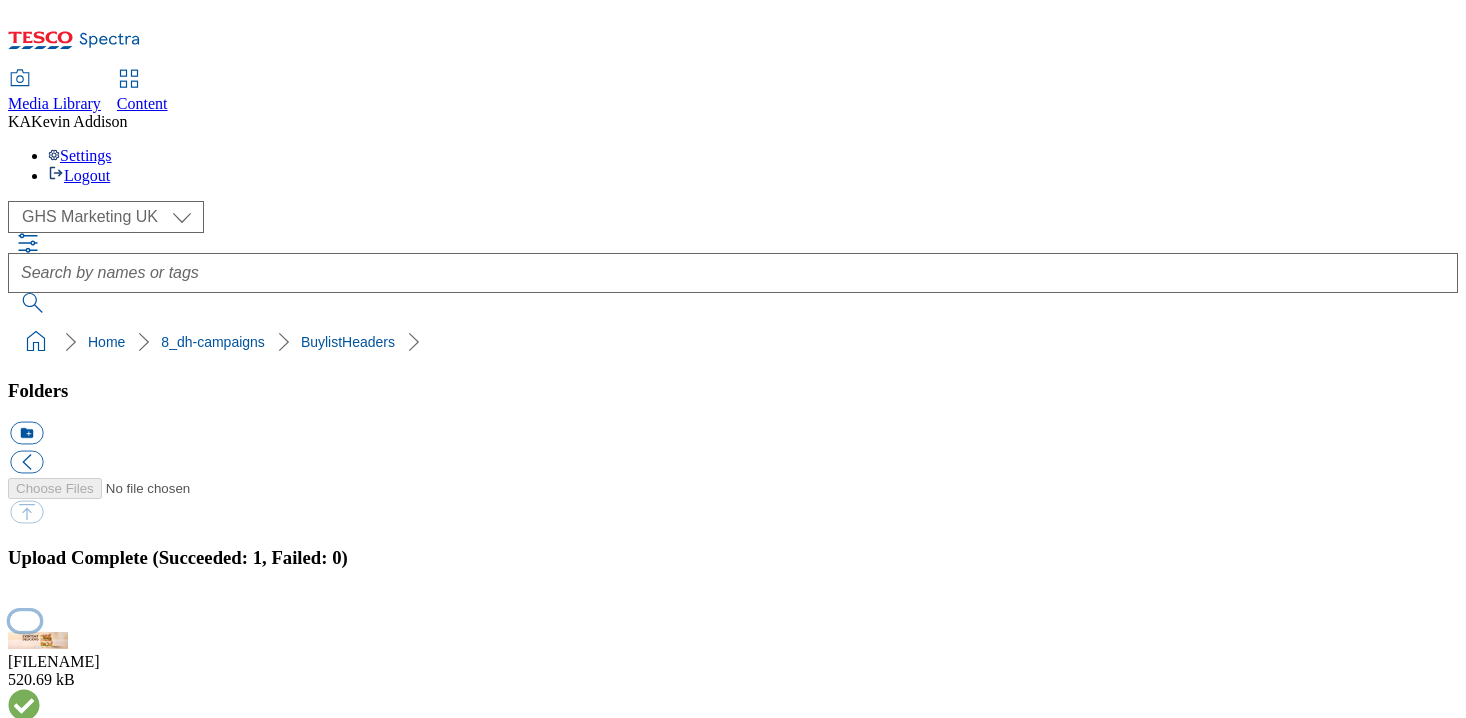 click at bounding box center (25, 620) 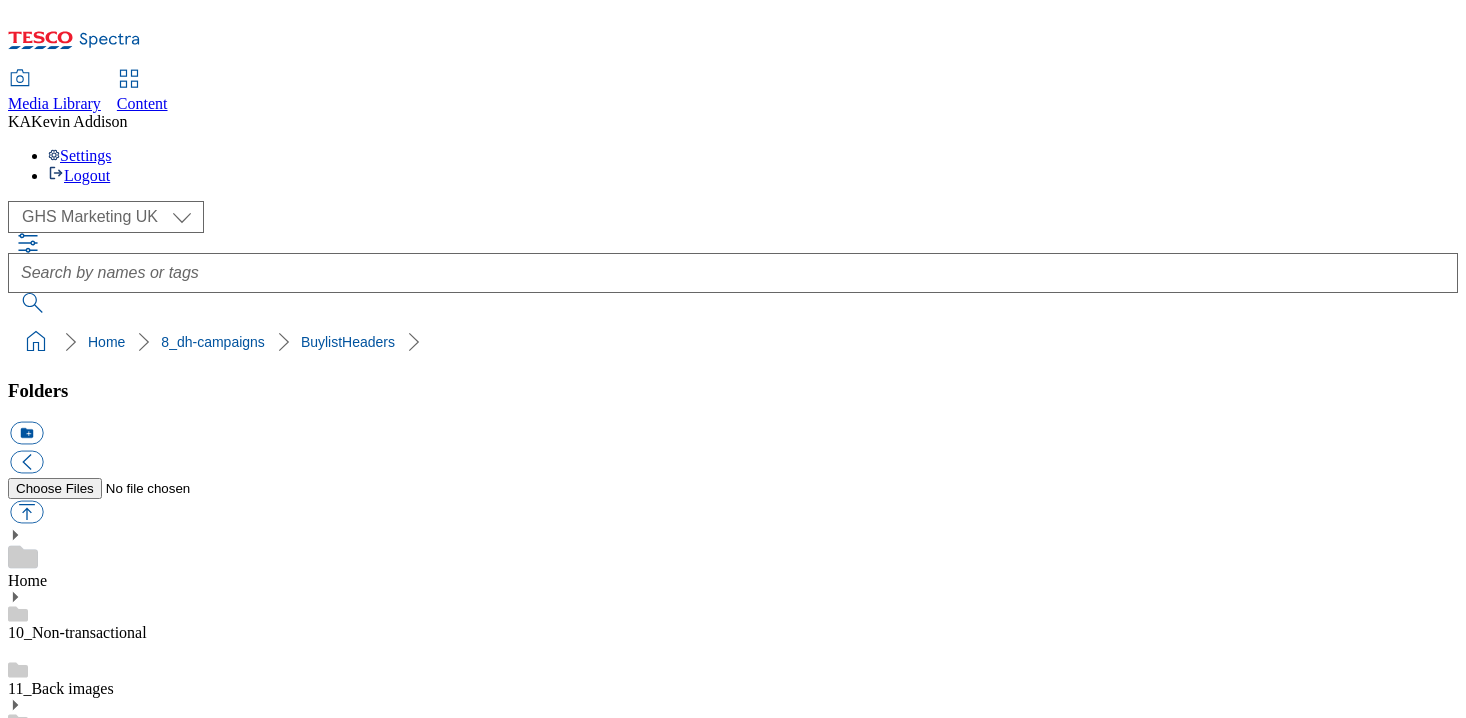 scroll, scrollTop: 380, scrollLeft: 0, axis: vertical 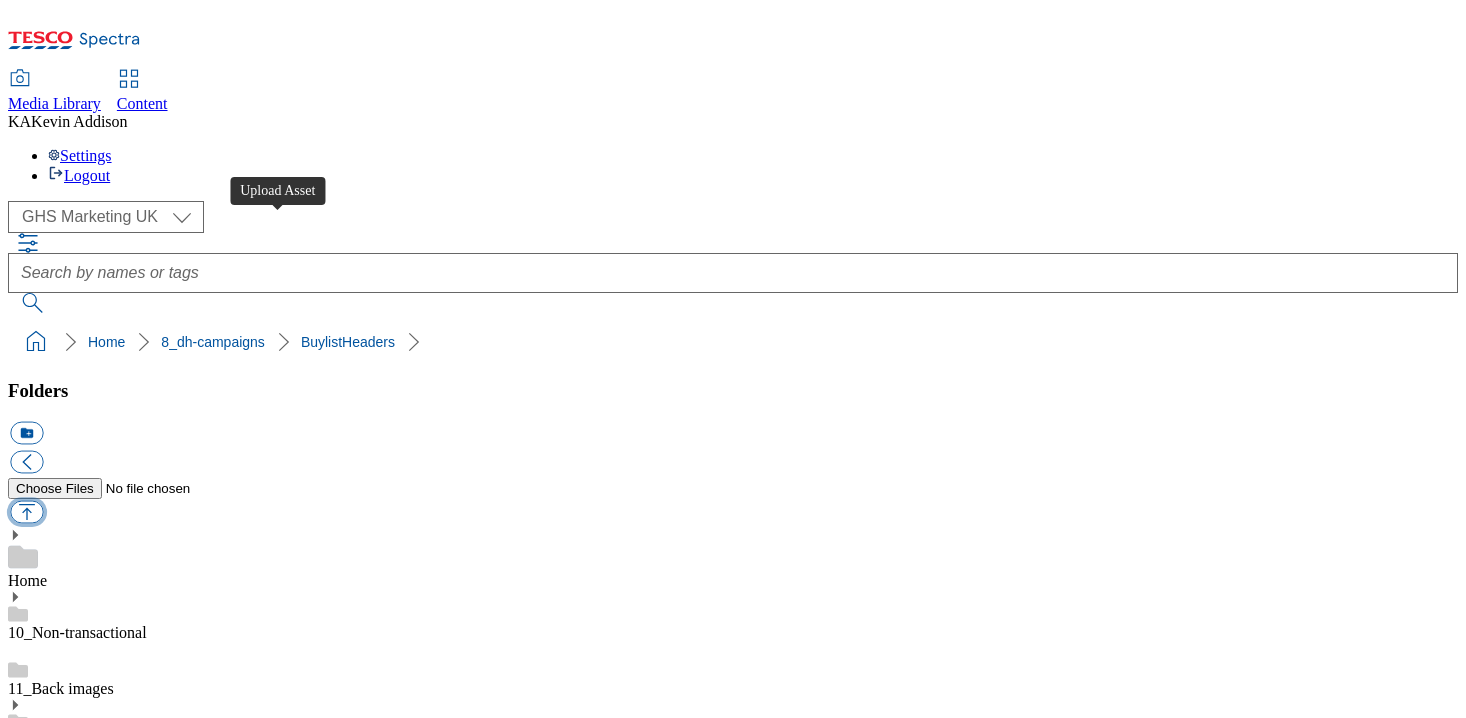 click at bounding box center [26, 512] 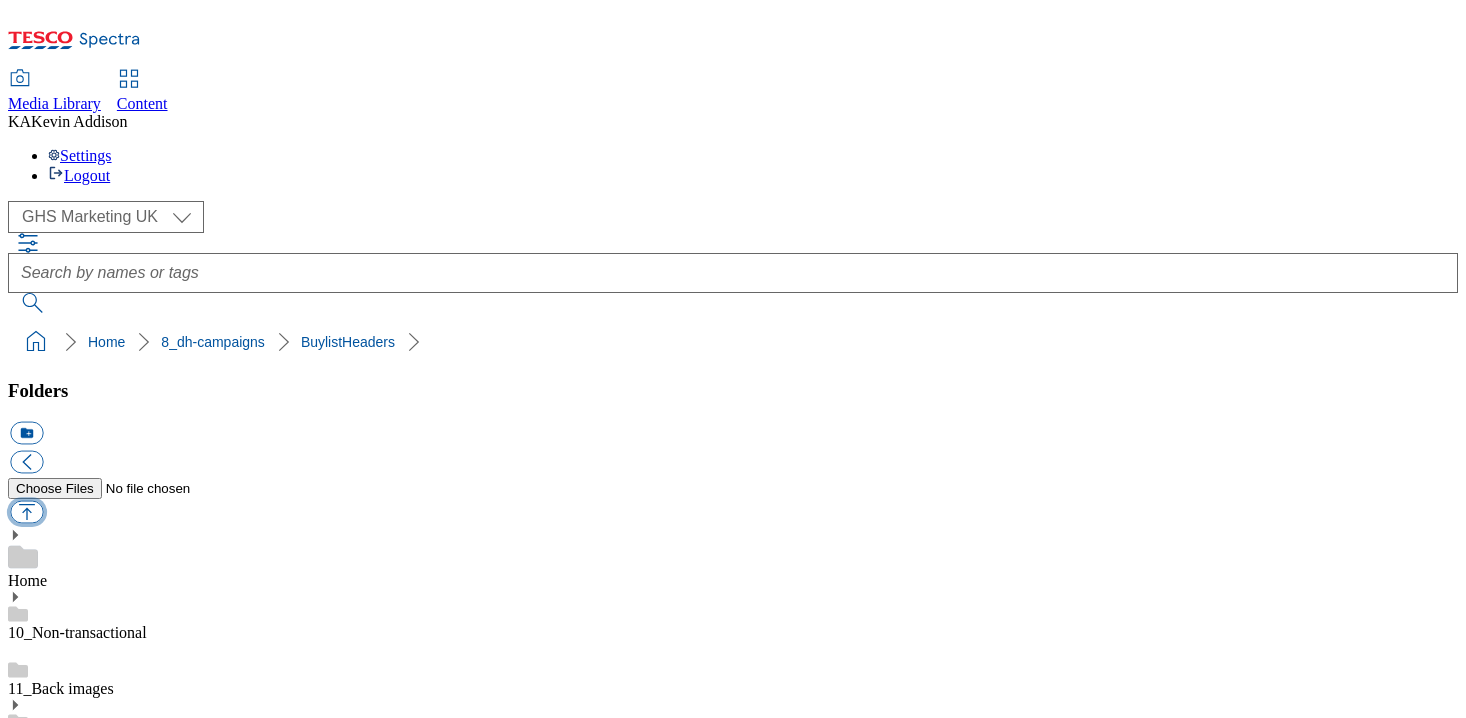 type on "C:\fakepath\1753100192451-541355-Hovis-Brand-Zone-Page-buylistheaders_1.png" 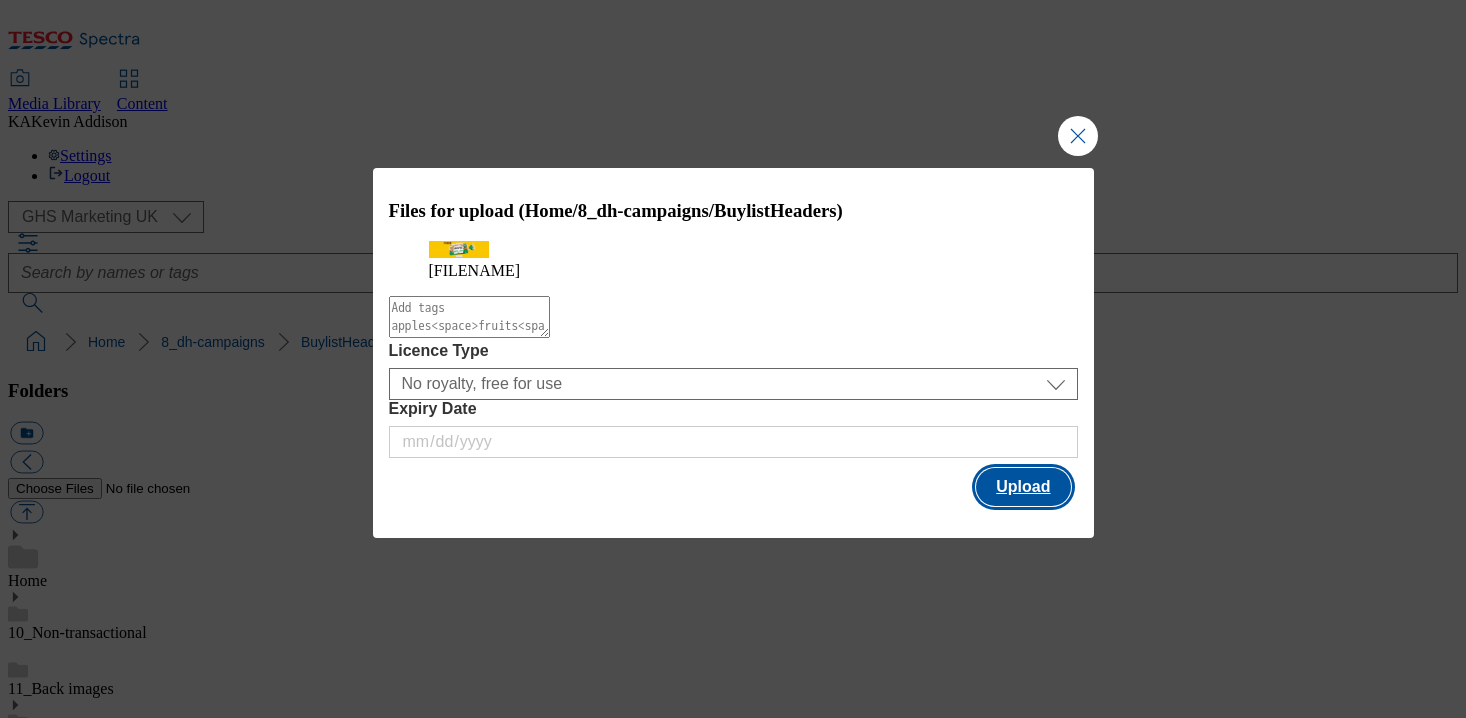 click on "Upload" at bounding box center [1023, 487] 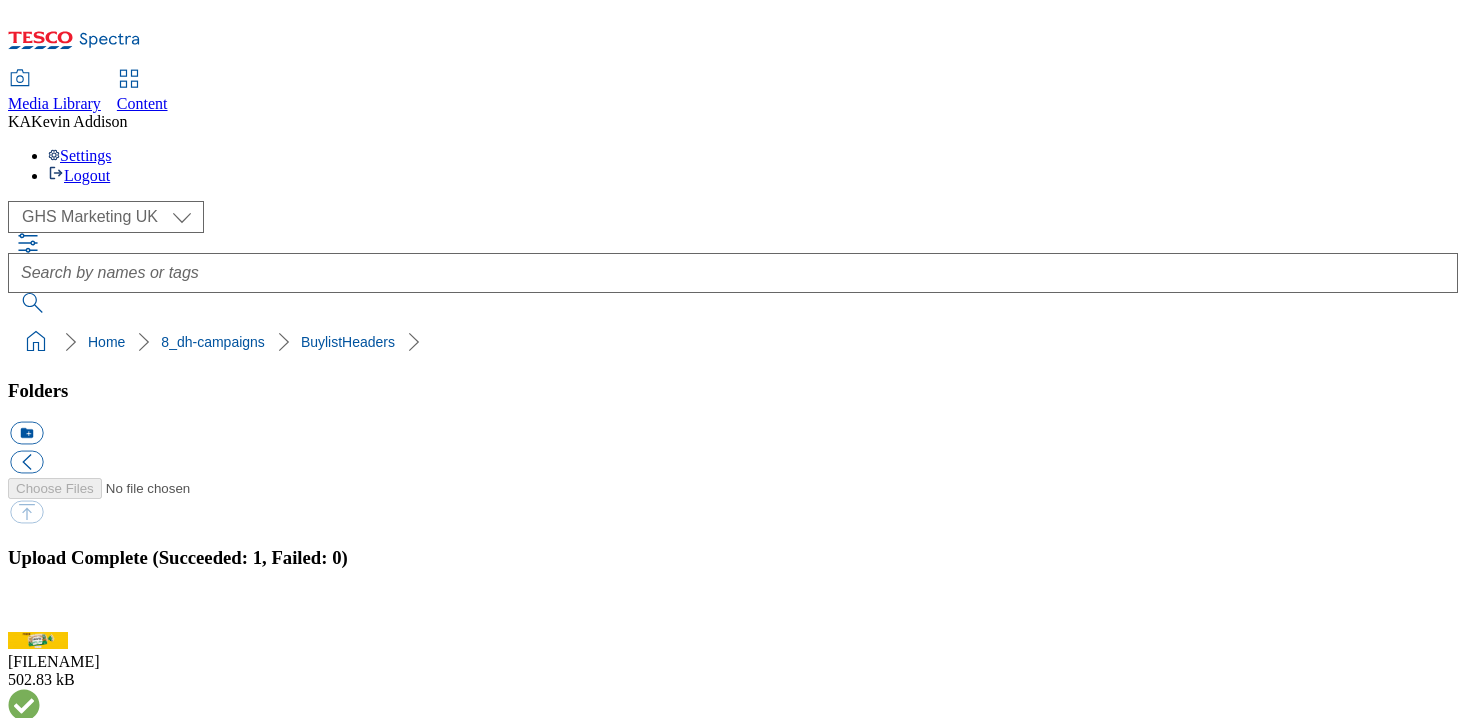 click on "BuylistHeaders" at bounding box center [57, 1747] 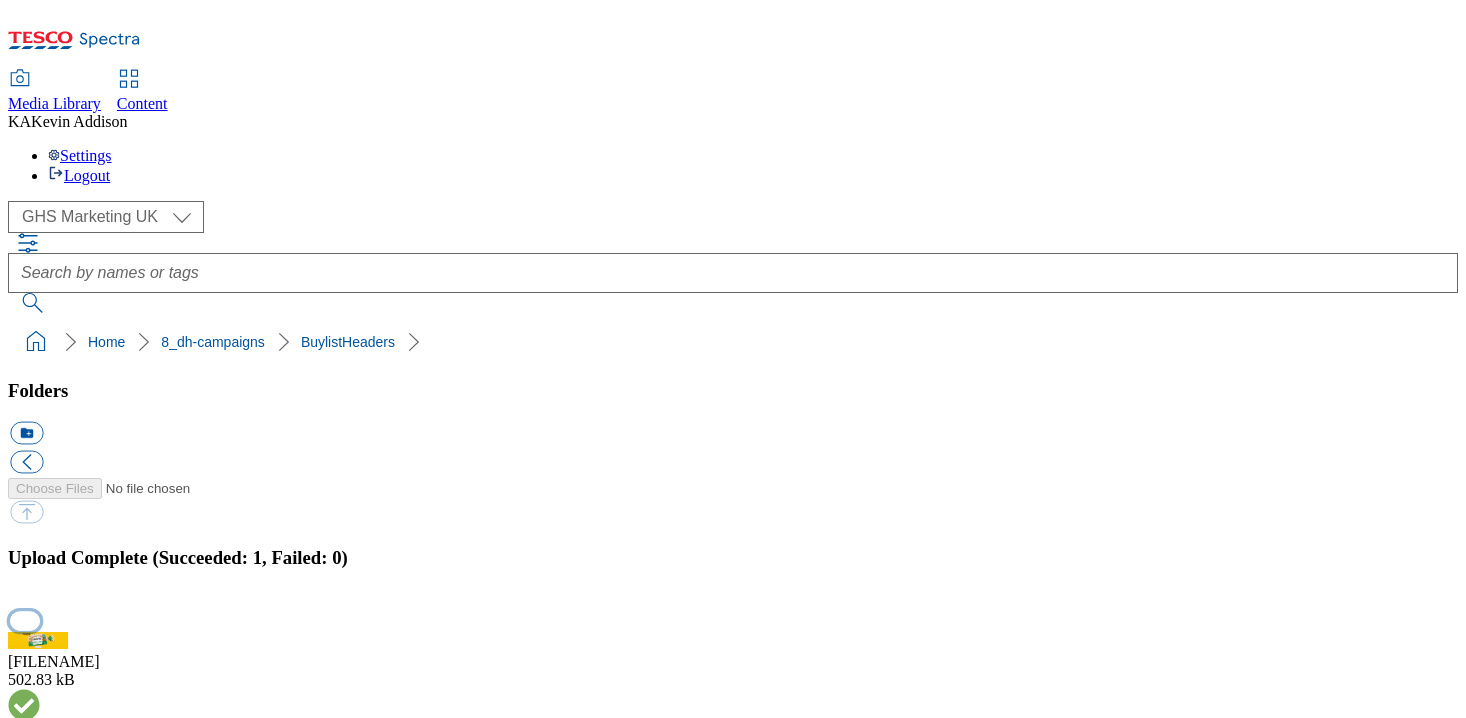 click at bounding box center [25, 620] 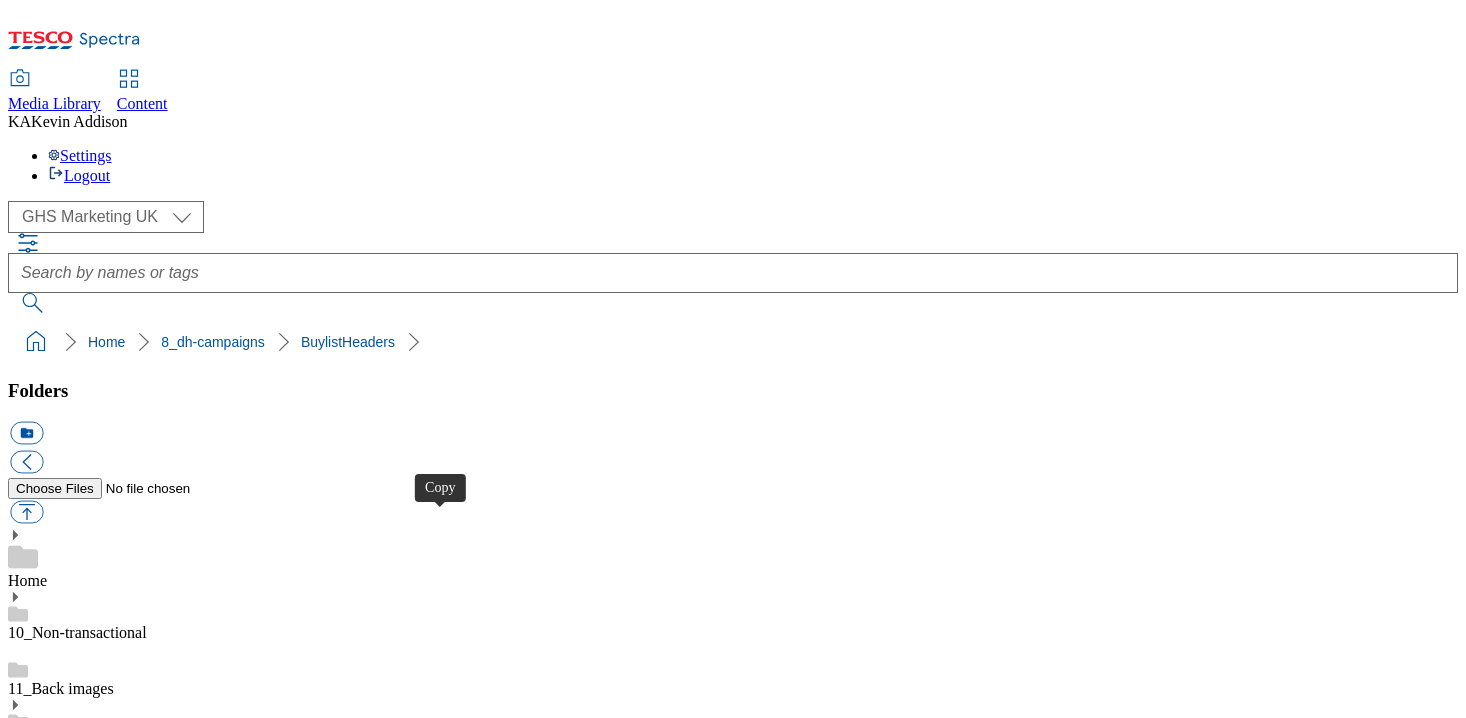 click at bounding box center (26, 4048) 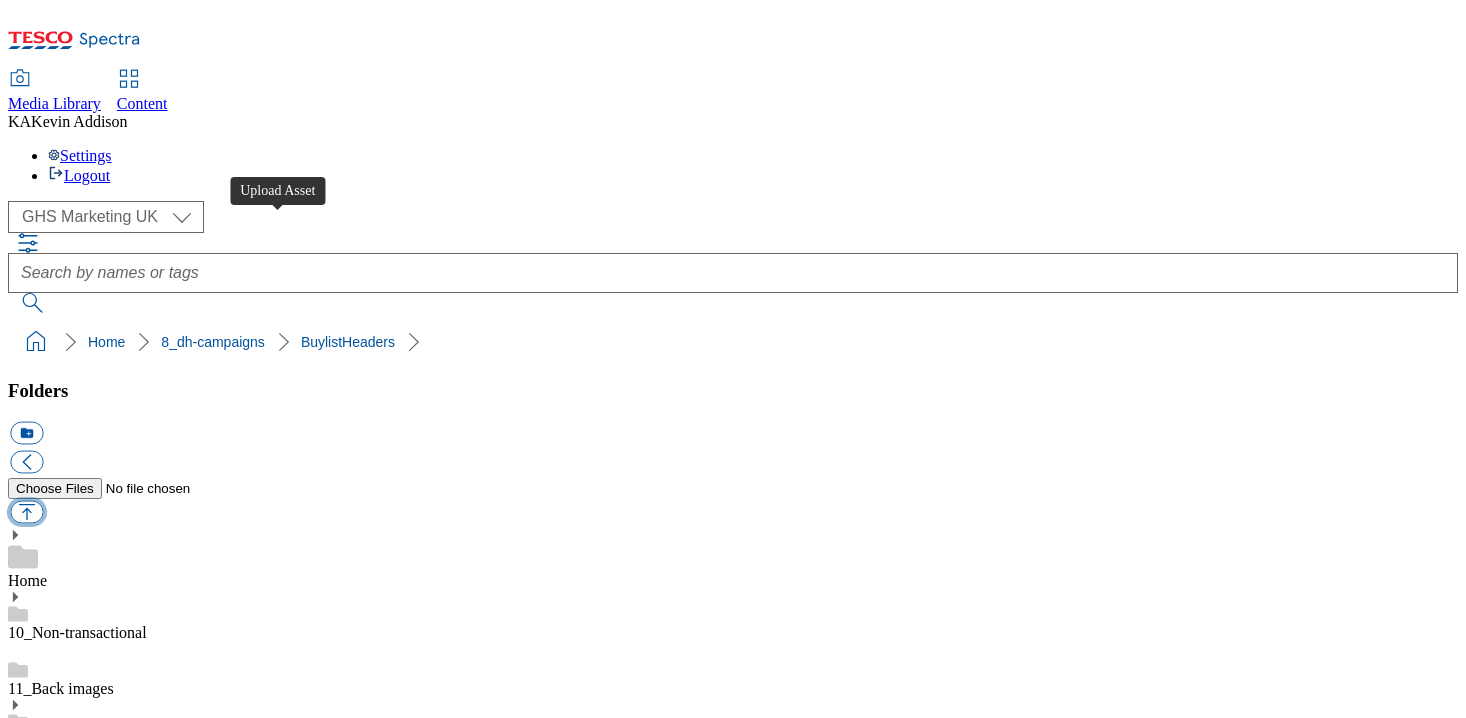 click at bounding box center (26, 512) 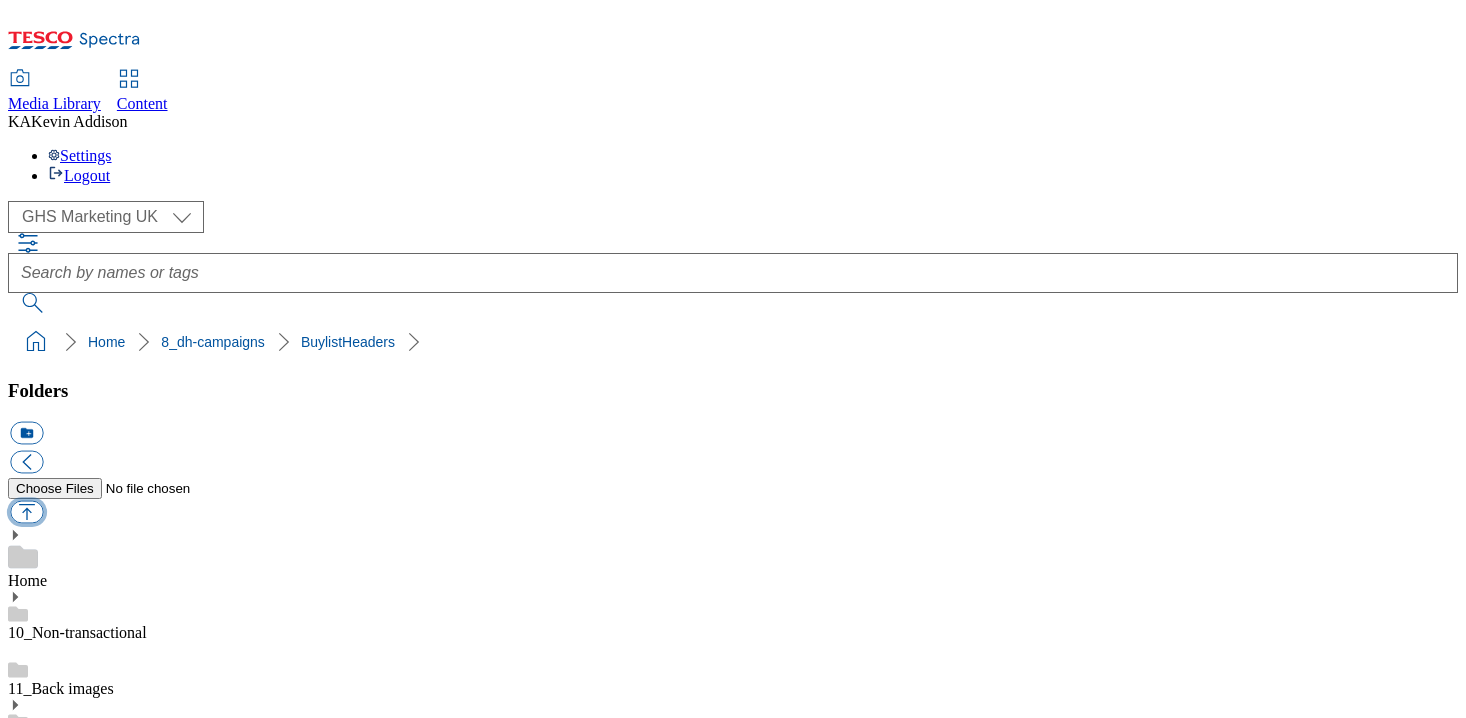 type on "C:\fakepath\1753703224704-541355-Hovis-Brand-Zone-Page-buylistheaders_4.png" 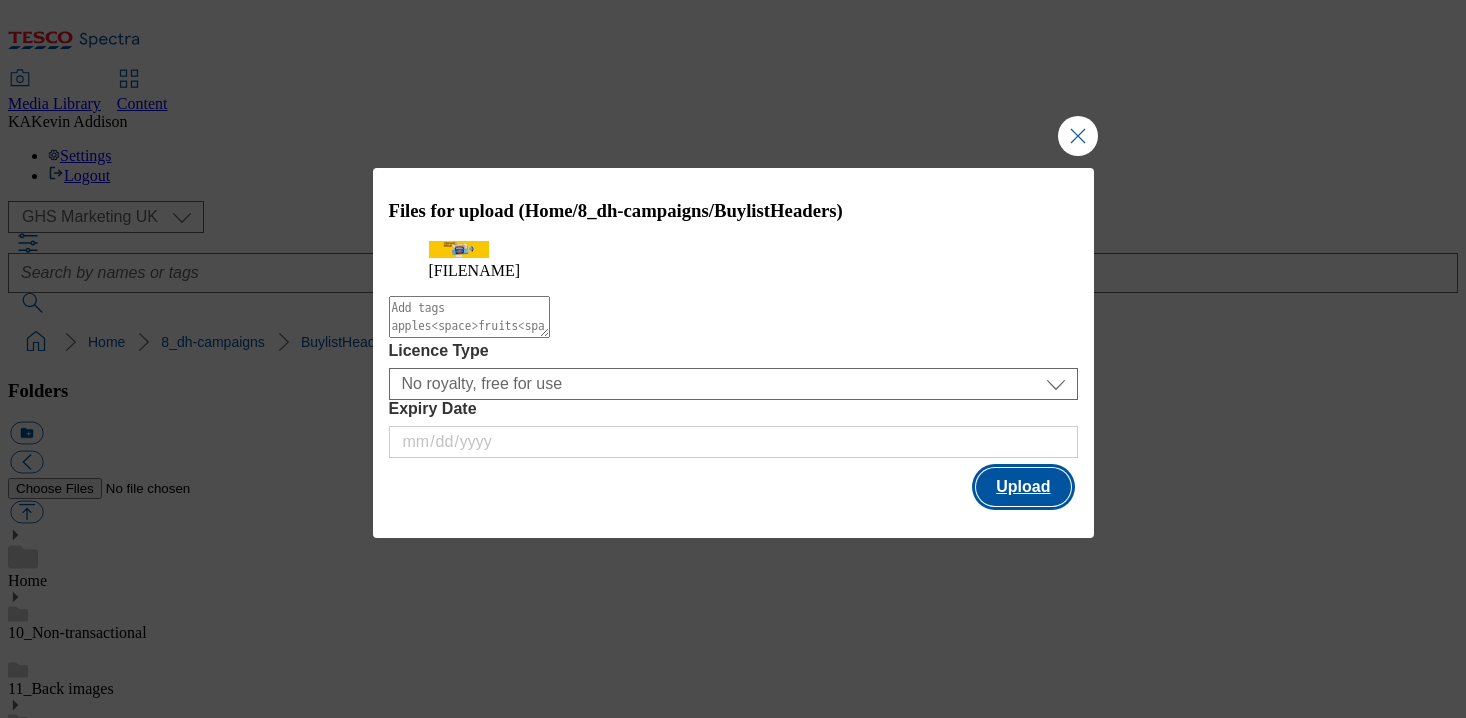 click on "Upload" at bounding box center [1023, 487] 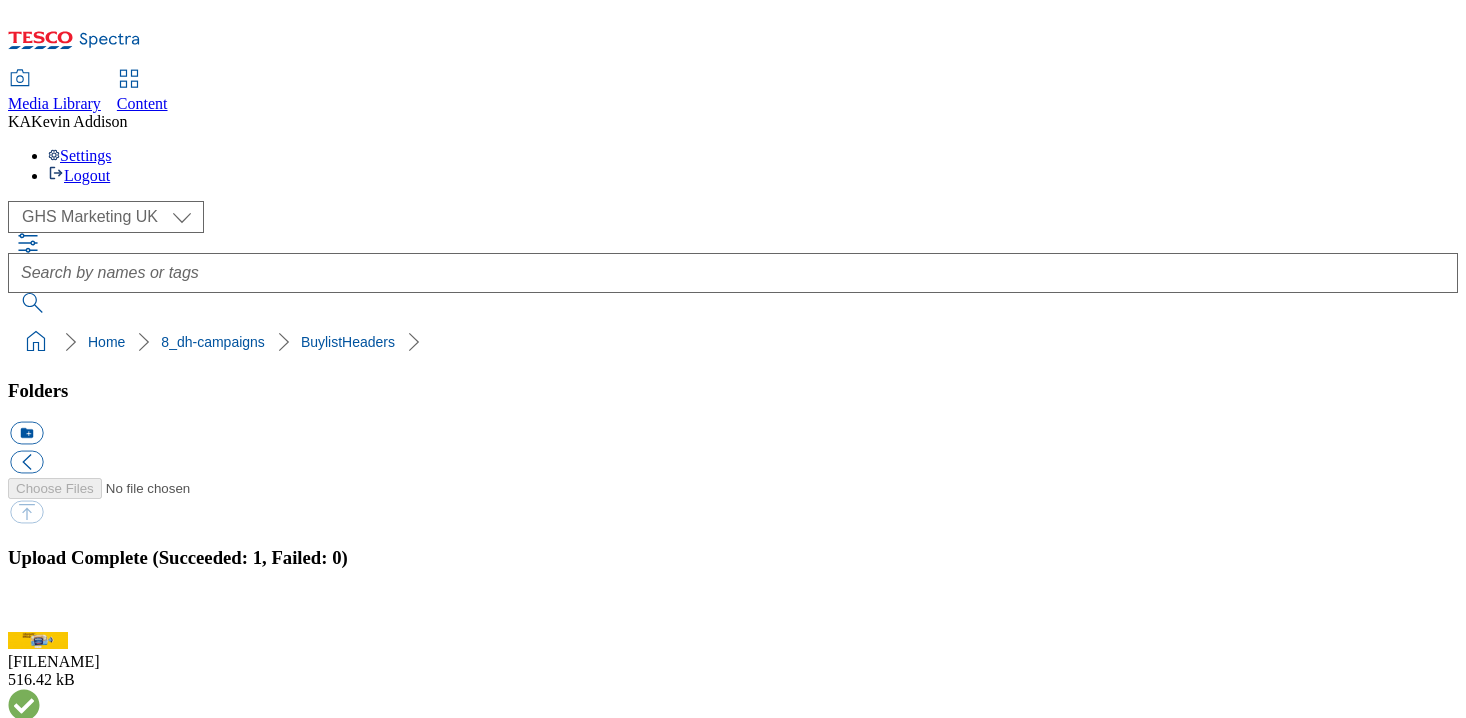 click on "BuylistHeaders" at bounding box center (57, 1747) 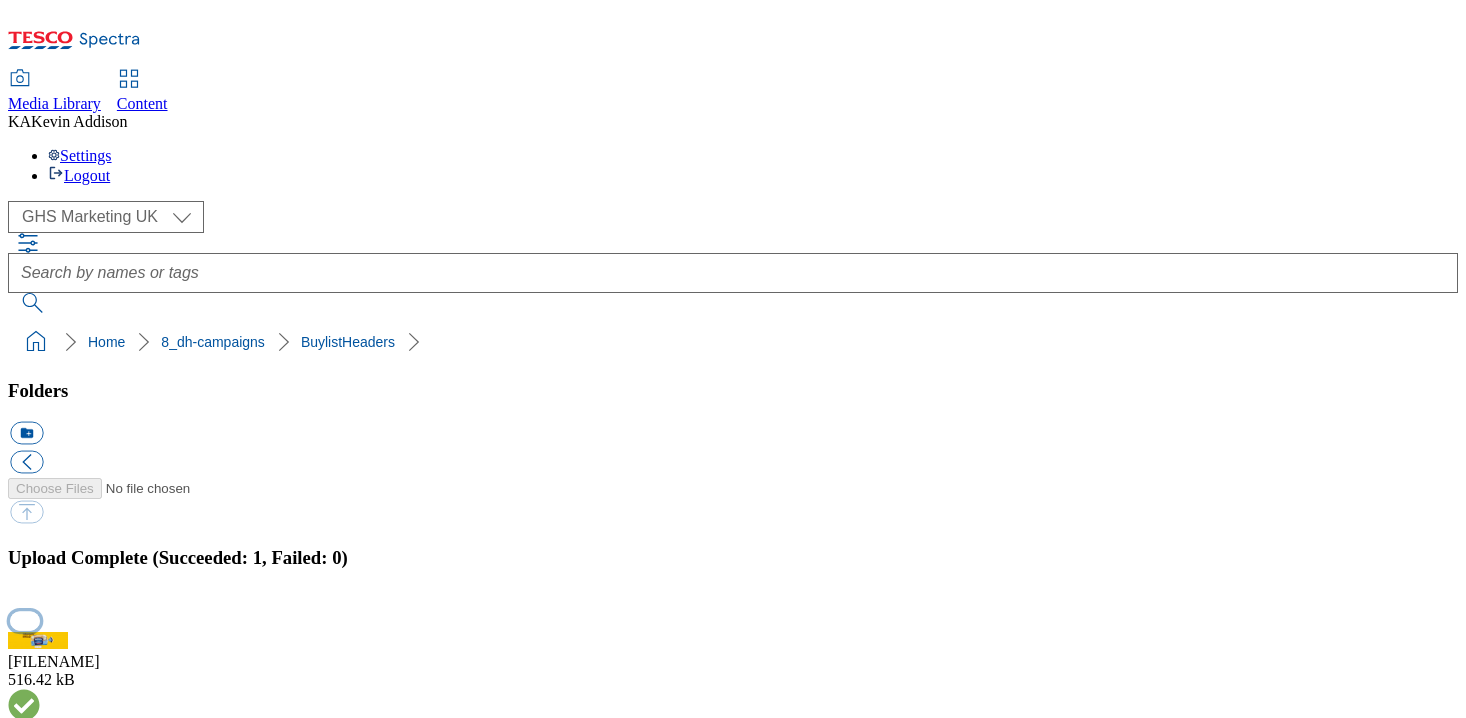 click at bounding box center [25, 620] 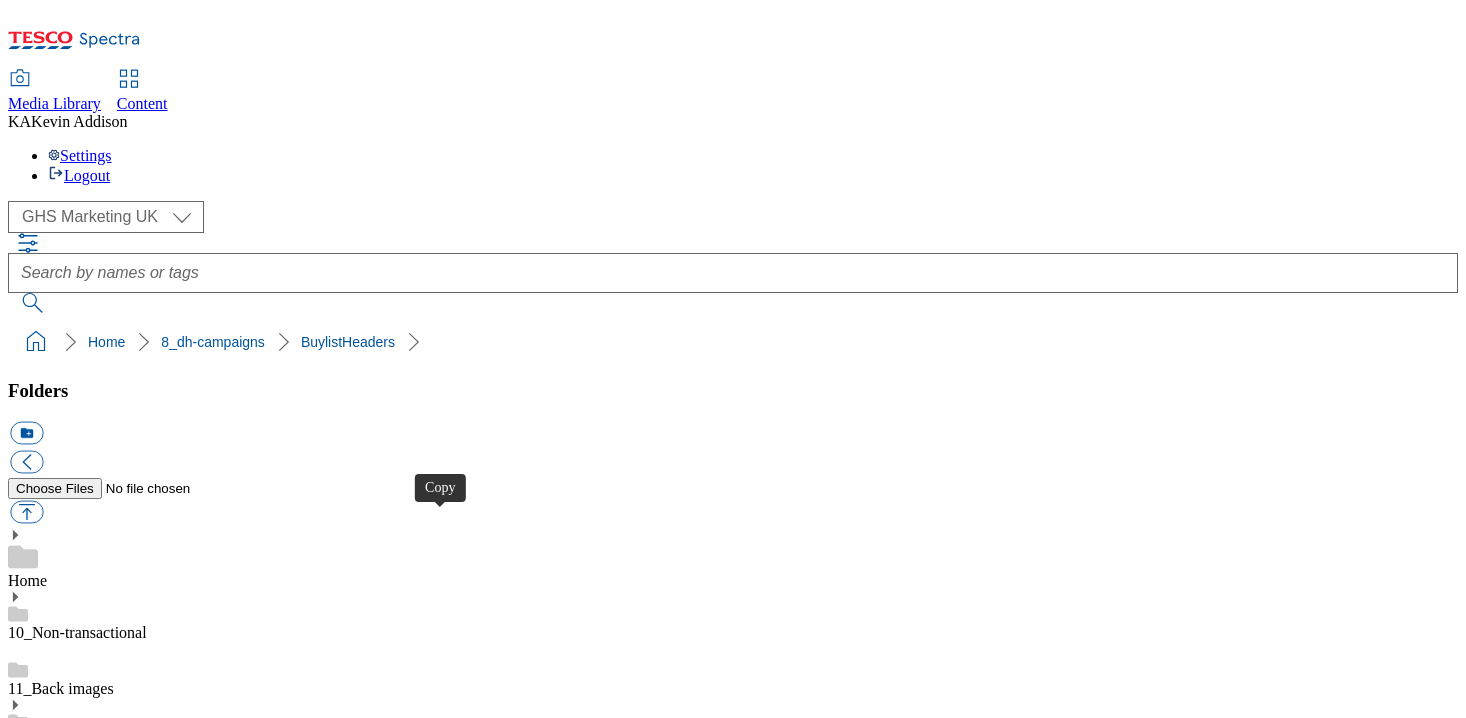 click at bounding box center (26, 4048) 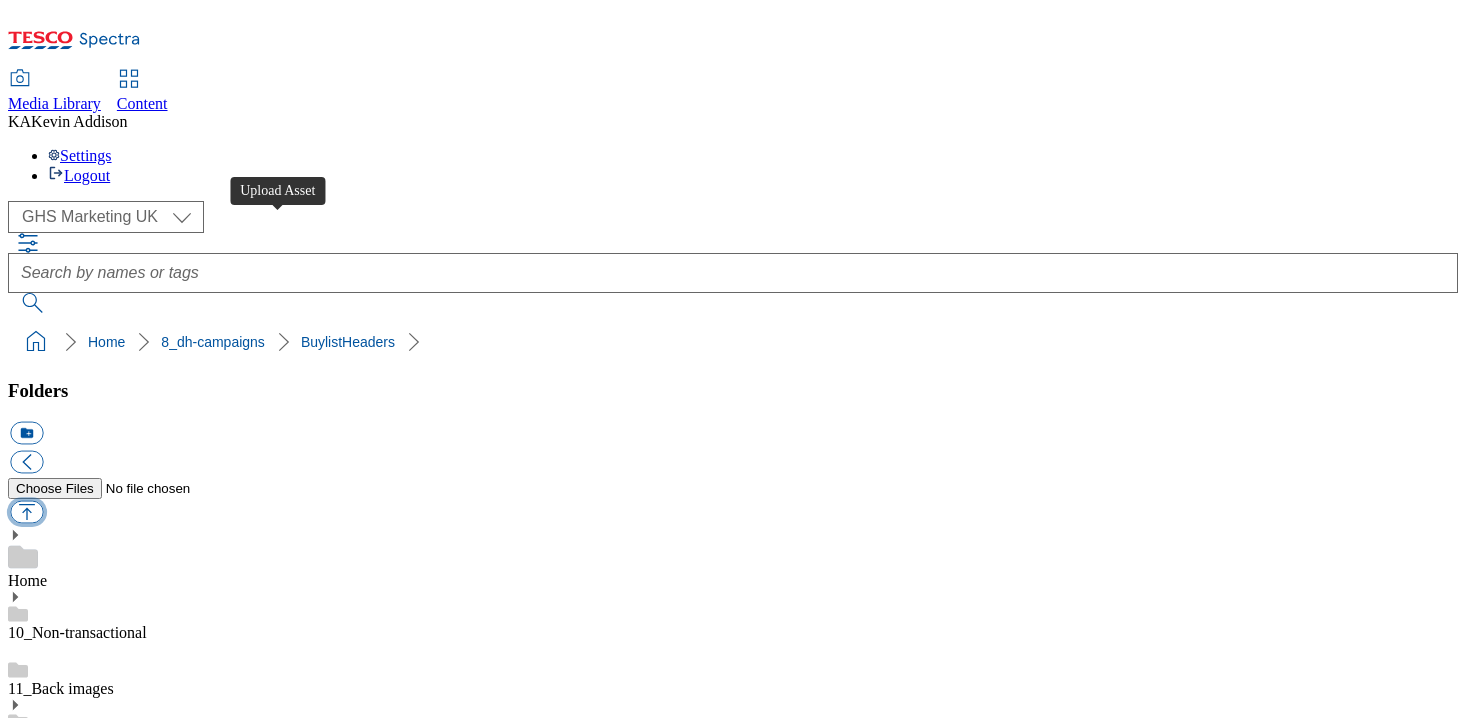 click at bounding box center (26, 512) 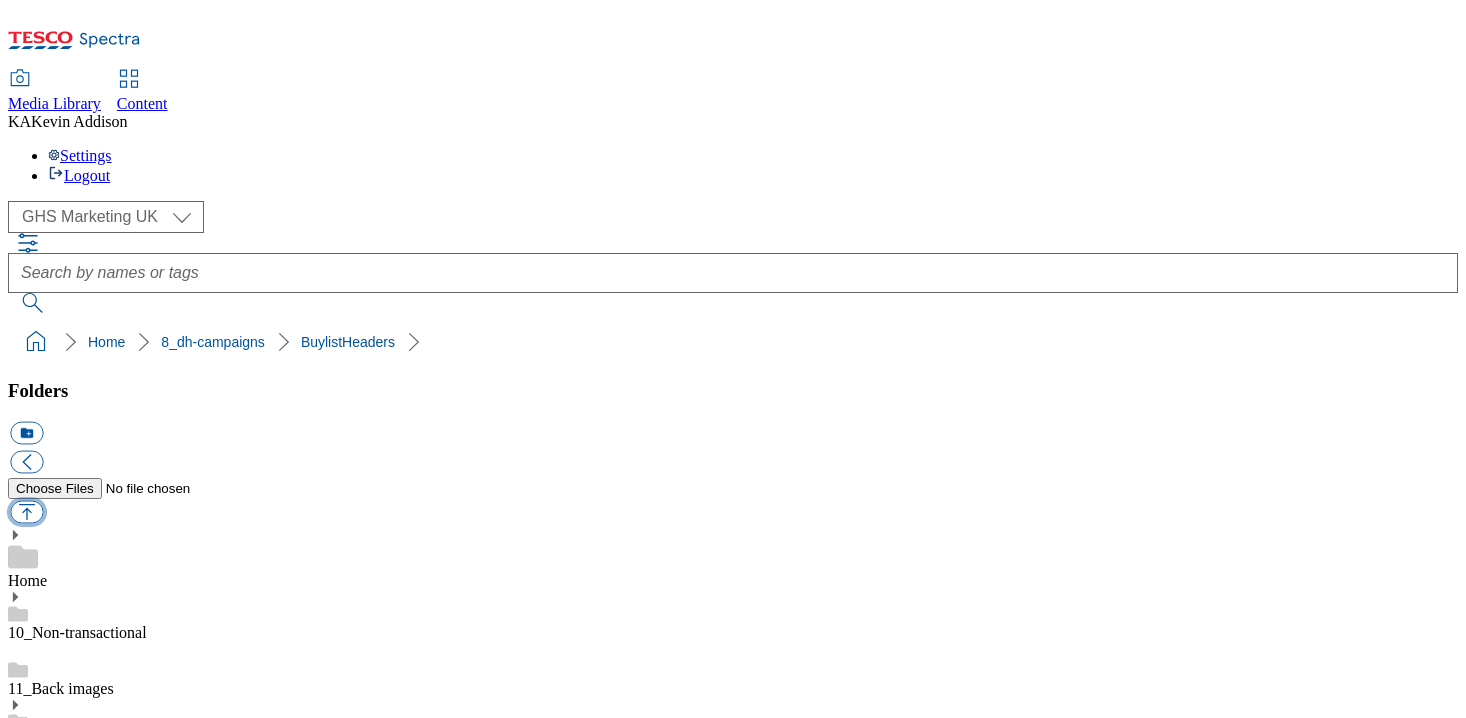 type on "C:\fakepath\1752762350175-541355-Hovis-Brand-Zone-Page-buylistheaders_6.png" 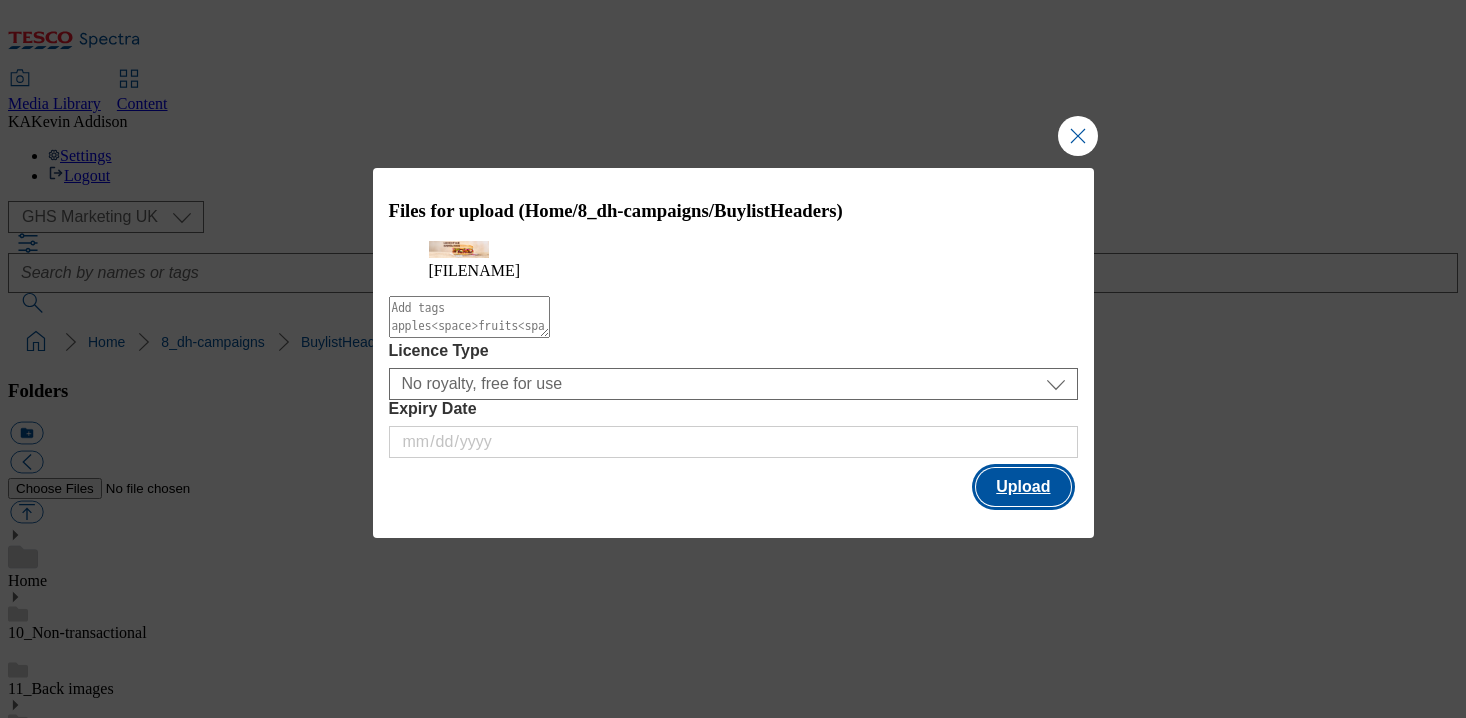 click on "Upload" at bounding box center (1023, 487) 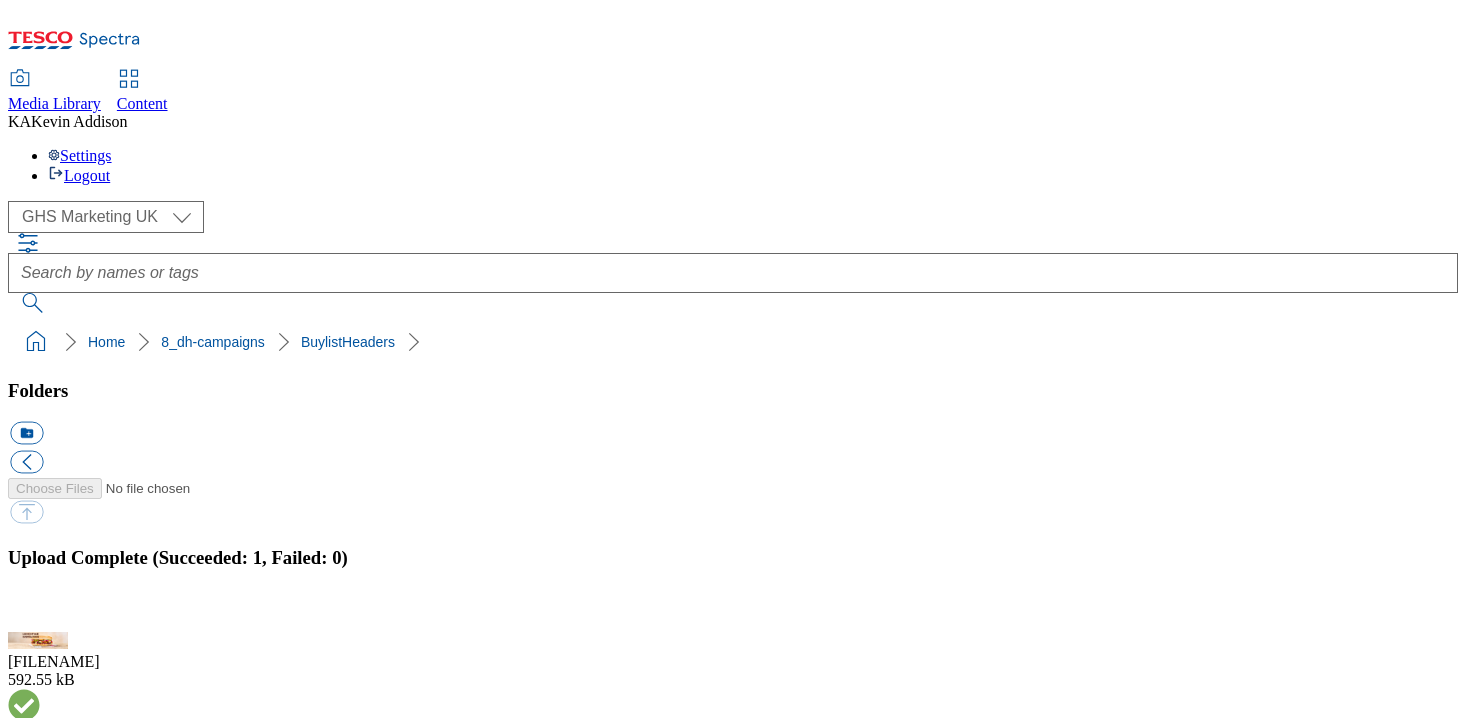 click on "BuylistHeaders" at bounding box center (57, 1747) 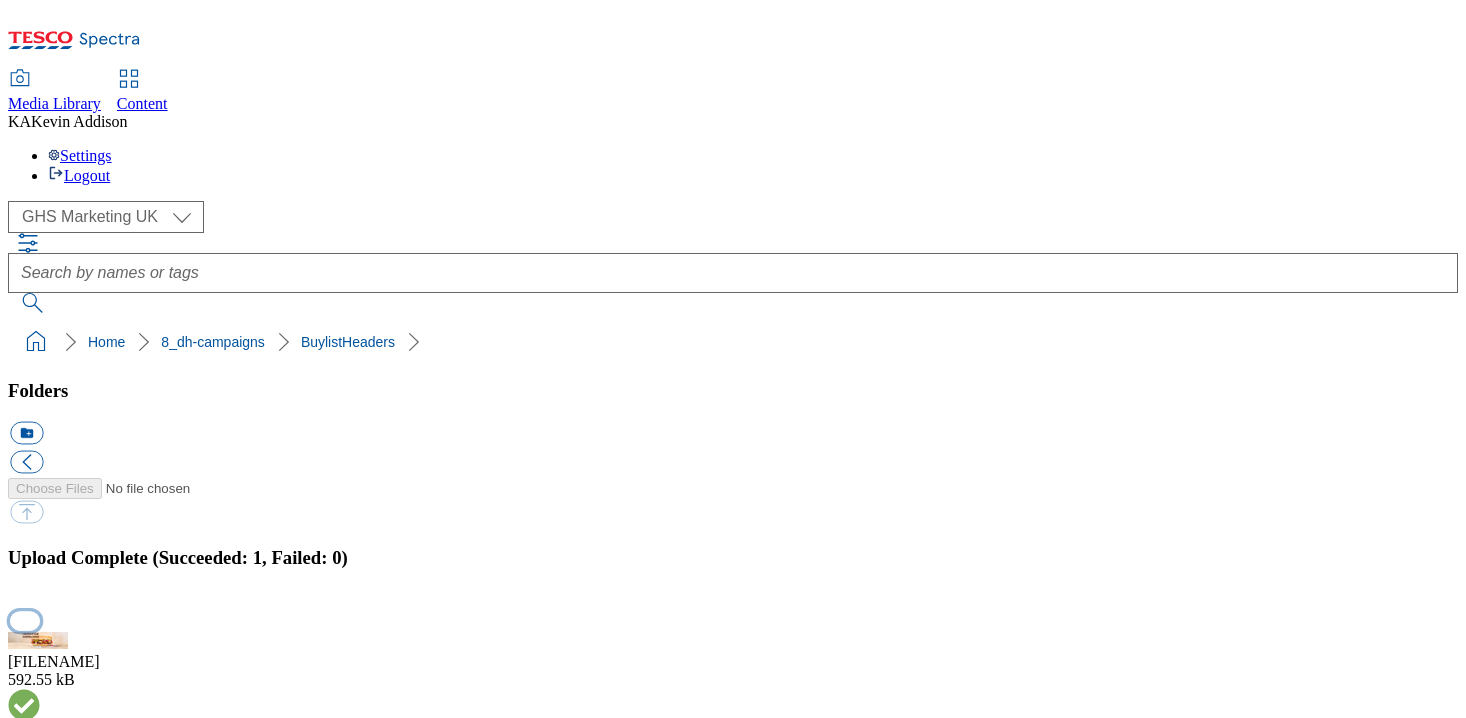 click at bounding box center (25, 620) 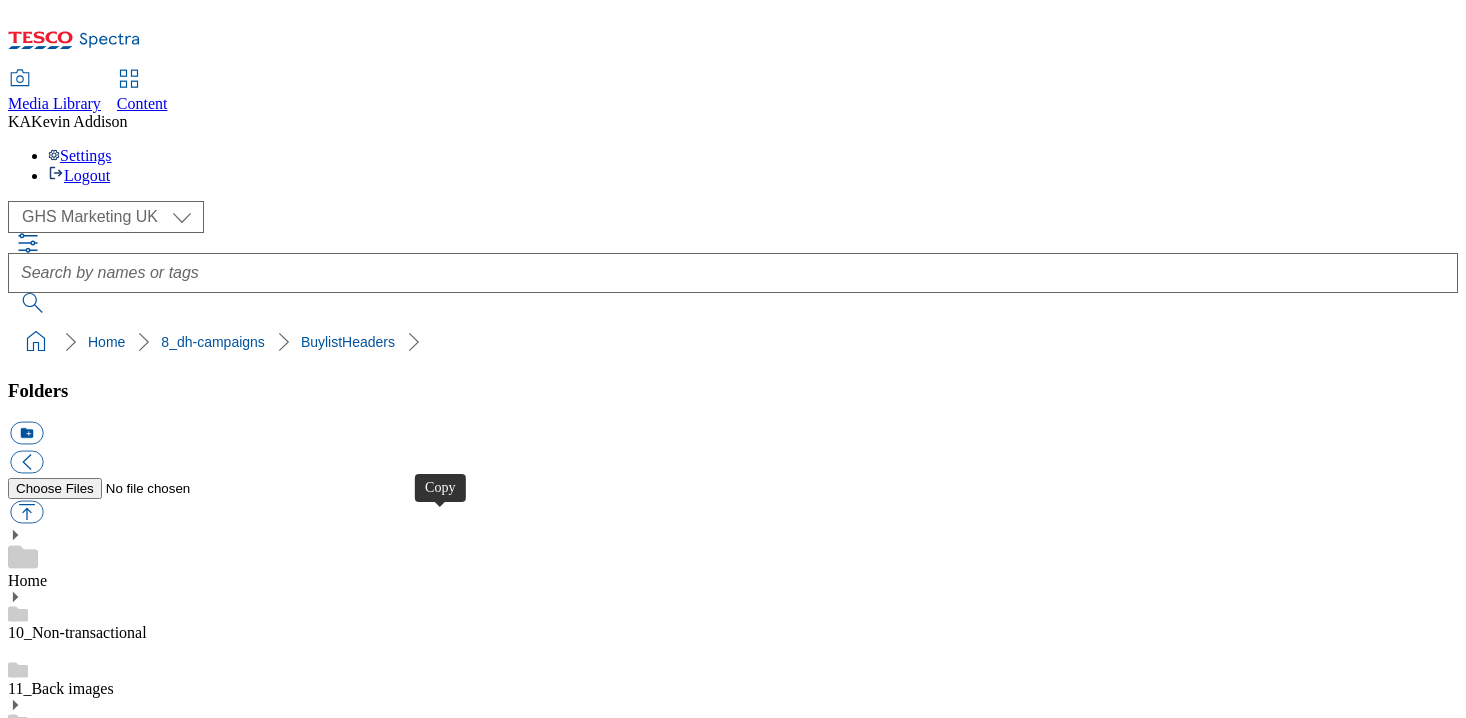 click at bounding box center (26, 4048) 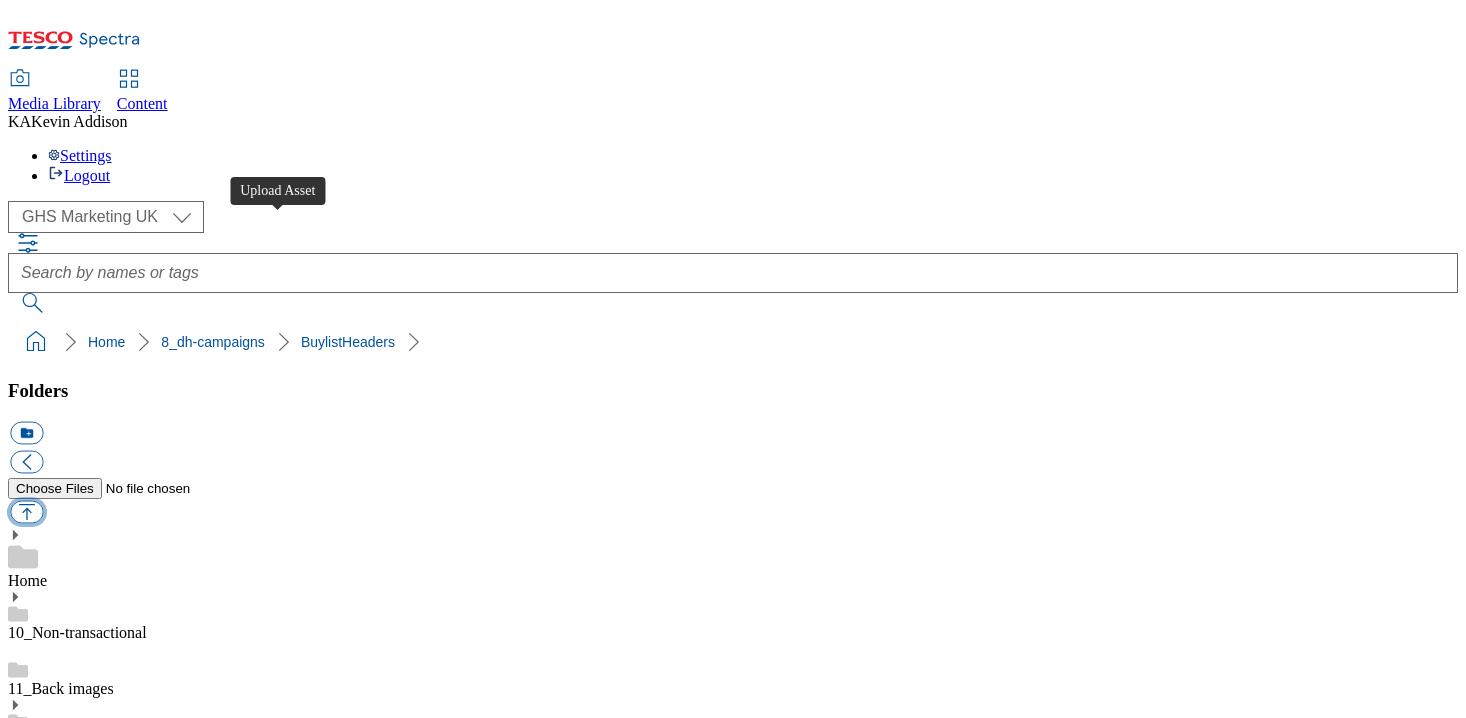 click at bounding box center (26, 512) 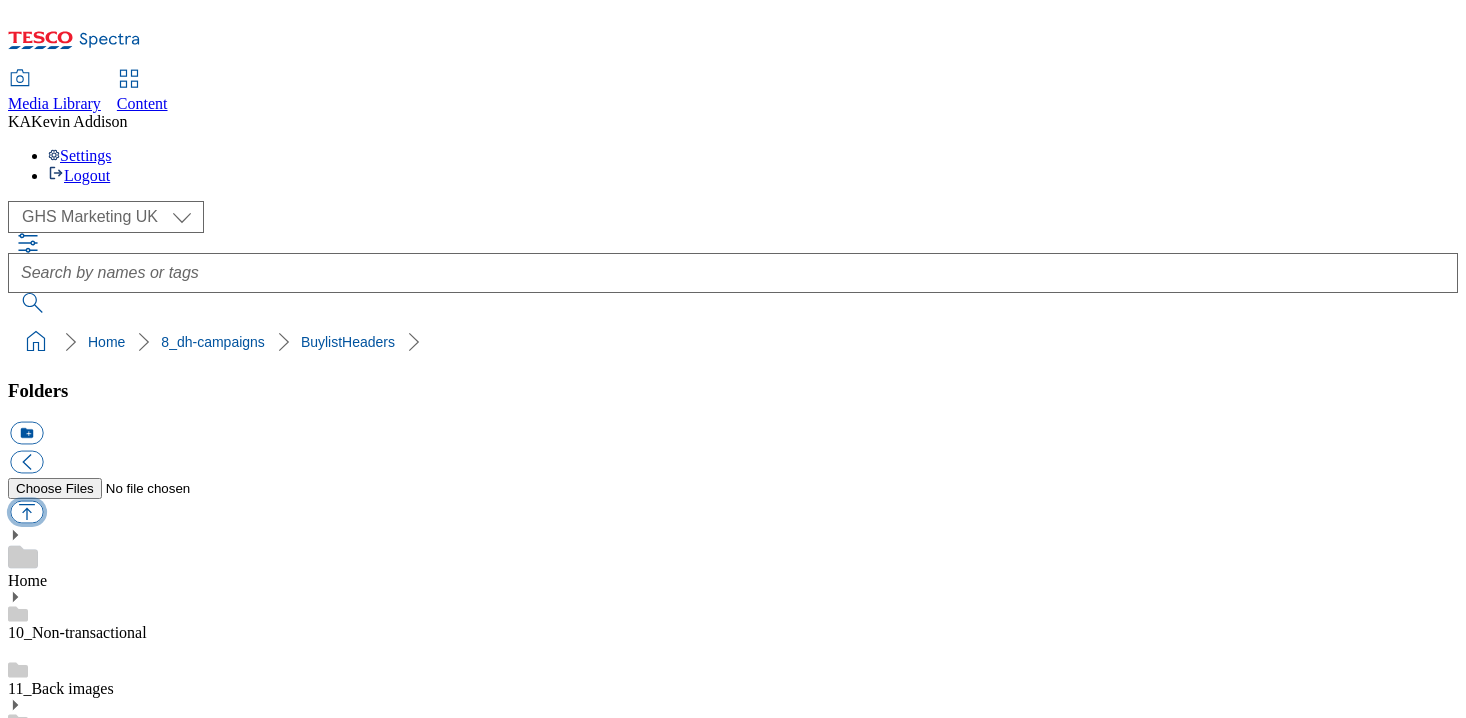type on "C:\fakepath\1753100212134-541355-Hovis-Brand-Zone-Page-buylistheaders_2.png" 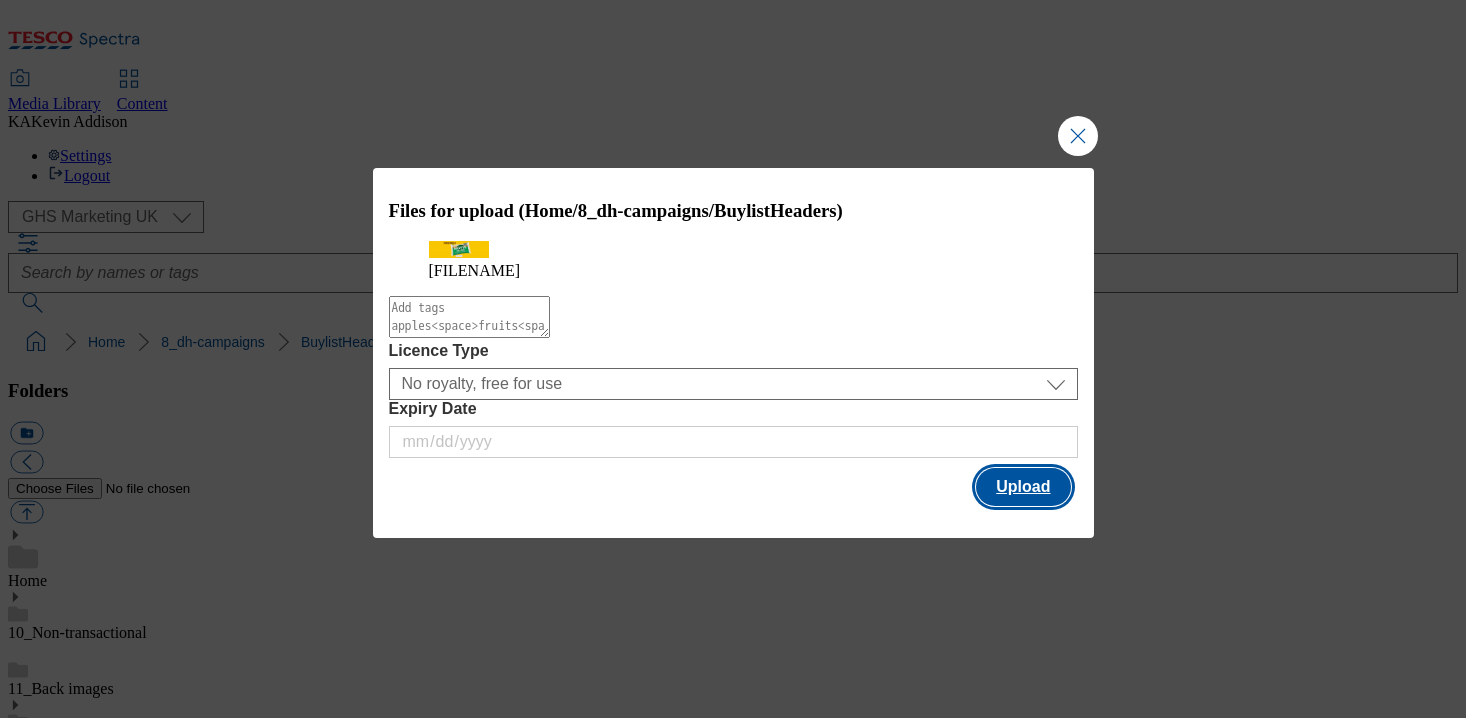 click on "Upload" at bounding box center [1023, 487] 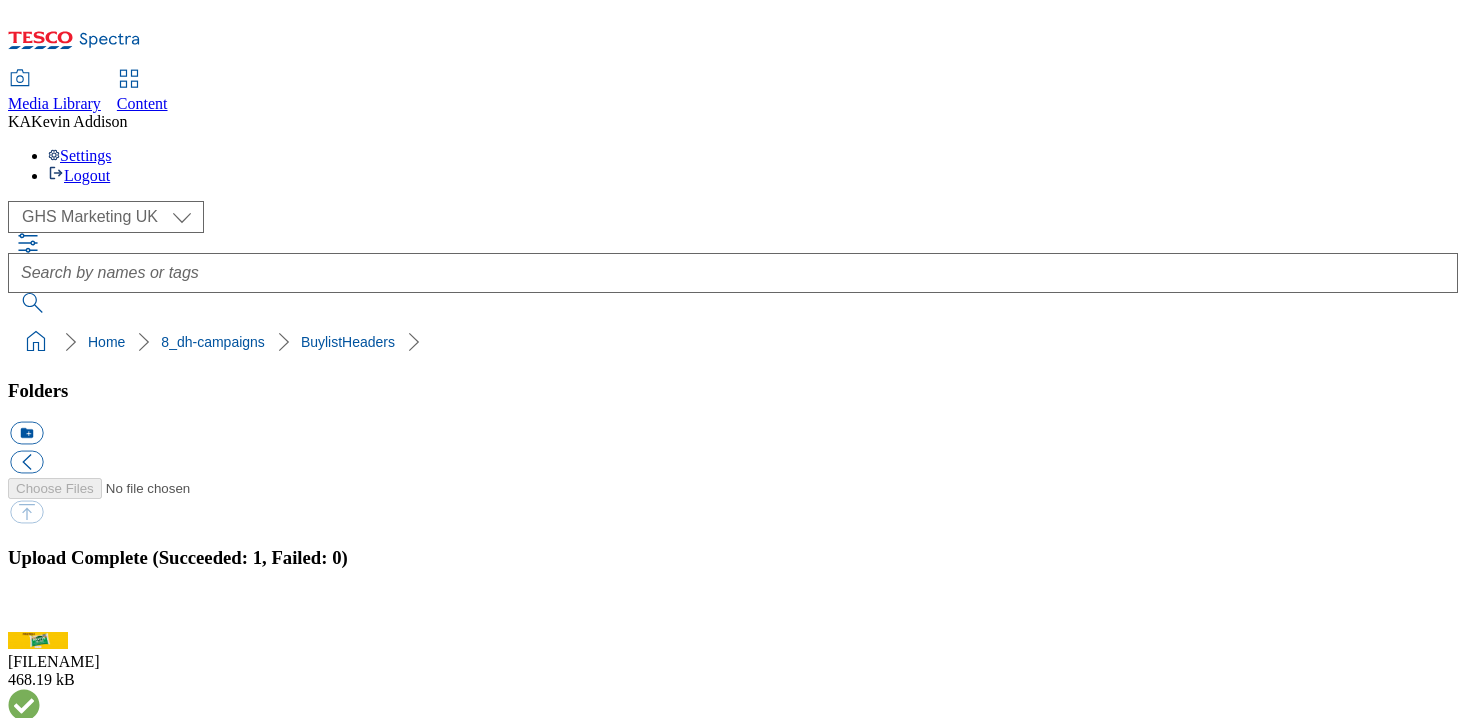 click on "BuylistHeaders" at bounding box center (57, 1747) 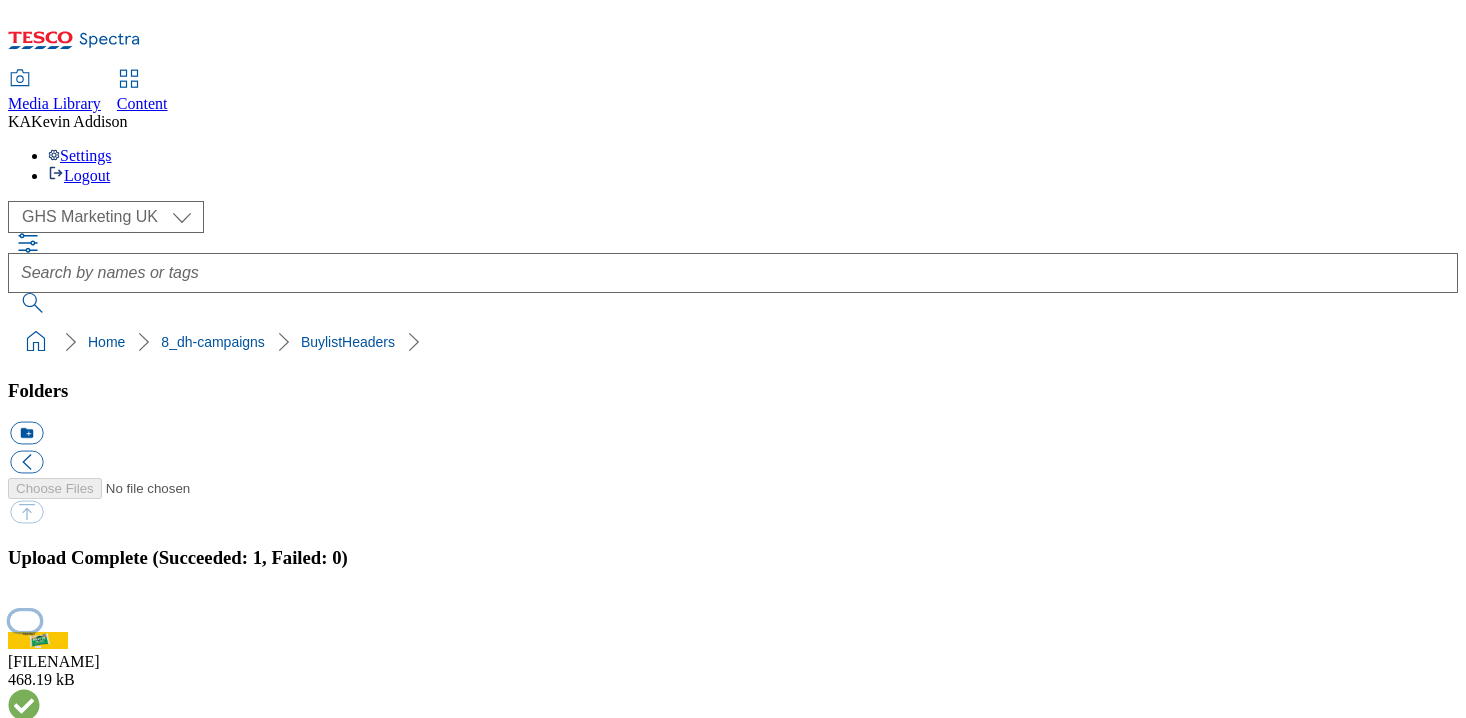 click at bounding box center (25, 620) 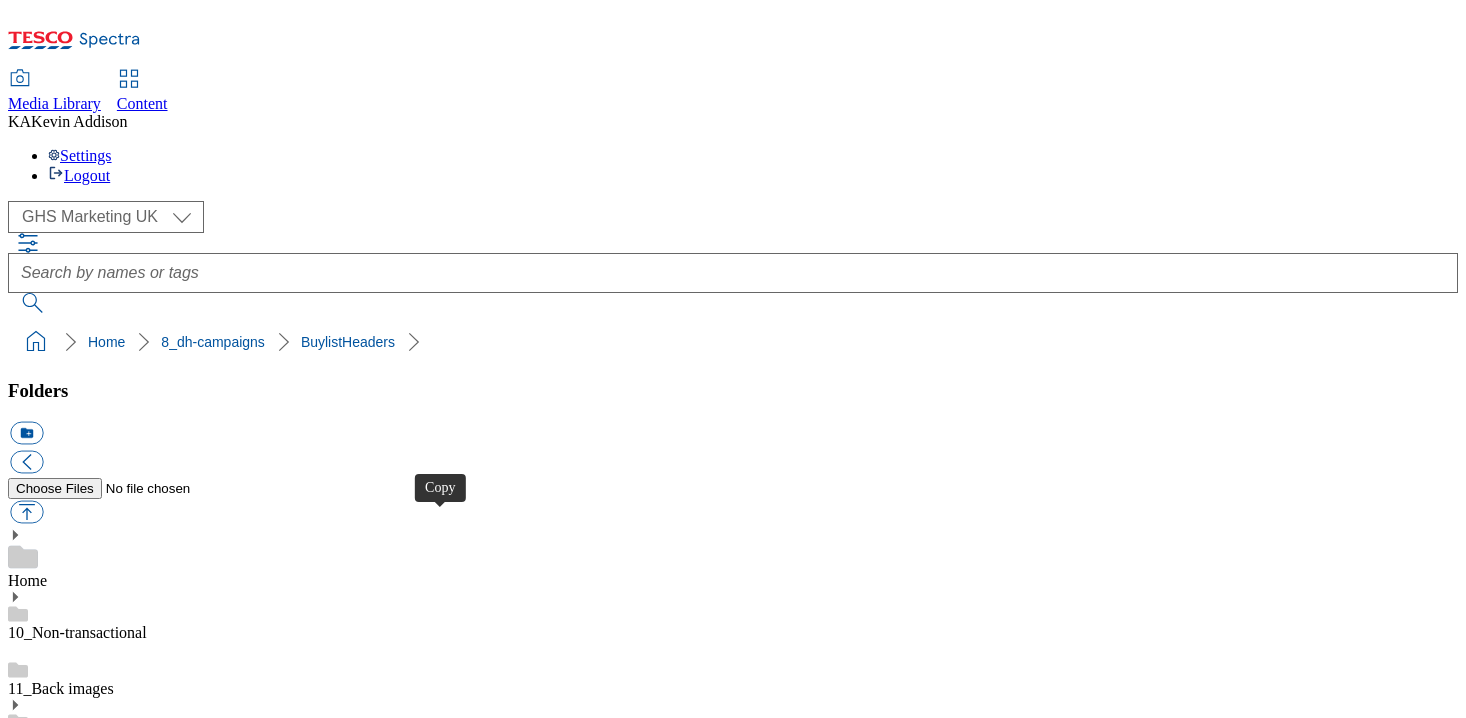 click at bounding box center (26, 4048) 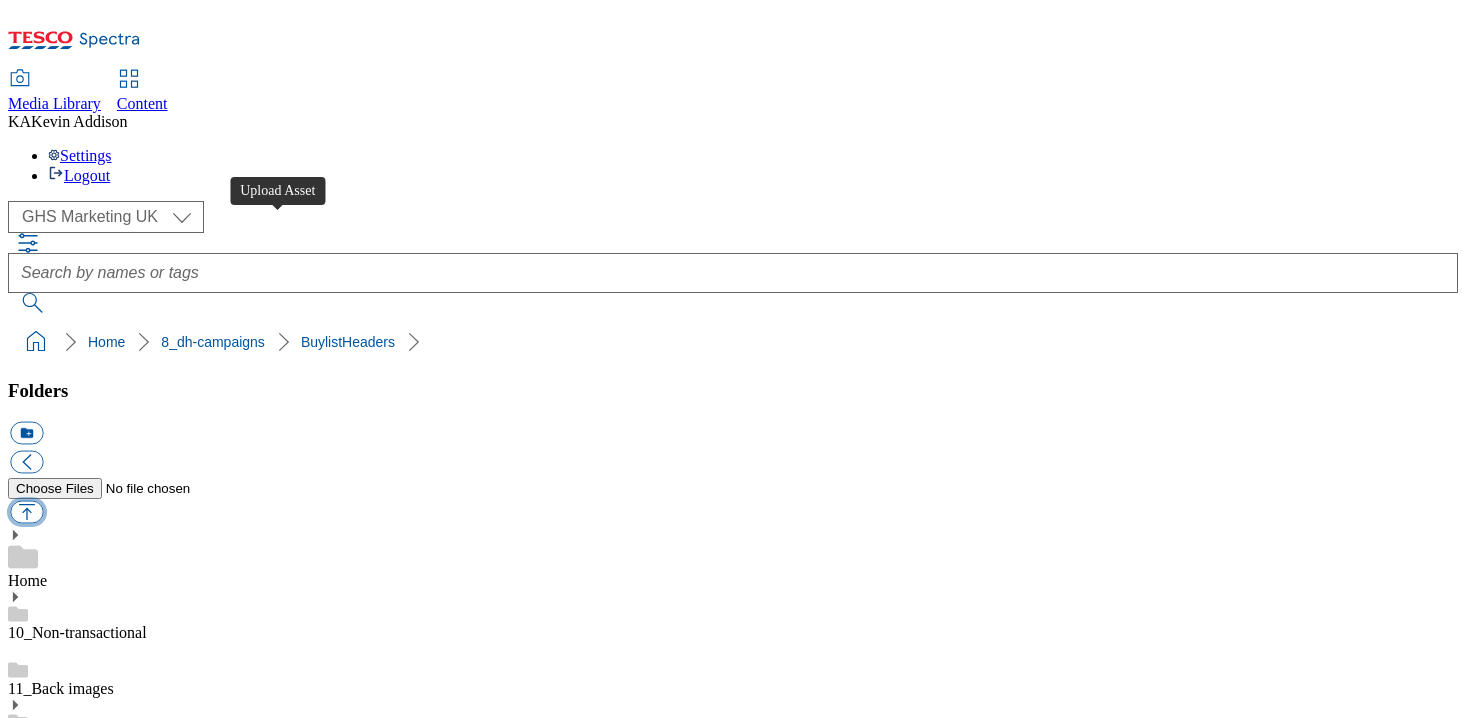 click at bounding box center [26, 512] 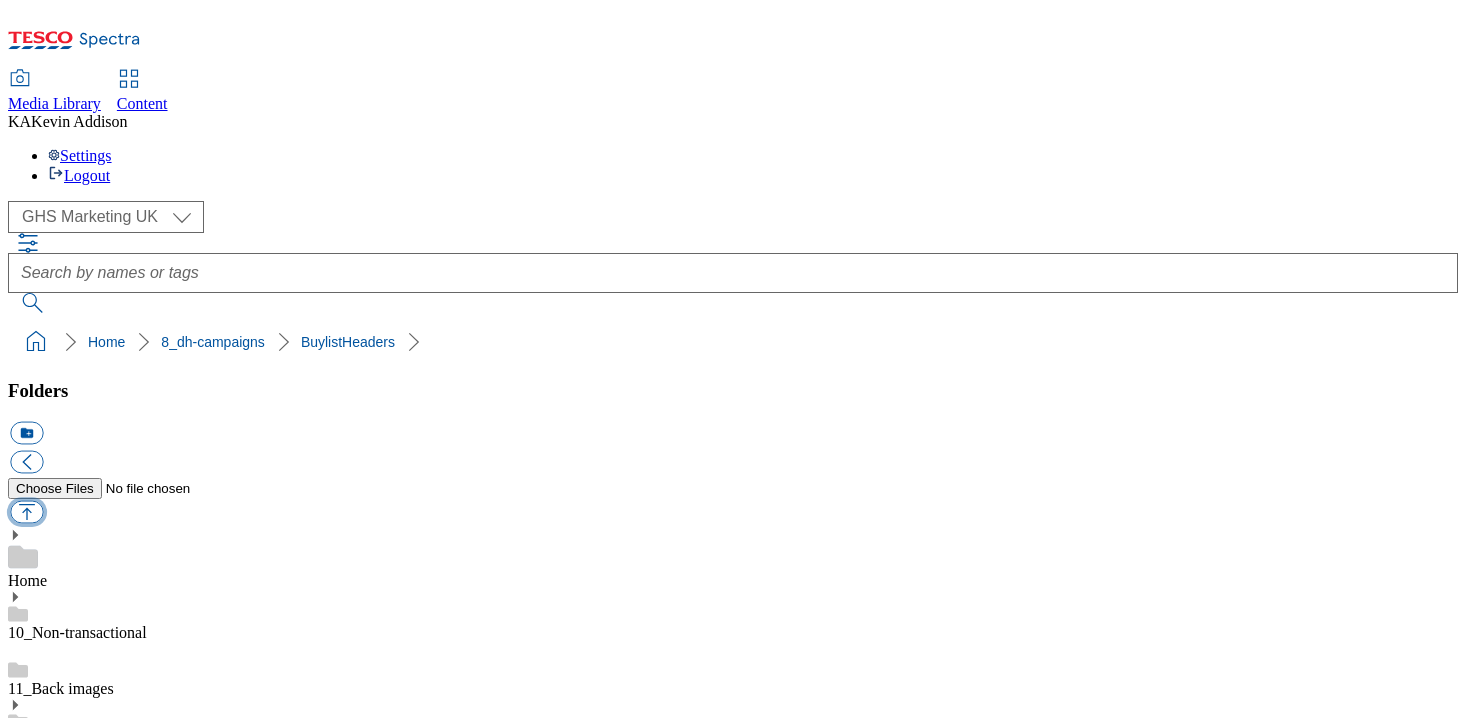 type on "C:\fakepath\[NUMBER]-[NUMBER]-[LAST]-[BRAND]-[ZONE]-[PAGE]-[FILENAME].png" 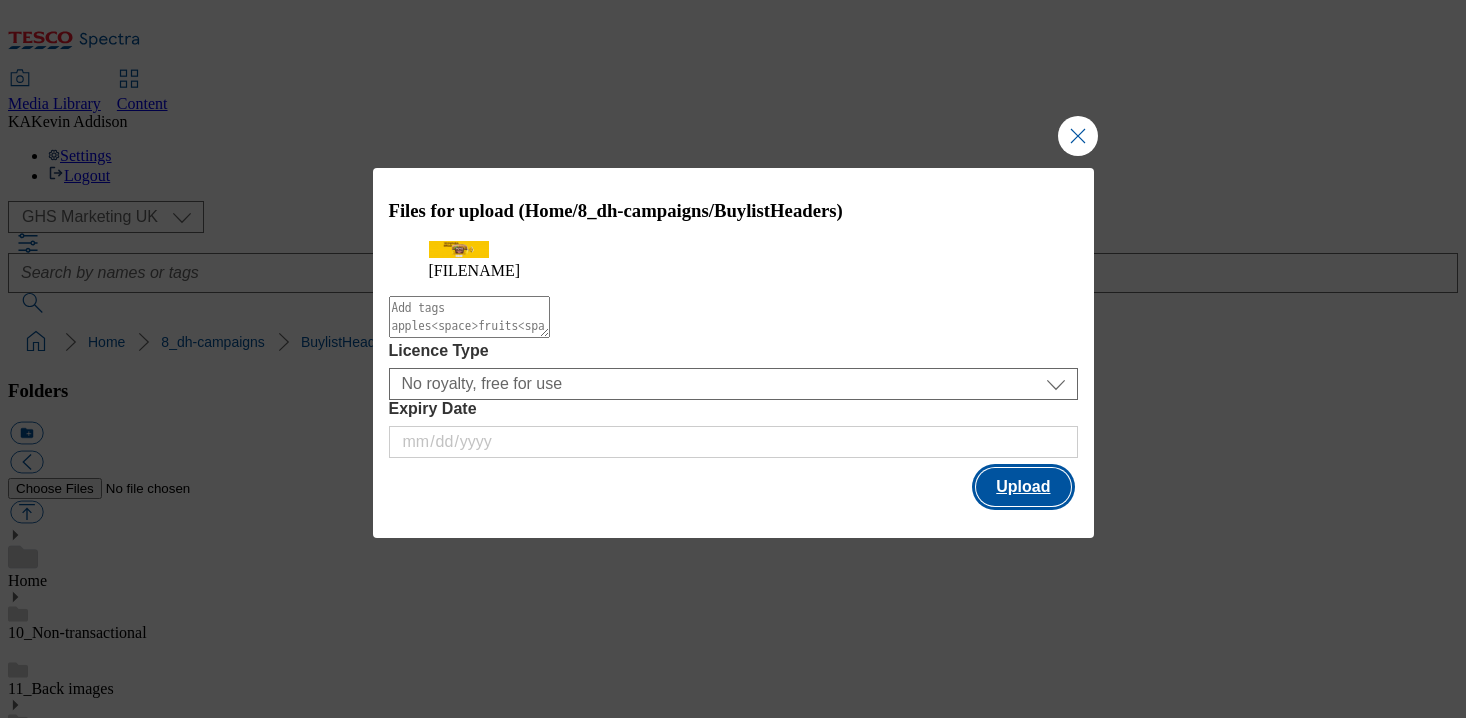 click on "Upload" at bounding box center (1023, 487) 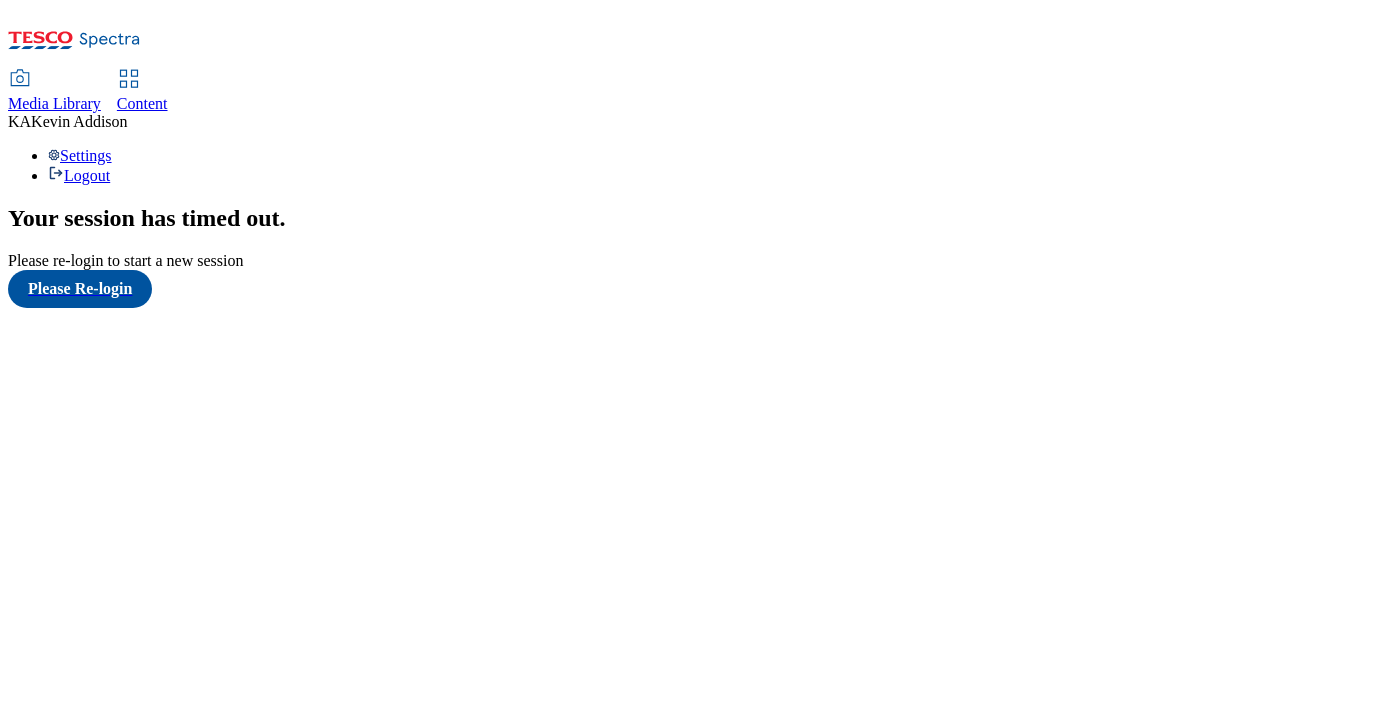 scroll, scrollTop: 0, scrollLeft: 0, axis: both 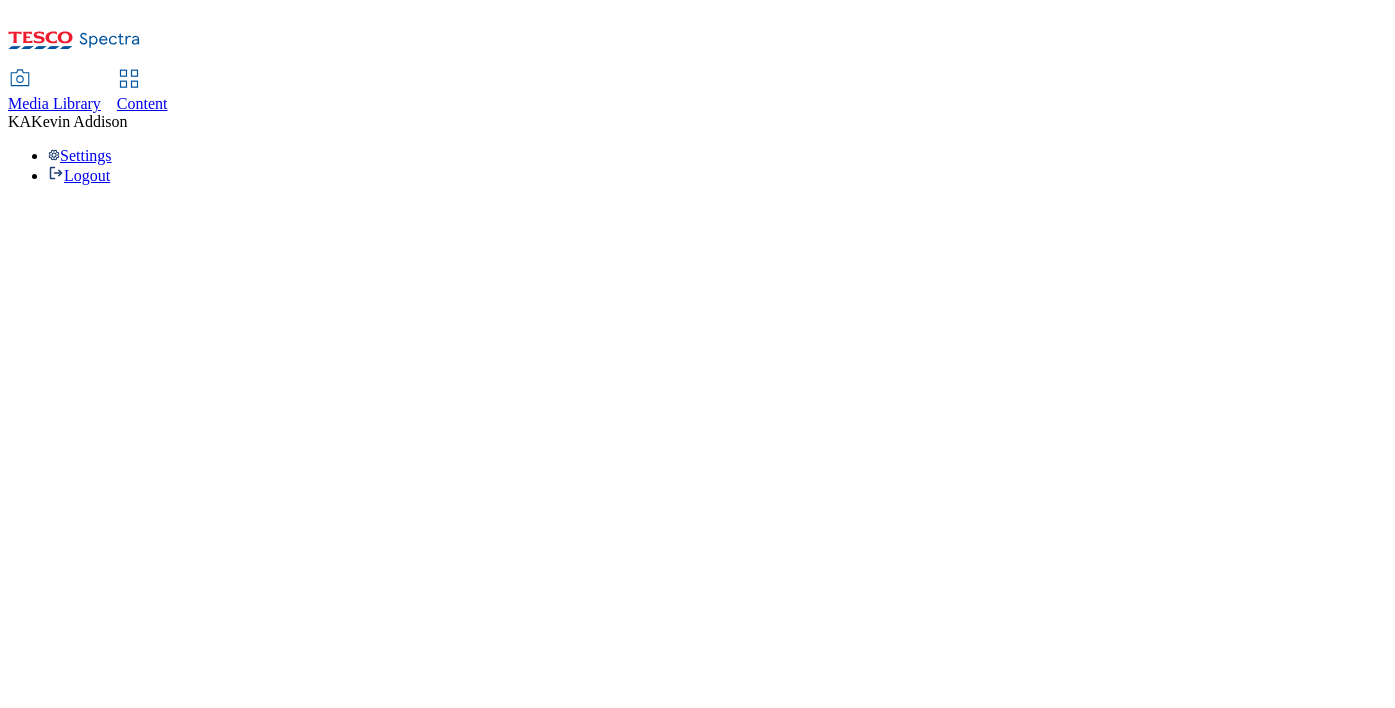 select on "ghs-uk" 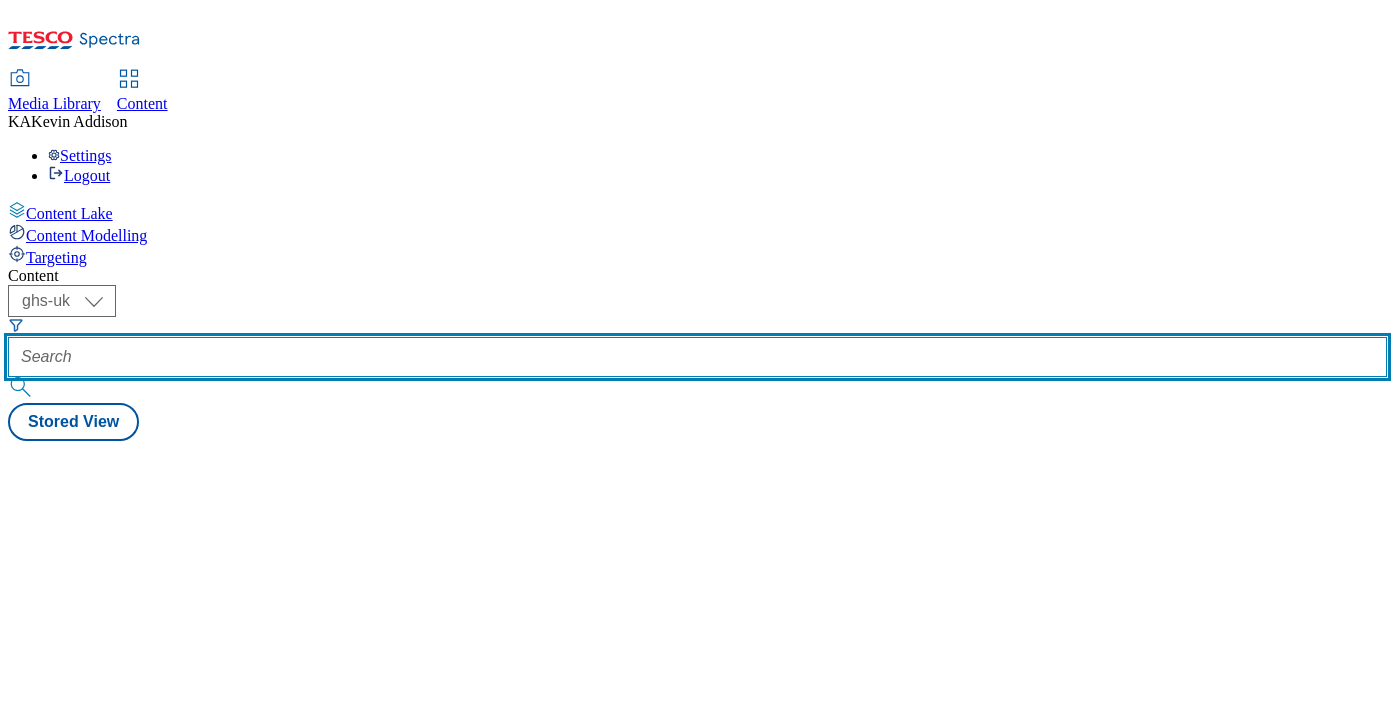 click at bounding box center (697, 357) 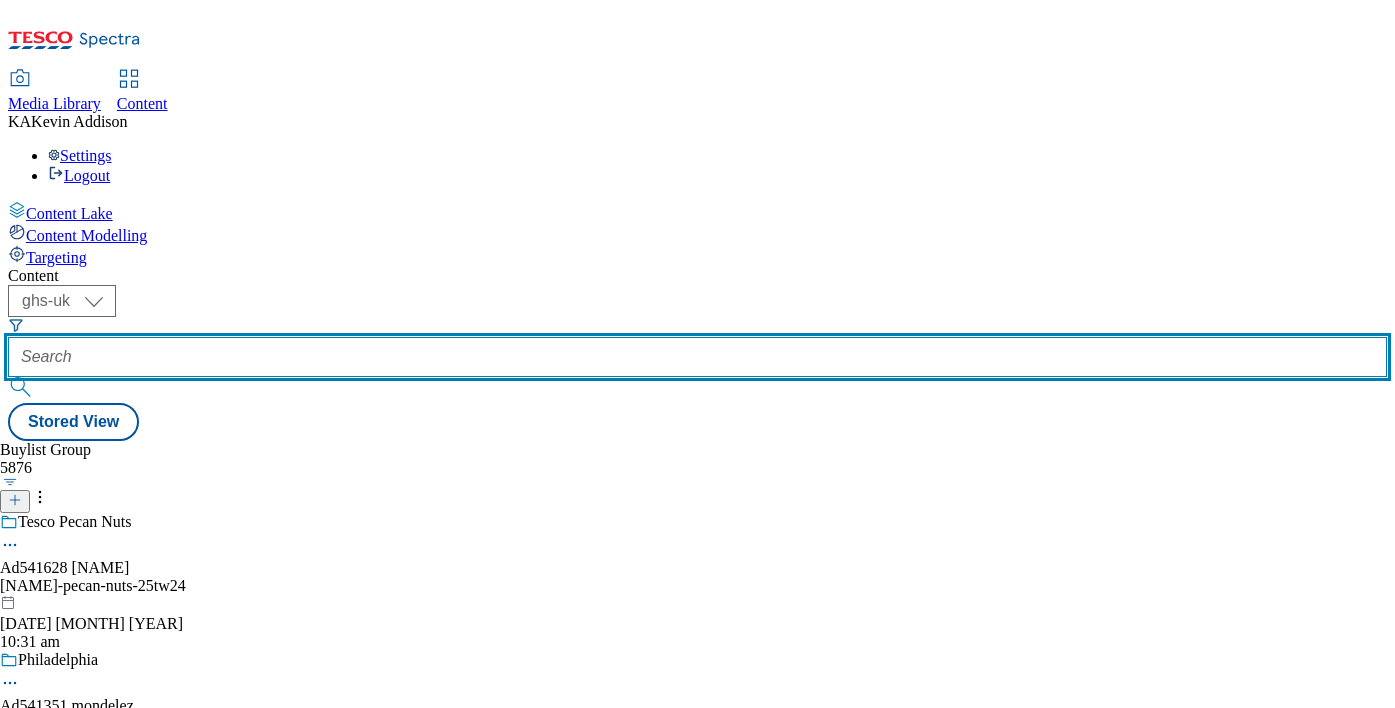 paste on "dental-event-colgate" 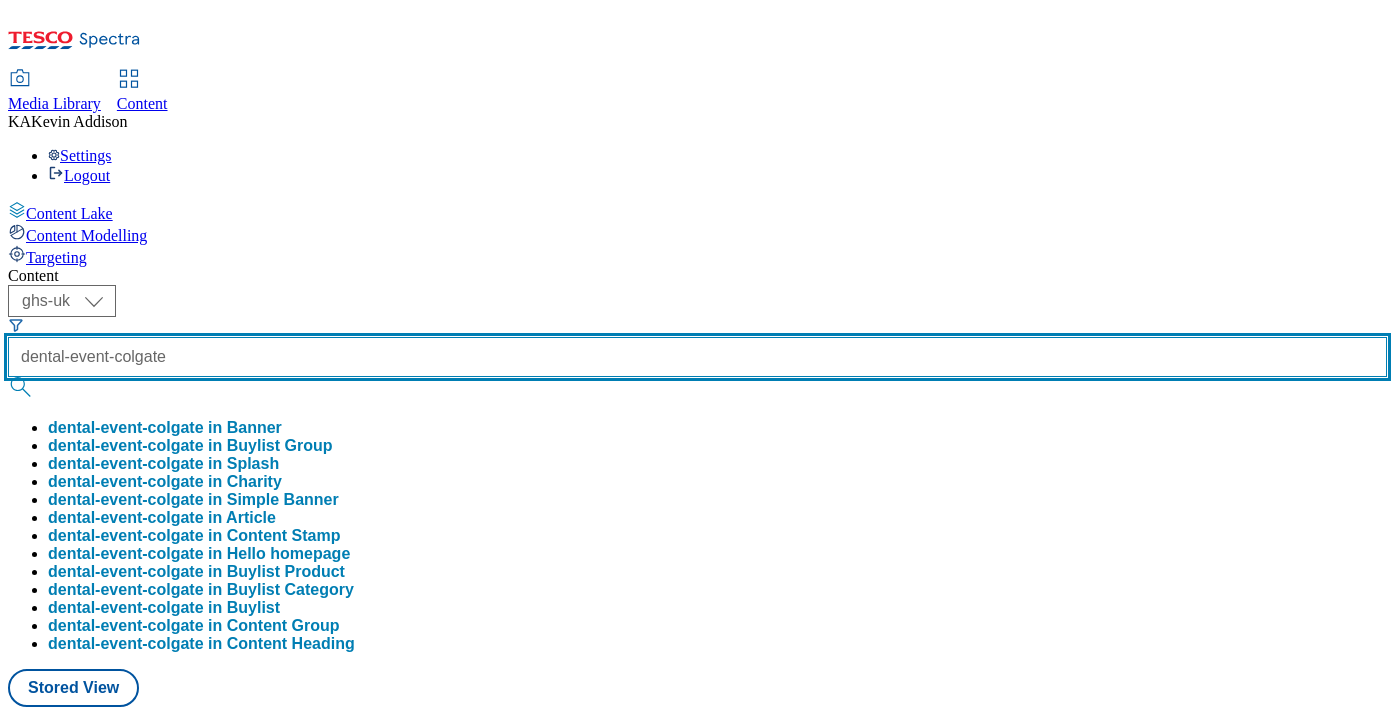 type on "dental-event-colgate" 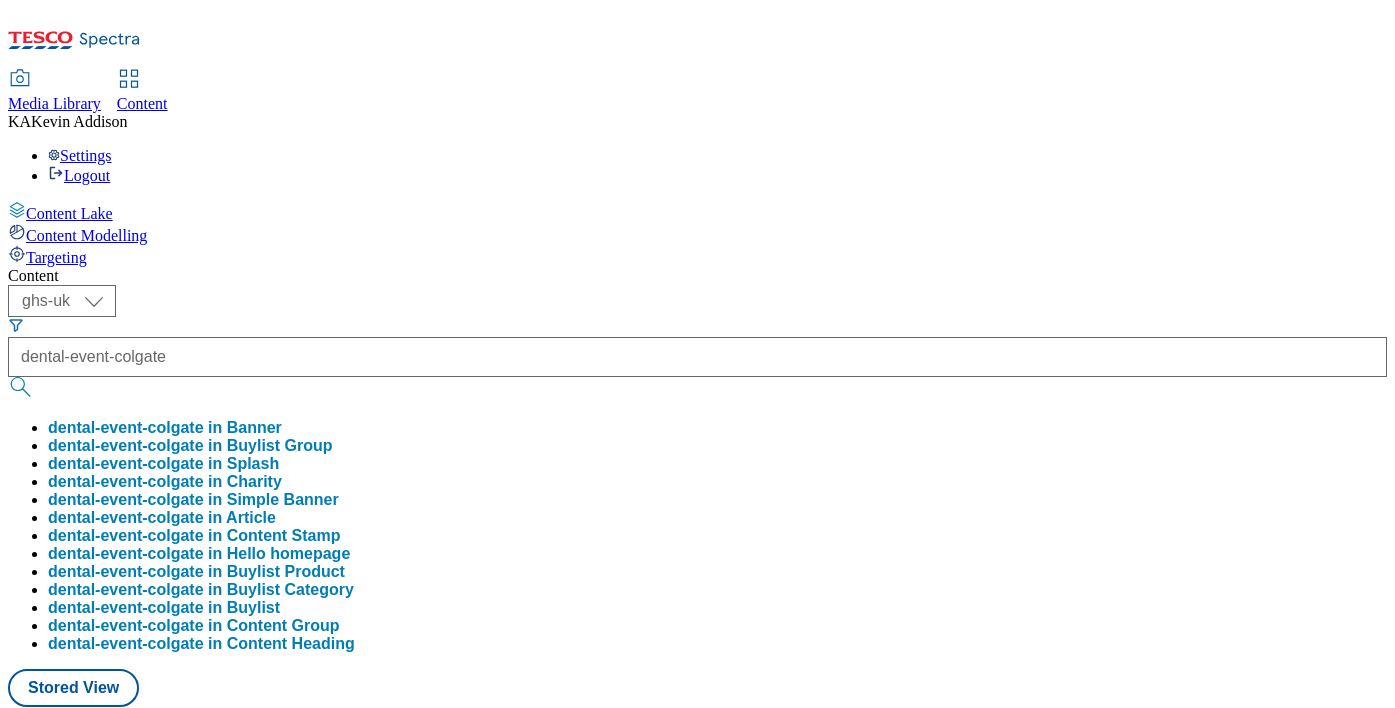 click on "dental-event-colgate in   Buylist Group" at bounding box center [190, 446] 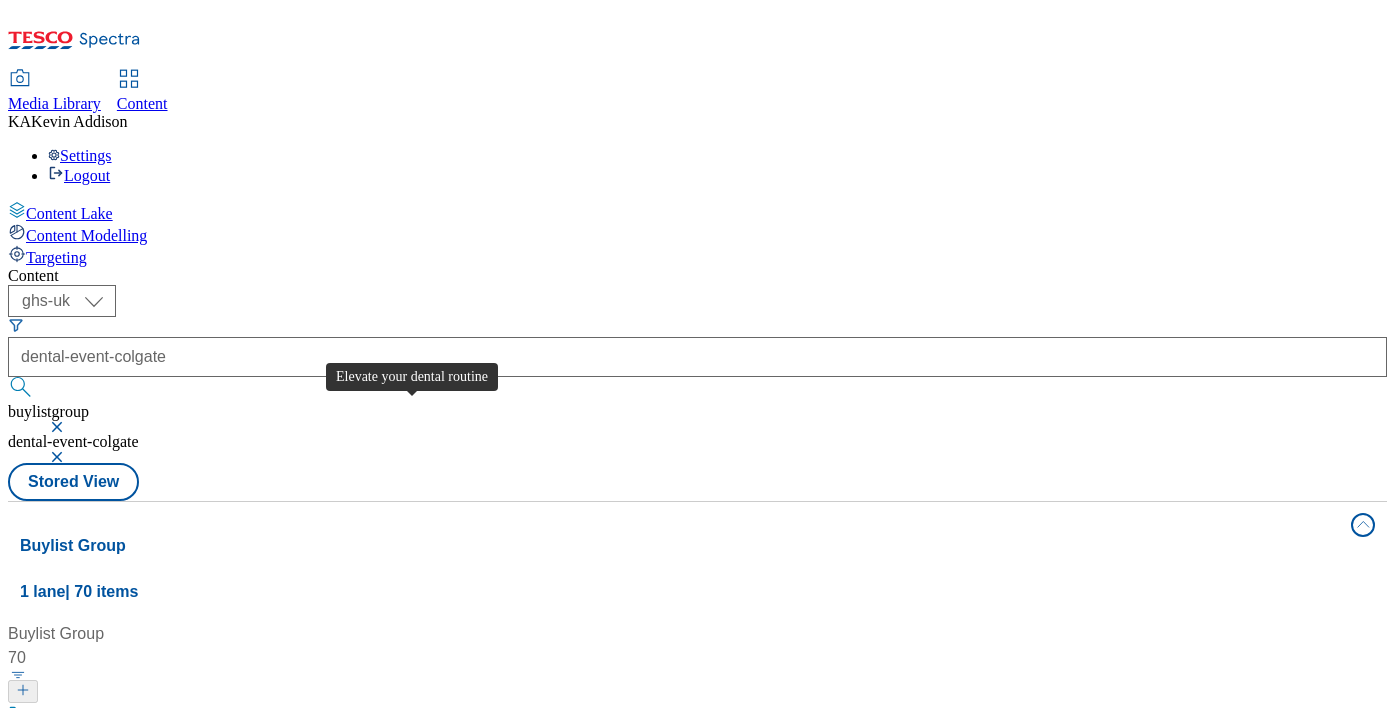 click on "Elevate  your dental routine" at bounding box center (121, 716) 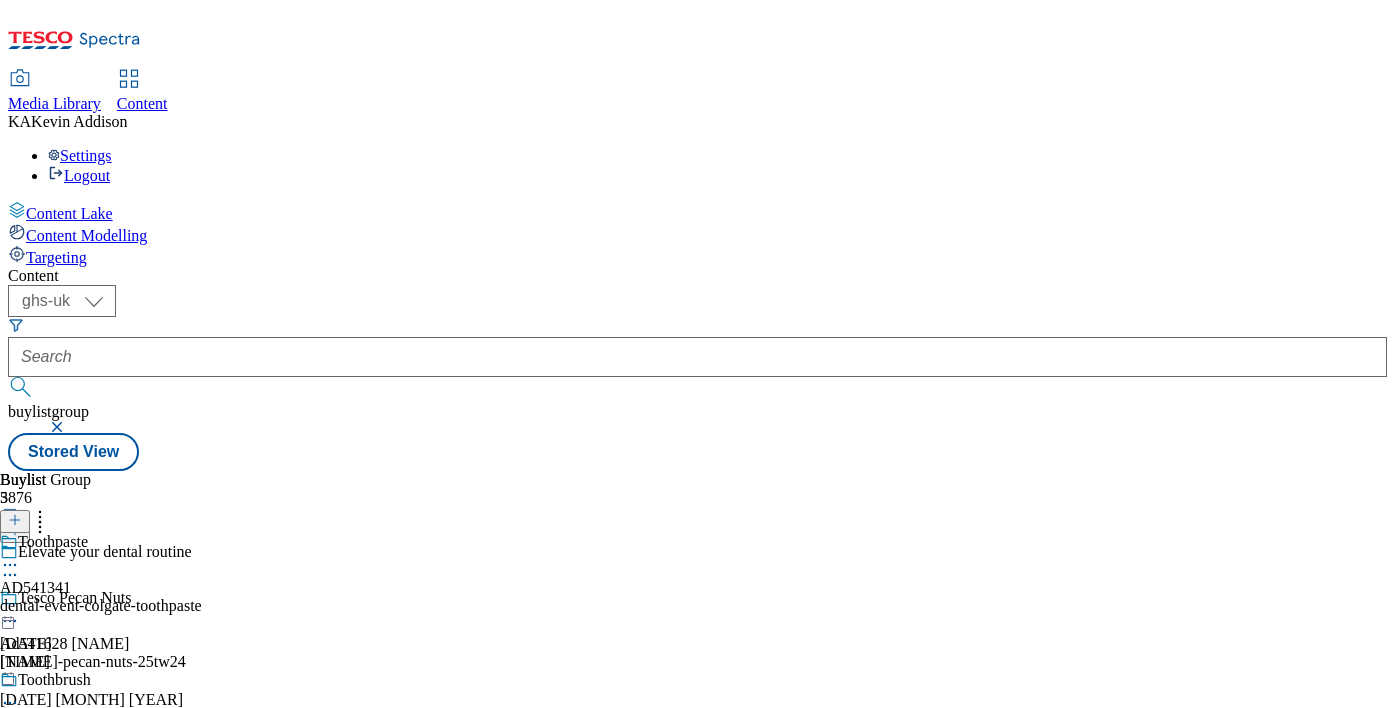 click 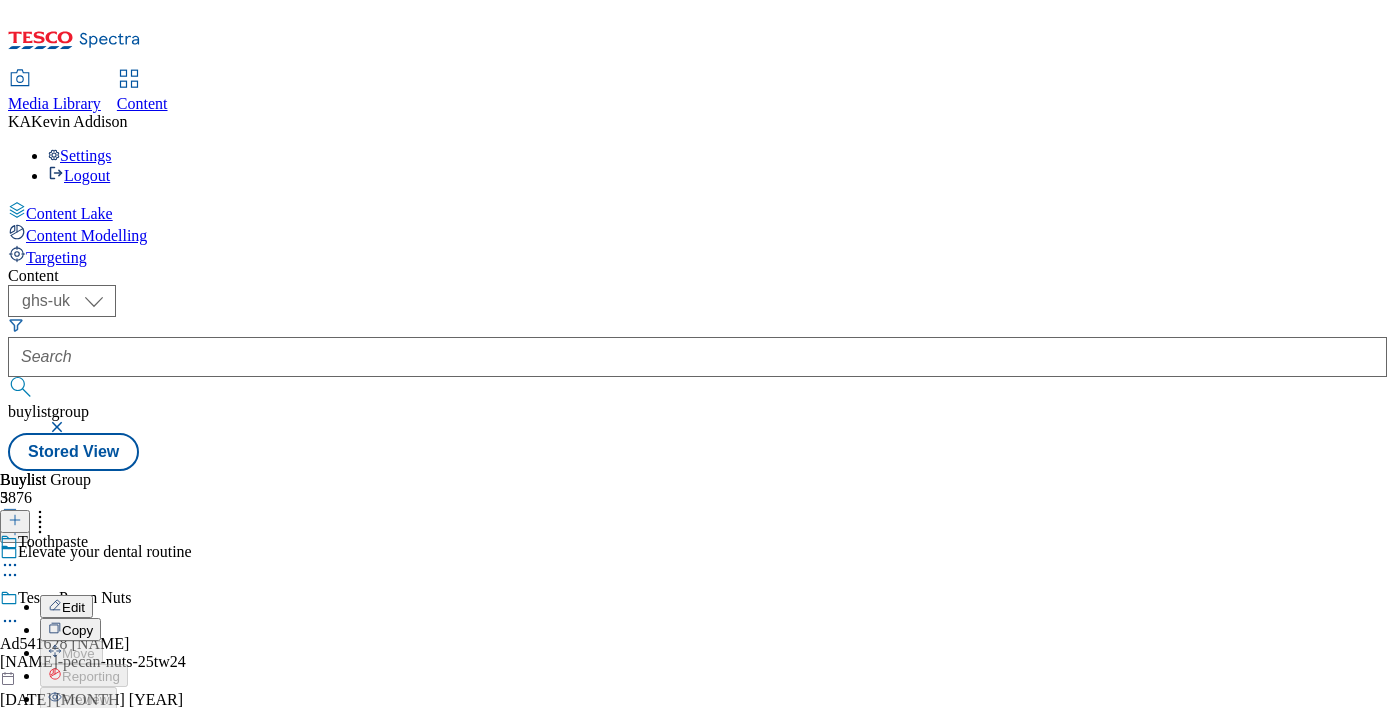 click on "Edit" at bounding box center (73, 607) 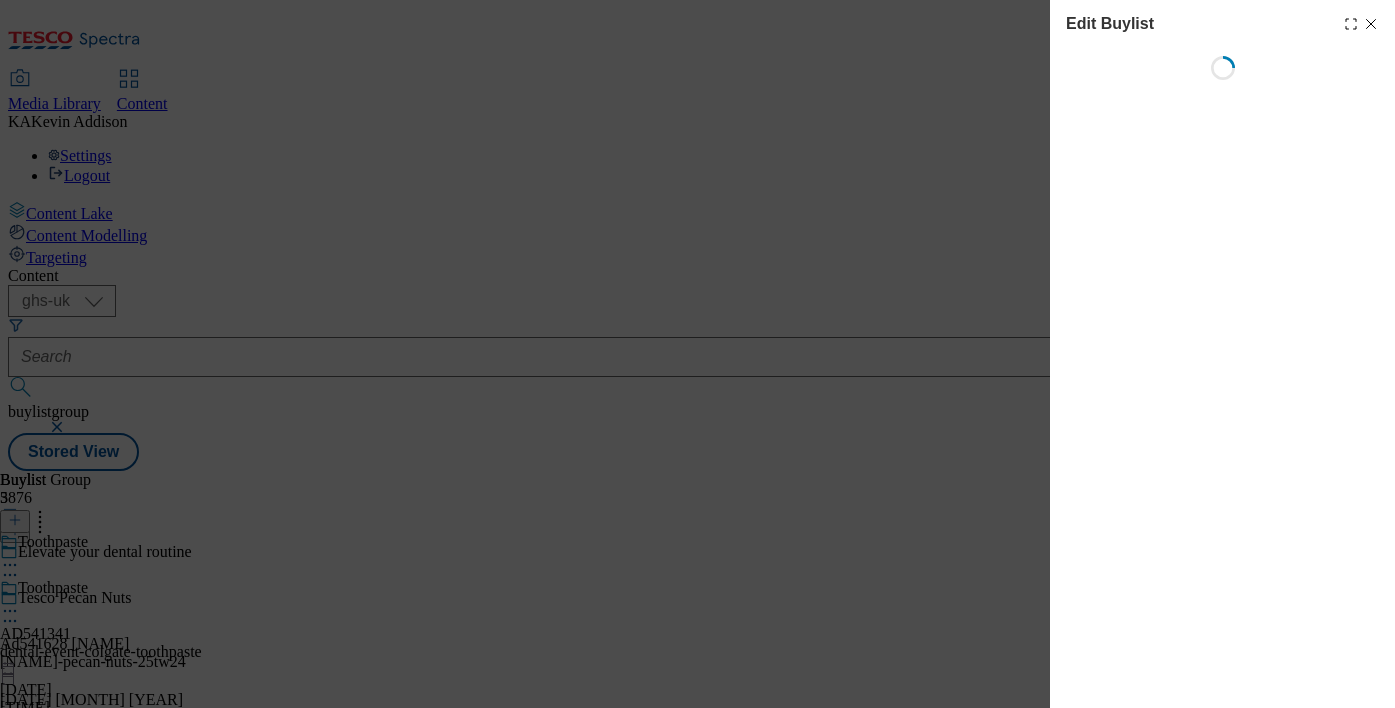 select on "seasonal" 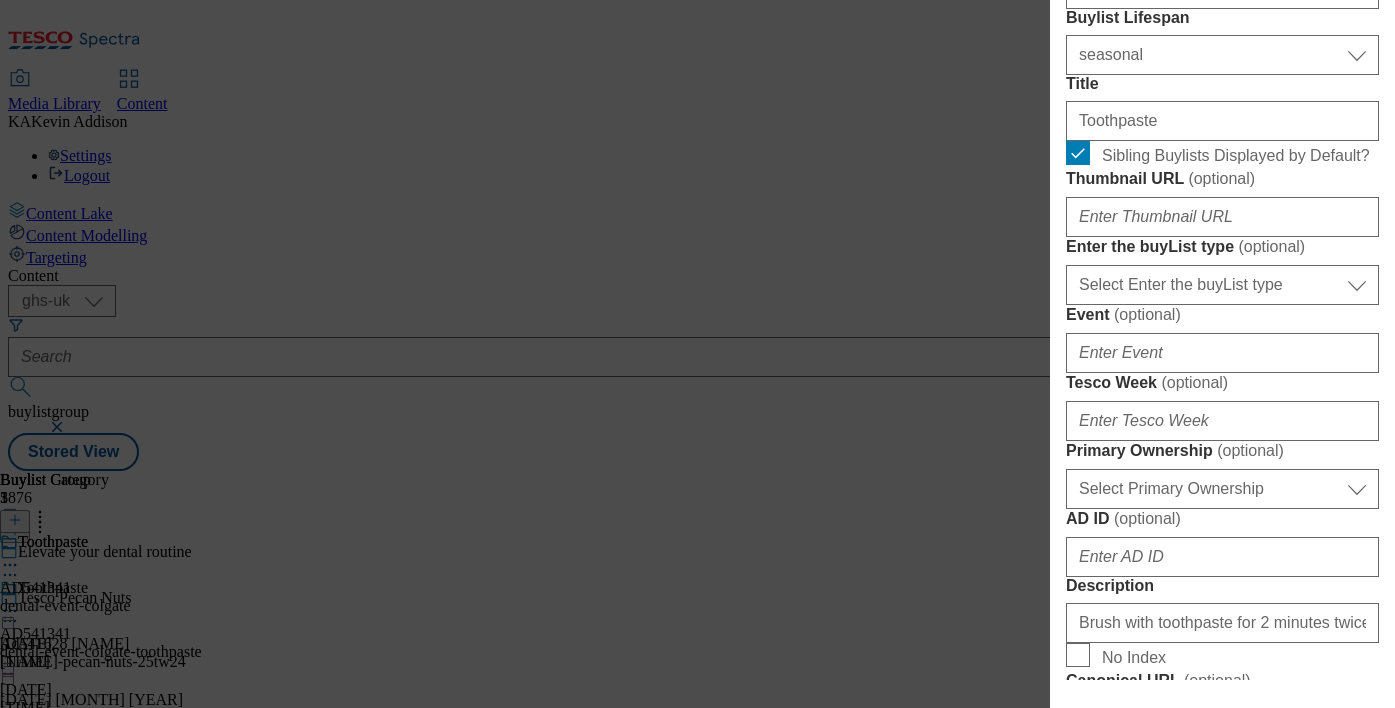 scroll, scrollTop: 554, scrollLeft: 0, axis: vertical 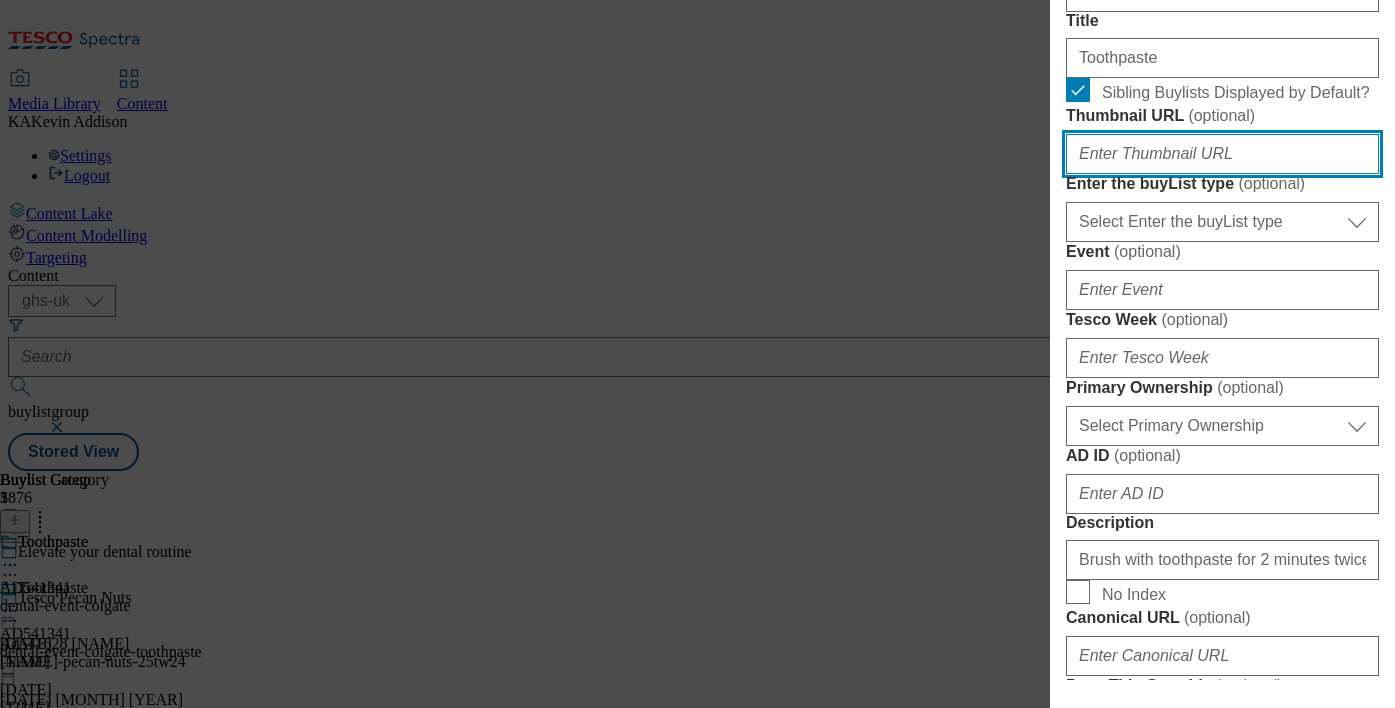 click on "Thumbnail URL   ( optional )" at bounding box center (1222, 154) 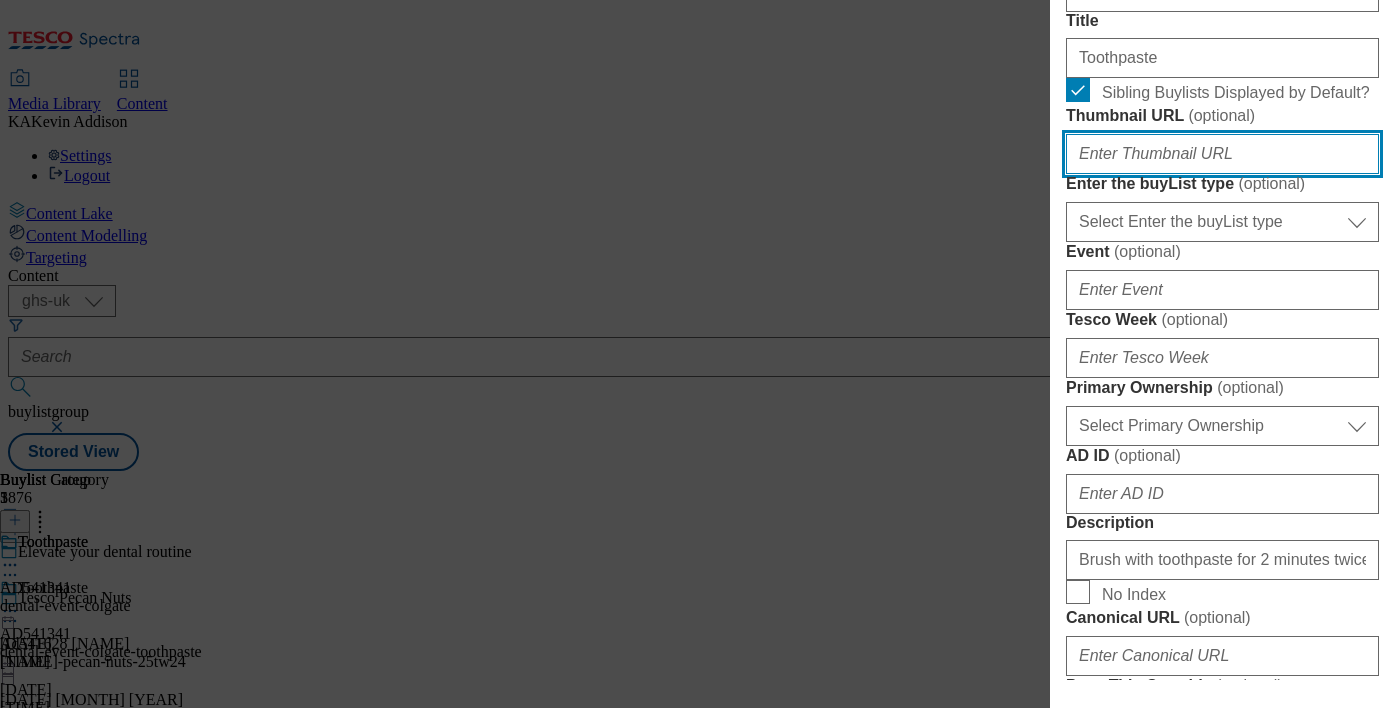 paste on "https://digitalcontent.api.tesco.com/v2/media/ghs-mktg/4e8453f5-39e9-4204-af7a-949f584528f0/Ad541341-Thumbnail-2_V2.jpeg" 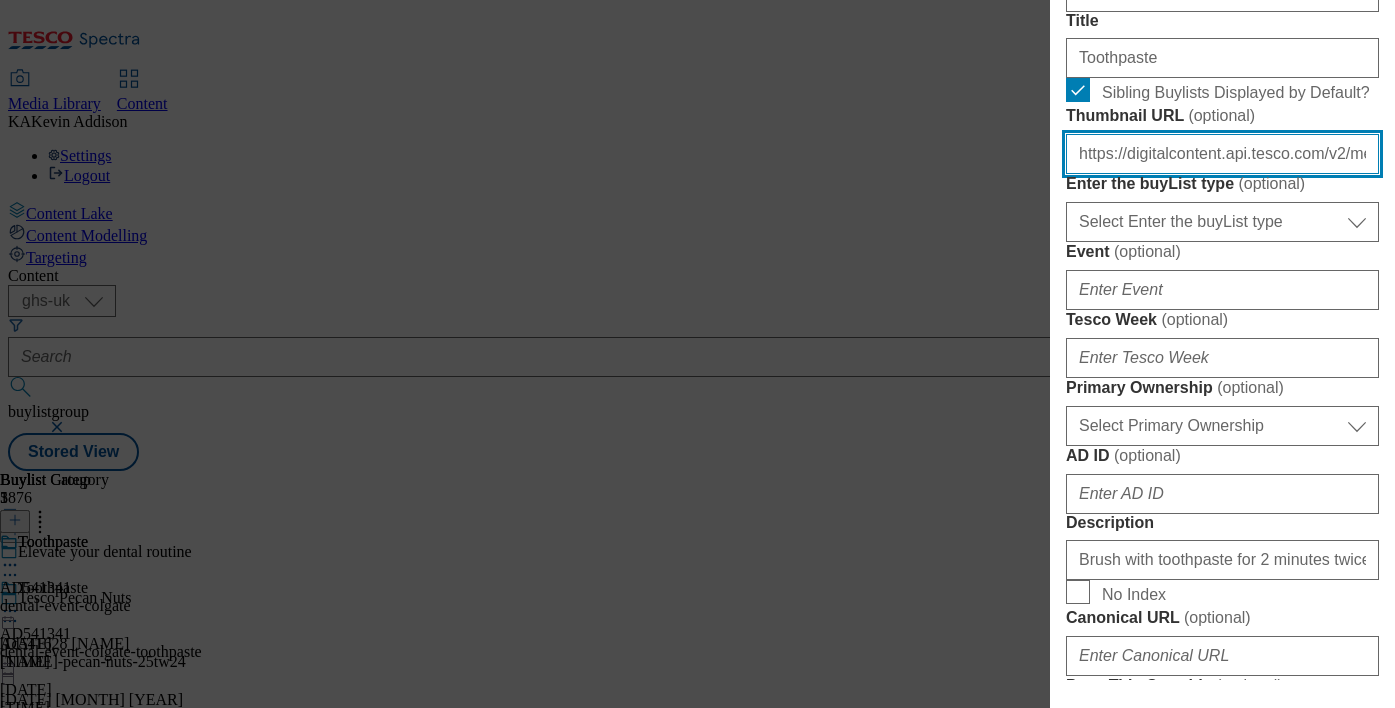 scroll, scrollTop: 0, scrollLeft: 432, axis: horizontal 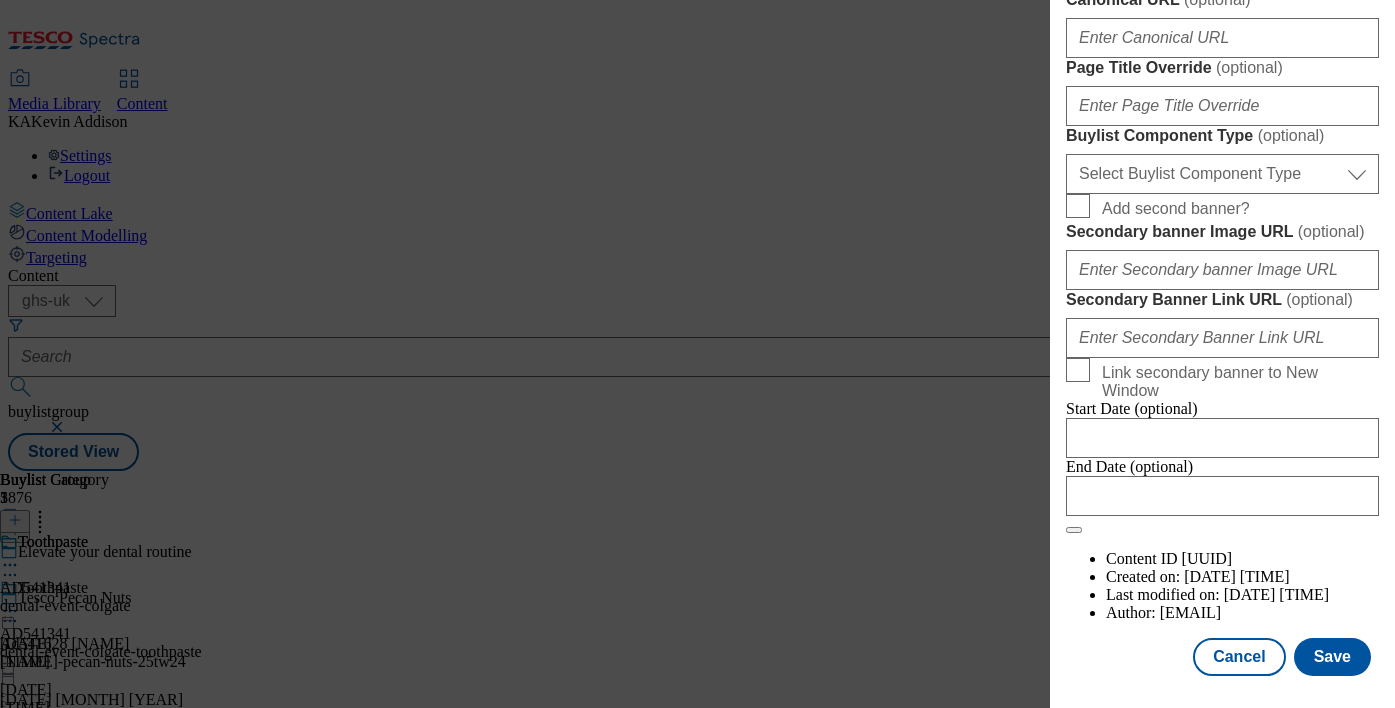 type on "https://digitalcontent.api.tesco.com/v2/media/ghs-mktg/4e8453f5-39e9-4204-af7a-949f584528f0/Ad541341-Thumbnail-2_V2.jpeg" 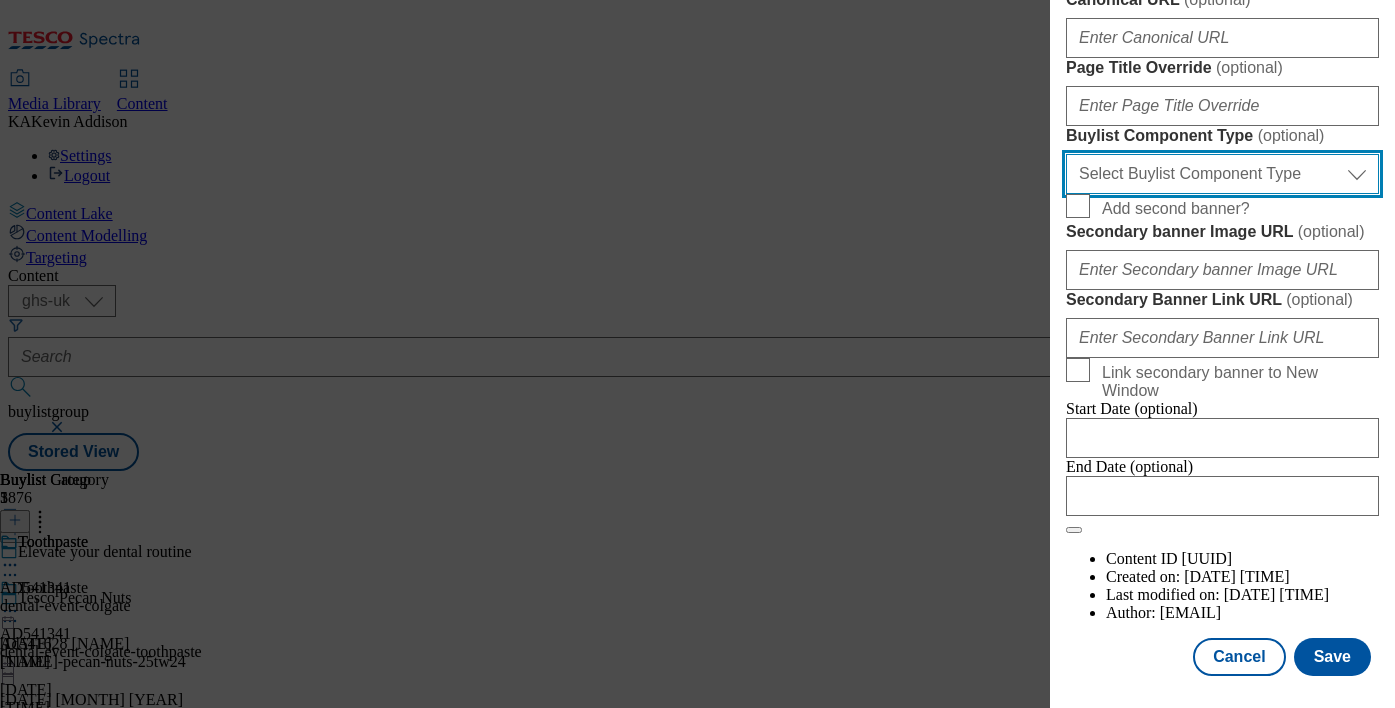 click on "Select Buylist Component Type Banner Competition Header Meal" at bounding box center (1222, 174) 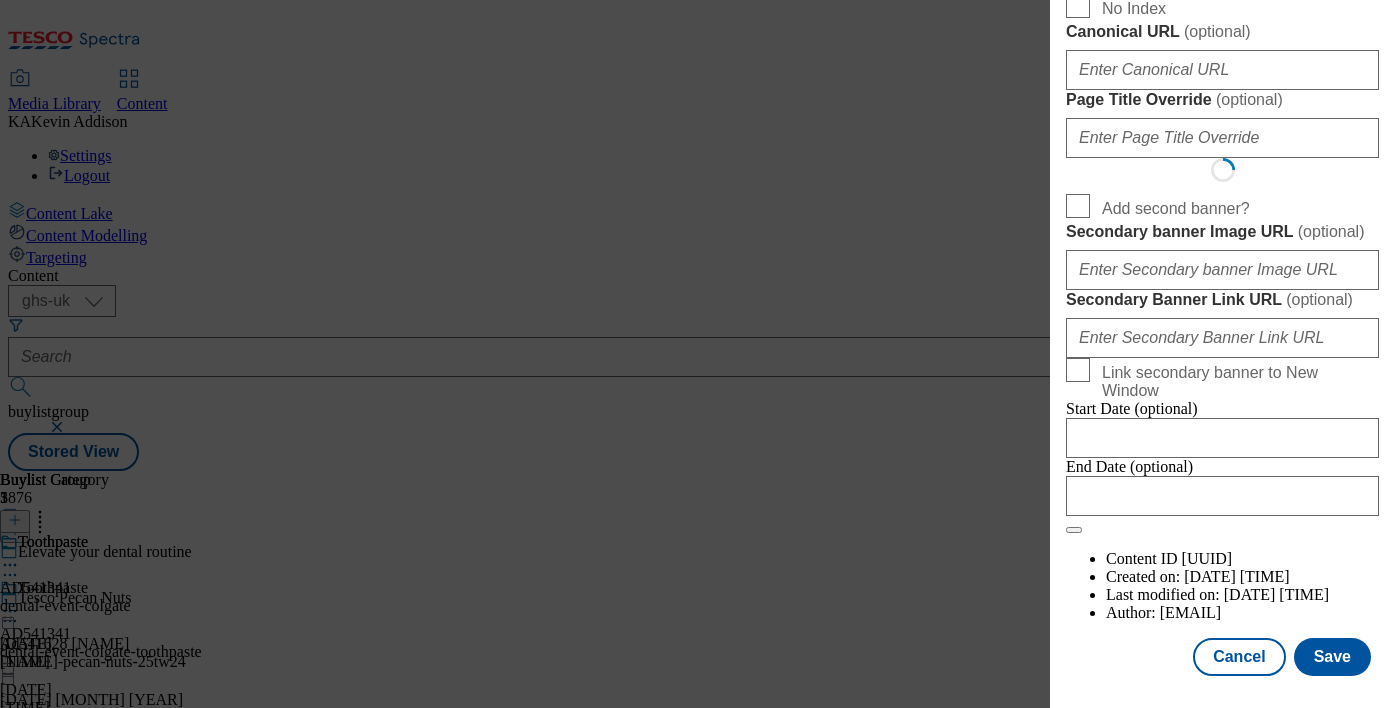 select on "Banner" 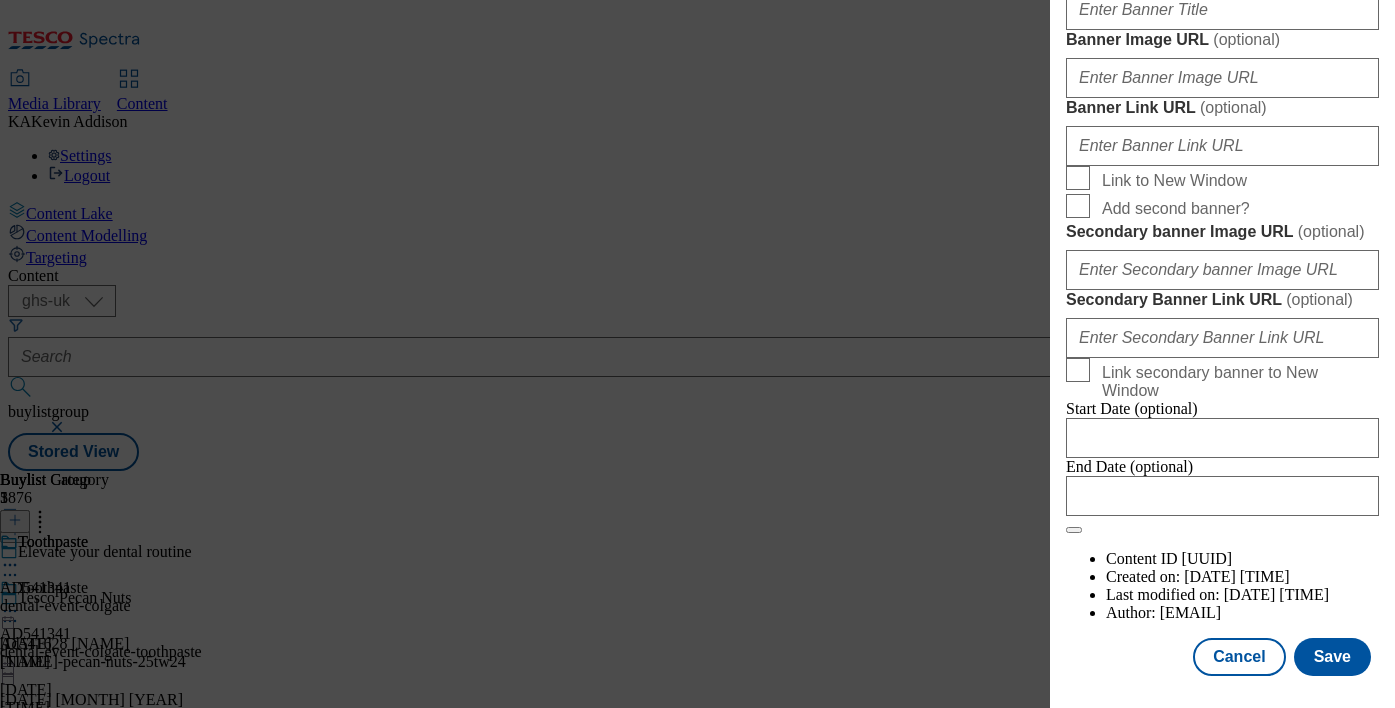 scroll, scrollTop: 1971, scrollLeft: 0, axis: vertical 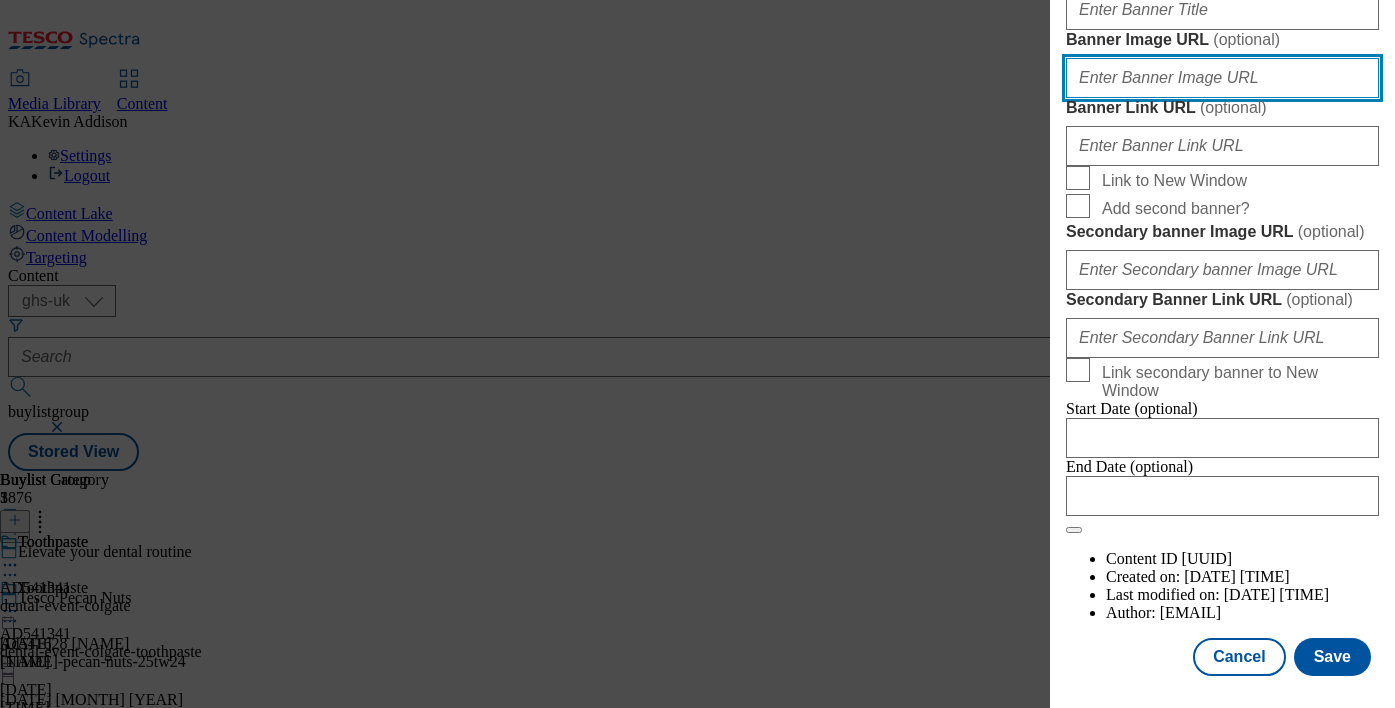 click on "Banner Image URL   ( optional )" at bounding box center [1222, 78] 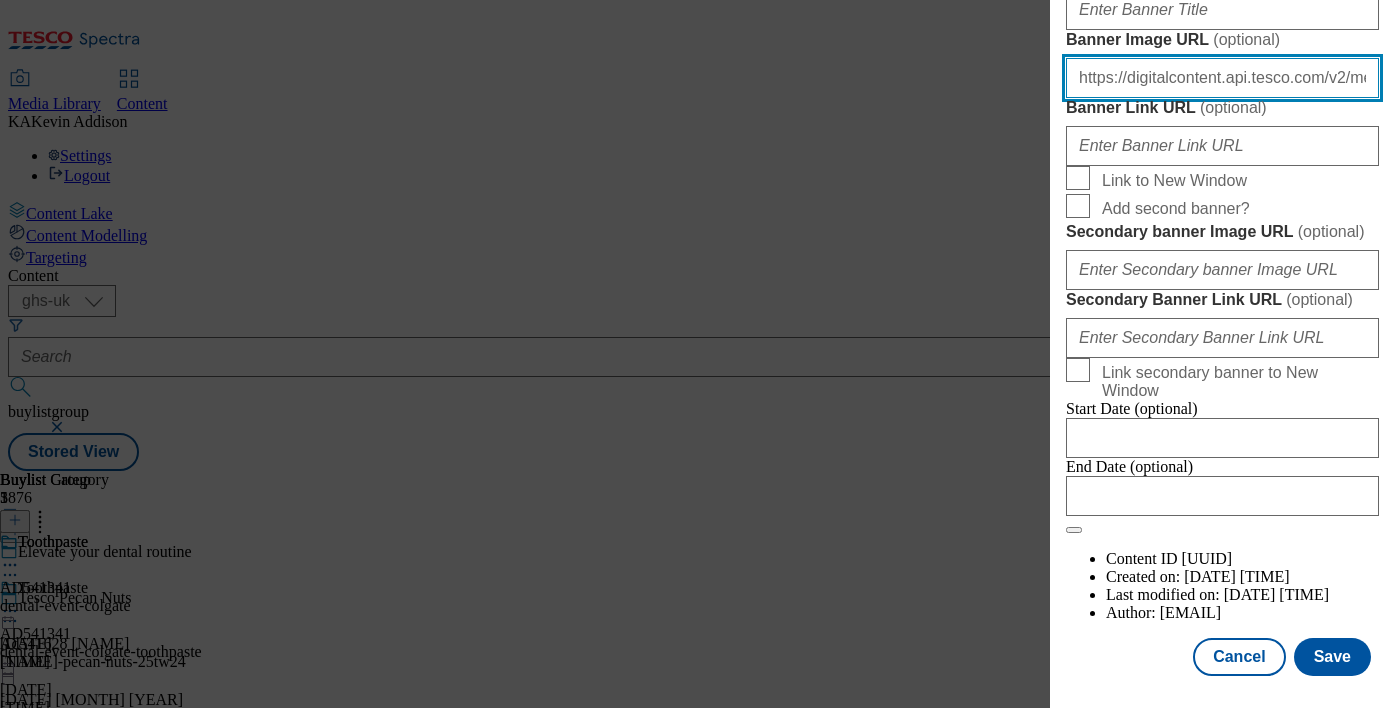 scroll, scrollTop: 0, scrollLeft: 446, axis: horizontal 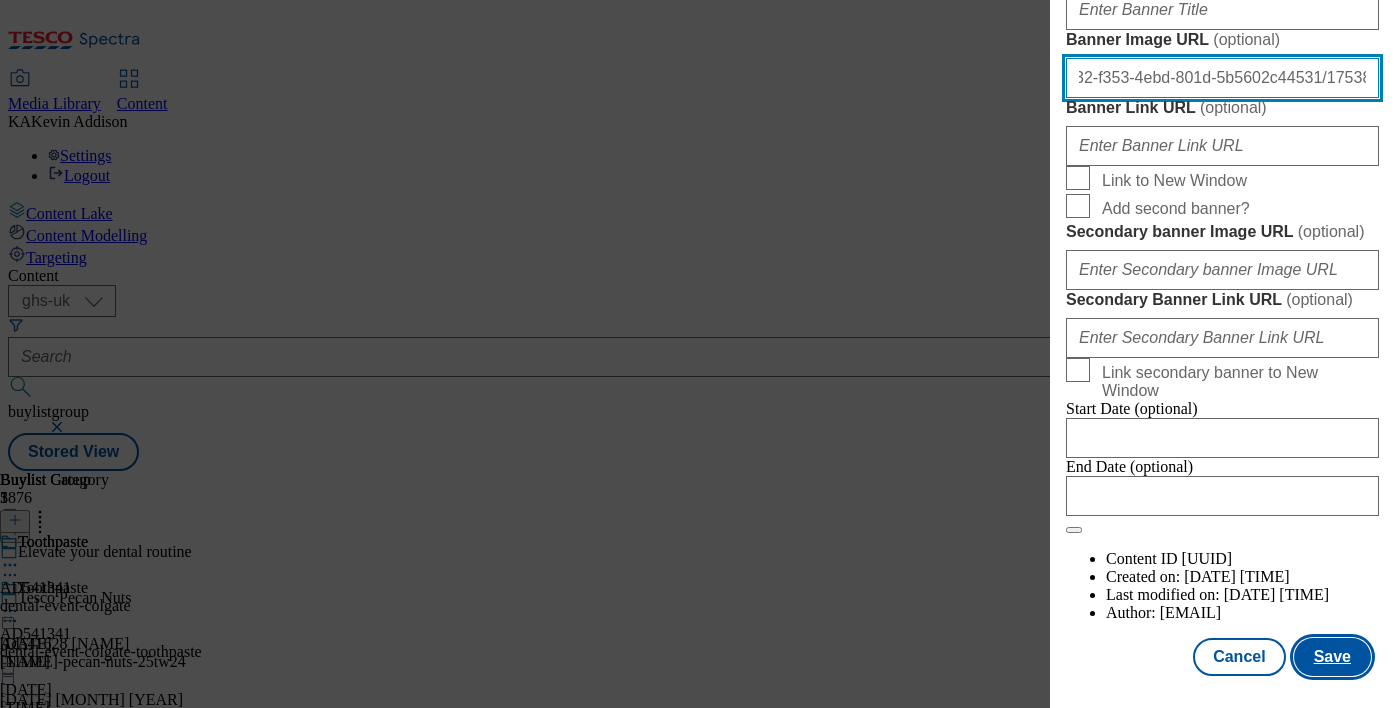 type on "https://digitalcontent.api.tesco.com/v2/media/ghs-mktg/c1134432-f353-4ebd-801d-5b5602c44531/1753883756219-BLH_1184x333.png" 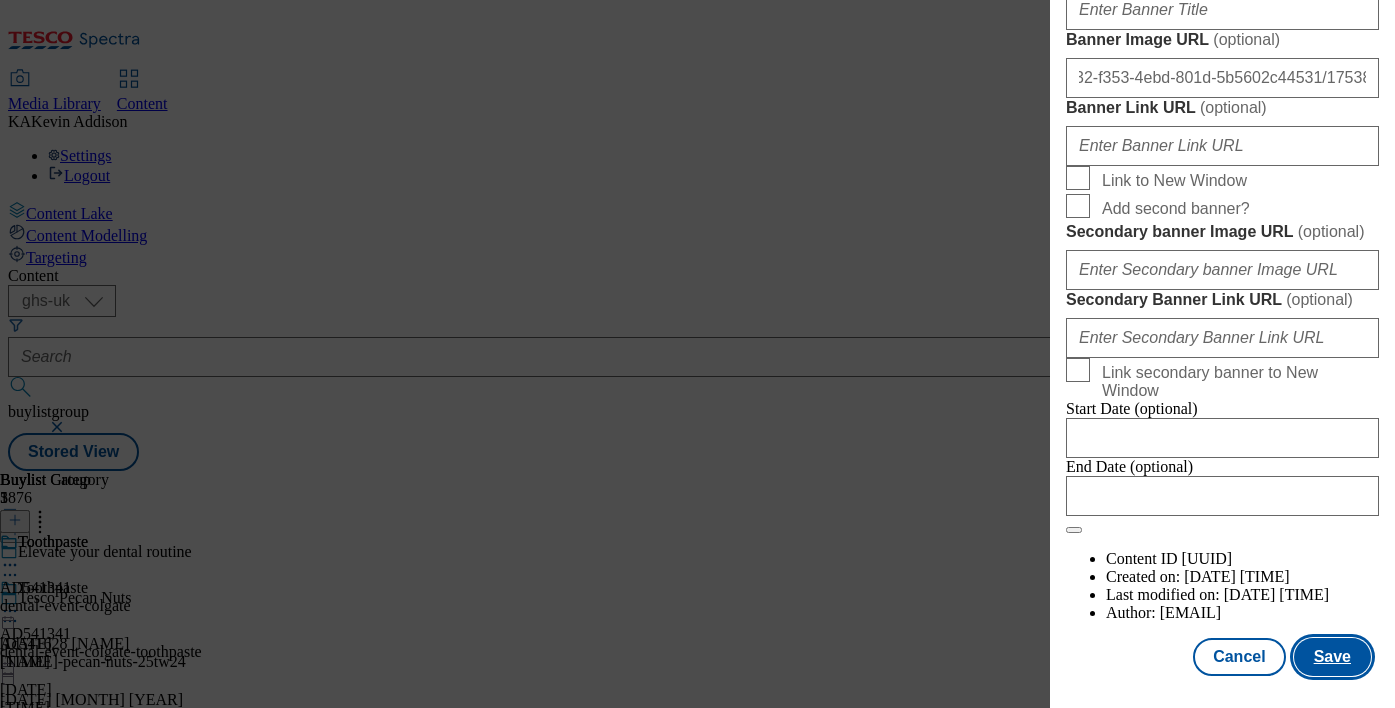 scroll, scrollTop: 0, scrollLeft: 0, axis: both 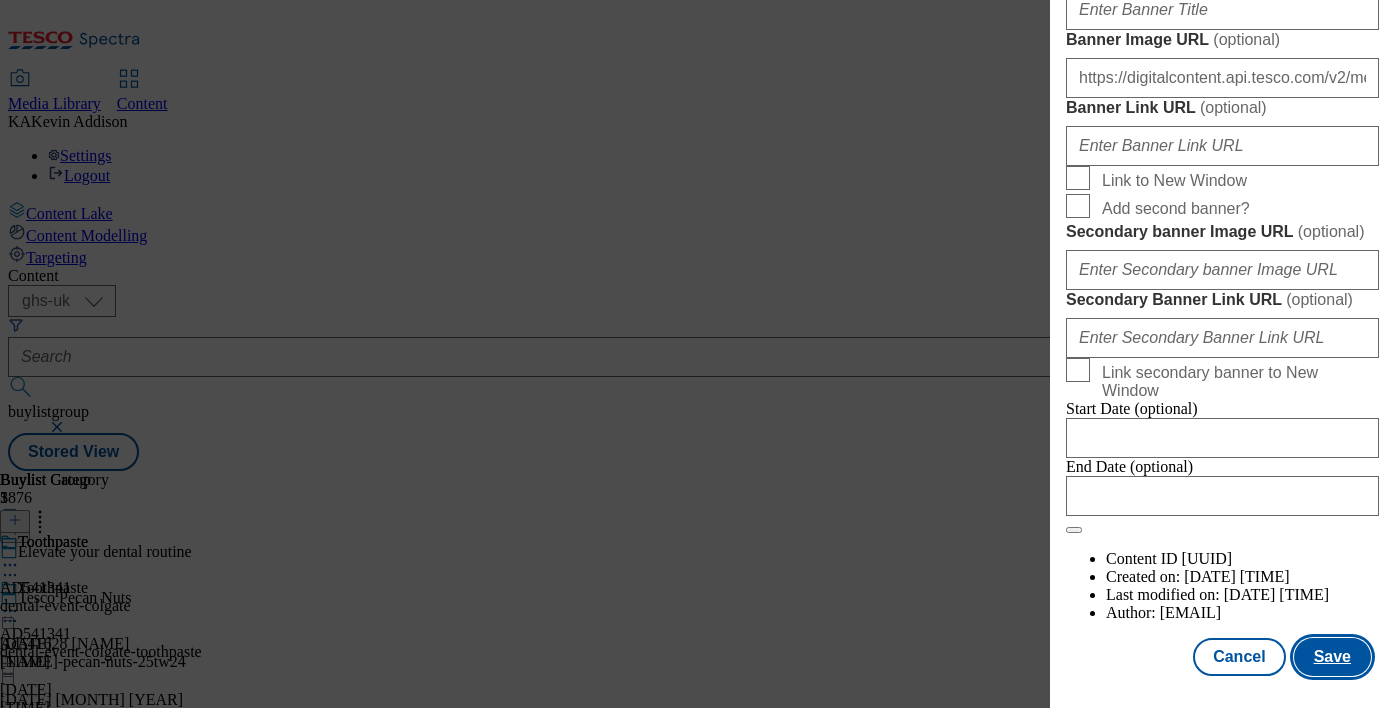 click on "Save" at bounding box center [1332, 657] 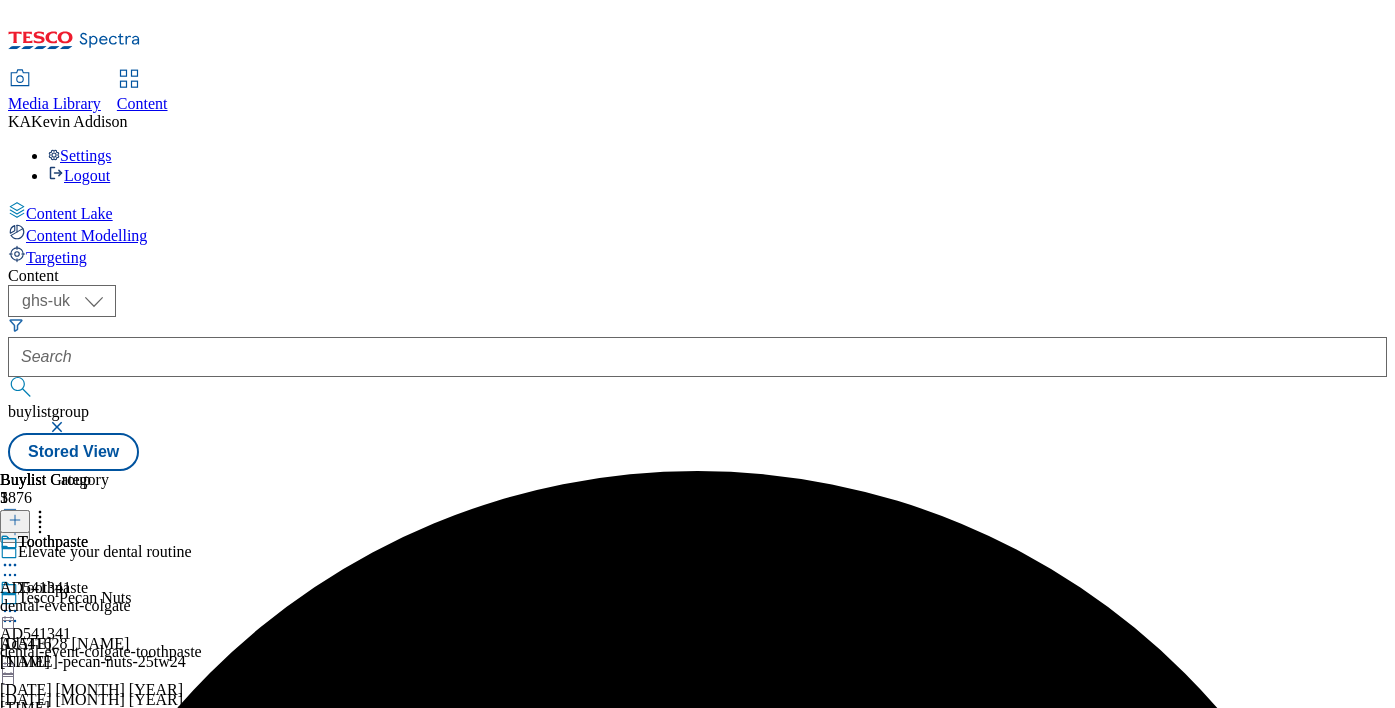 click 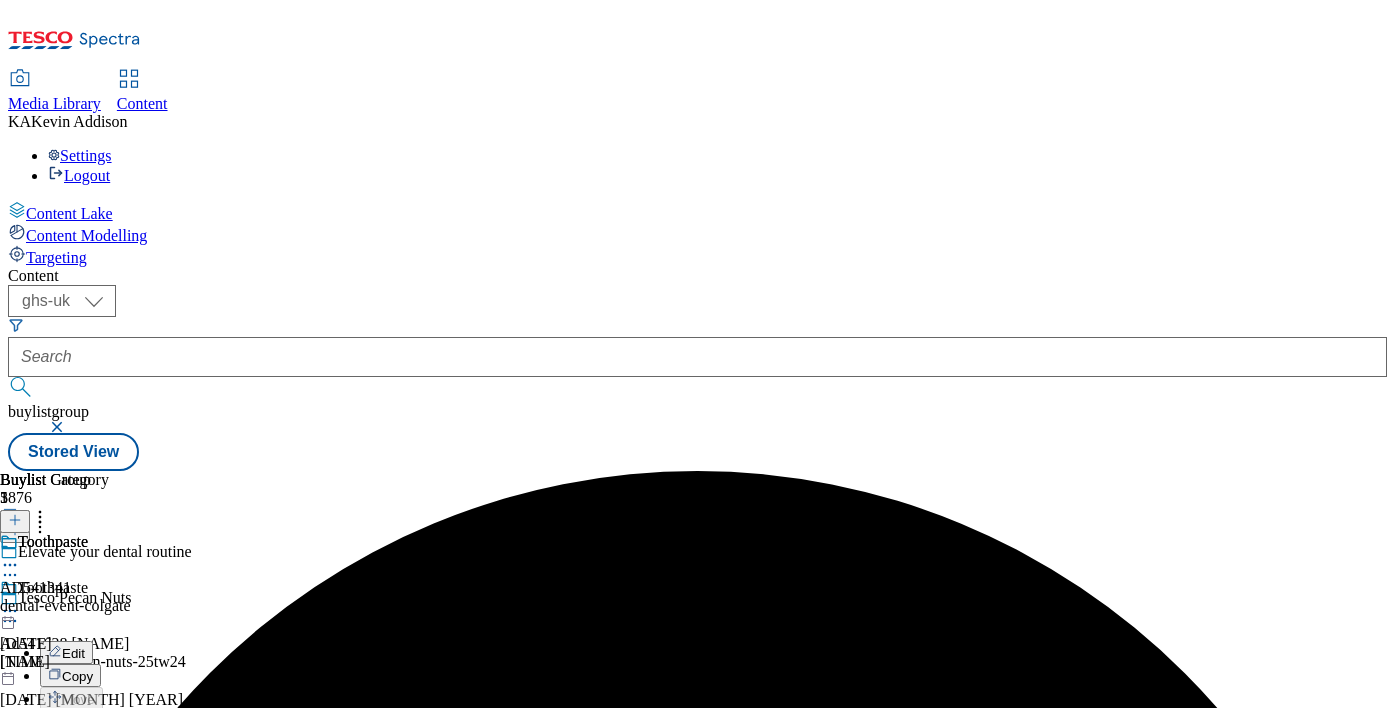 click on "Preview" at bounding box center [85, 745] 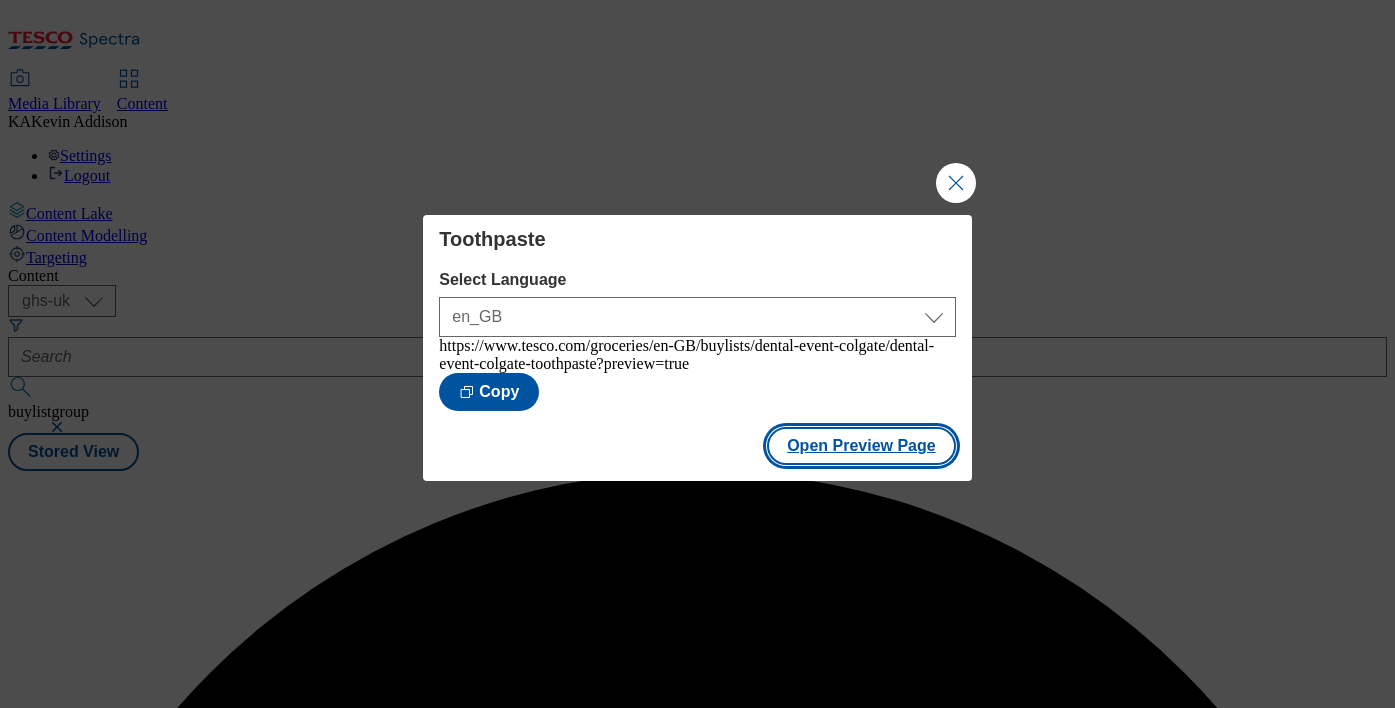 click on "Open Preview Page" at bounding box center (861, 446) 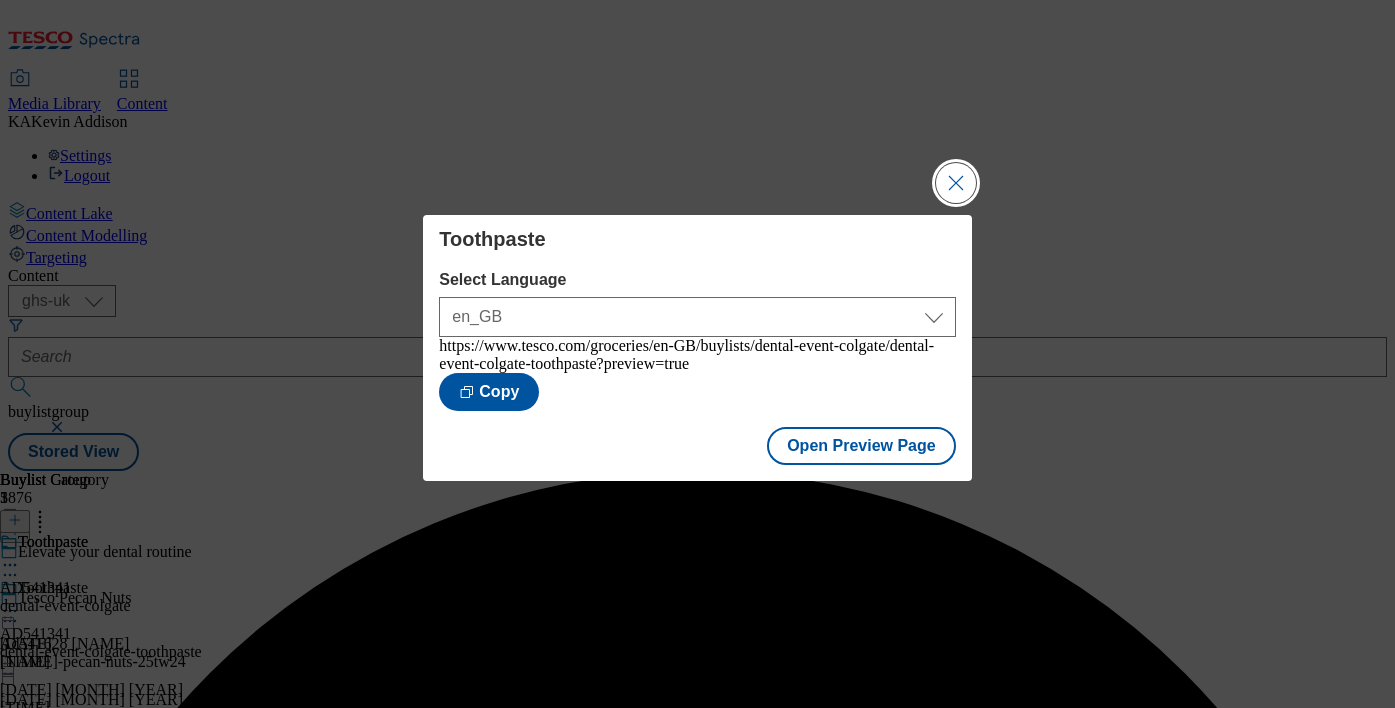 click at bounding box center [956, 183] 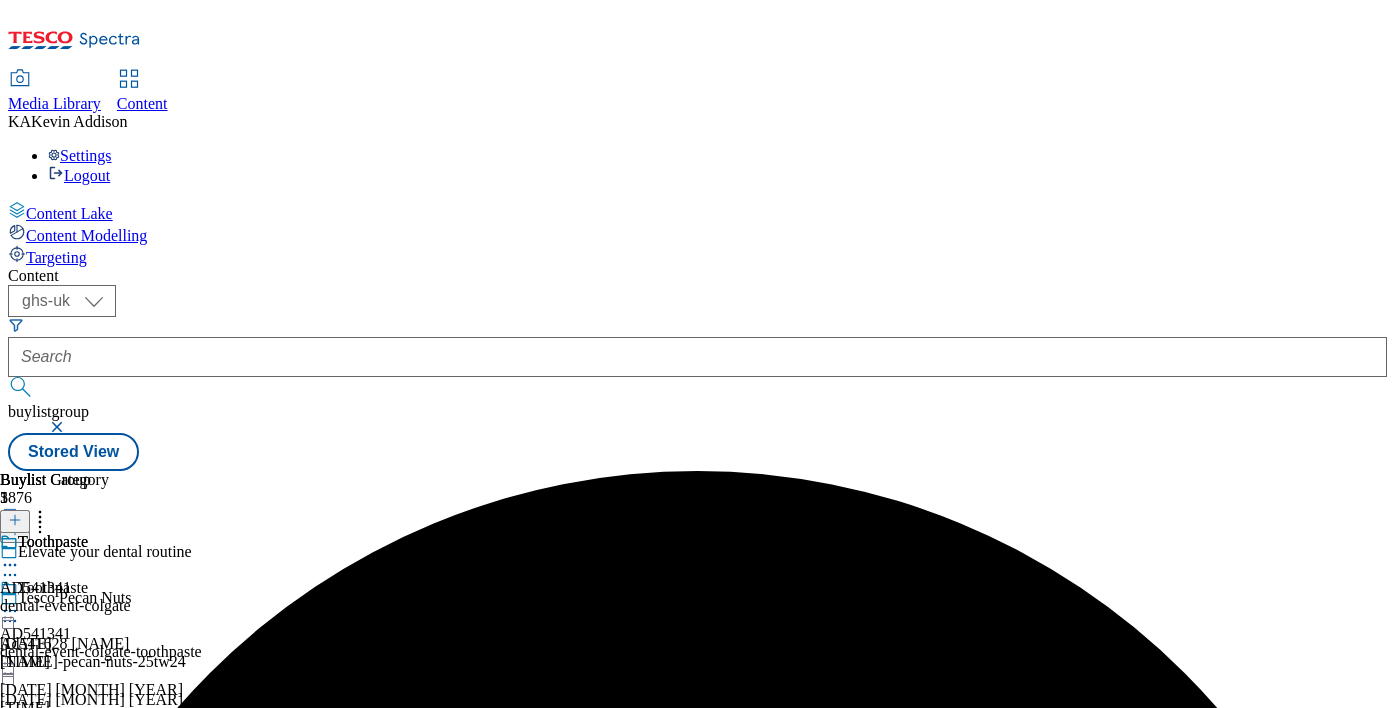 click 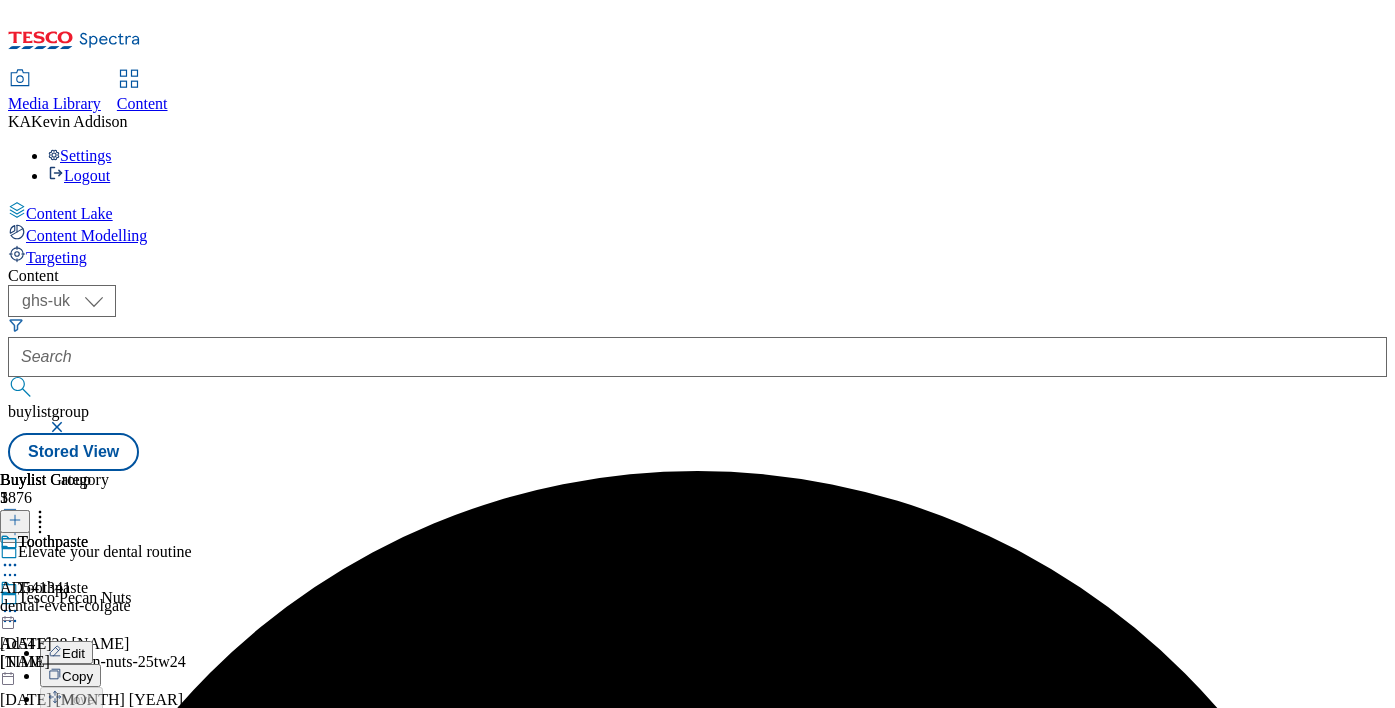 click on "Publish" at bounding box center (84, 814) 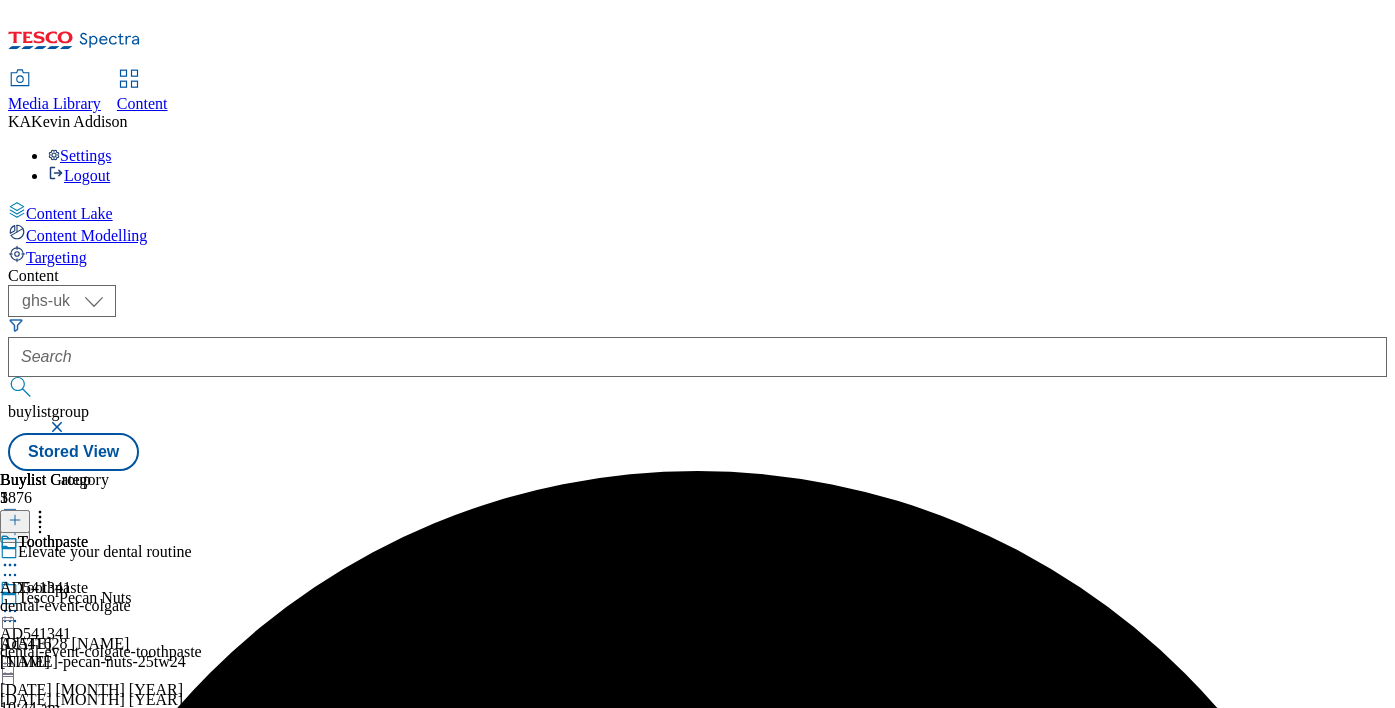 click 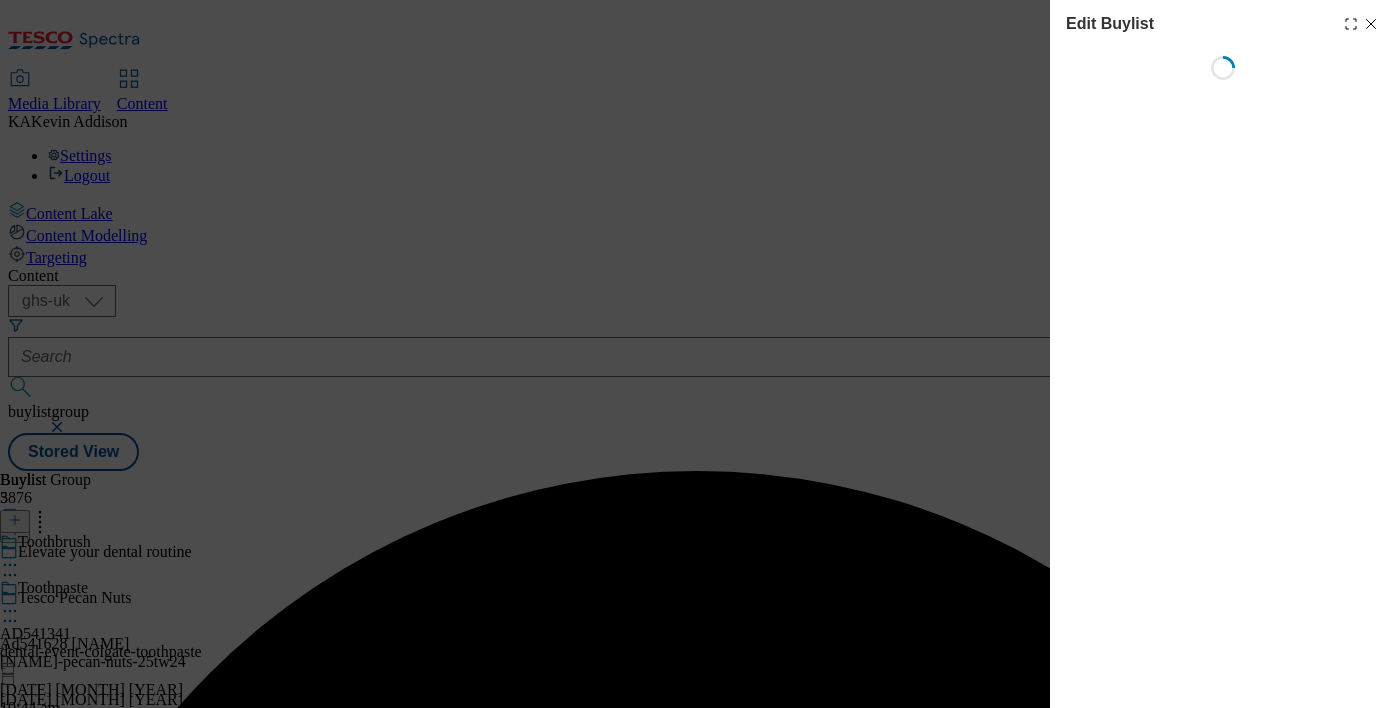 select on "seasonal" 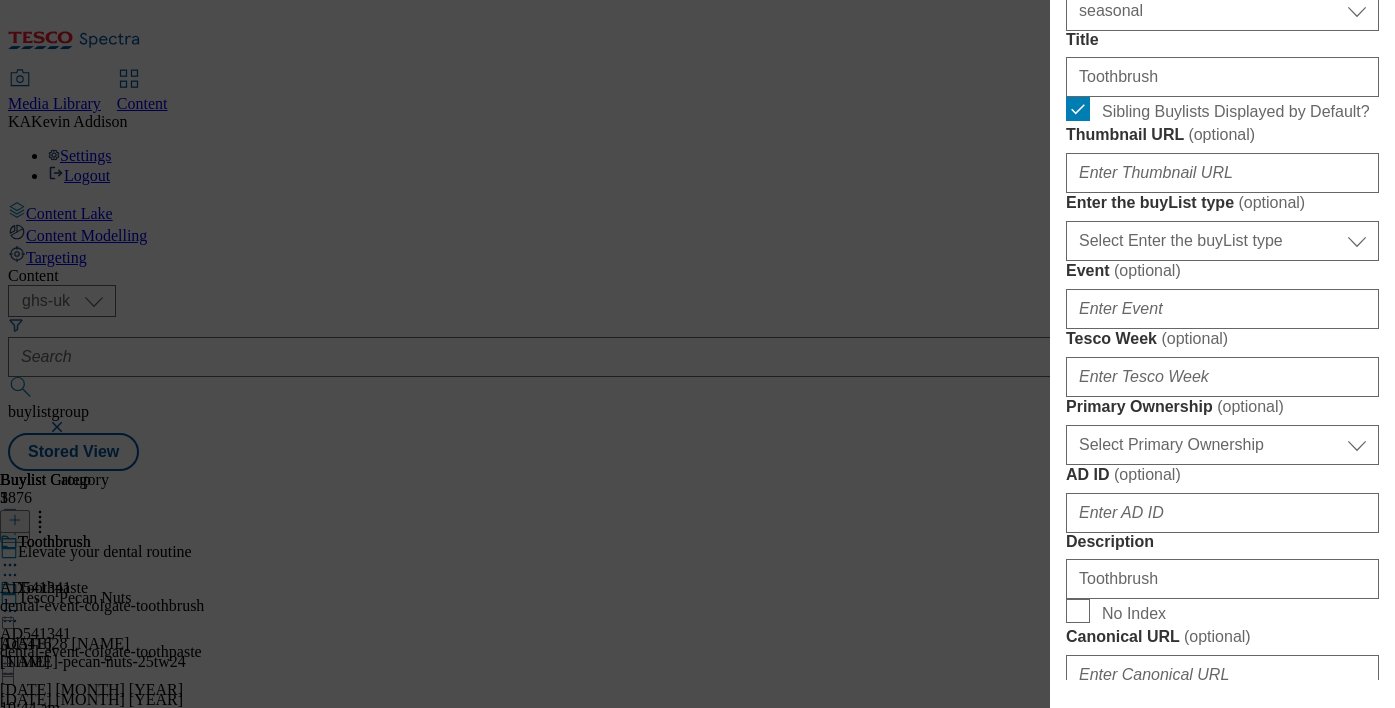 scroll, scrollTop: 573, scrollLeft: 0, axis: vertical 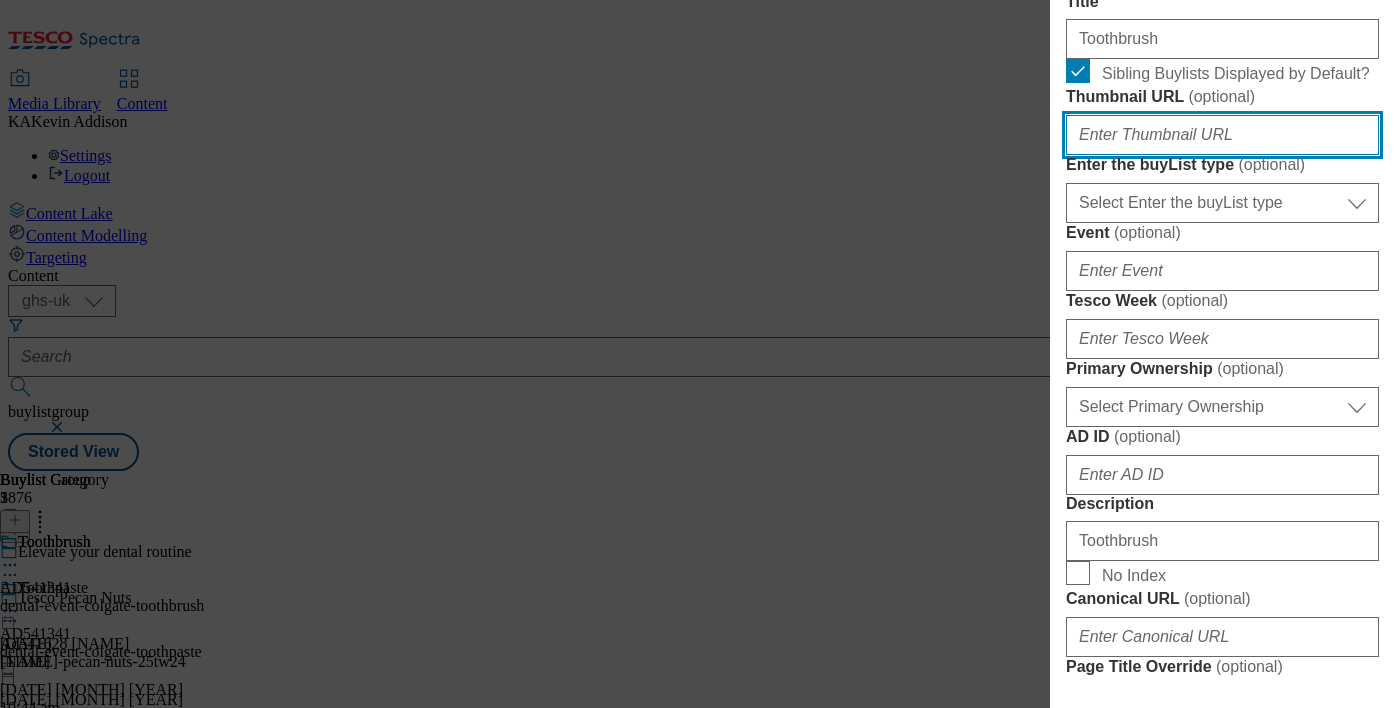 click on "Thumbnail URL   ( optional )" at bounding box center [1222, 135] 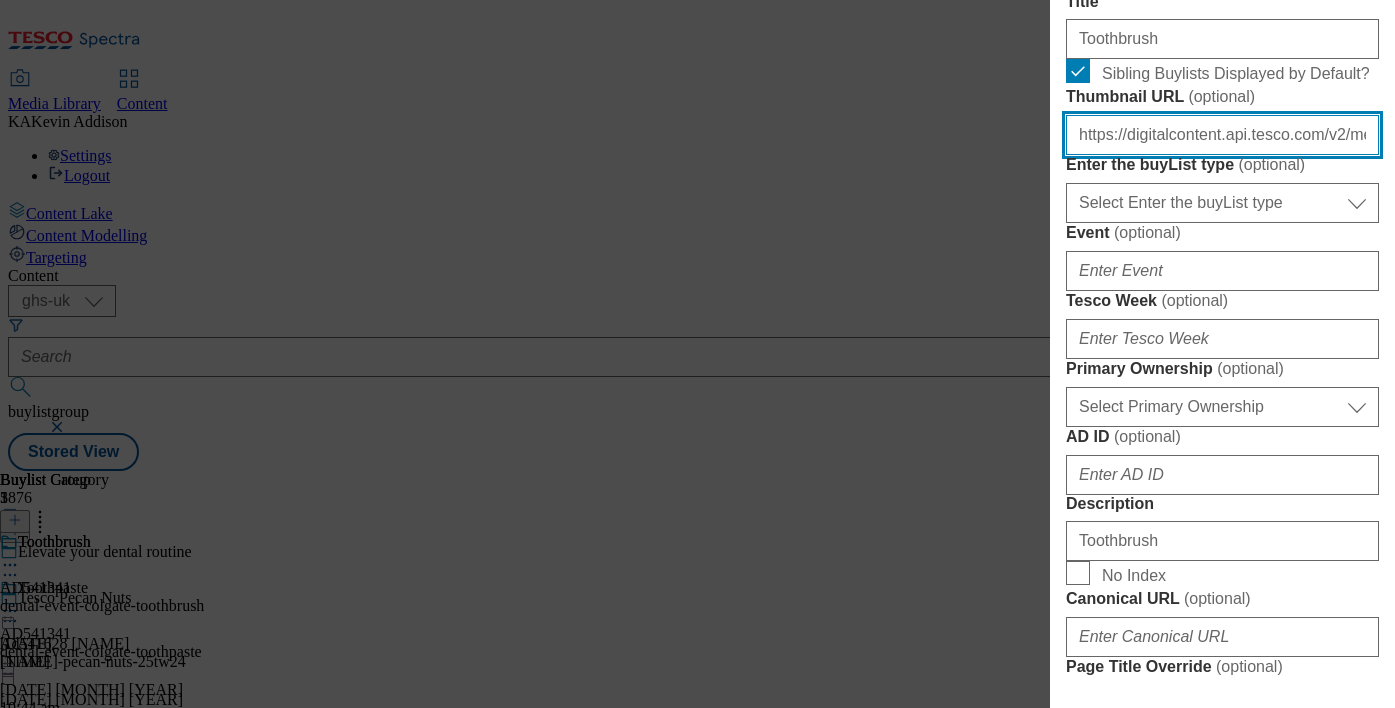 scroll, scrollTop: 0, scrollLeft: 430, axis: horizontal 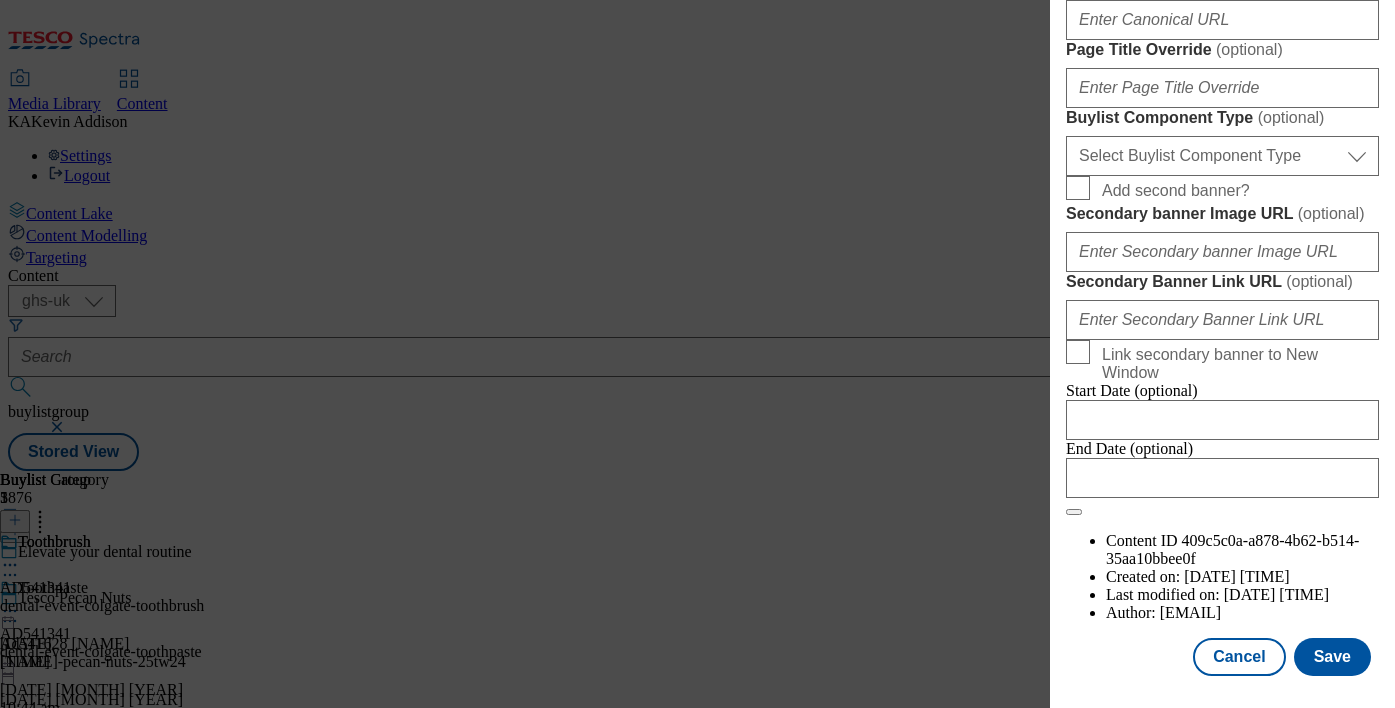 type on "https://digitalcontent.api.tesco.com/v2/media/ghs-mktg/c429e14a-e7a9-4bf5-8a63-b4e2dbf04b7e/Ad541341-Thumbnail-3_V2.jpeg" 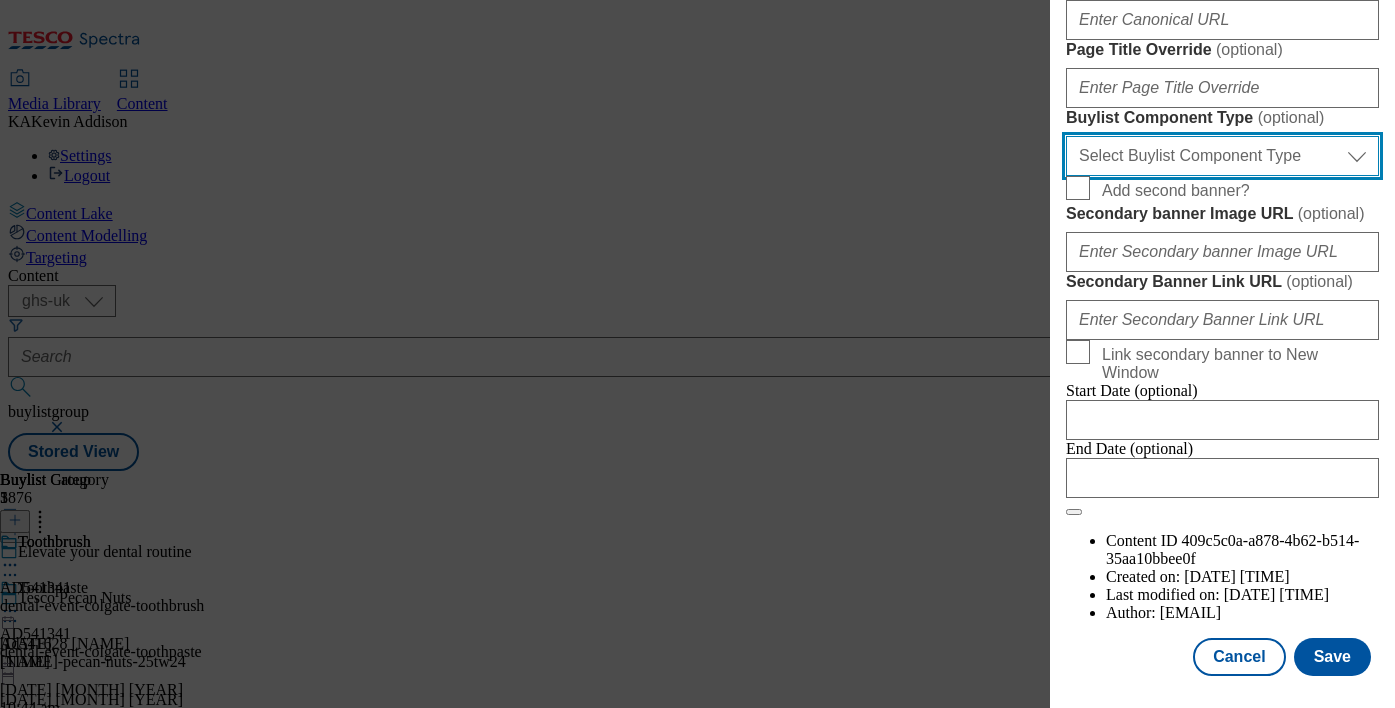click on "Select Buylist Component Type Banner Competition Header Meal" at bounding box center [1222, 156] 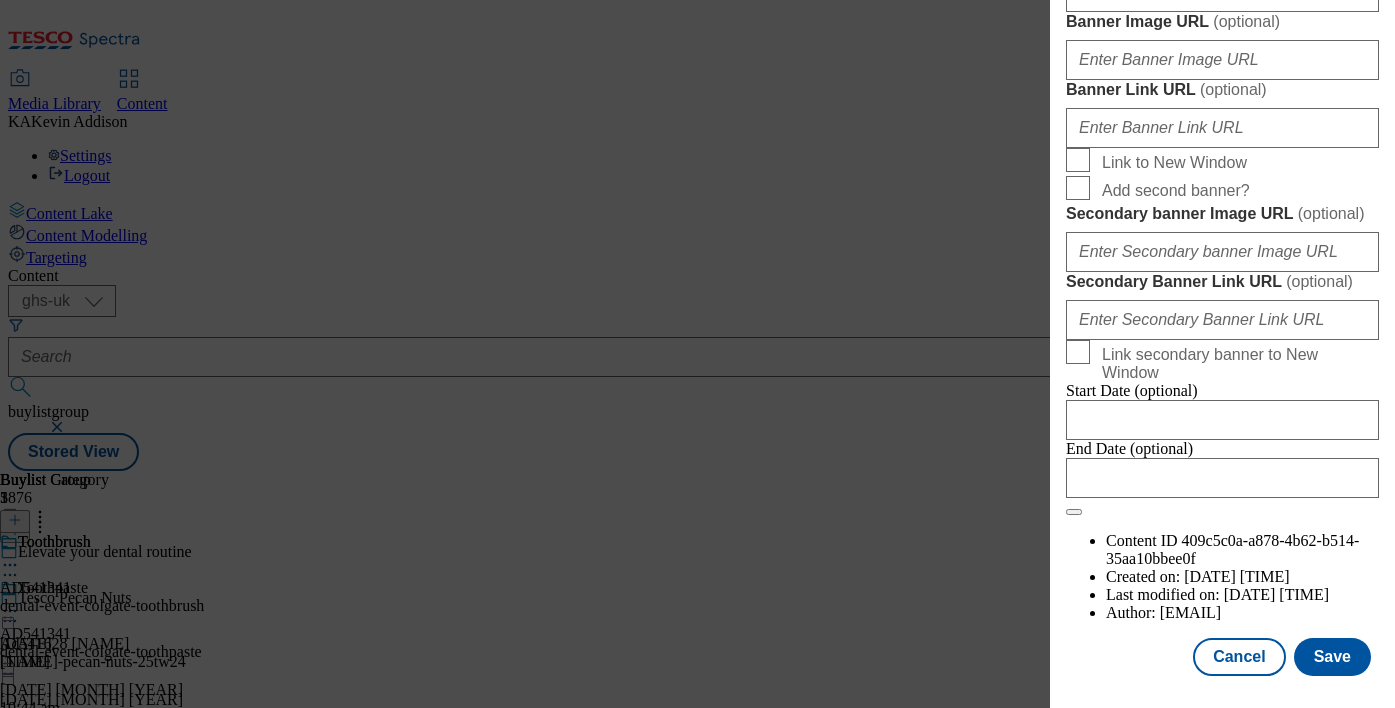 scroll, scrollTop: 2022, scrollLeft: 0, axis: vertical 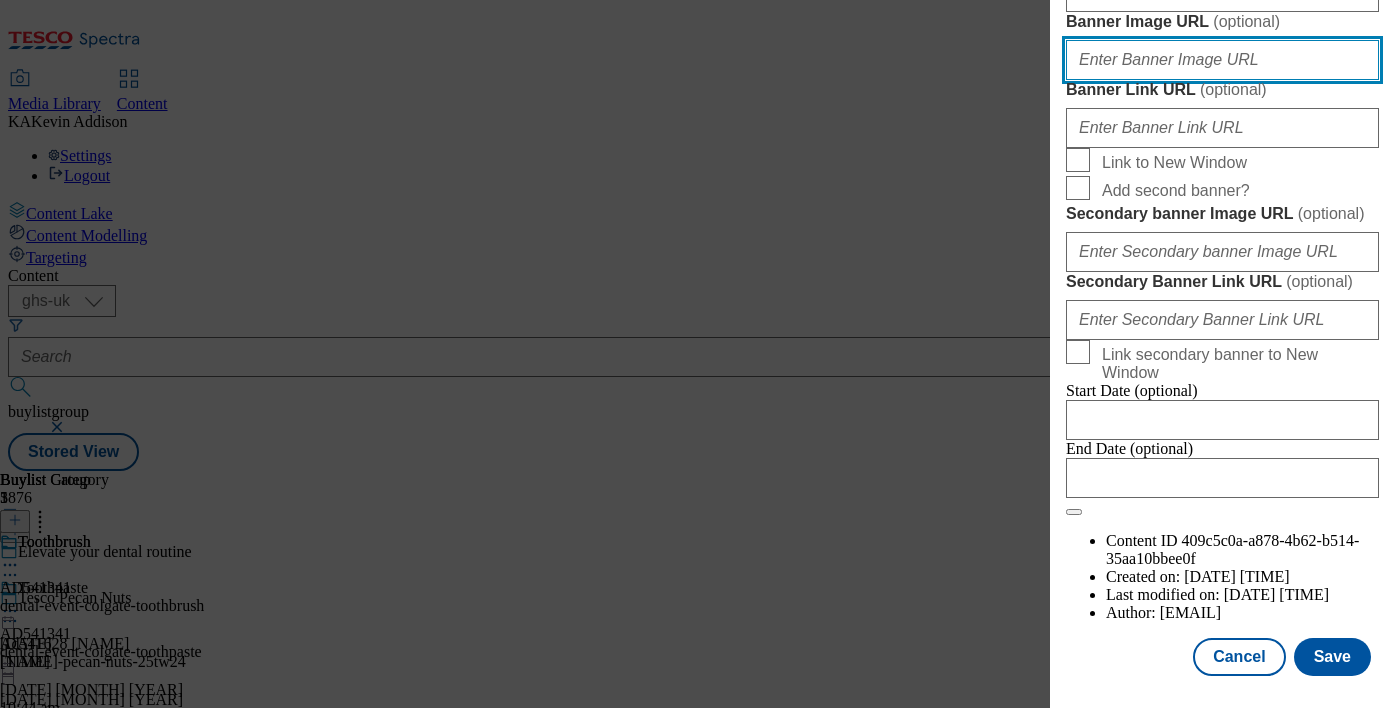 click on "Banner Image URL   ( optional )" at bounding box center [1222, 60] 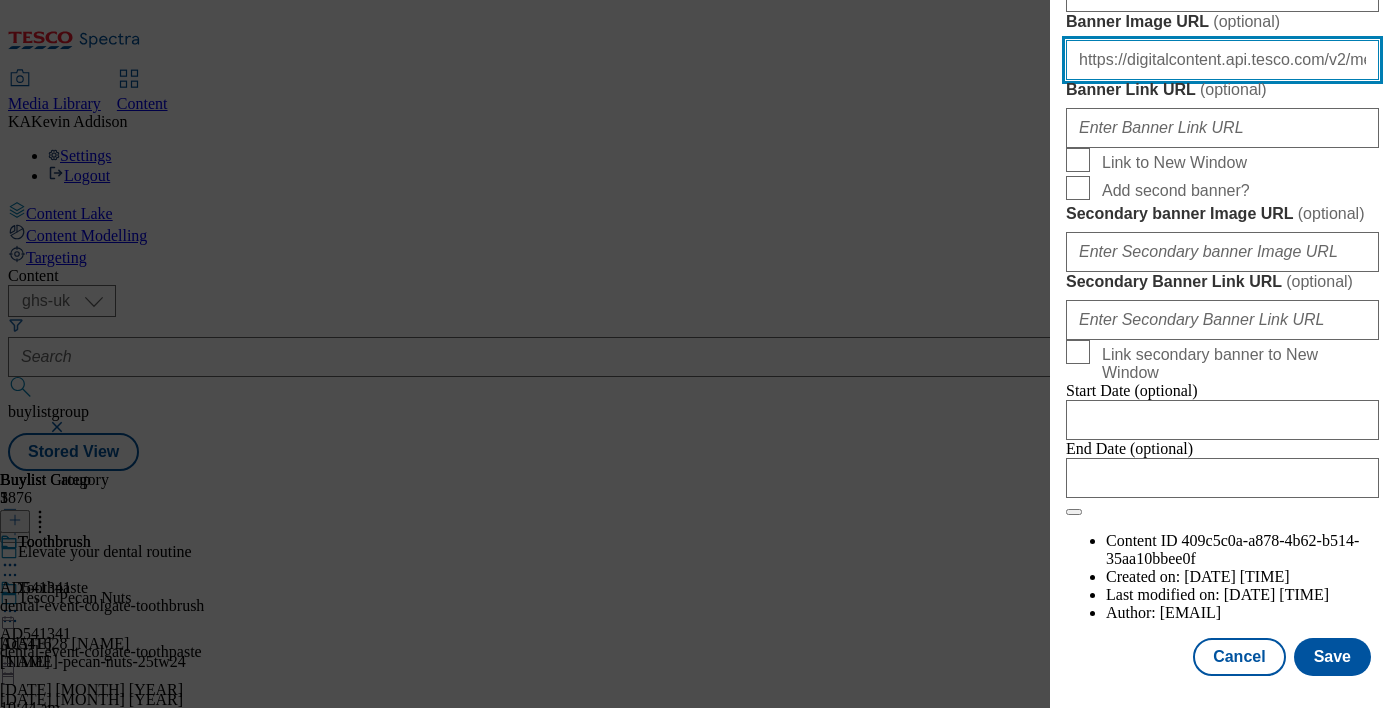 scroll, scrollTop: 0, scrollLeft: 446, axis: horizontal 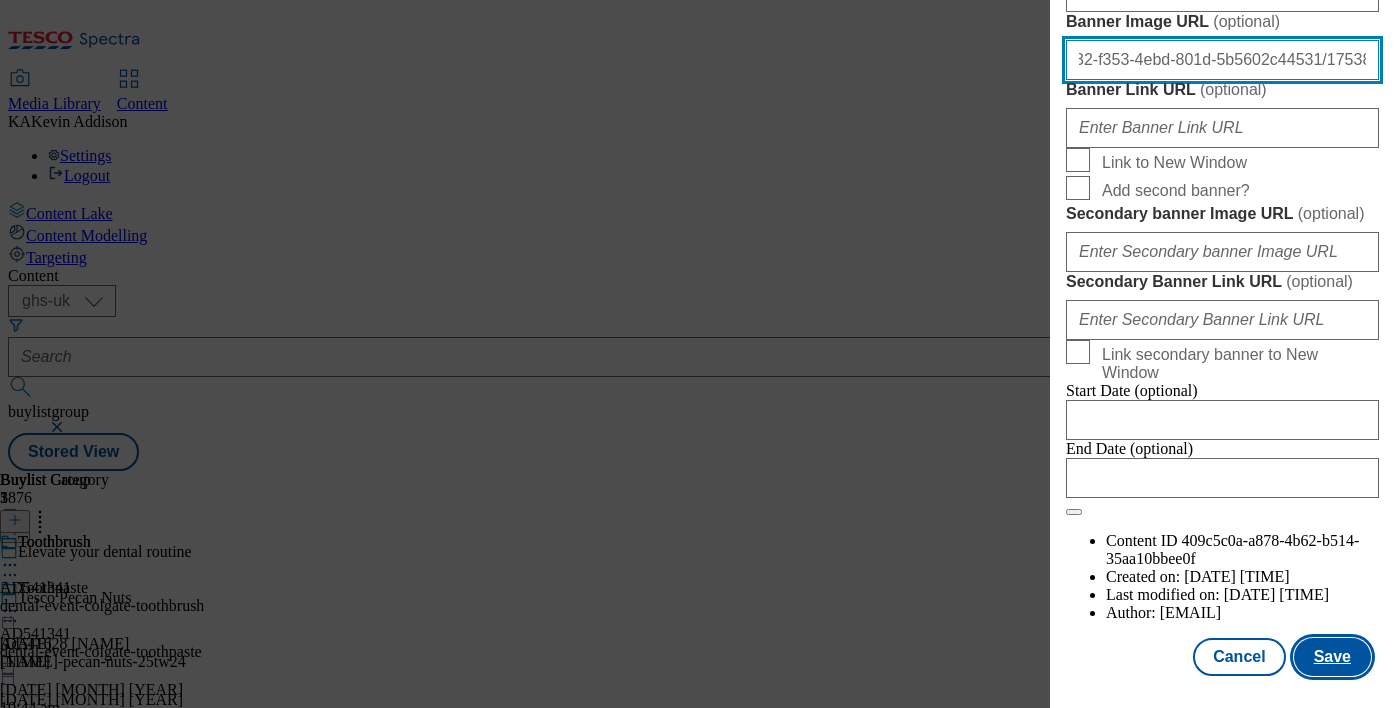 type on "https://digitalcontent.api.tesco.com/v2/media/ghs-mktg/c1134432-f353-4ebd-801d-5b5602c44531/1753883756219-BLH_1184x333.png" 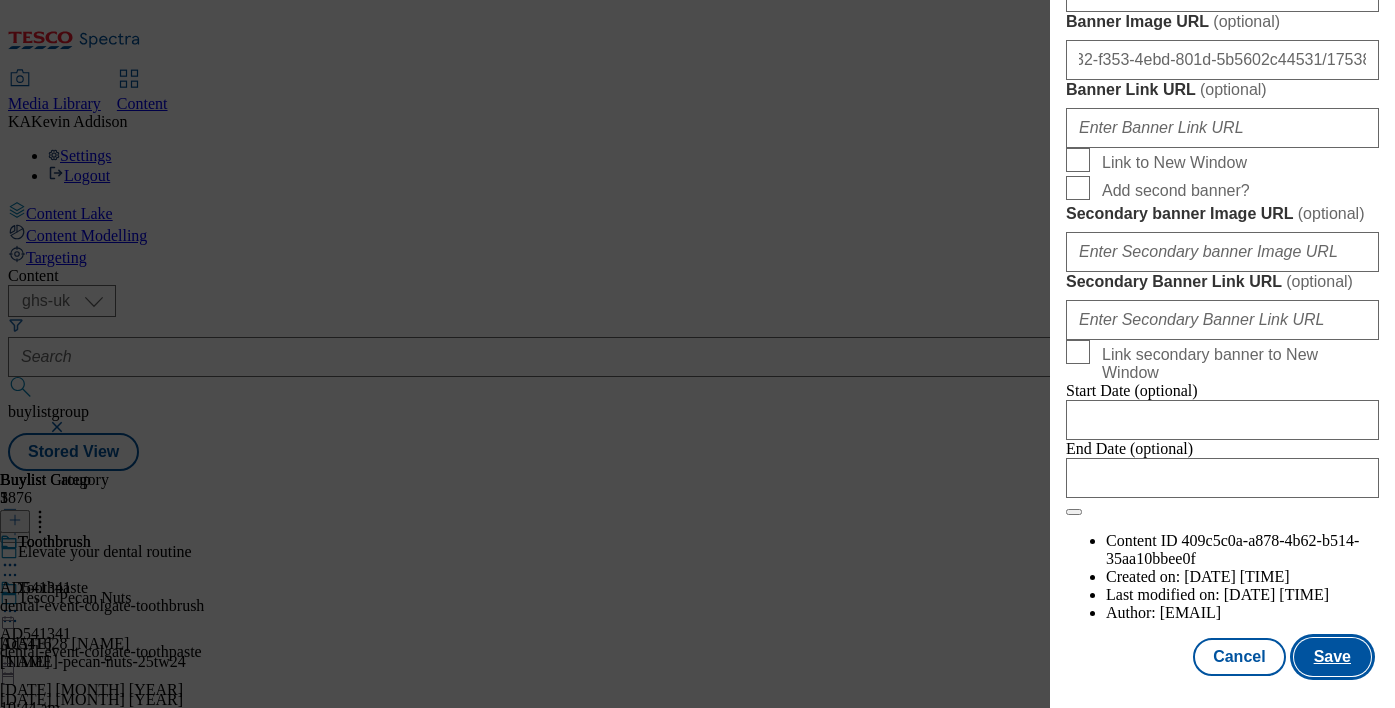 click on "Save" at bounding box center [1332, 657] 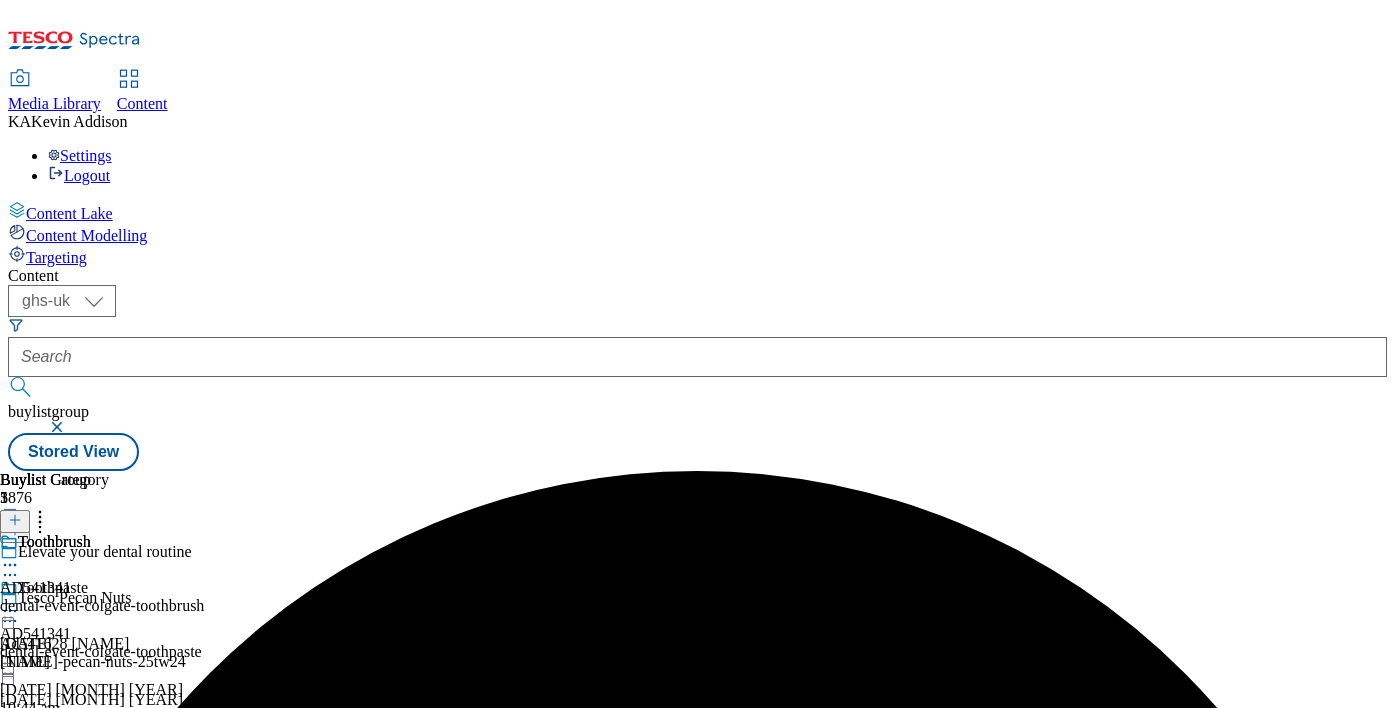 click 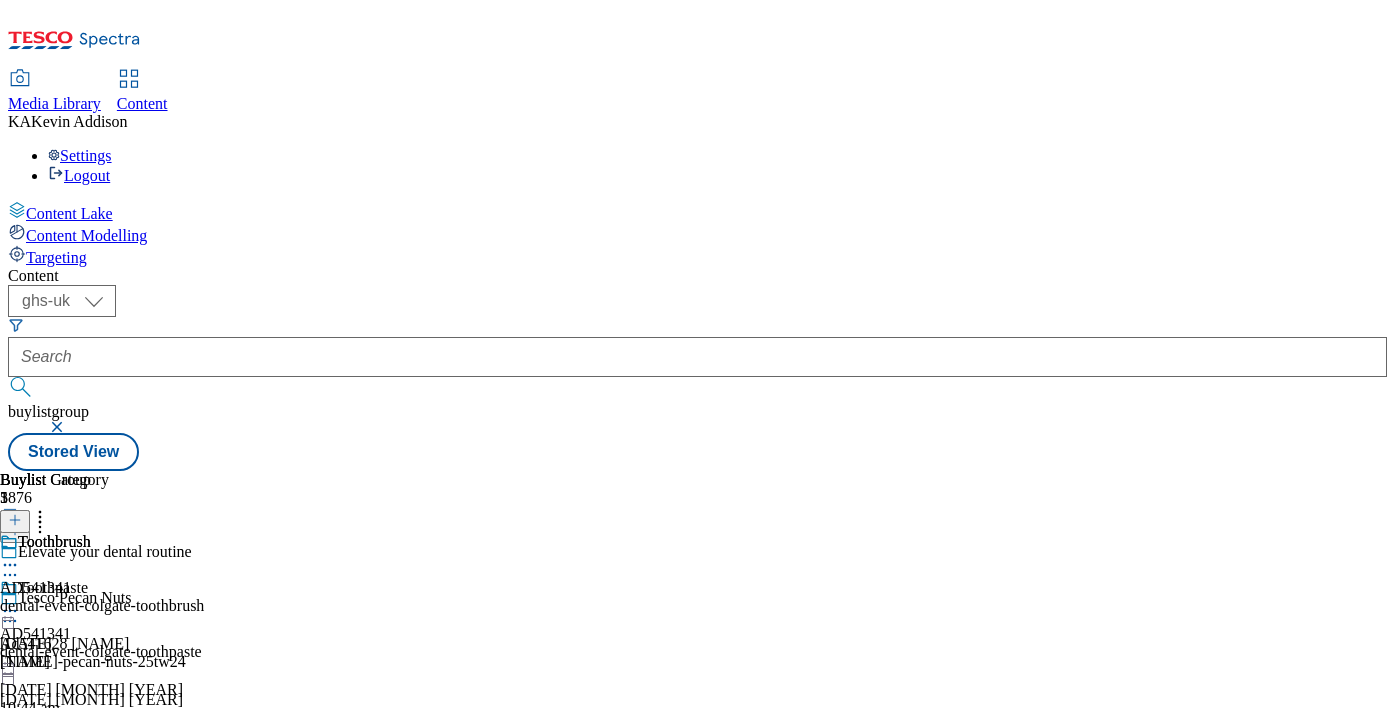 click on "Preview" at bounding box center [85, 883] 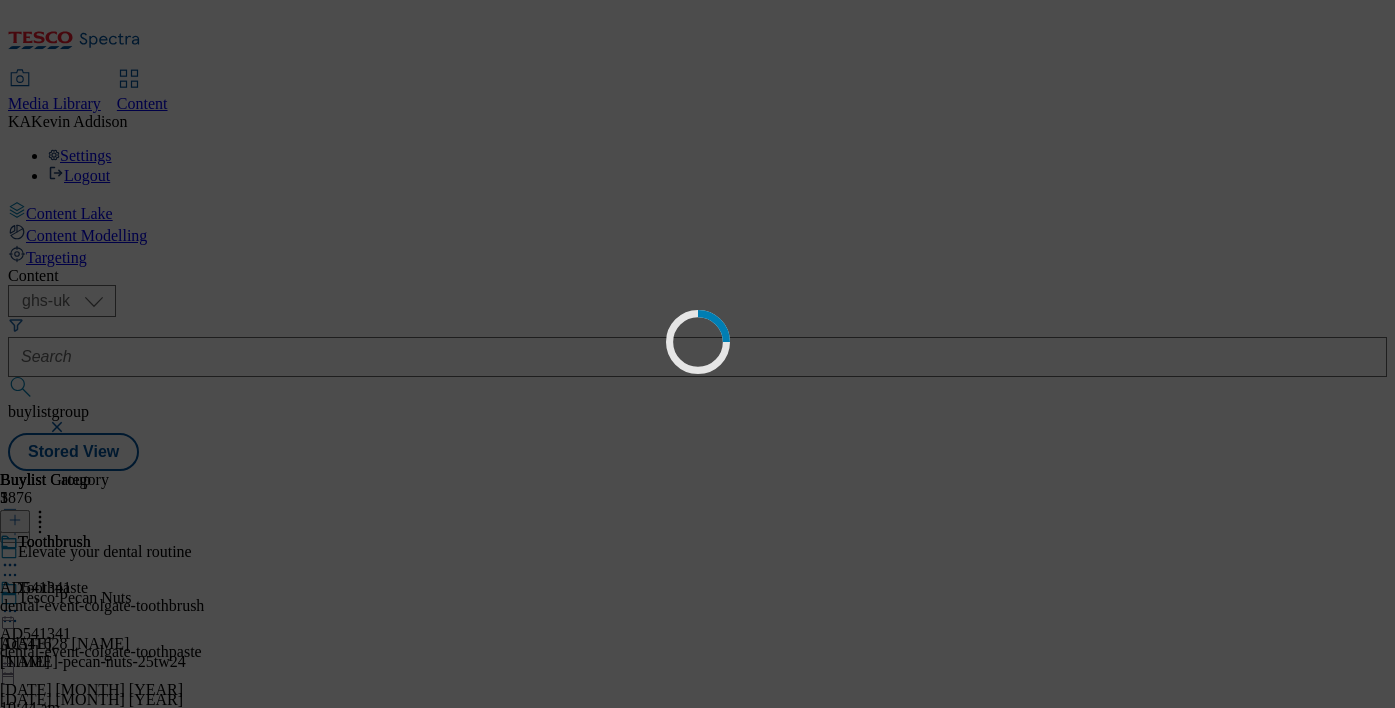 scroll, scrollTop: 0, scrollLeft: 0, axis: both 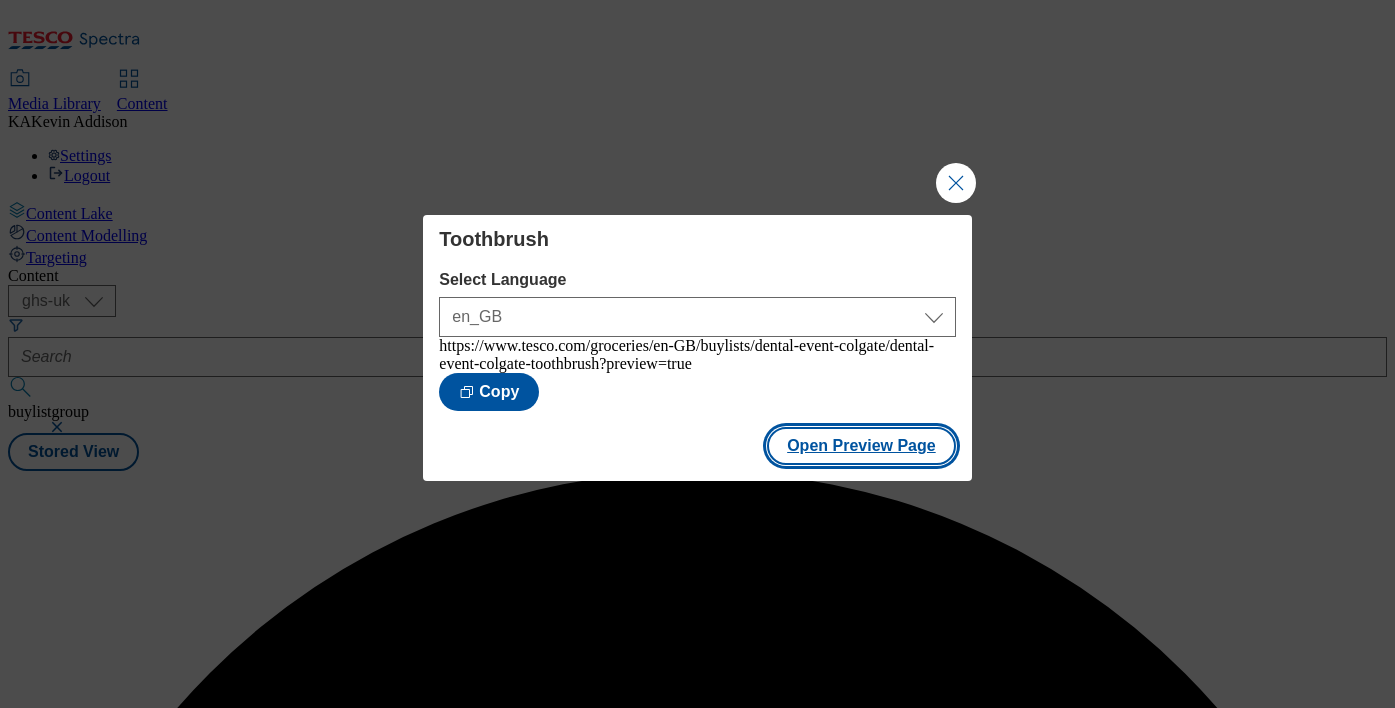 click on "Open Preview Page" at bounding box center [861, 446] 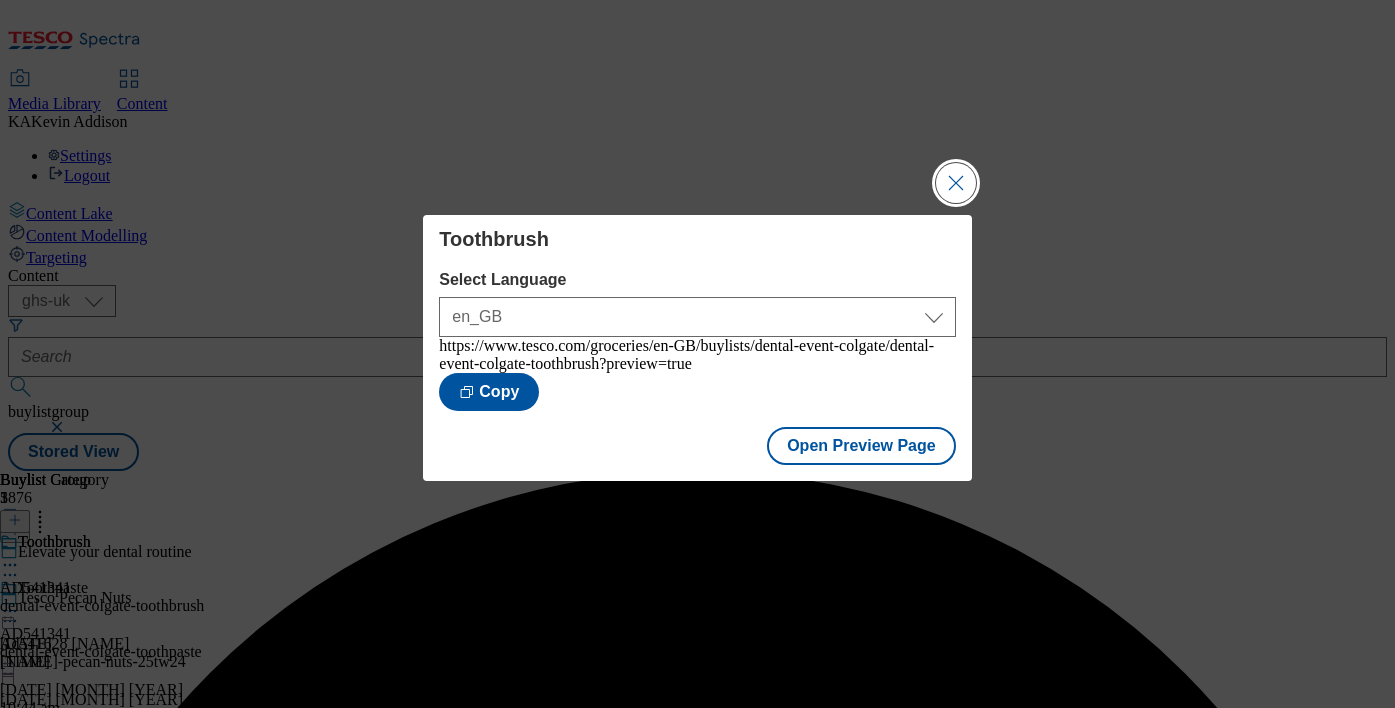 click at bounding box center [956, 183] 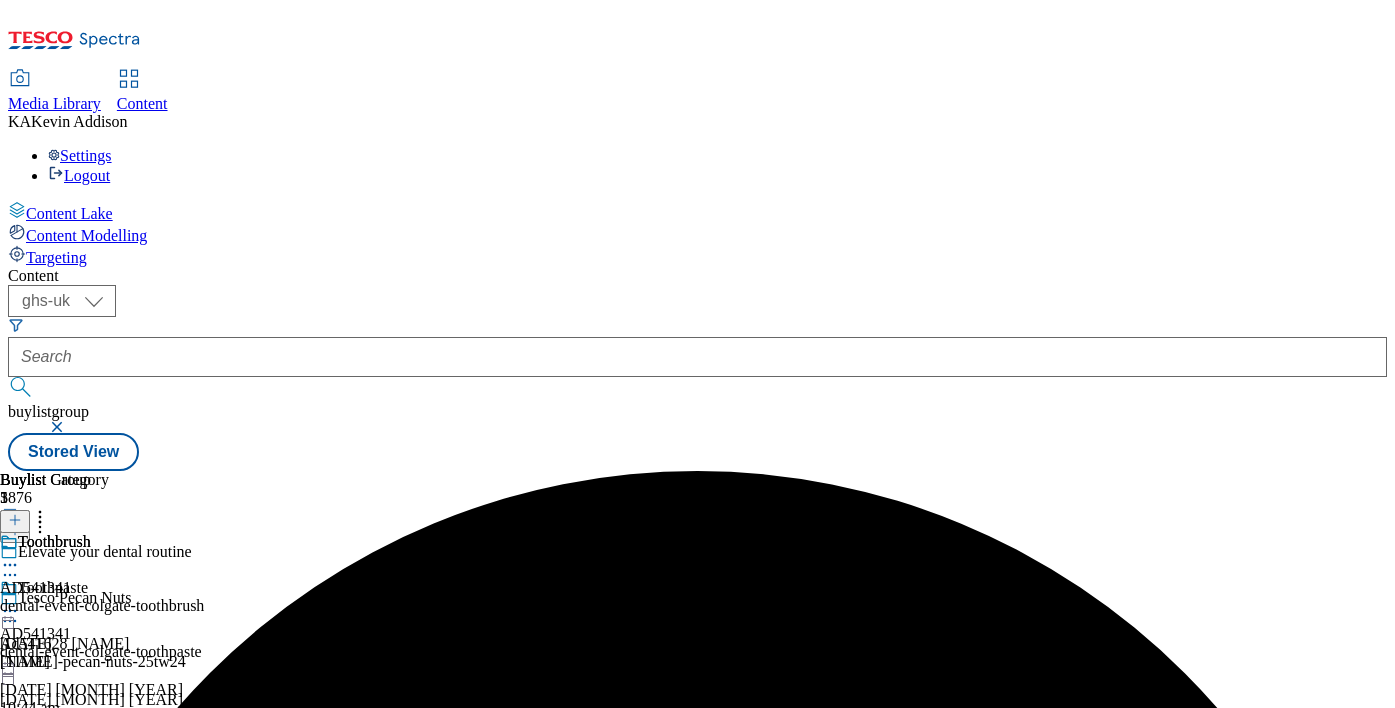 click 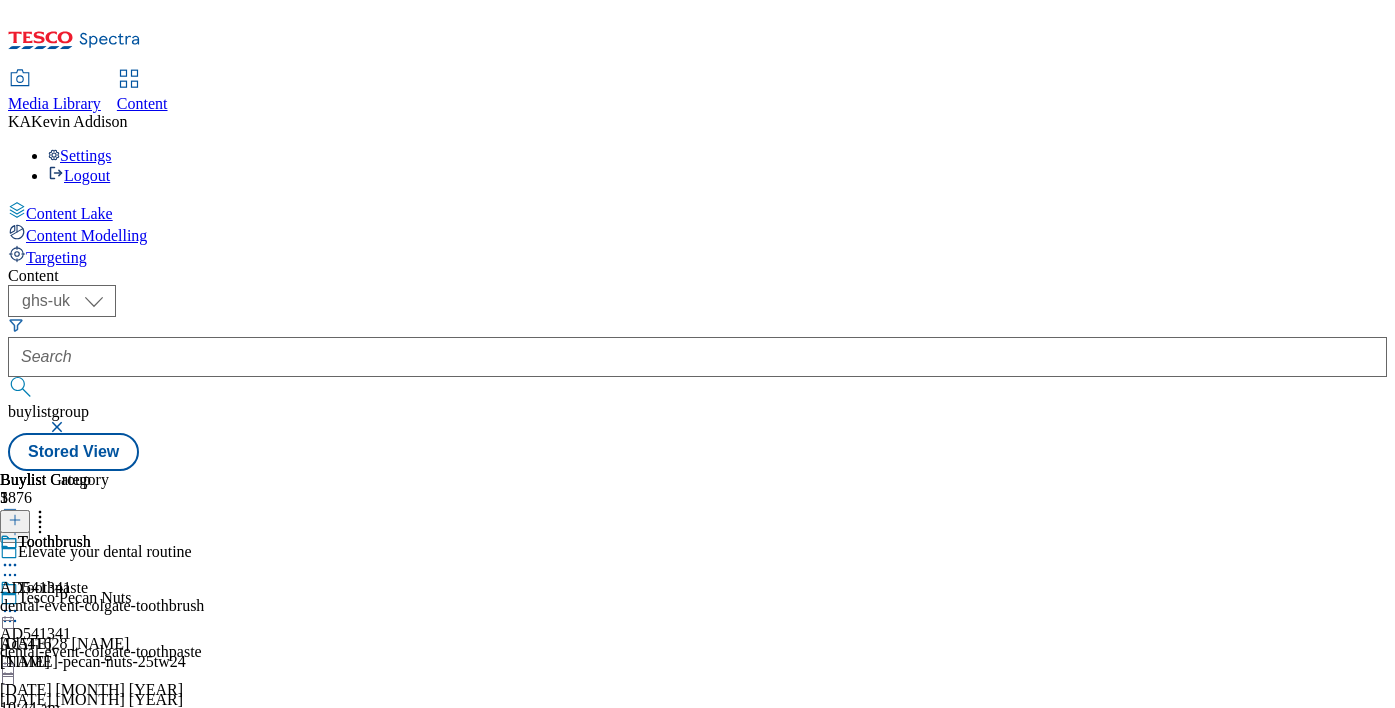 click on "Publish" at bounding box center [84, 952] 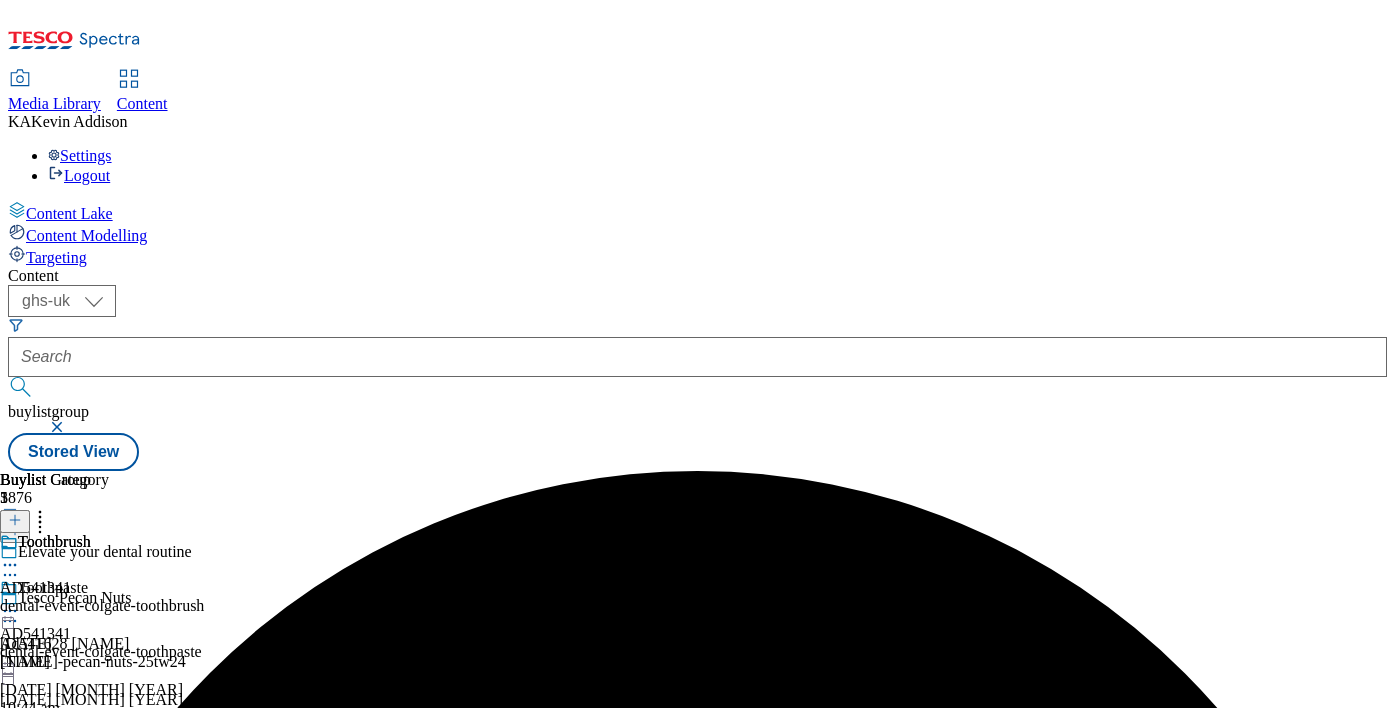 scroll, scrollTop: 278, scrollLeft: 0, axis: vertical 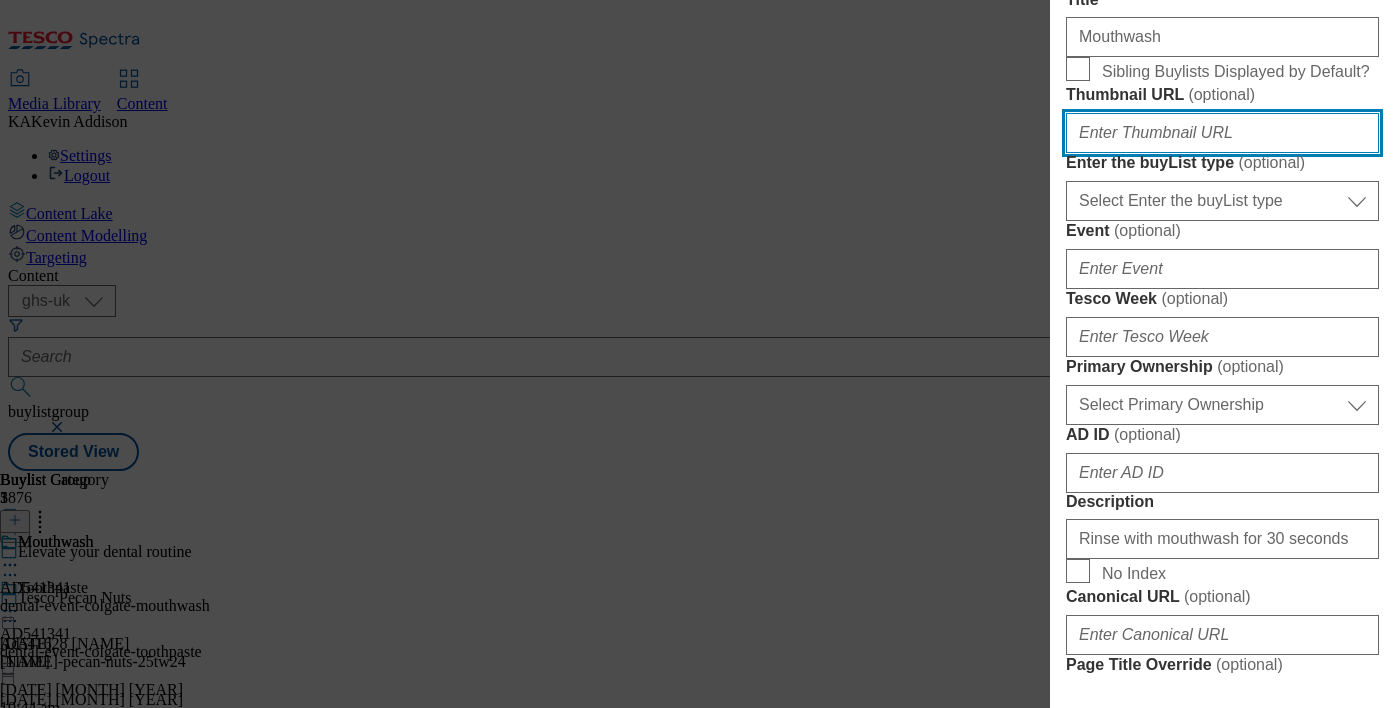 click on "Thumbnail URL   ( optional )" at bounding box center (1222, 133) 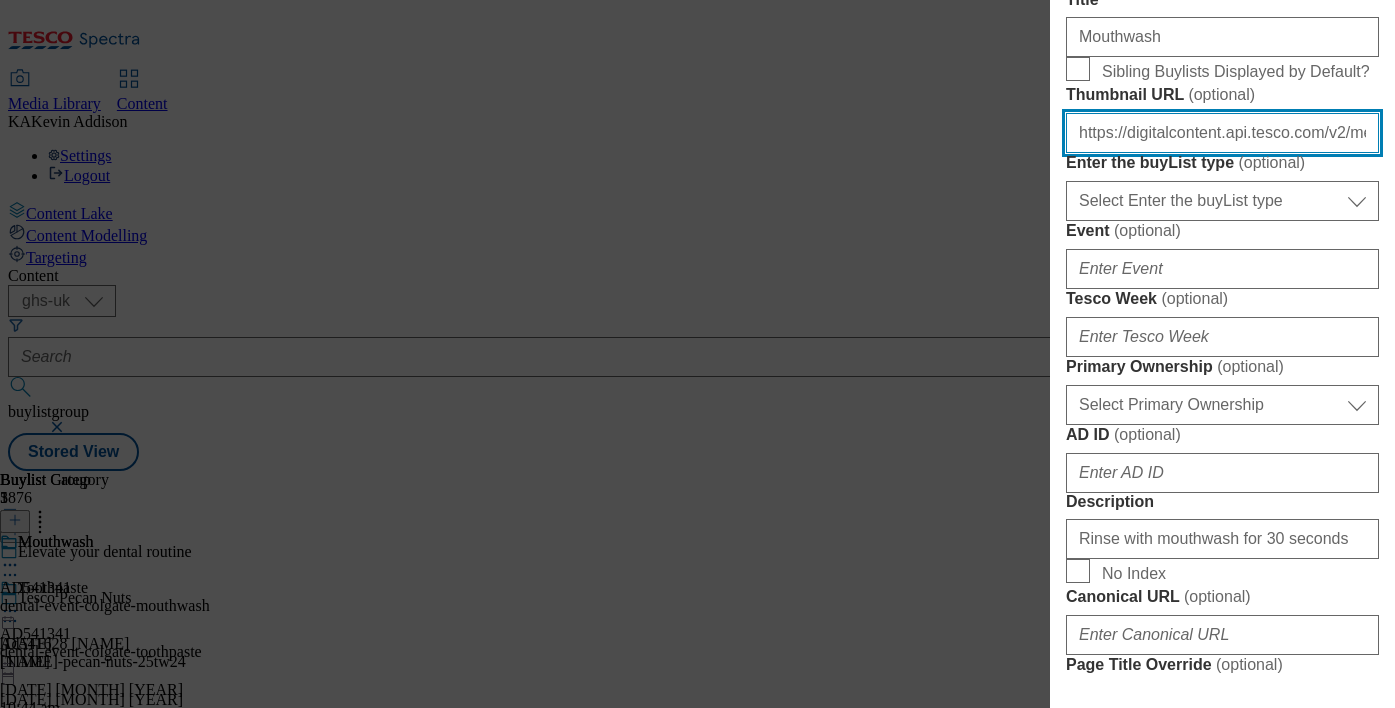 scroll, scrollTop: 0, scrollLeft: 432, axis: horizontal 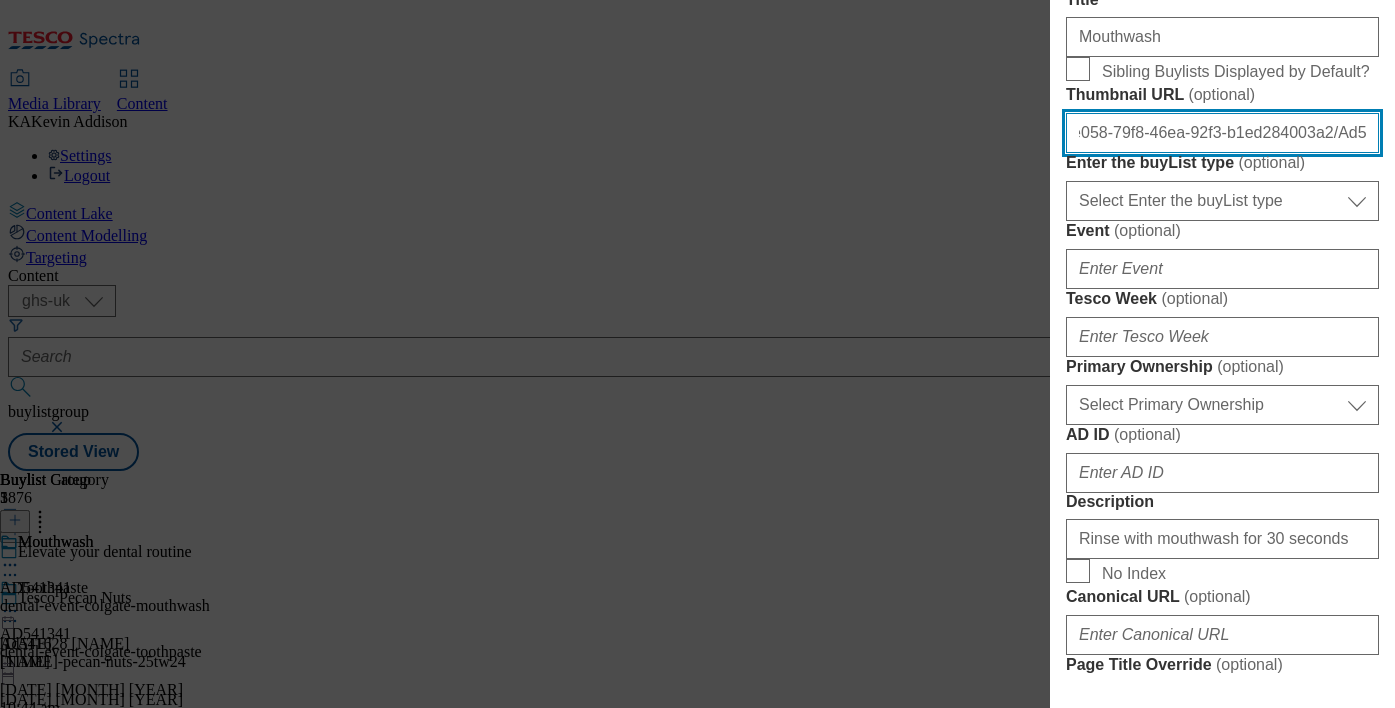 type on "https://digitalcontent.api.tesco.com/v2/media/ghs-mktg/0773e058-79f8-46ea-92f3-b1ed284003a2/Ad541341-Thumbnail-1_V2.jpeg" 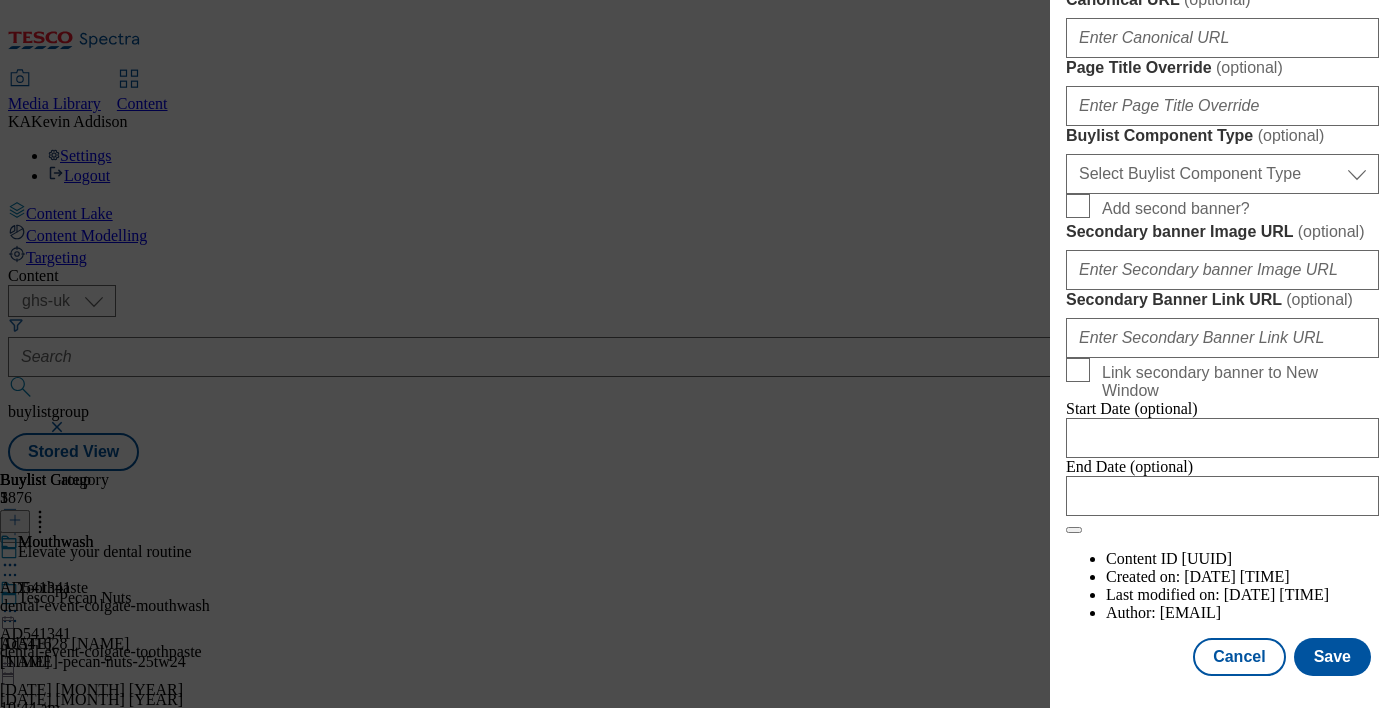scroll, scrollTop: 1648, scrollLeft: 0, axis: vertical 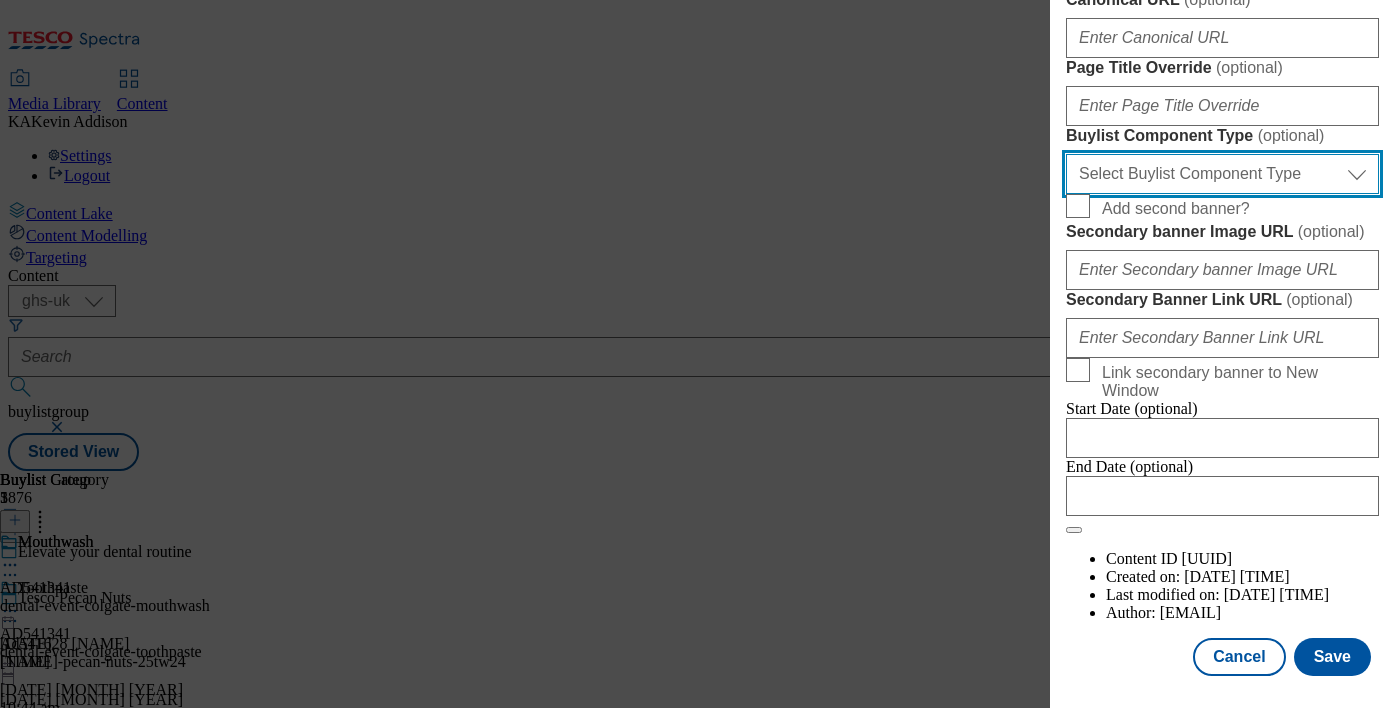 click on "Select Buylist Component Type Banner Competition Header Meal" at bounding box center (1222, 174) 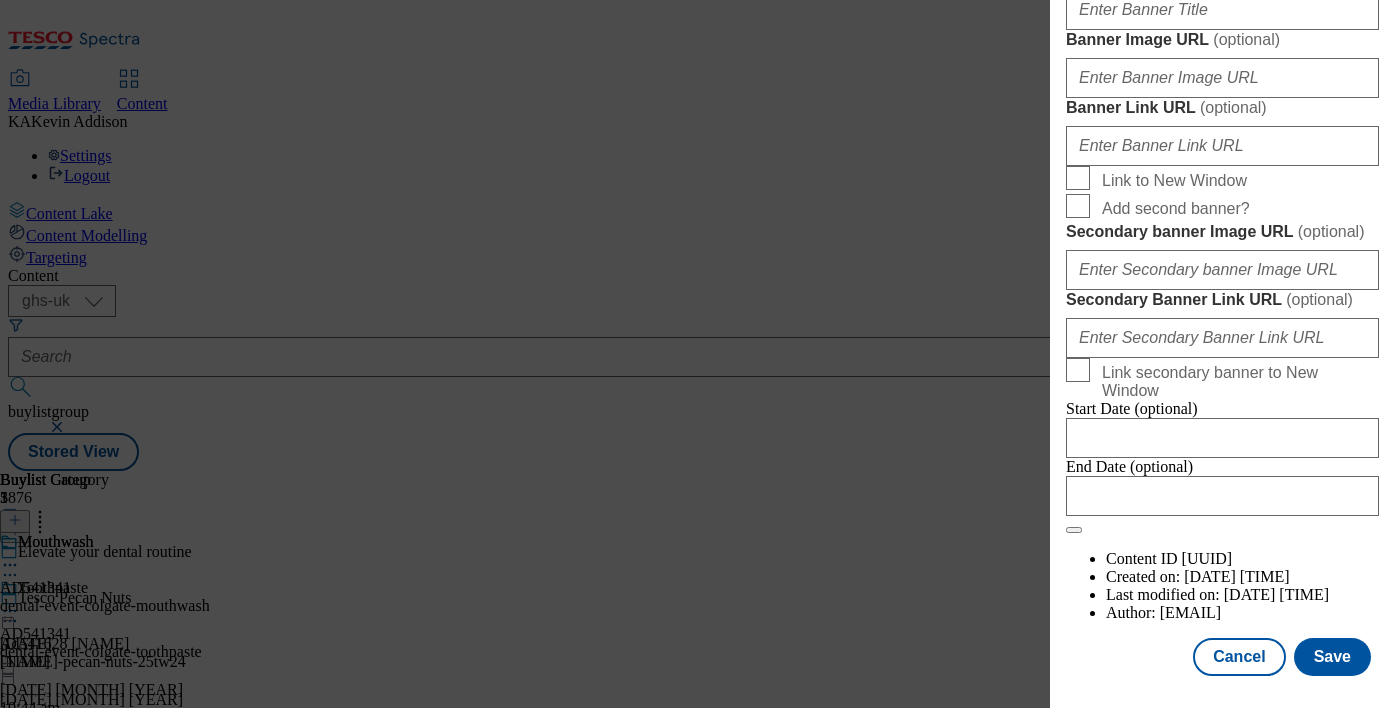 scroll, scrollTop: 1722, scrollLeft: 0, axis: vertical 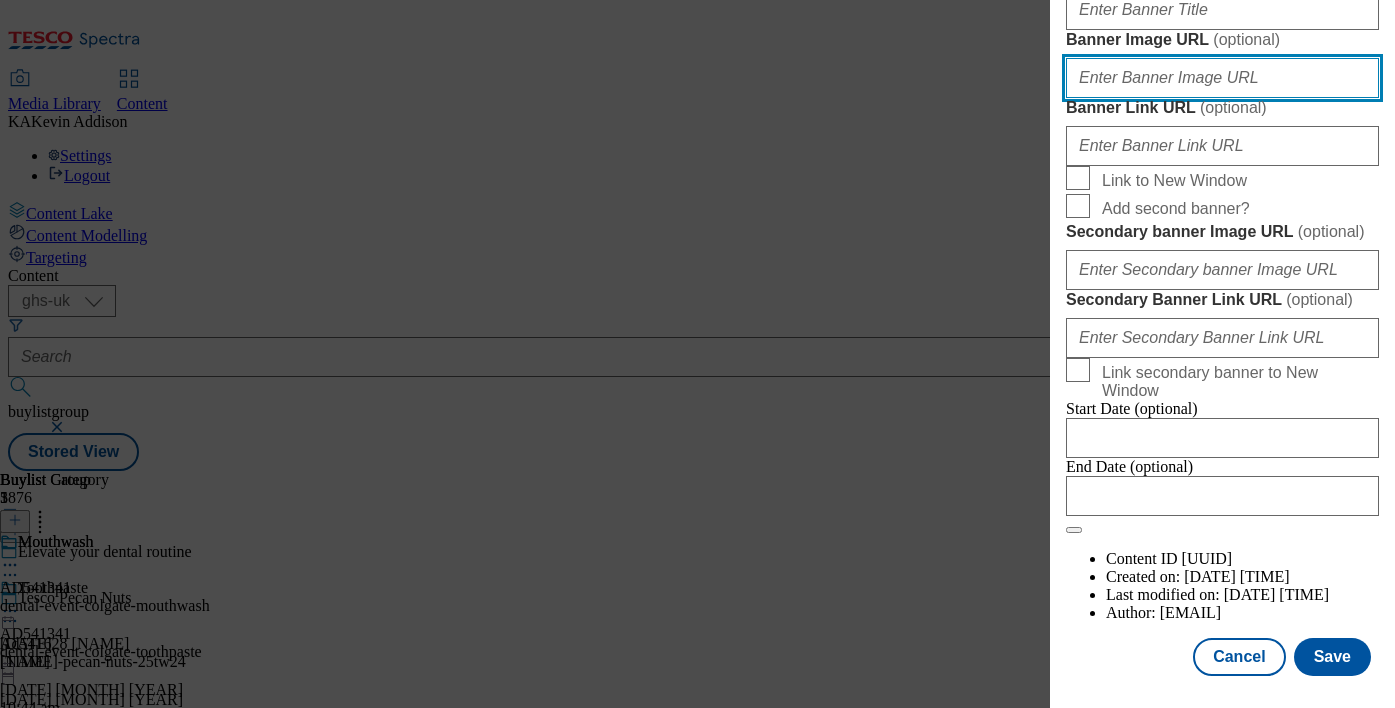 click on "Banner Image URL   ( optional )" at bounding box center [1222, 78] 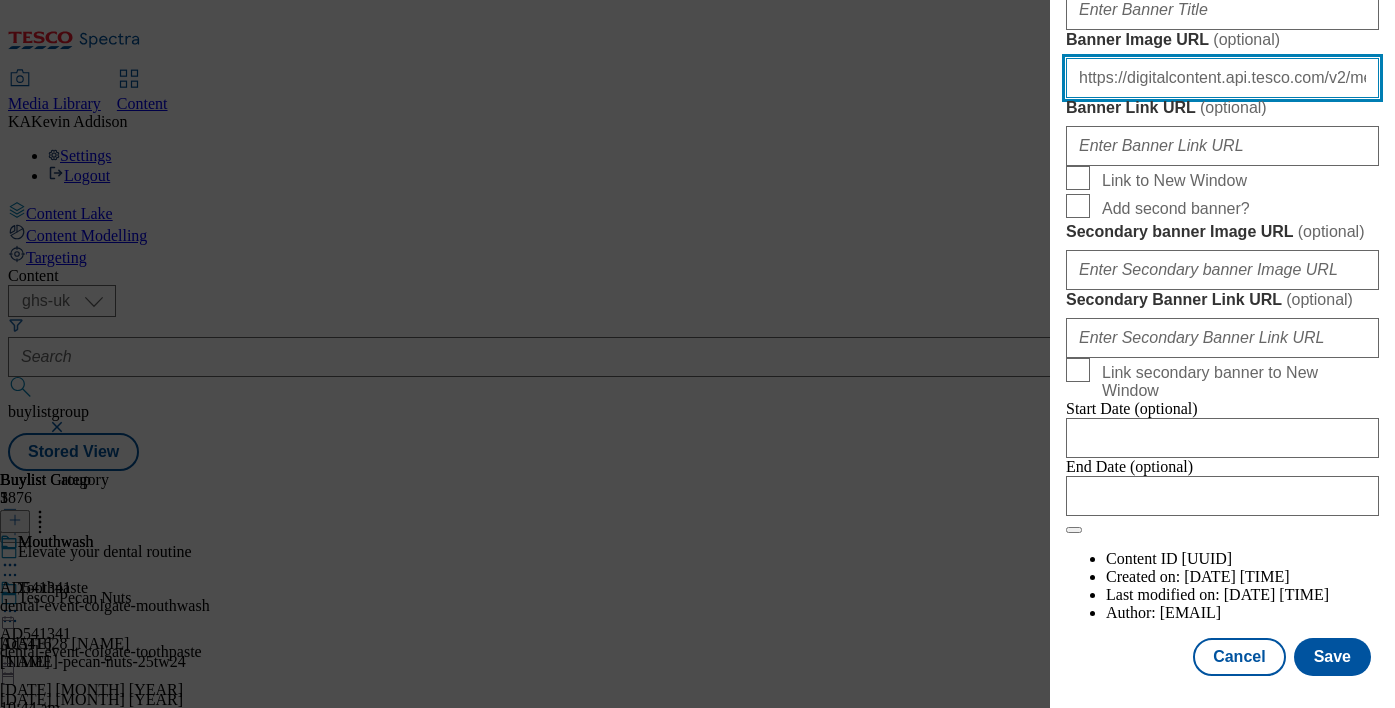 scroll, scrollTop: 0, scrollLeft: 446, axis: horizontal 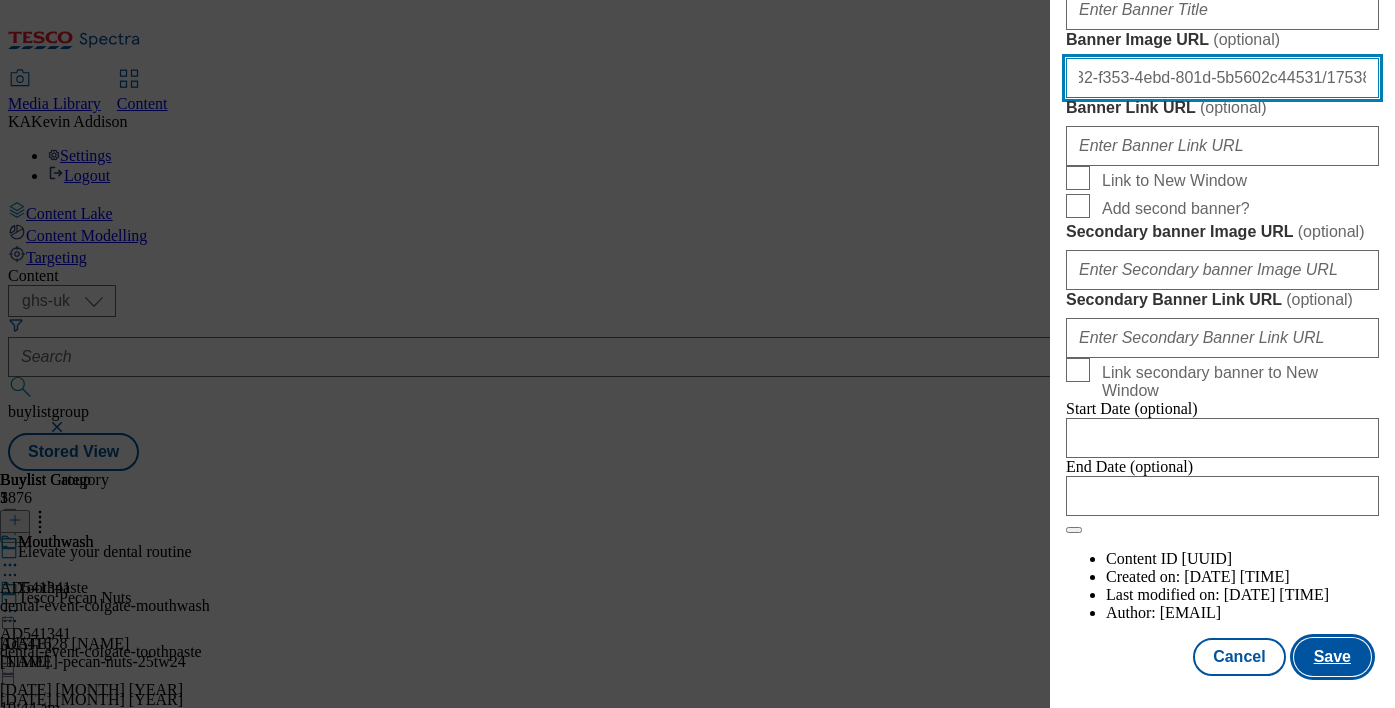 type on "https://digitalcontent.api.tesco.com/v2/media/ghs-mktg/c1134432-f353-4ebd-801d-5b5602c44531/1753883756219-BLH_1184x333.png" 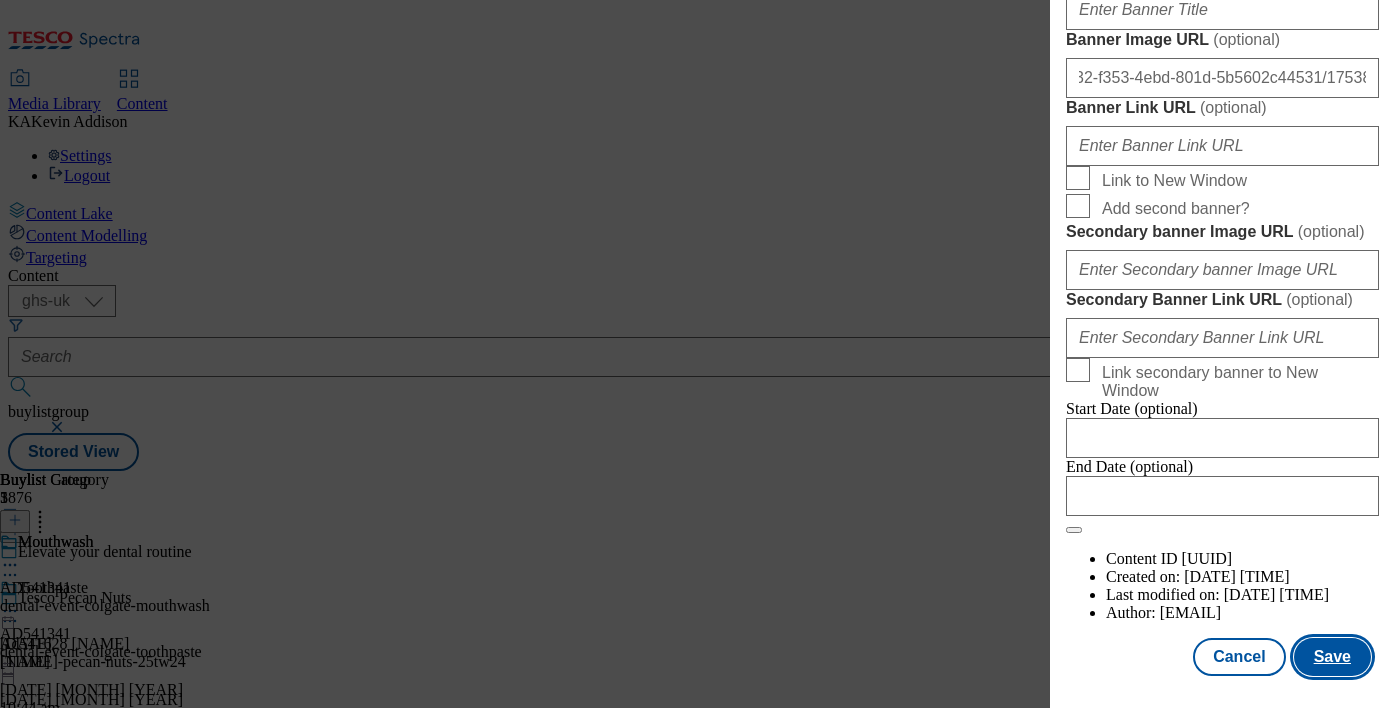 click on "Save" at bounding box center (1332, 657) 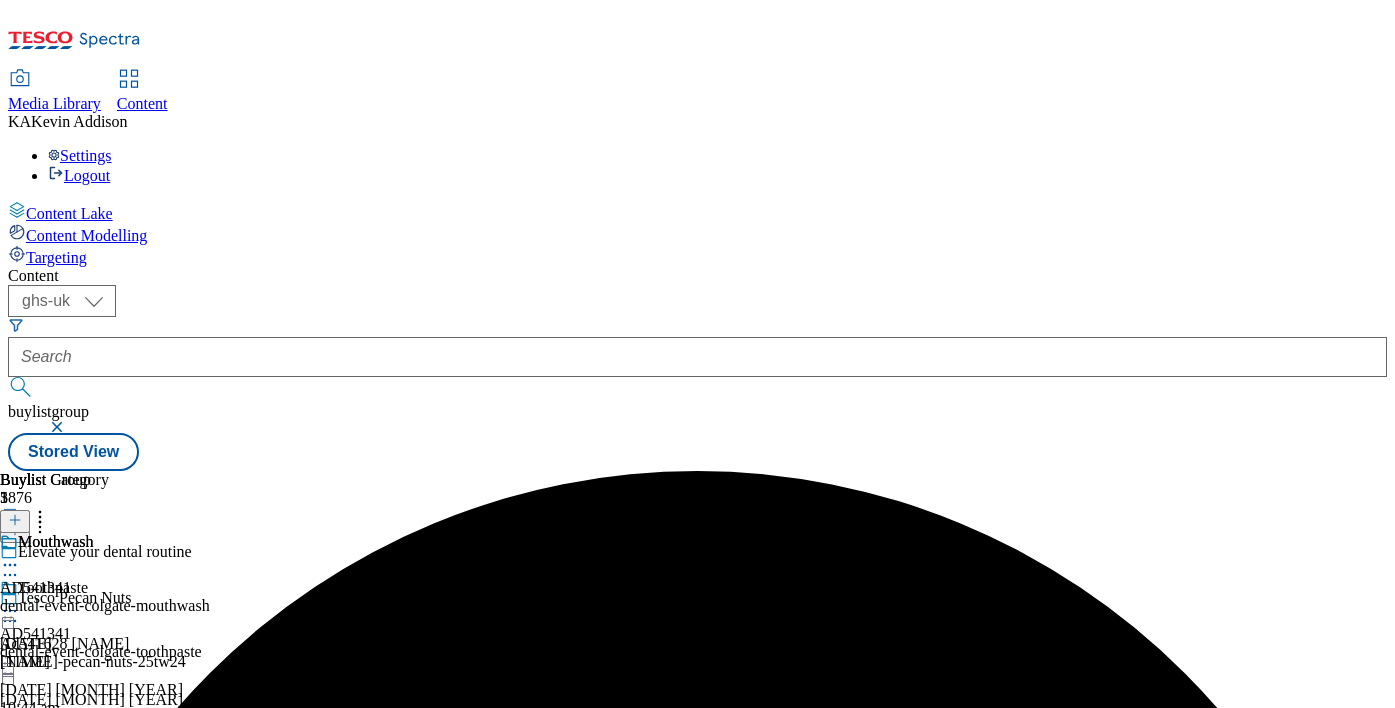 scroll, scrollTop: 271, scrollLeft: 0, axis: vertical 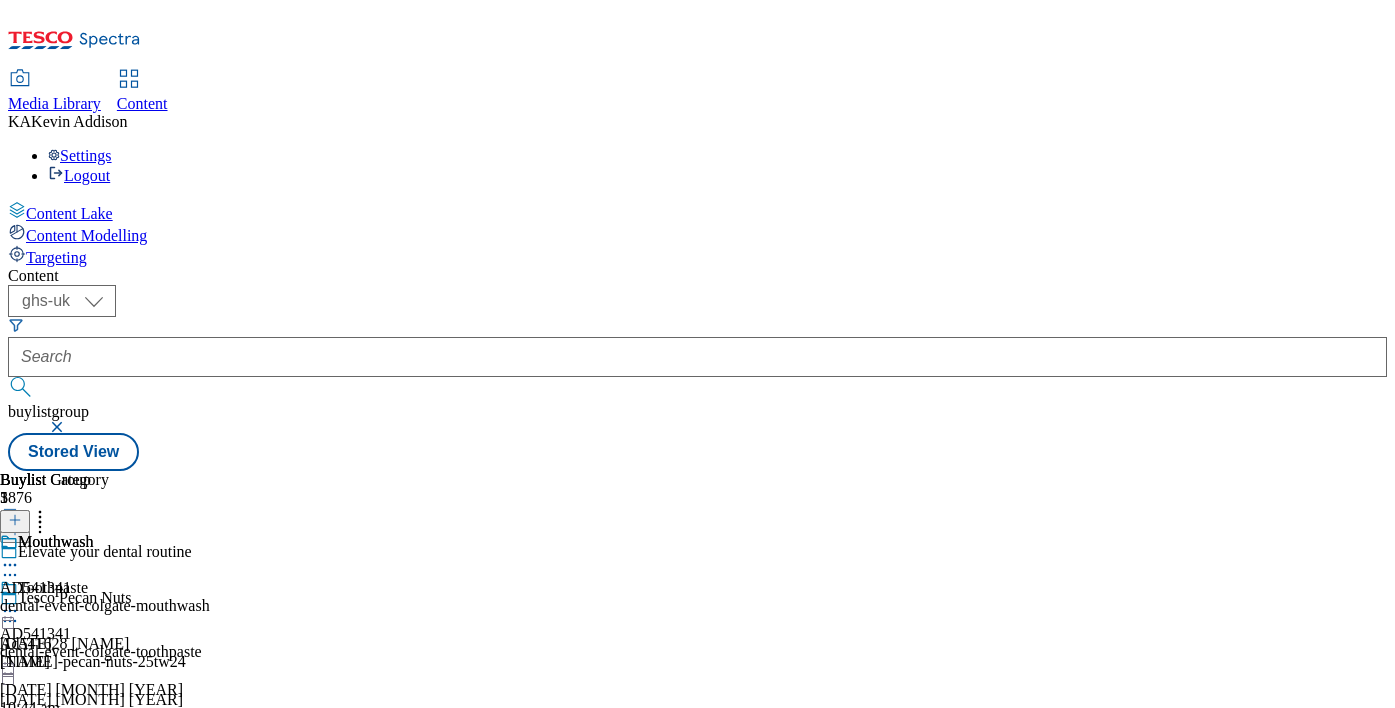 click on "Preview" at bounding box center [85, 1021] 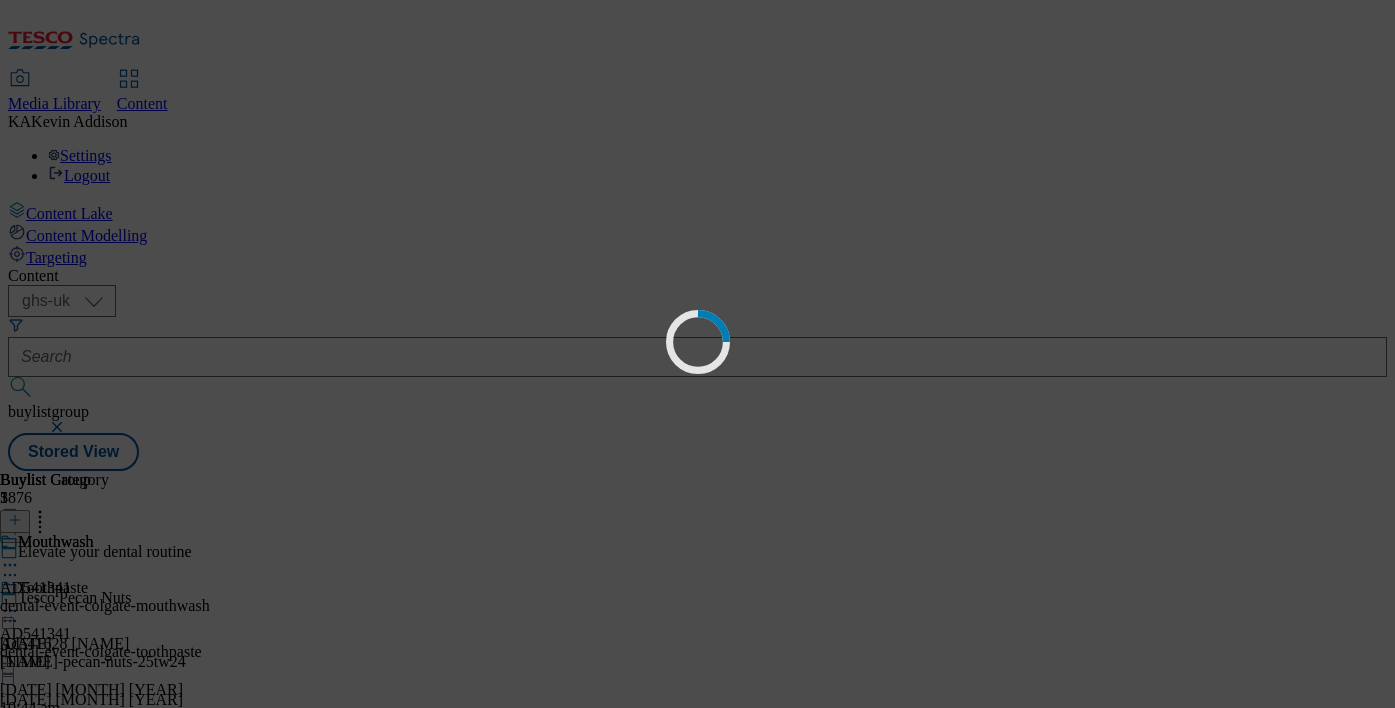 scroll, scrollTop: 0, scrollLeft: 0, axis: both 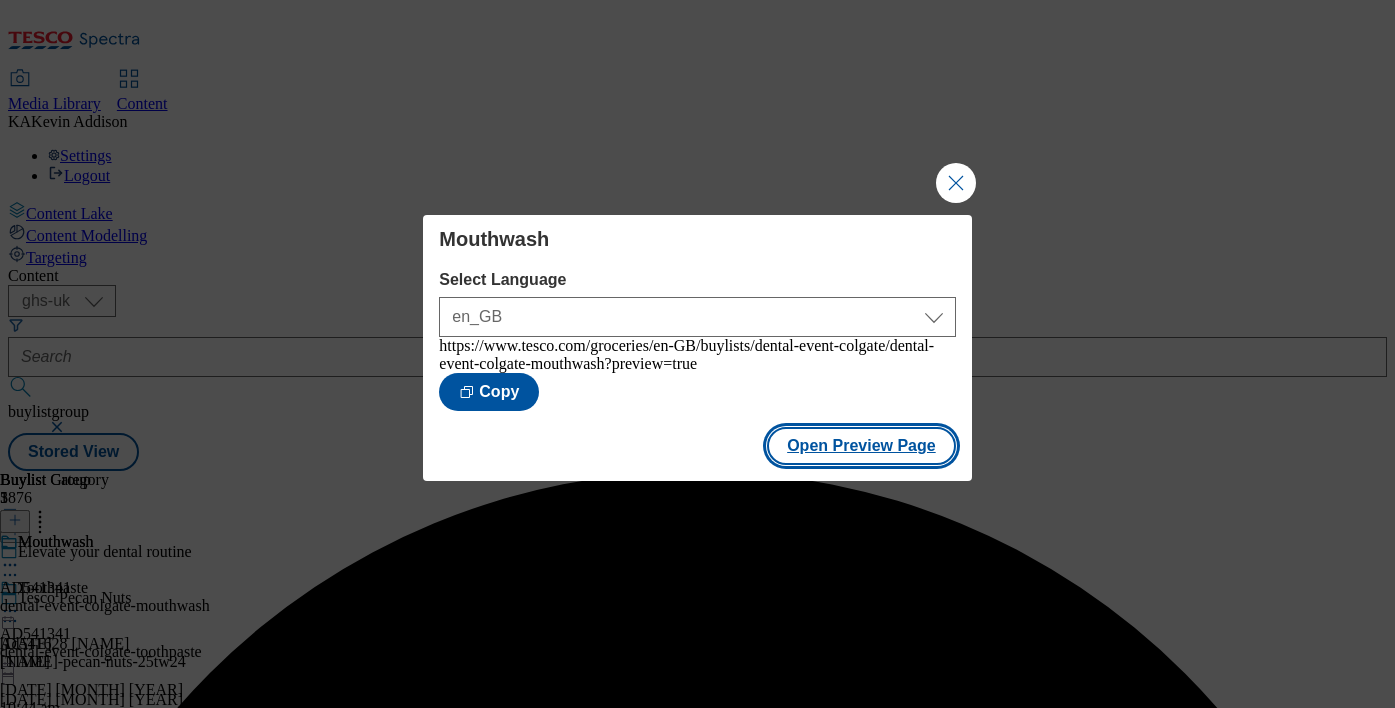 click on "Open Preview Page" at bounding box center (861, 446) 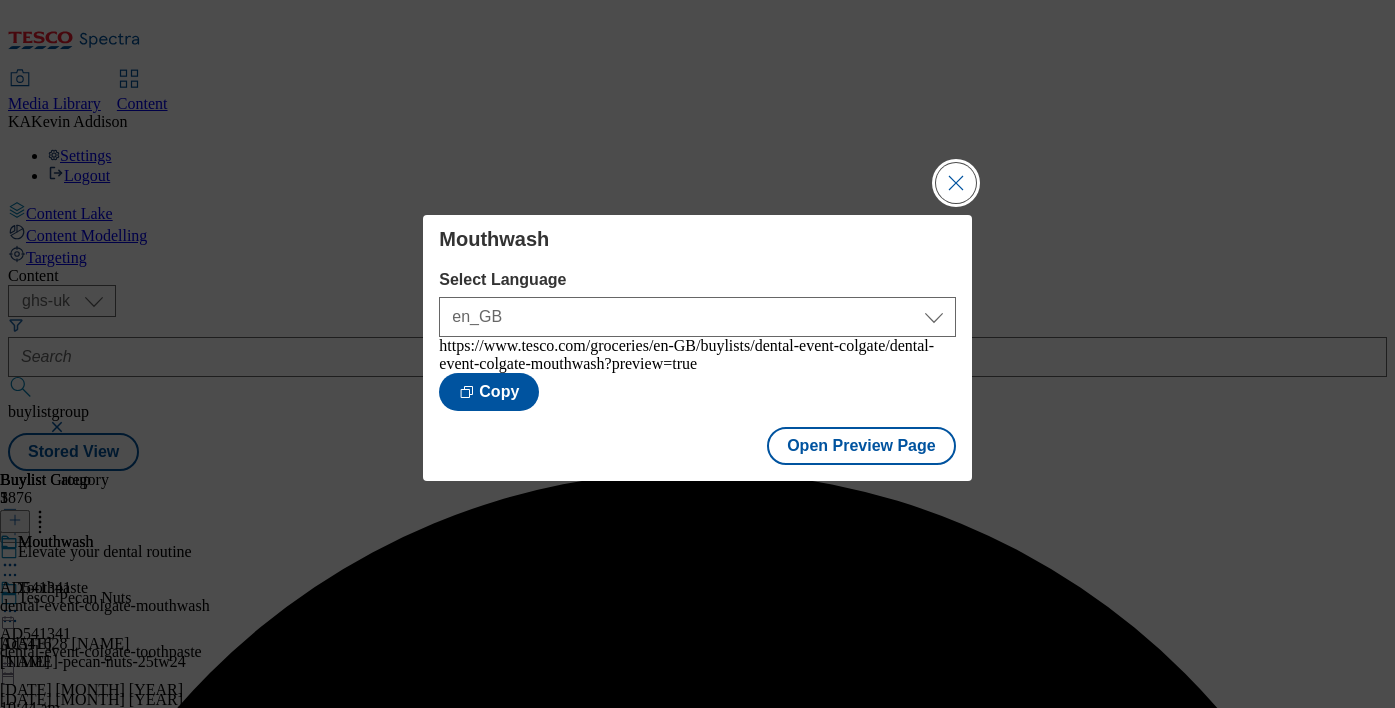 click at bounding box center [956, 183] 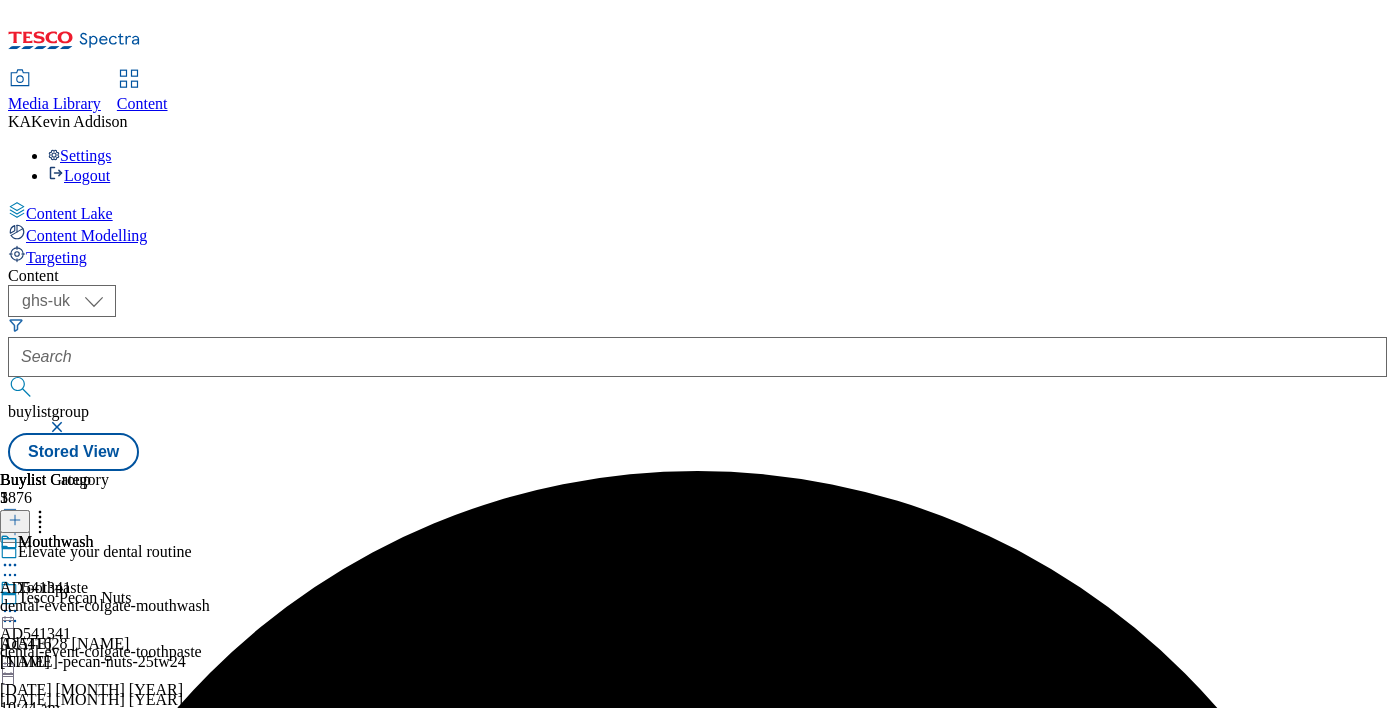 scroll, scrollTop: 260, scrollLeft: 0, axis: vertical 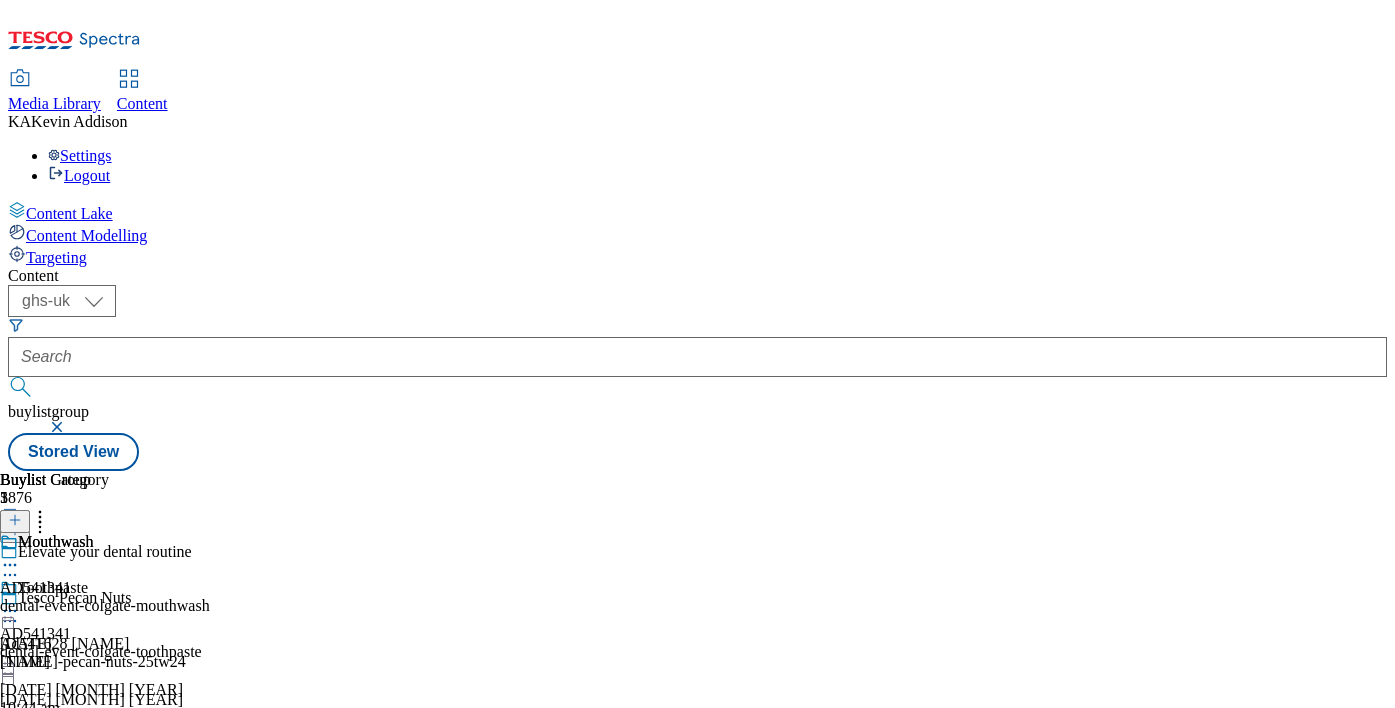 click on "Publish" at bounding box center (84, 1090) 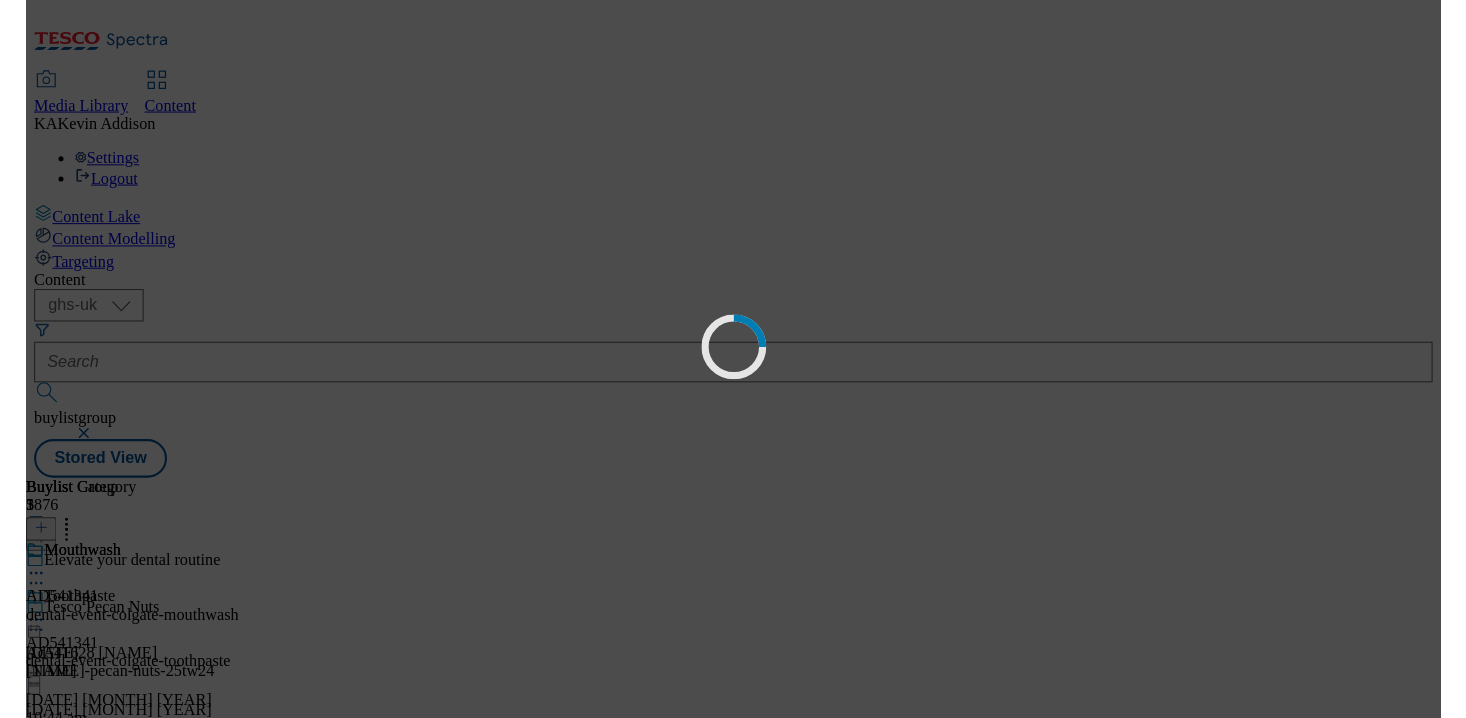 scroll, scrollTop: 0, scrollLeft: 0, axis: both 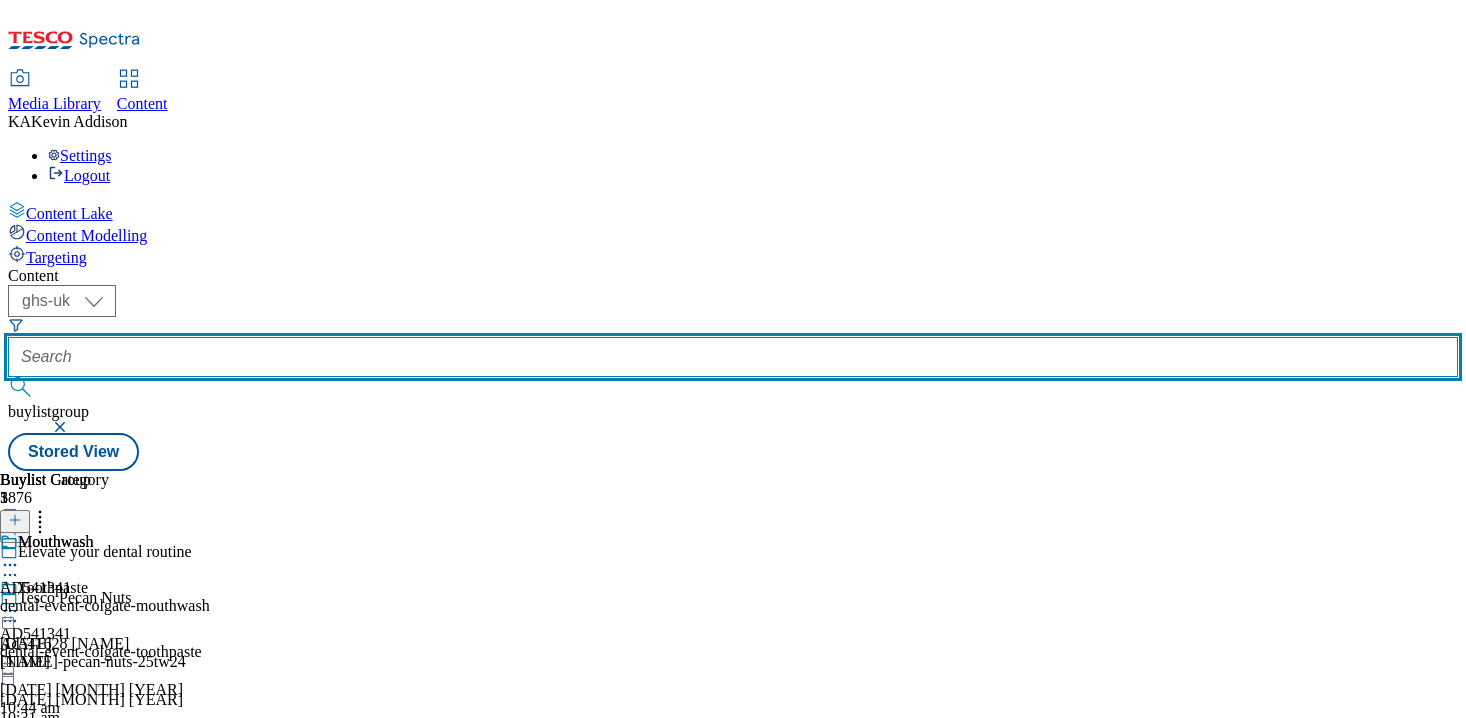click at bounding box center [733, 357] 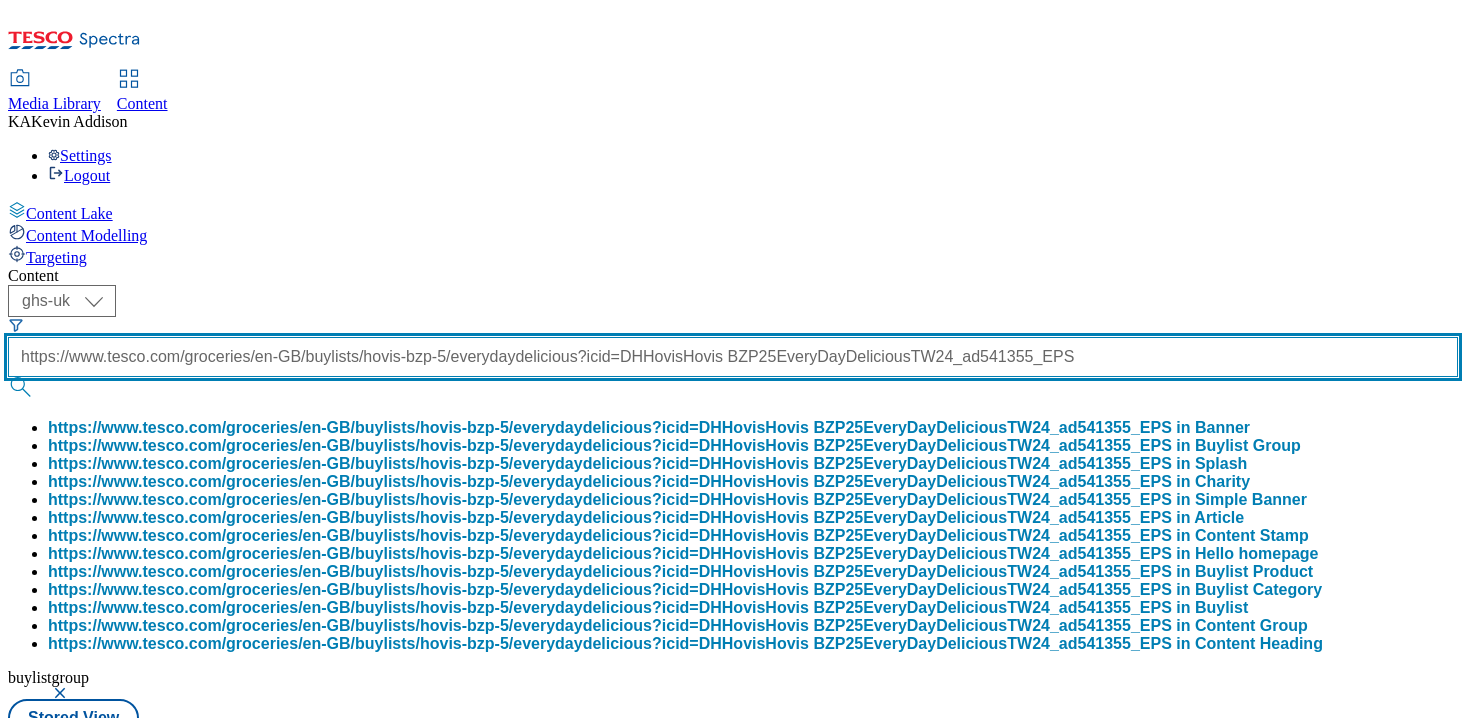 scroll, scrollTop: 0, scrollLeft: 748, axis: horizontal 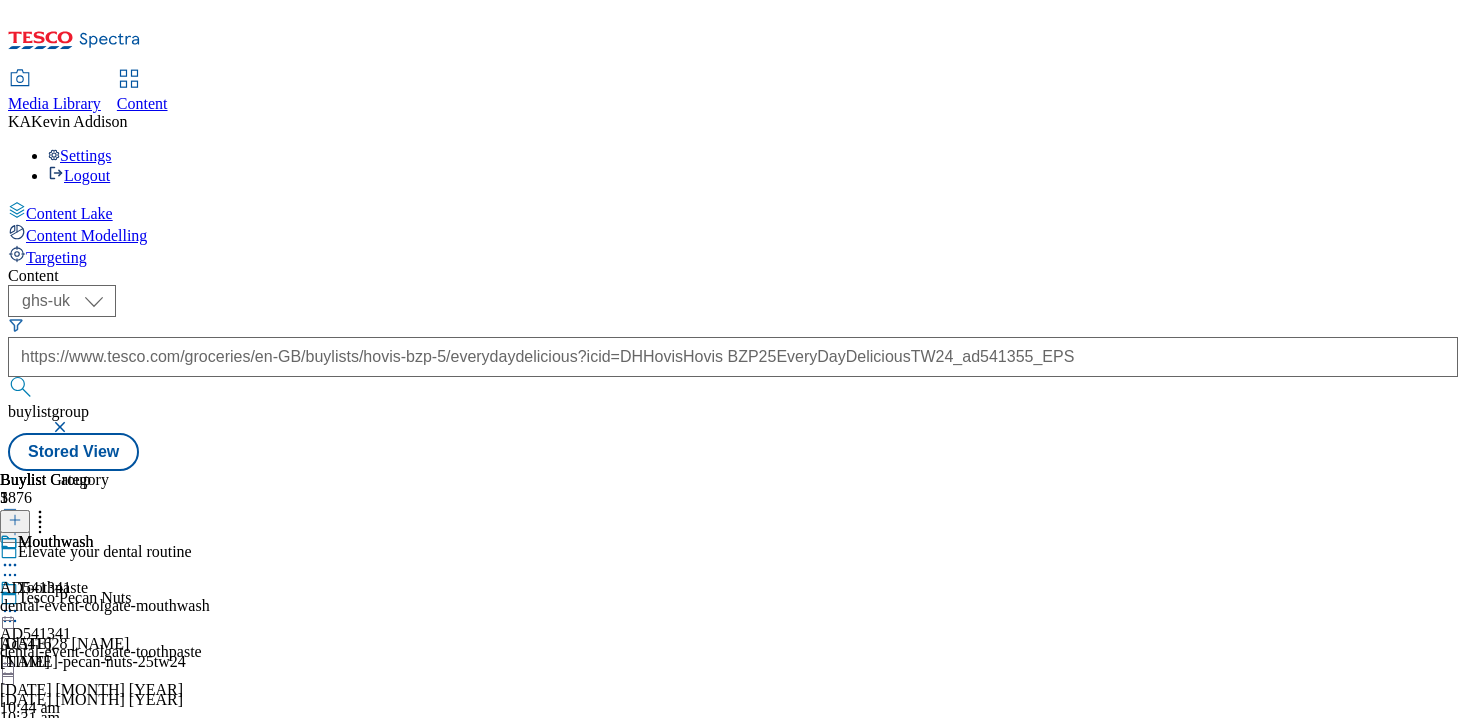 click on "Content   ( optional ) ghs-roi ghs-uk ghs-uk https://www.tesco.com/groceries/en-GB/buylists/hovis-bzp-5/everydaydelicious?icid=DHHovisHovis BZP25EveryDayDeliciousTW24_ad541355_EPS buylistgroup Stored View Buylist Group 5876 Elevate  your dental routine Tesco Pecan Nuts Ad541628 peter-meadows peter-meadows-pecan-nuts-25tw24 5 Aug 2025 10:31 am Philadelphia Ad541351 mondelez mondelez-philadelphia-25tw25 5 Aug 2025 09:50 am Try our really good ciders. Ad541432 heineken-inchs-25tw25 5 Aug 2025 08:34 am Bring on the smiles    Ad541691 hain-frozen-foods hain-frozen-foods-hartleys-25tw25 5 Aug 2025 07:58 am For sticky fingers and happy faces Soak up summer spills Ad541662 intertissue intertissue-regina-25tw25 5 Aug 2025 07:43 am Try a new world of flavour            Ad541488 pepsico-walkers-chips-25tw25 5 Aug 2025 07:36 am Pink Does More Than You Think P&G Pepto Bismol ad540542 p-and-g-pepto-bismol-25tw24 4 Aug 2025 03:07 pm Win a share of 1 million clubcard points Ad541636 kimberly-clark-andrex-25tw26 4 Aug 2025 3" at bounding box center (733, 369) 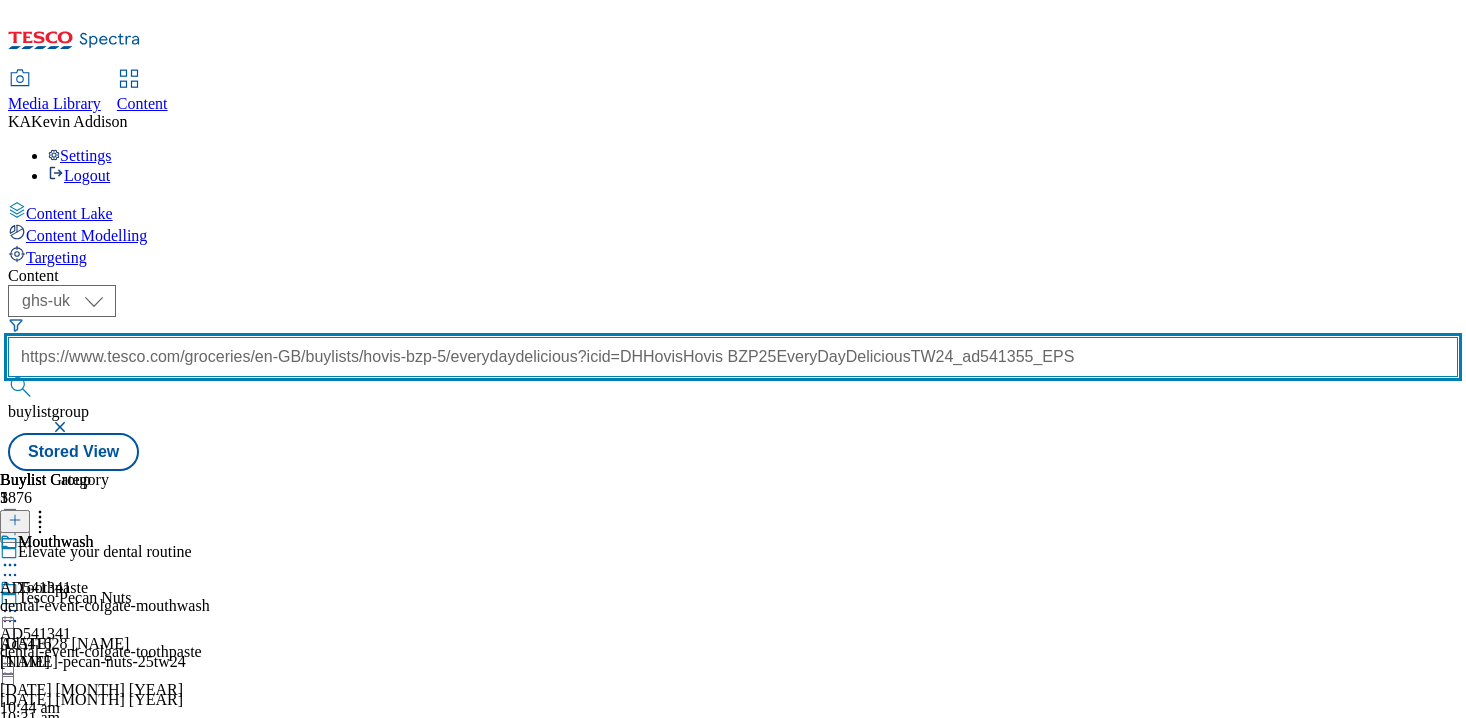 click on "https://www.tesco.com/groceries/en-GB/buylists/hovis-bzp-5/everydaydelicious?icid=DHHovisHovis BZP25EveryDayDeliciousTW24_ad541355_EPS" at bounding box center [733, 357] 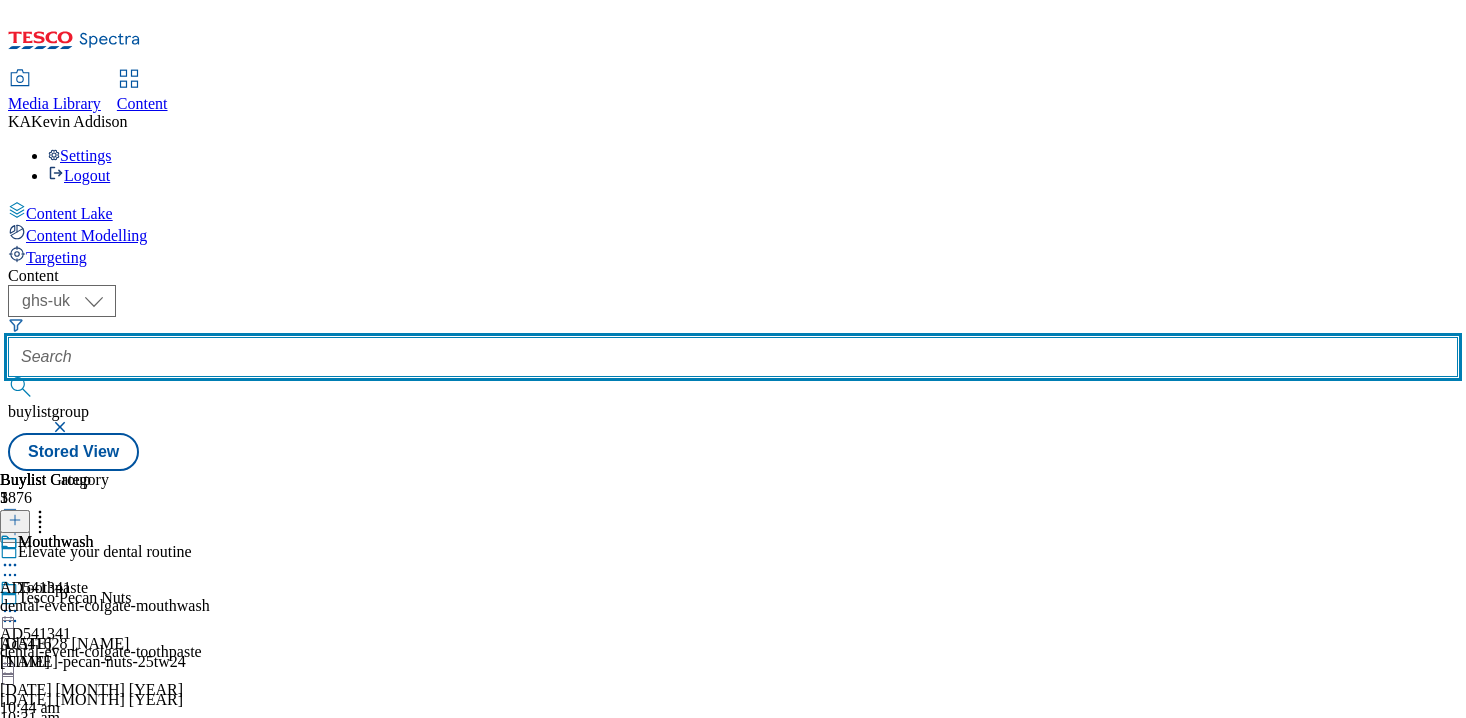 paste on "hovis-bzp-5" 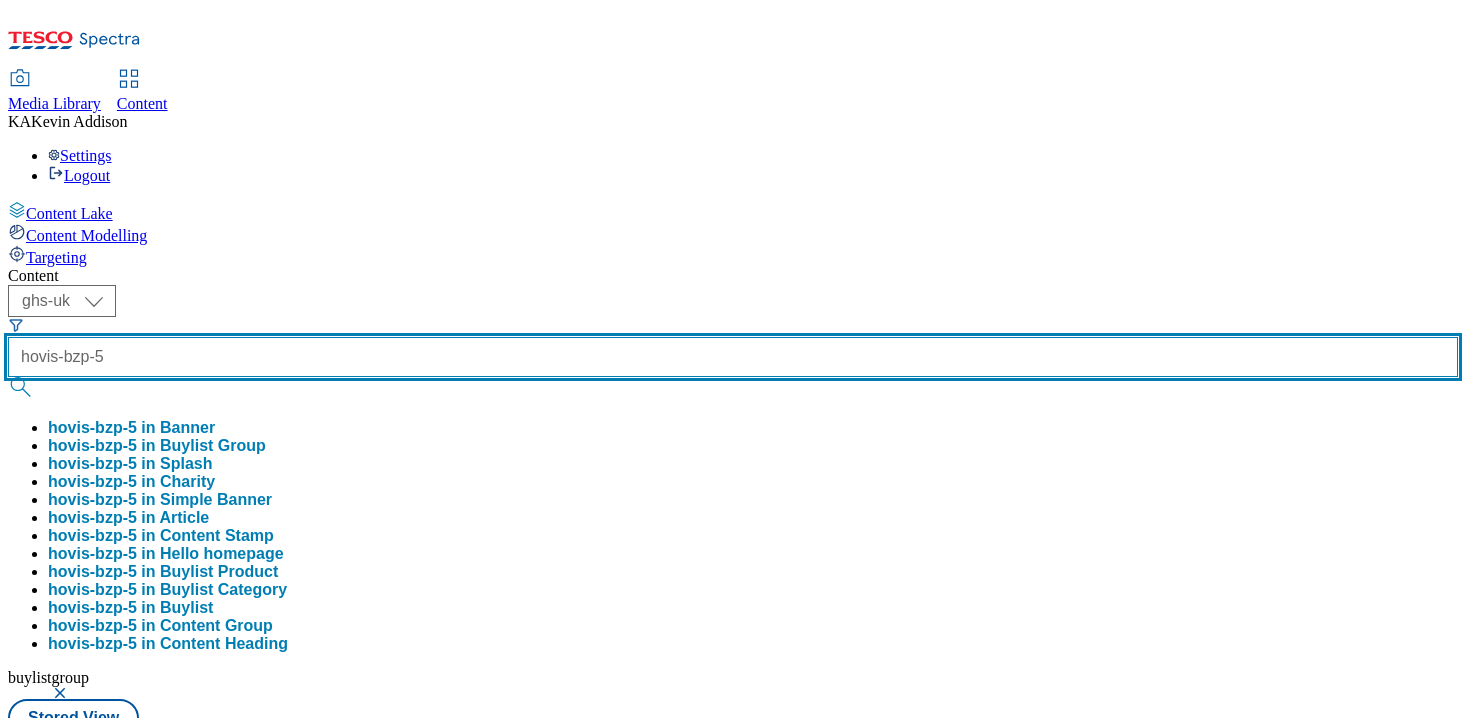 type on "hovis-bzp-5" 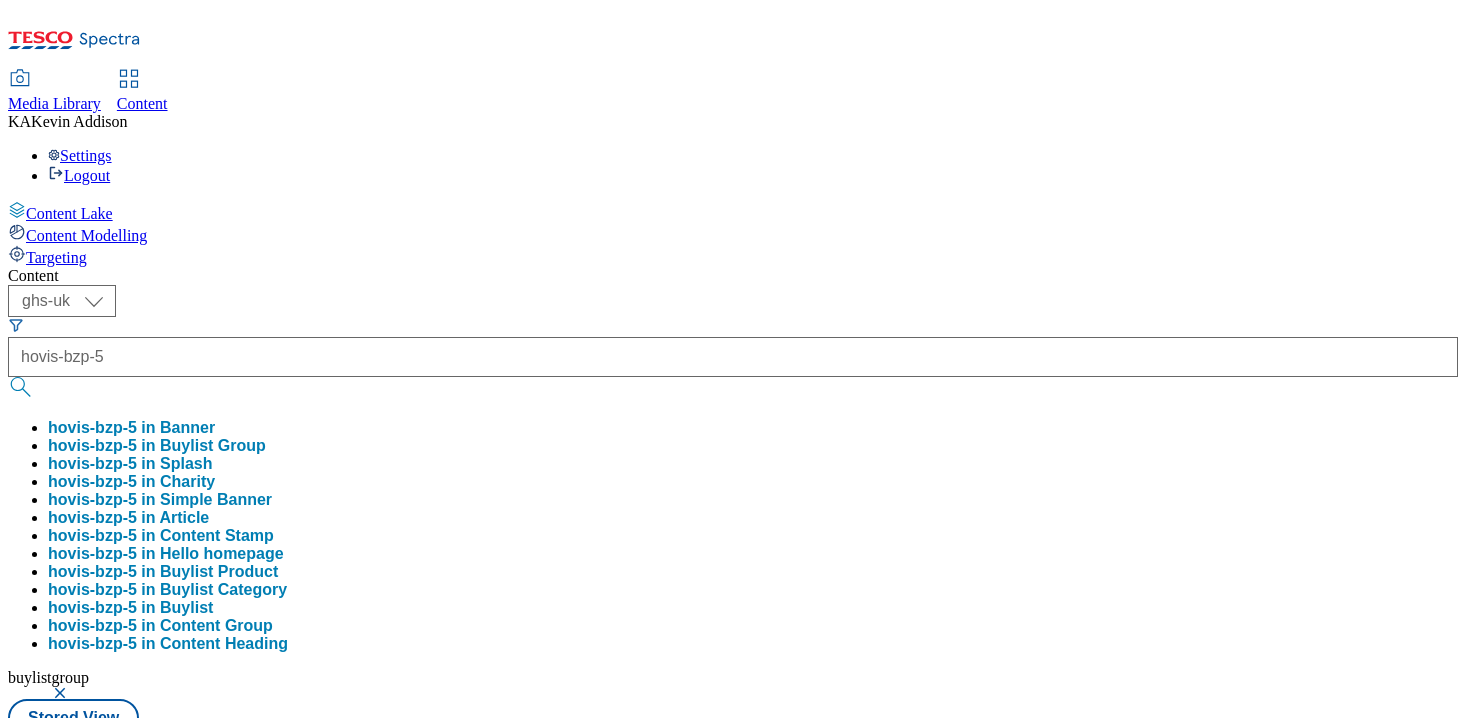 click on "hovis-bzp-5 in   Buylist Group" at bounding box center [157, 446] 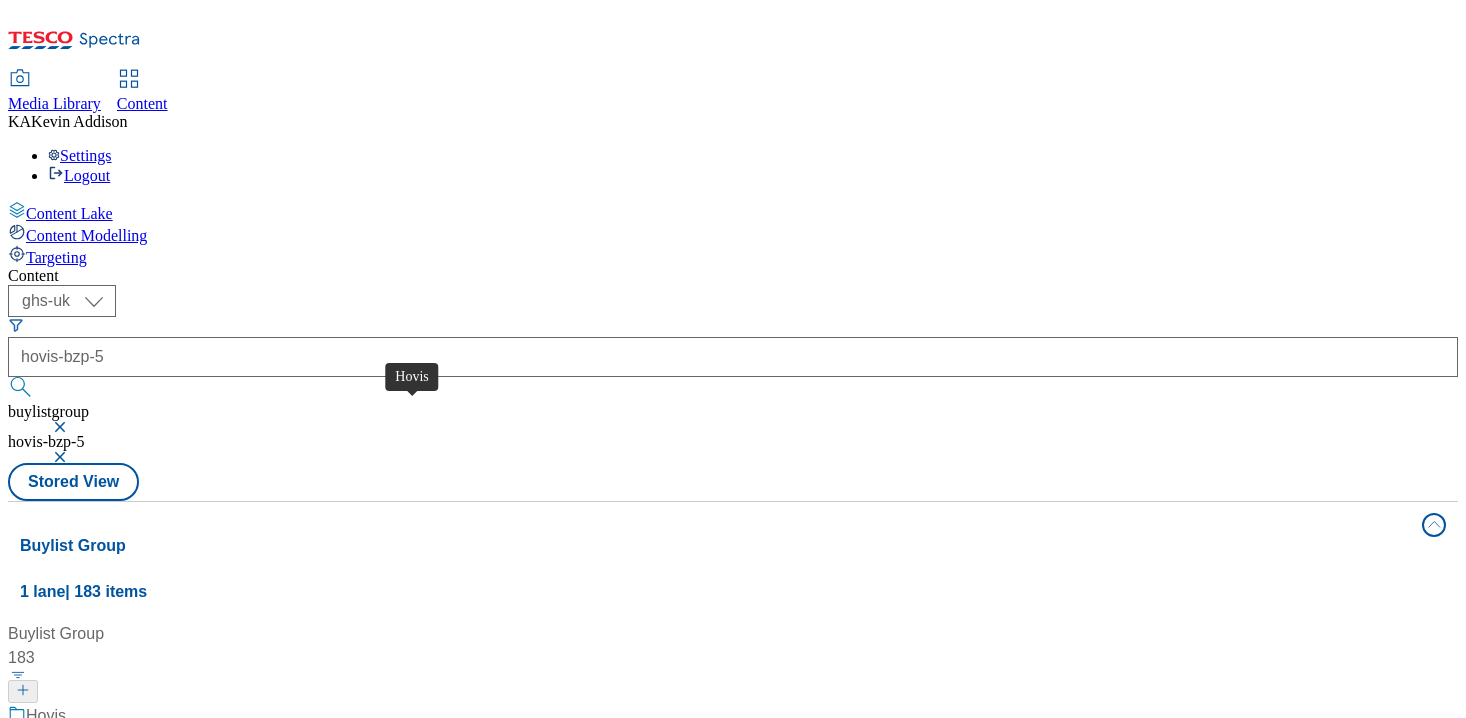 click on "Hovis" at bounding box center [46, 716] 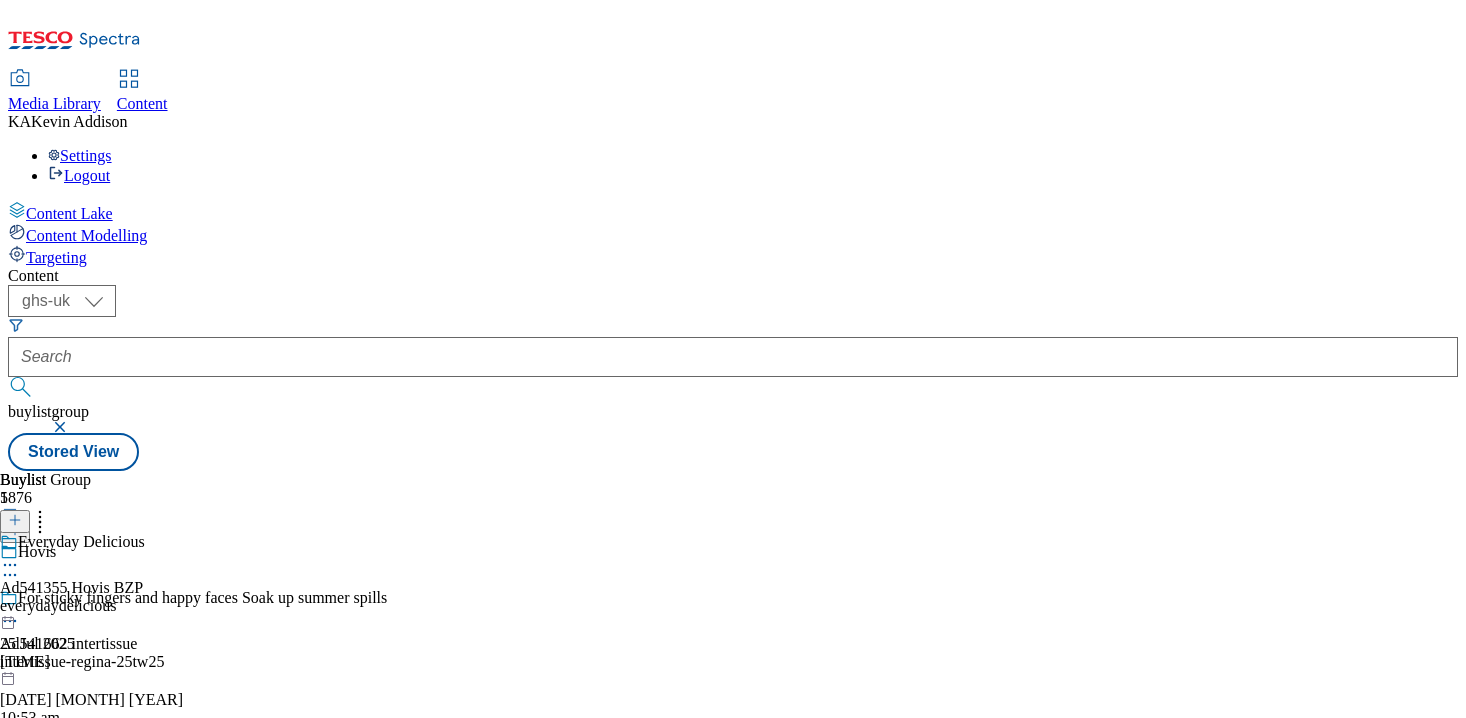 click 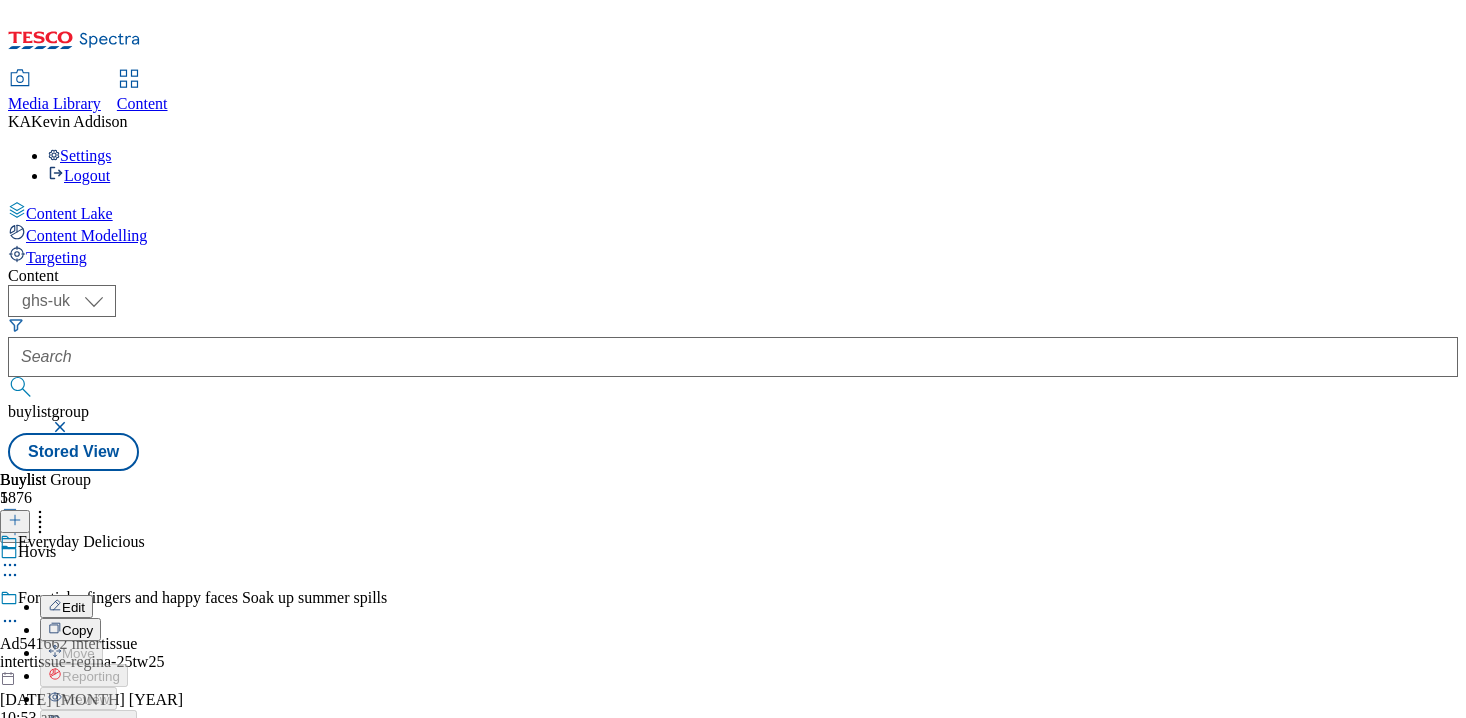 click on "Edit" at bounding box center [73, 607] 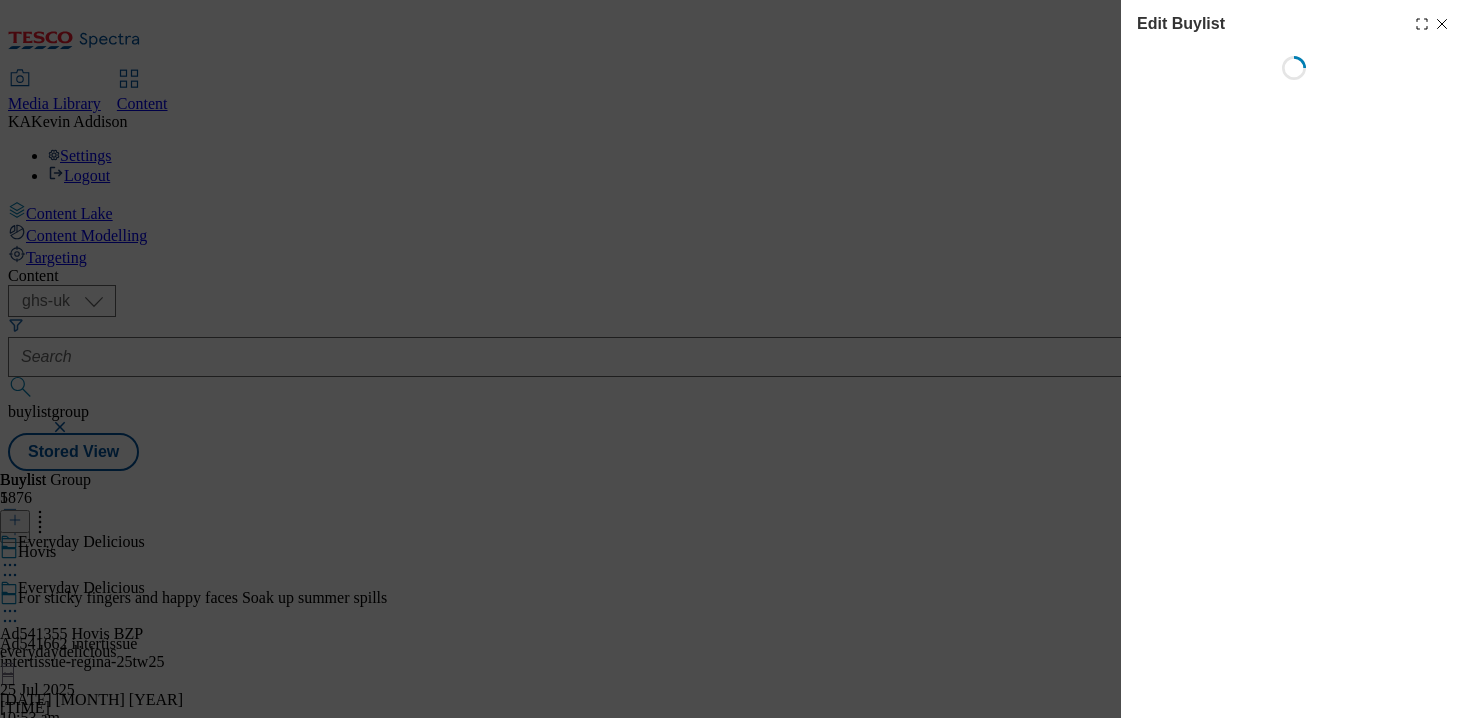 select on "tactical" 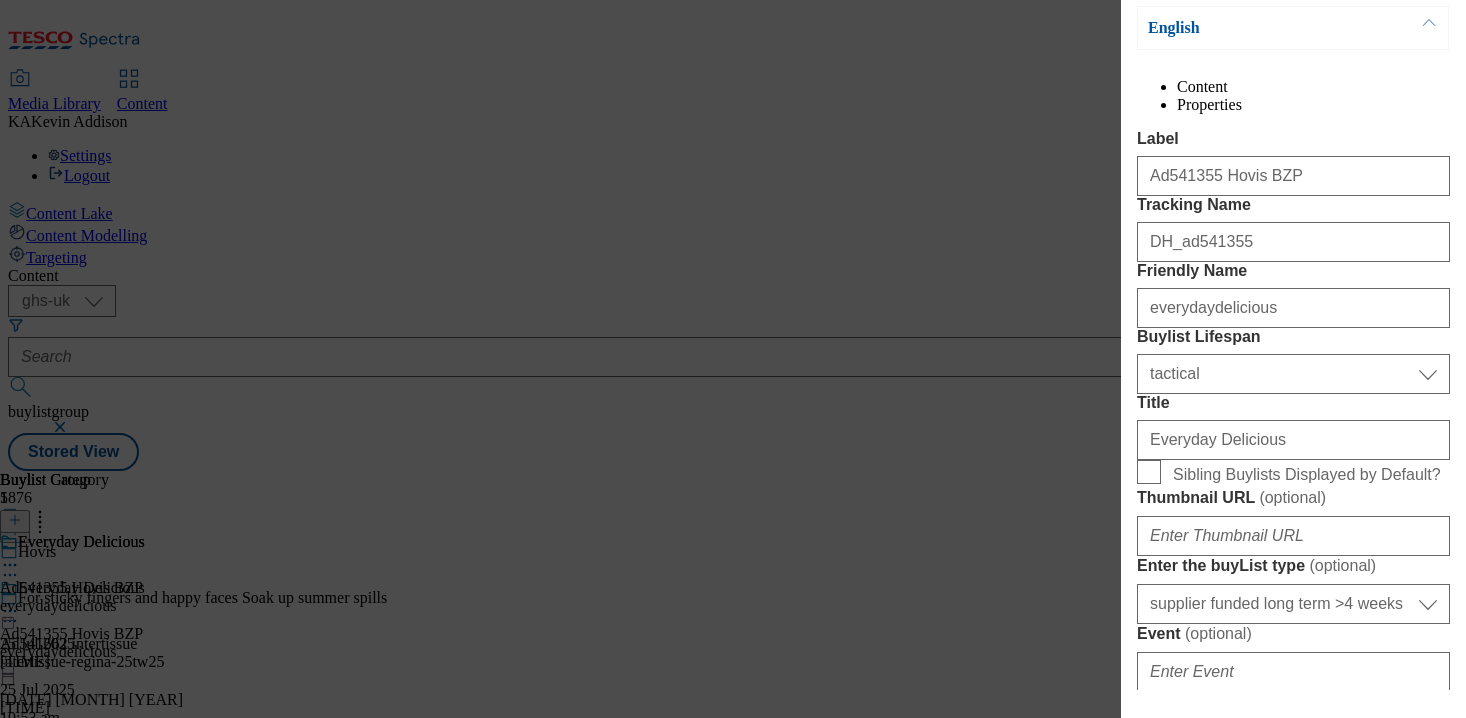 scroll, scrollTop: 342, scrollLeft: 0, axis: vertical 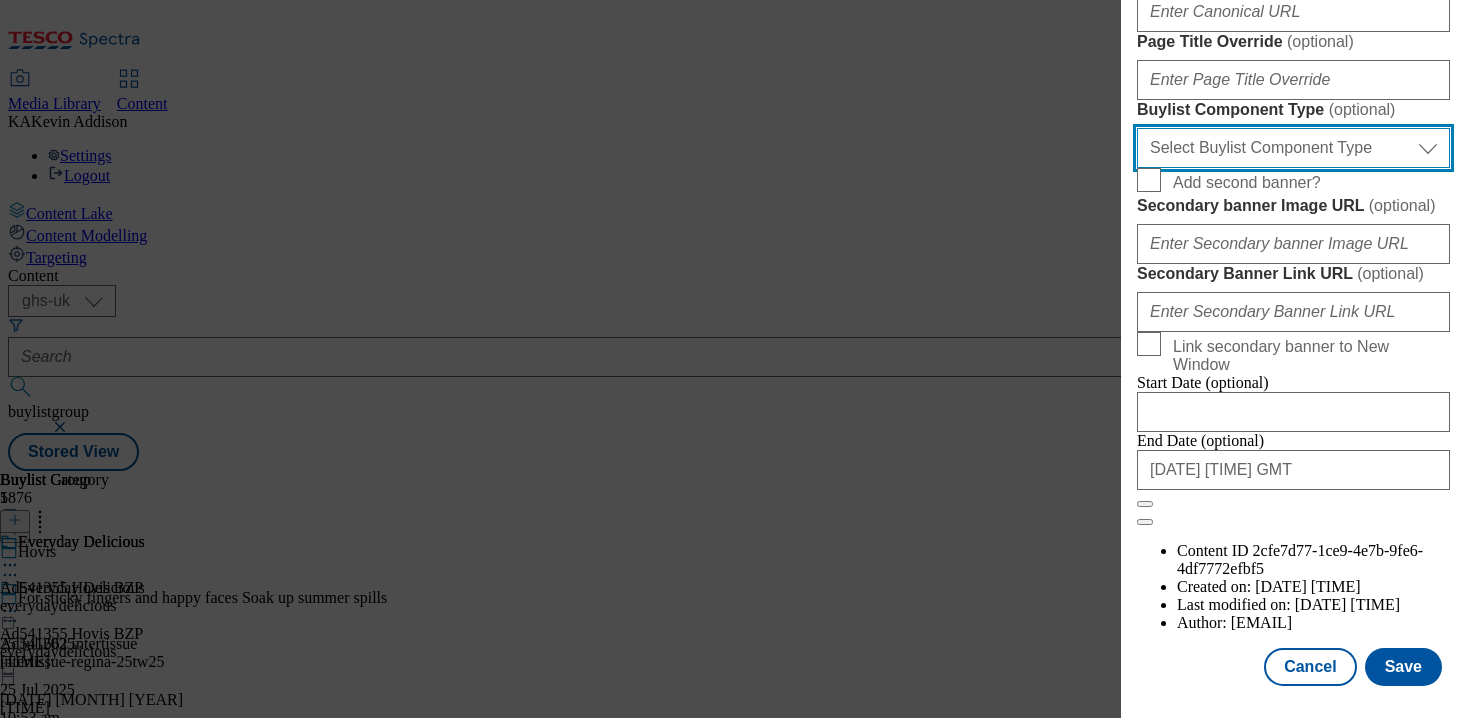 click on "Select Buylist Component Type Banner Competition Header Meal" at bounding box center [1293, 148] 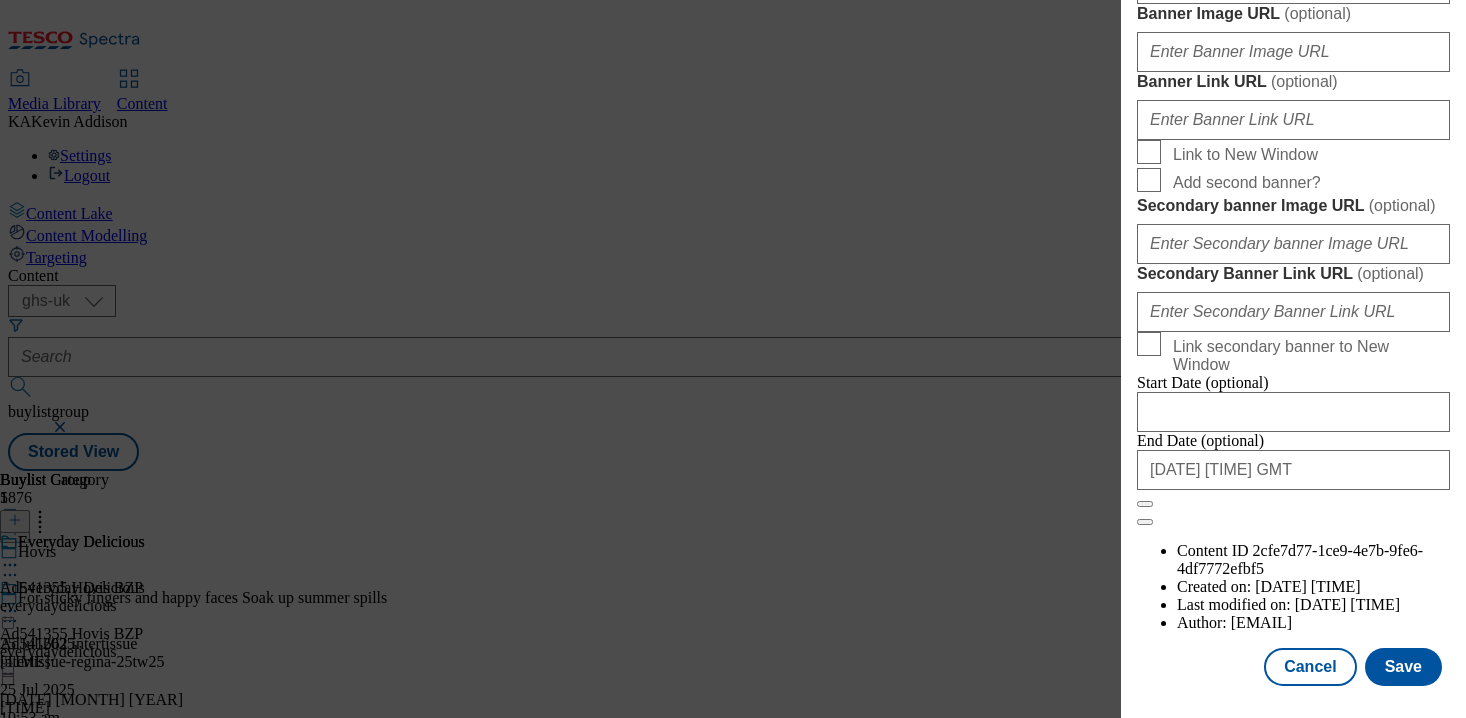 scroll, scrollTop: 1765, scrollLeft: 0, axis: vertical 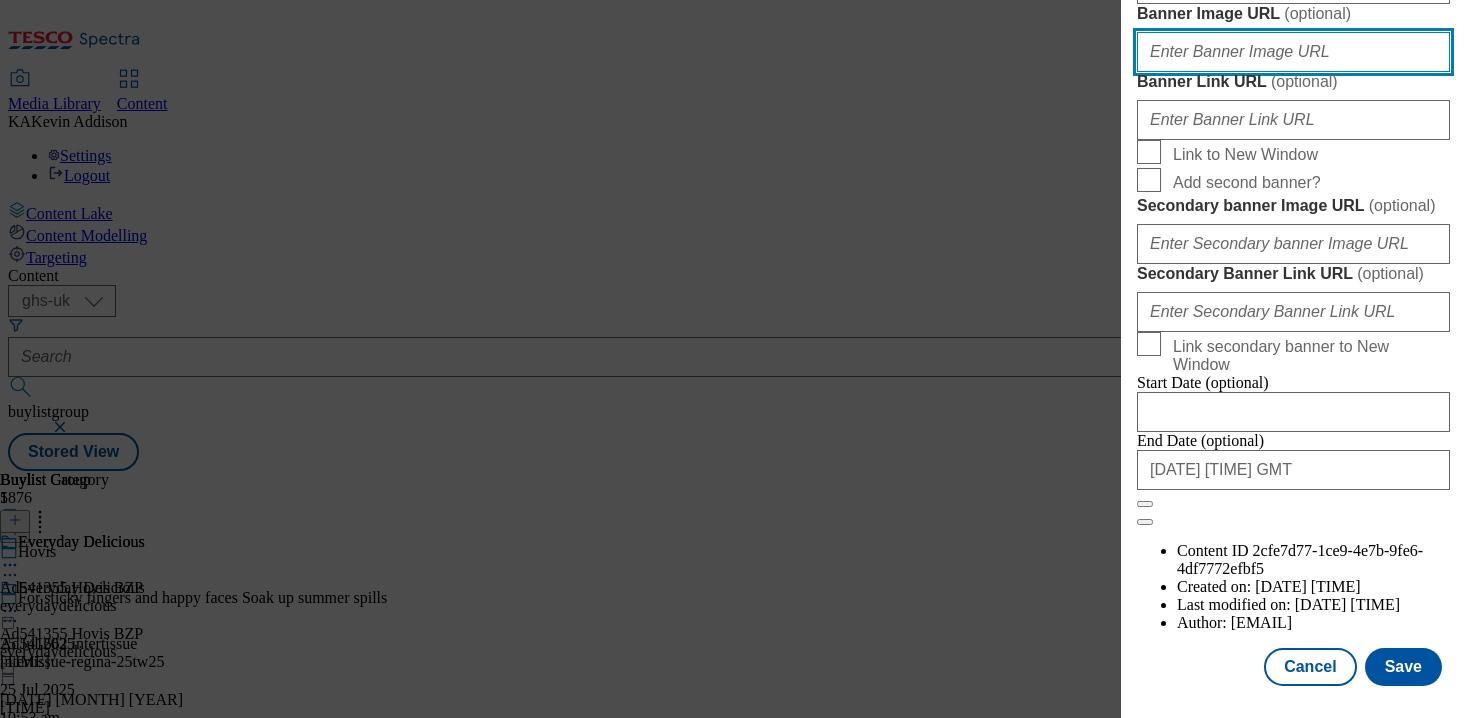 click on "Banner Image URL   ( optional )" at bounding box center (1293, 52) 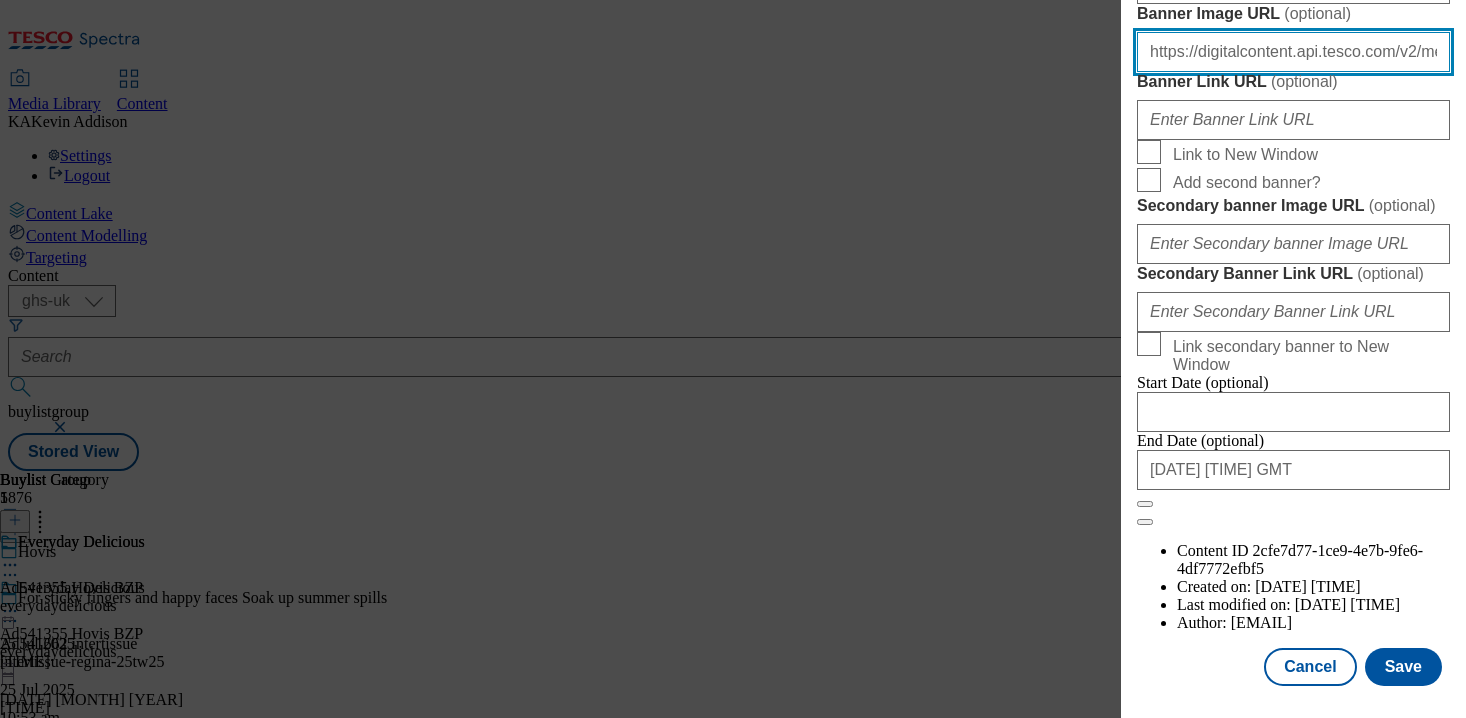 scroll, scrollTop: 0, scrollLeft: 637, axis: horizontal 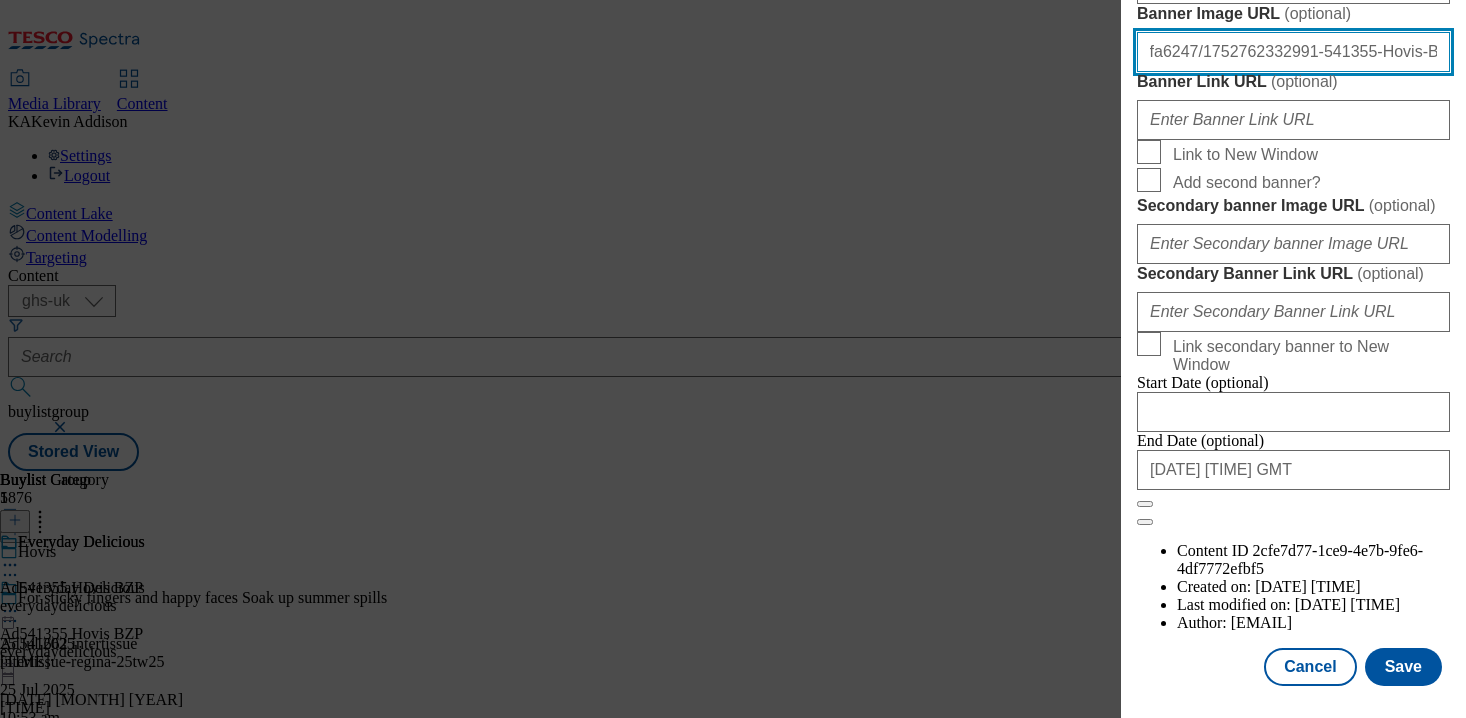 type on "https://digitalcontent.api.tesco.com/v2/media/ghs-mktg/d137b984-4853-4c17-a24a-5a70effa6247/1752762332991-541355-Hovis-Brand-Zone-Page-buylistheaders_5.png" 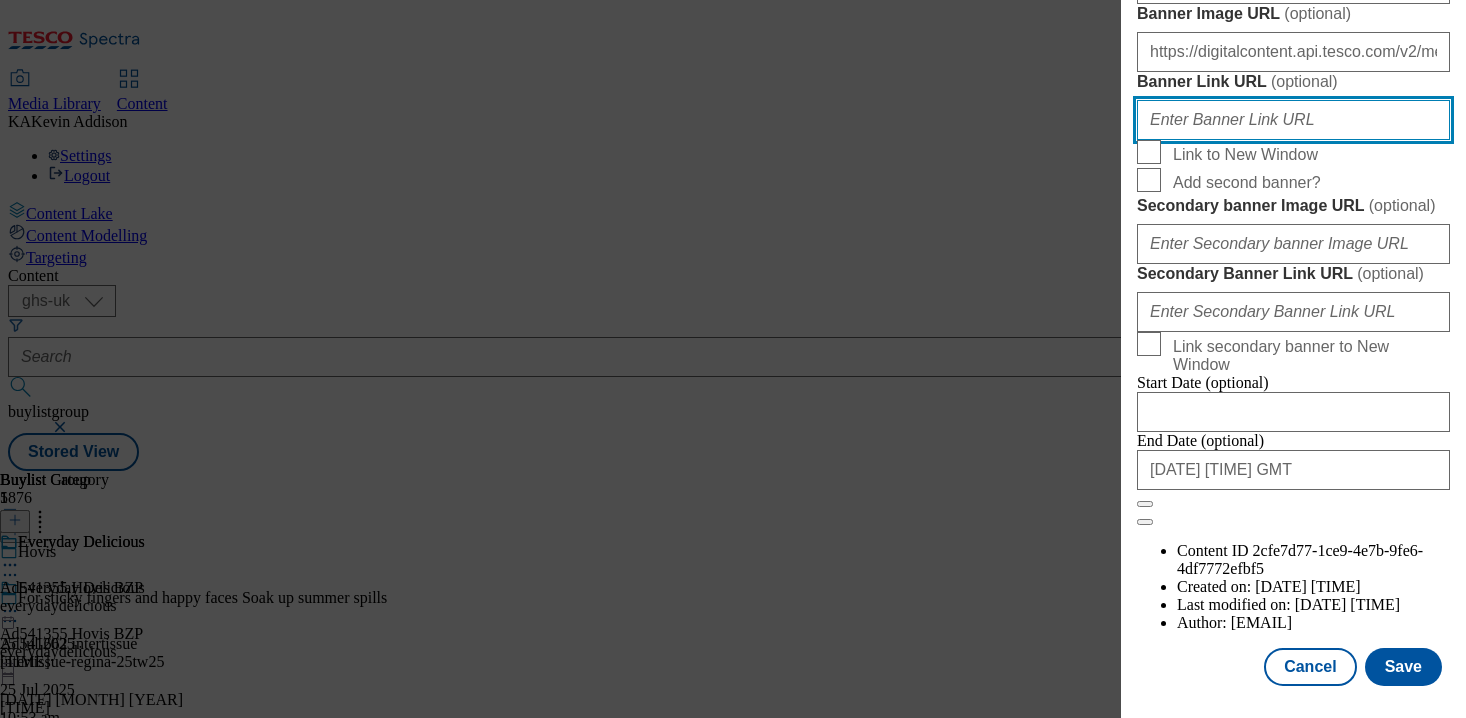 click on "Banner Link URL   ( optional )" at bounding box center (1293, 120) 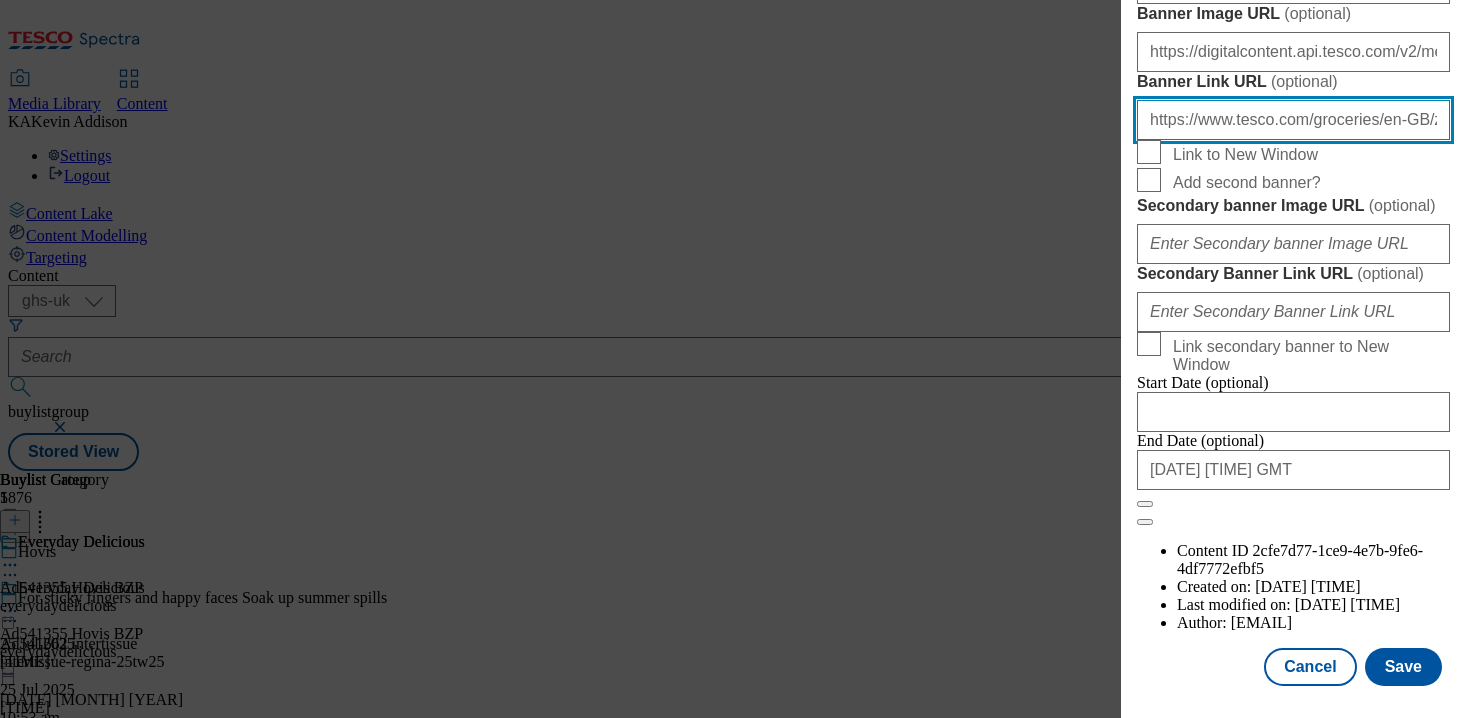 scroll, scrollTop: 0, scrollLeft: 433, axis: horizontal 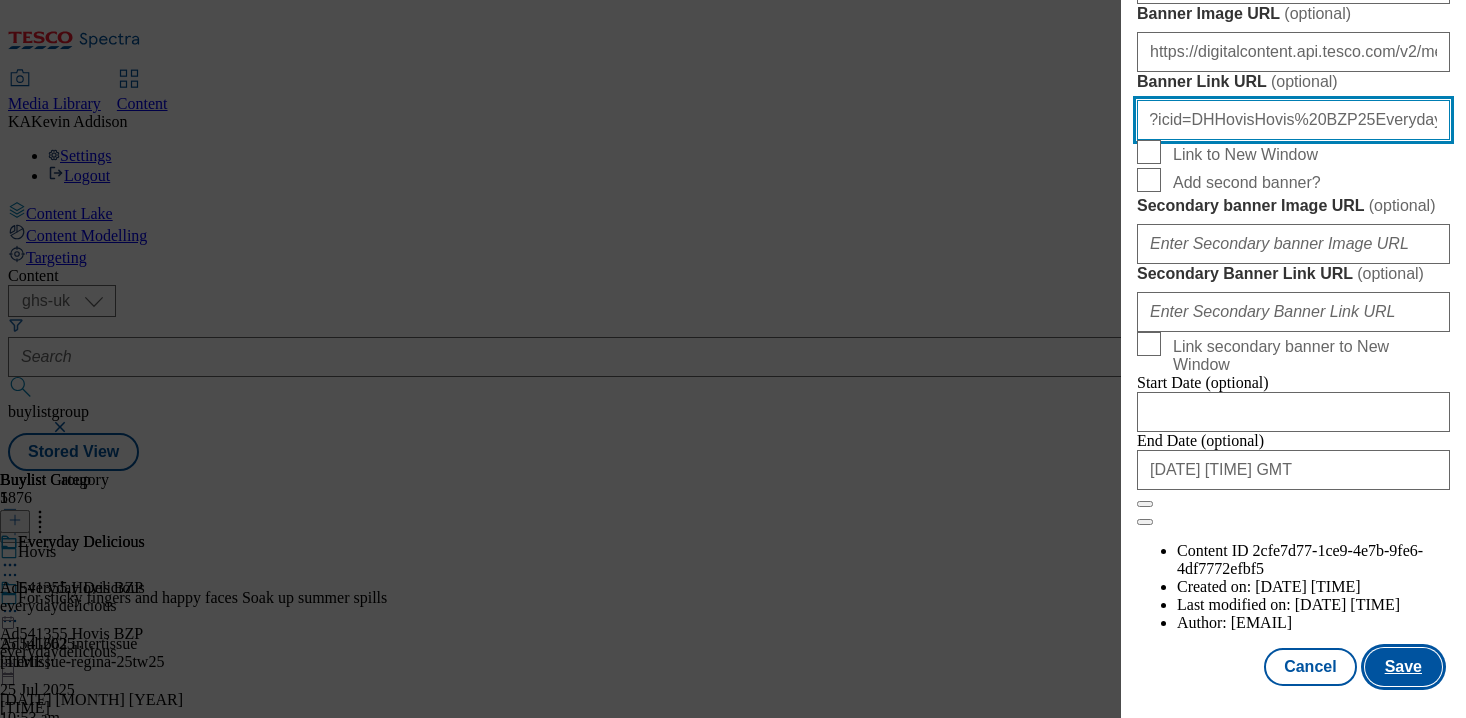 type on "https://www.tesco.com/groceries/en-GB/zone/hovis-bzp-zone?icid=DHHovisHovis%20BZP25EverydayDeliciousTW24_ad541355_GH" 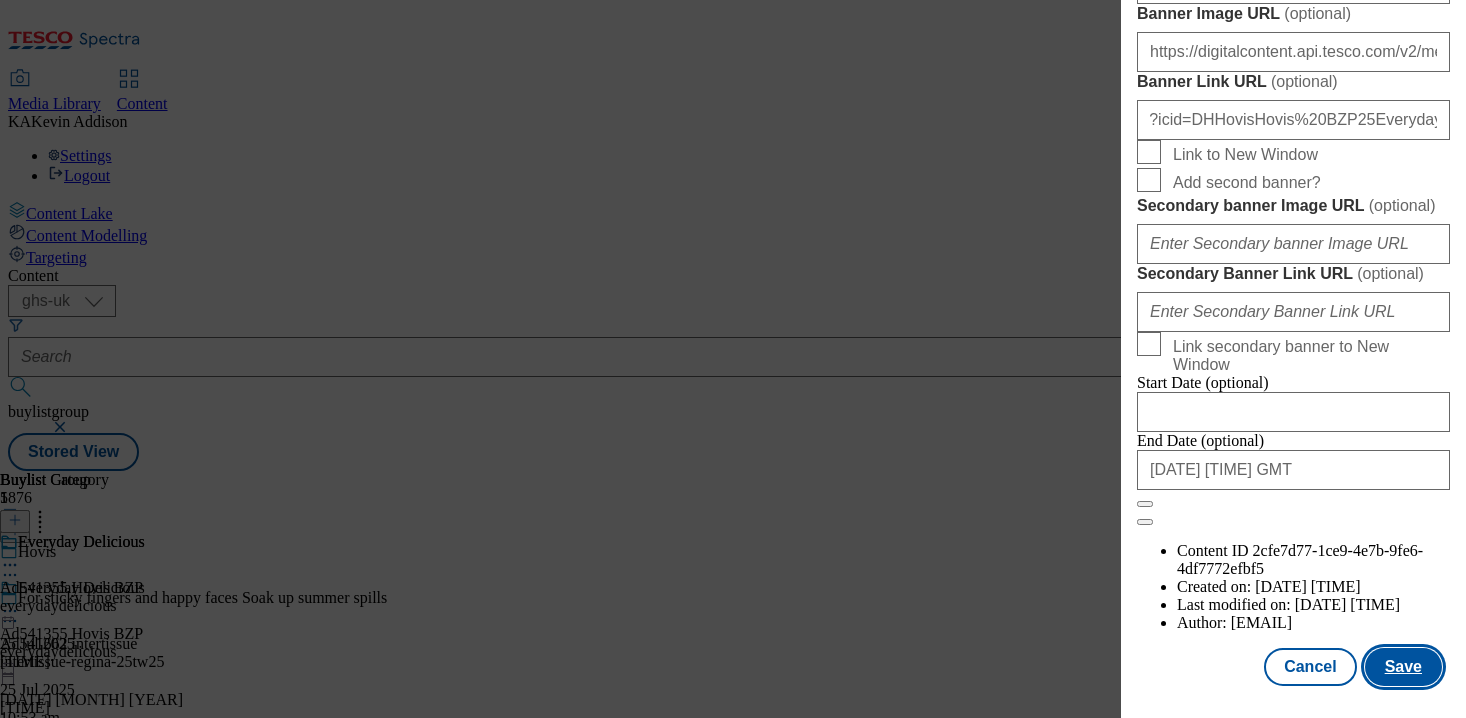 scroll, scrollTop: 0, scrollLeft: 0, axis: both 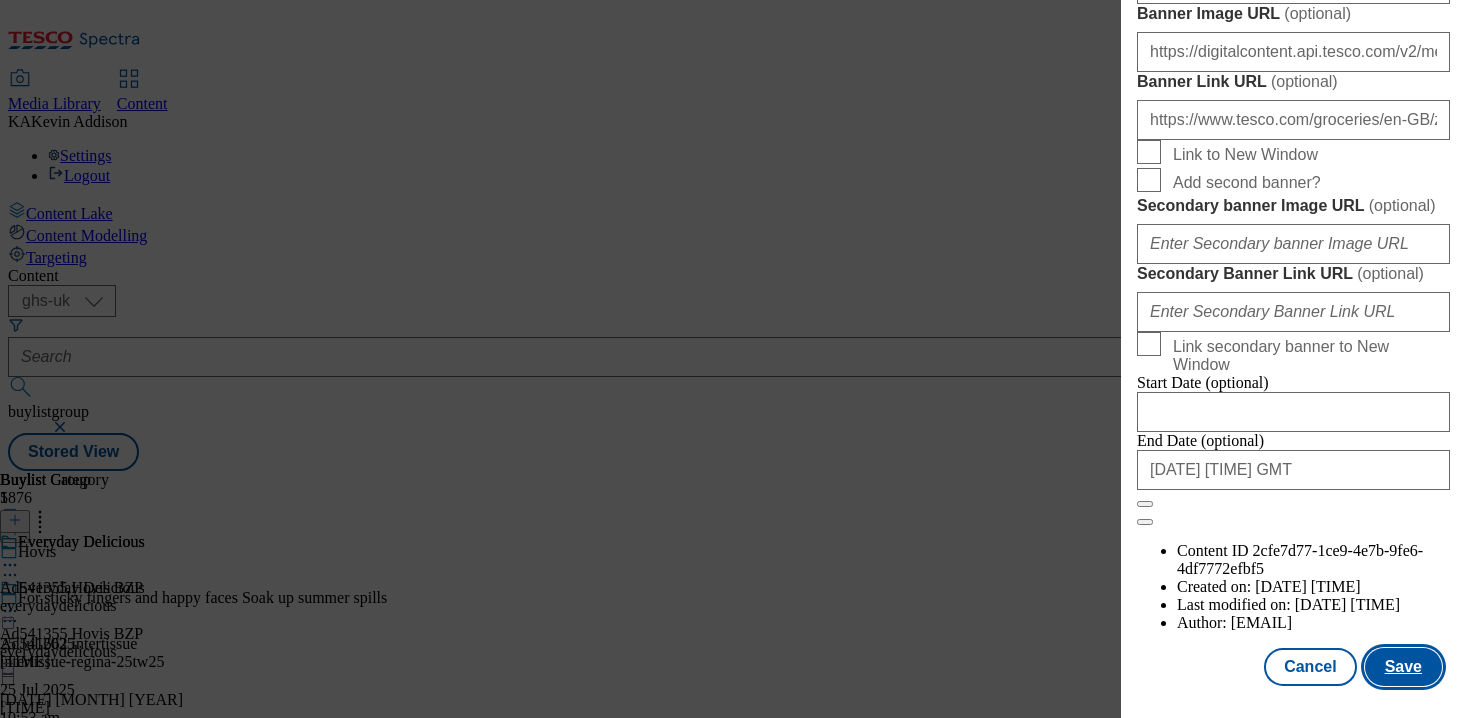 click on "Save" at bounding box center [1403, 667] 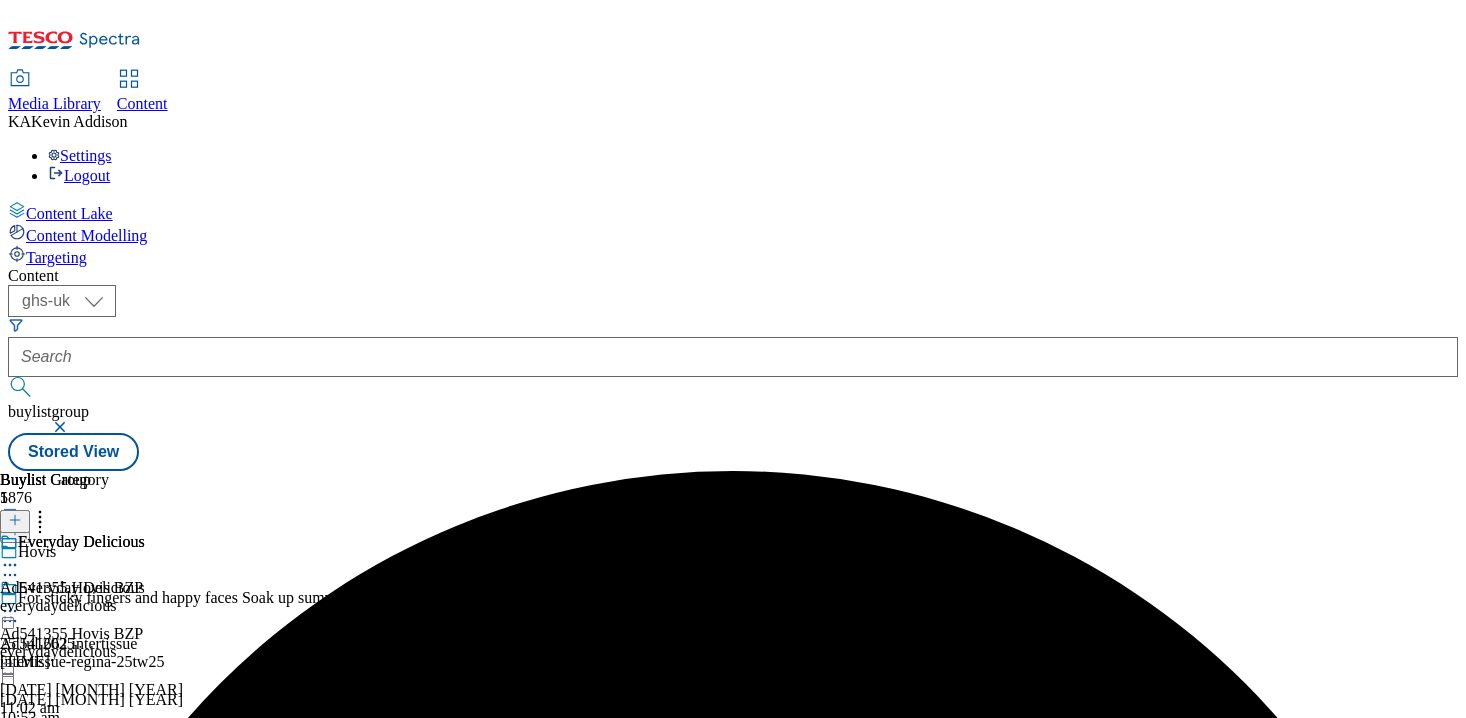 click 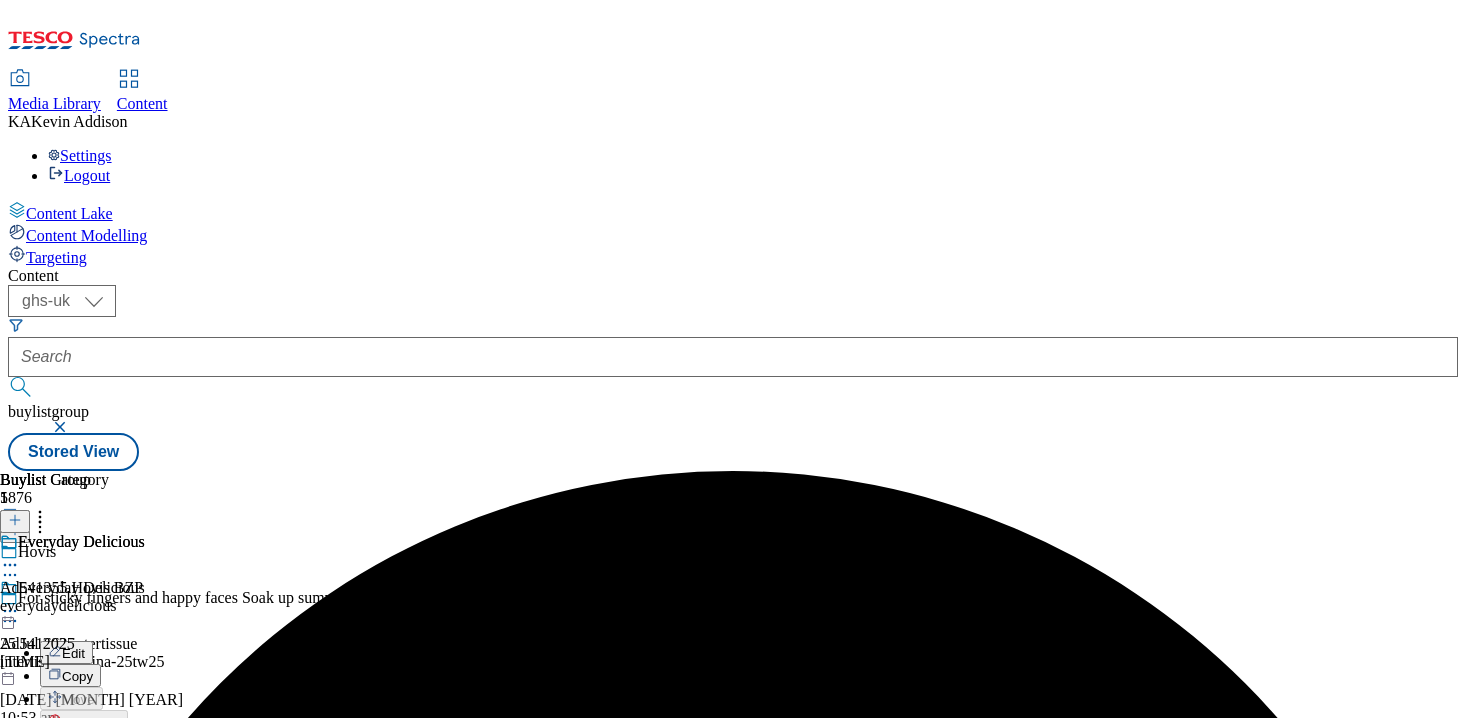click on "Preview" at bounding box center (85, 745) 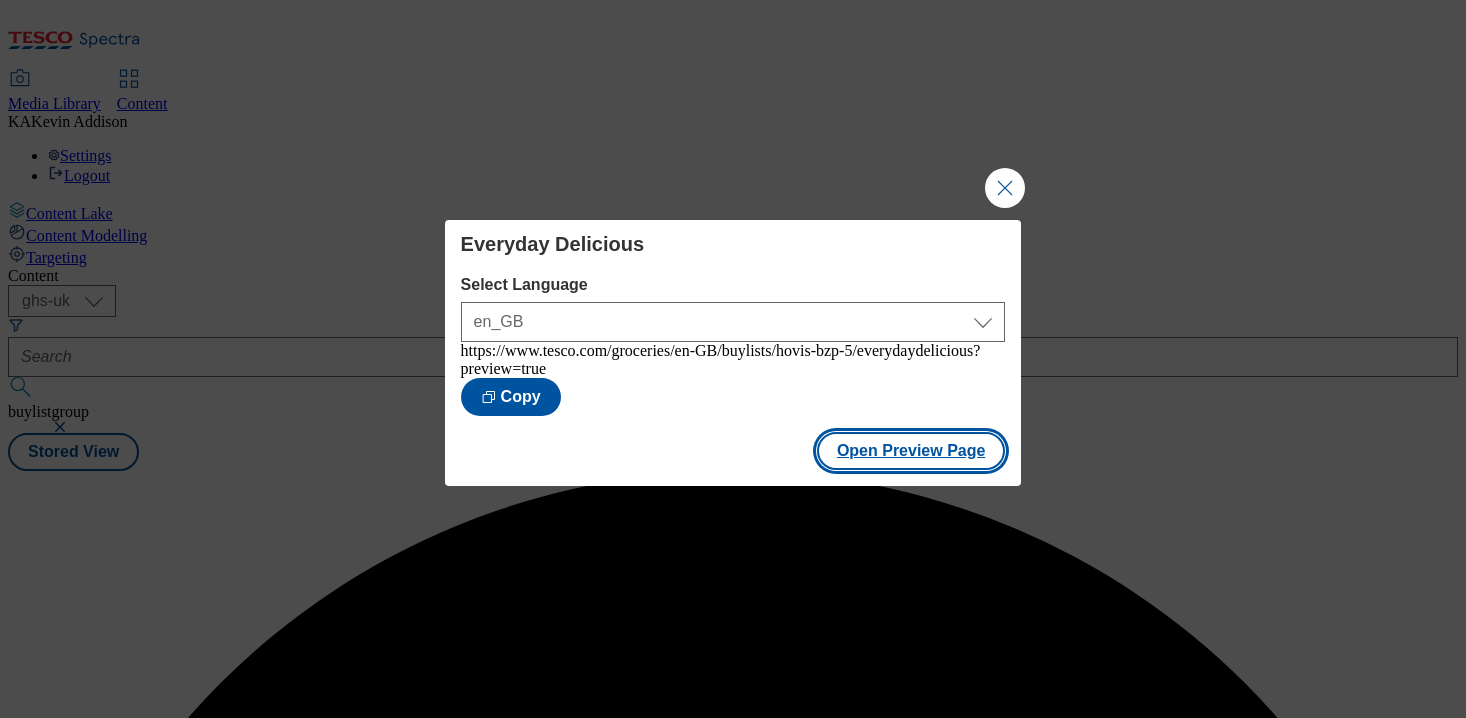 click on "Open Preview Page" at bounding box center (911, 451) 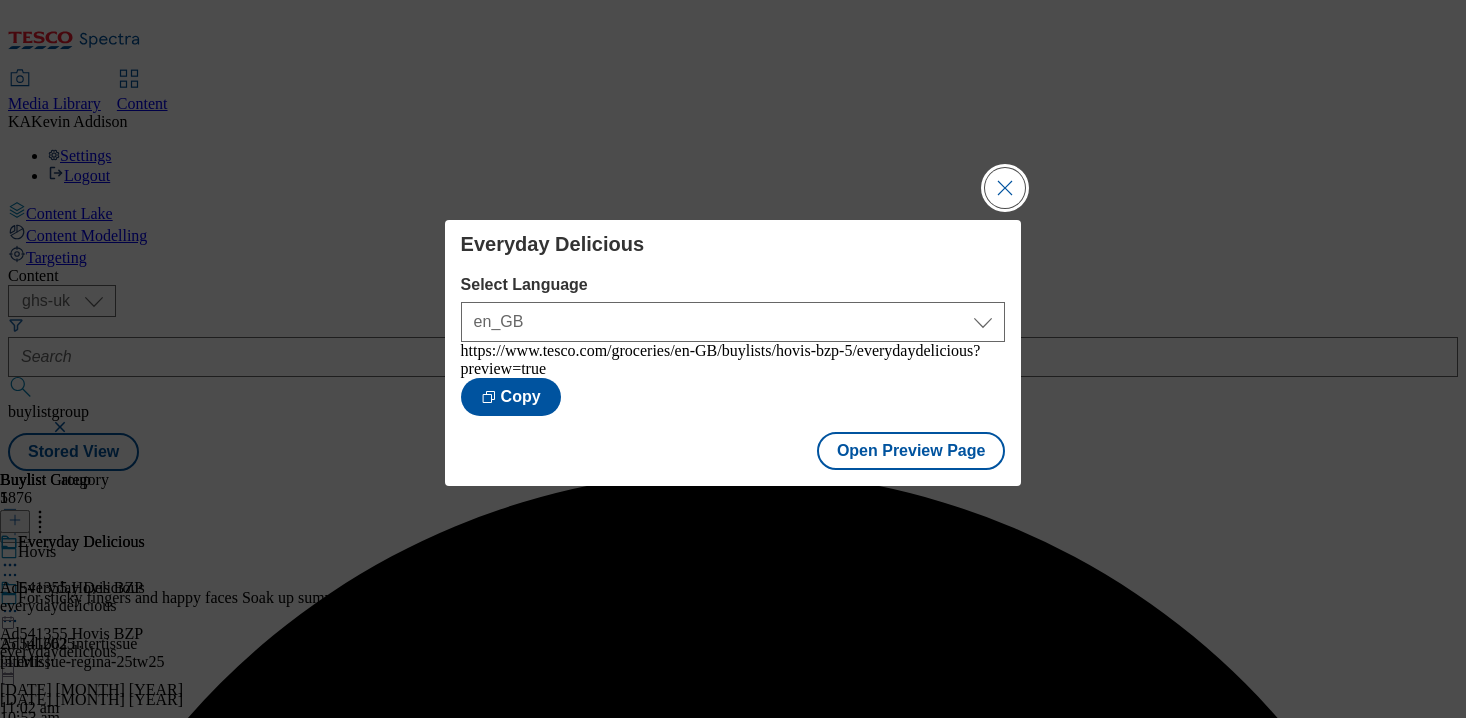 click at bounding box center (1005, 188) 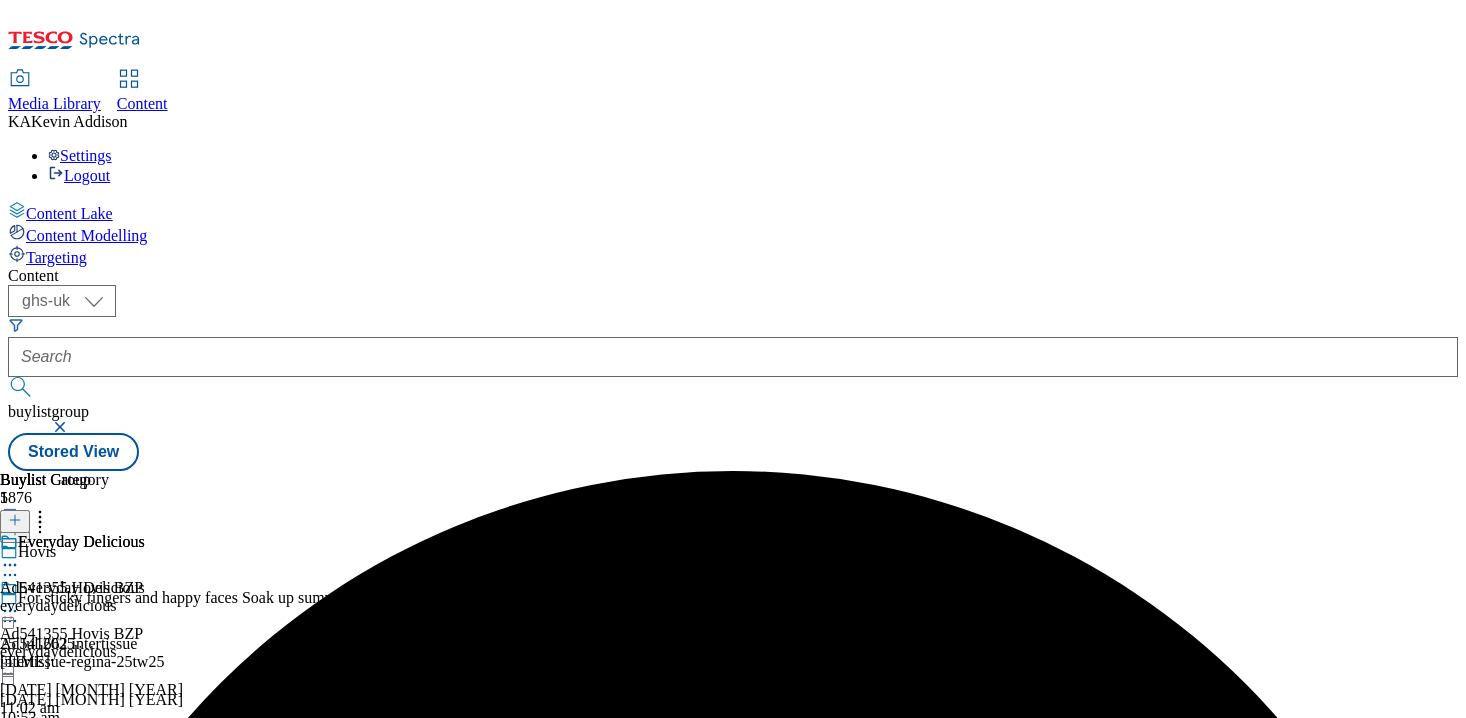 click 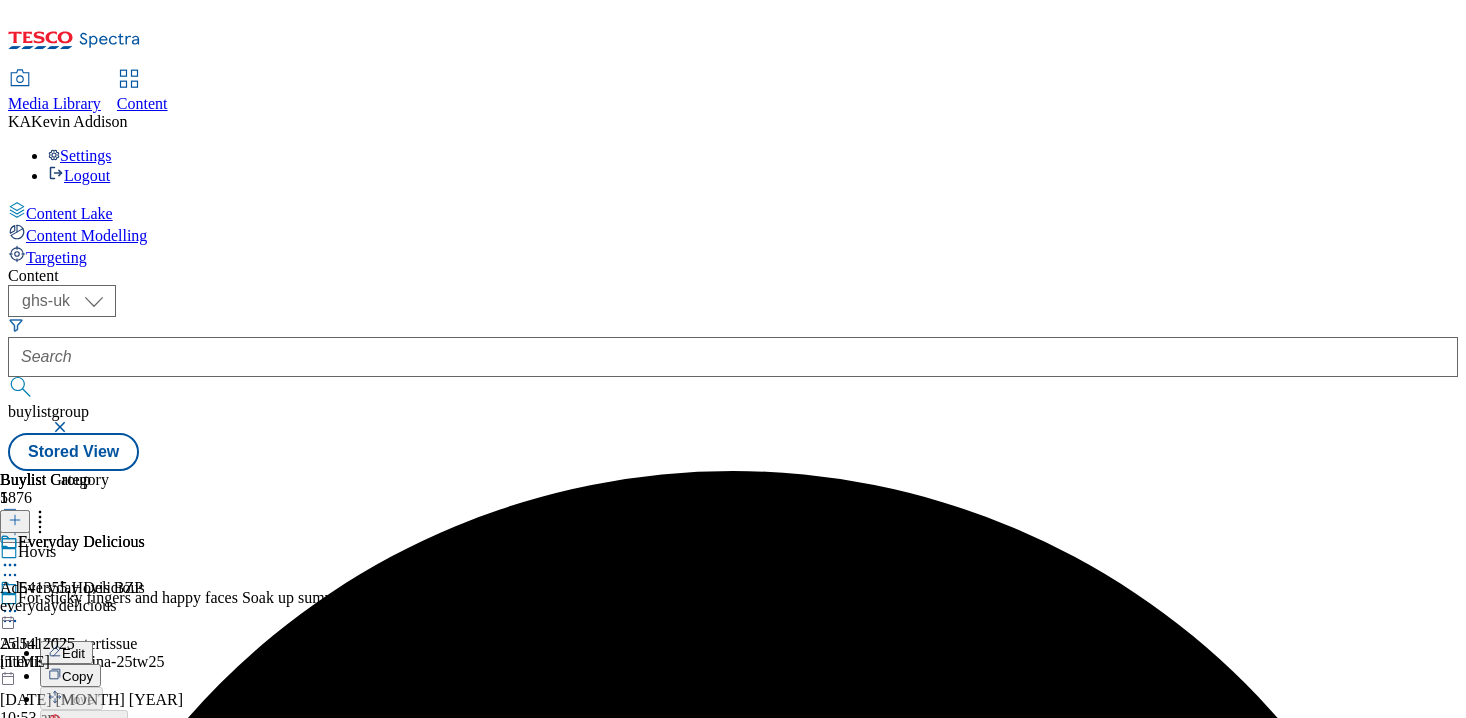 click on "Publish" at bounding box center [84, 814] 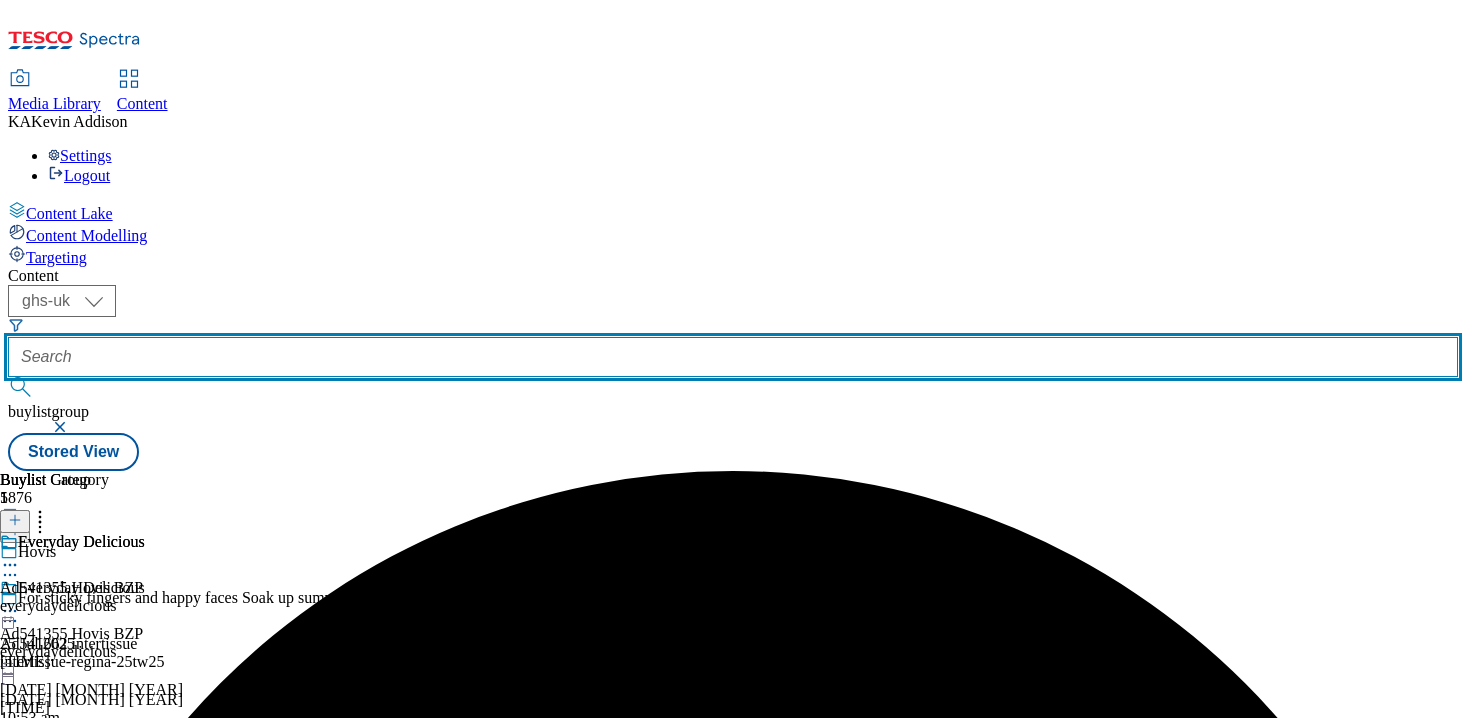 click at bounding box center [733, 357] 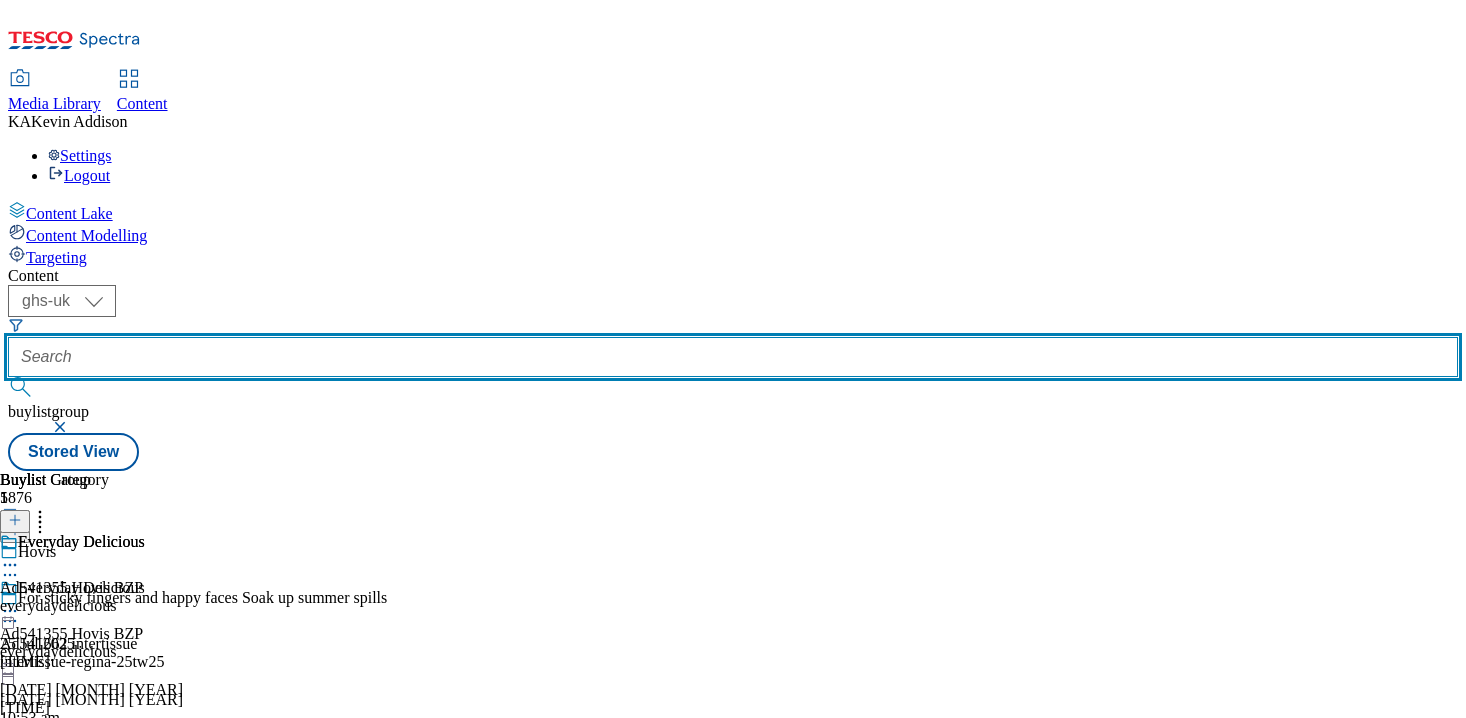 paste on "hovis-bzp-1" 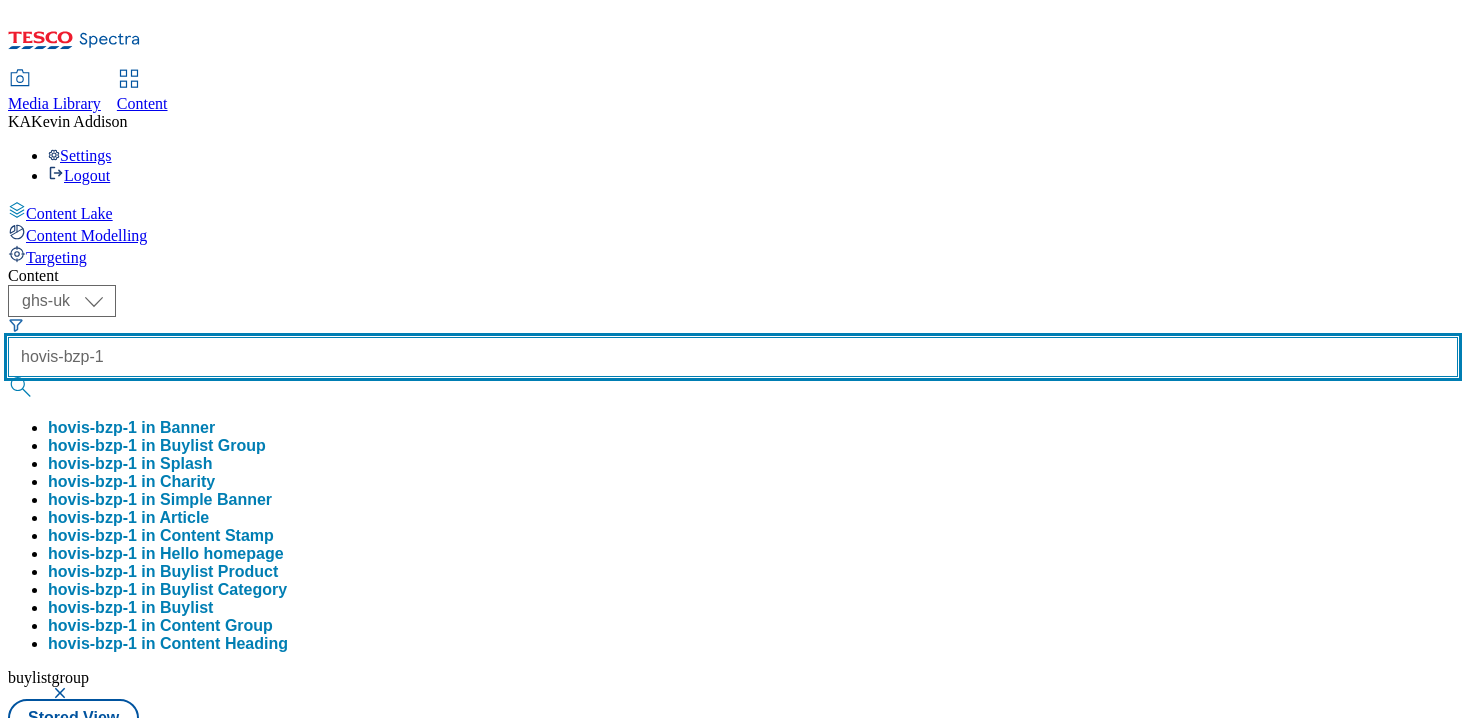 type on "hovis-bzp-1" 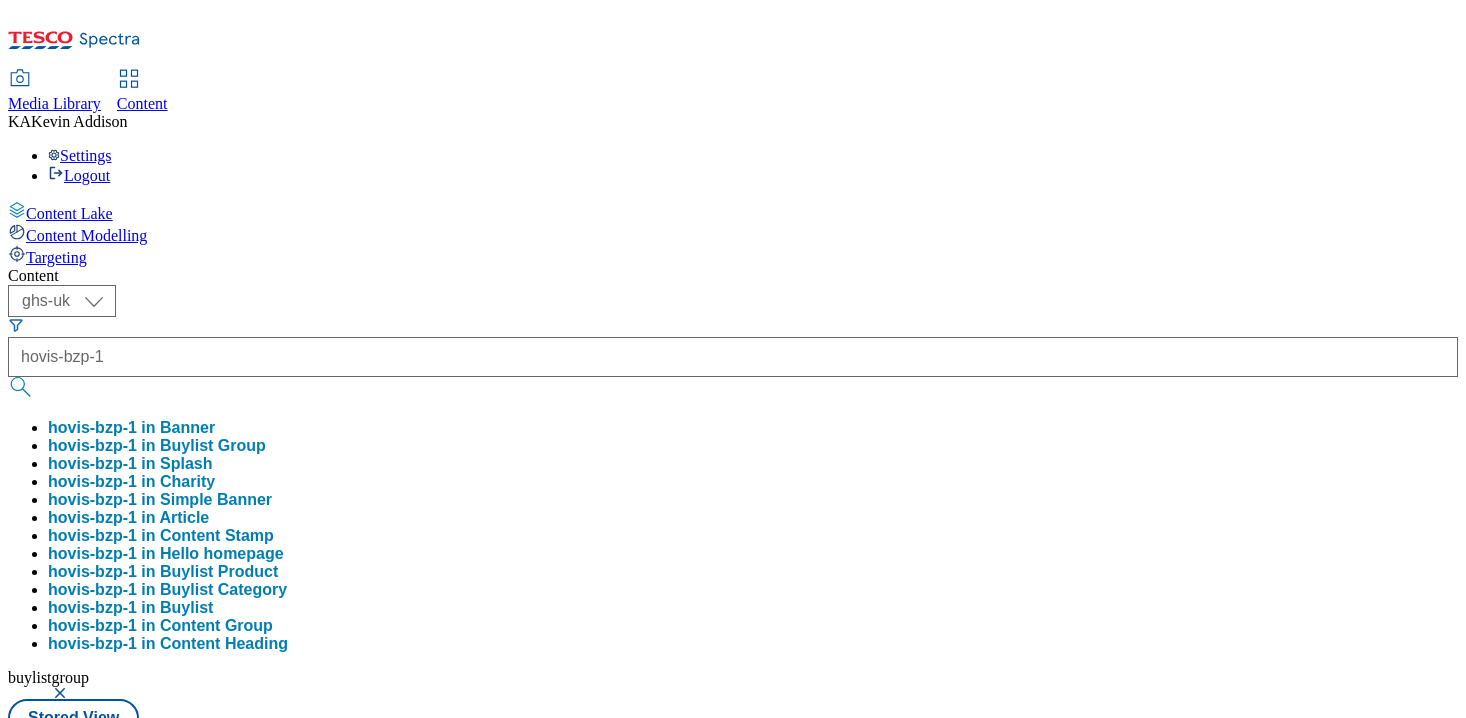 click on "hovis-bzp-1 in   Buylist Group" at bounding box center [157, 446] 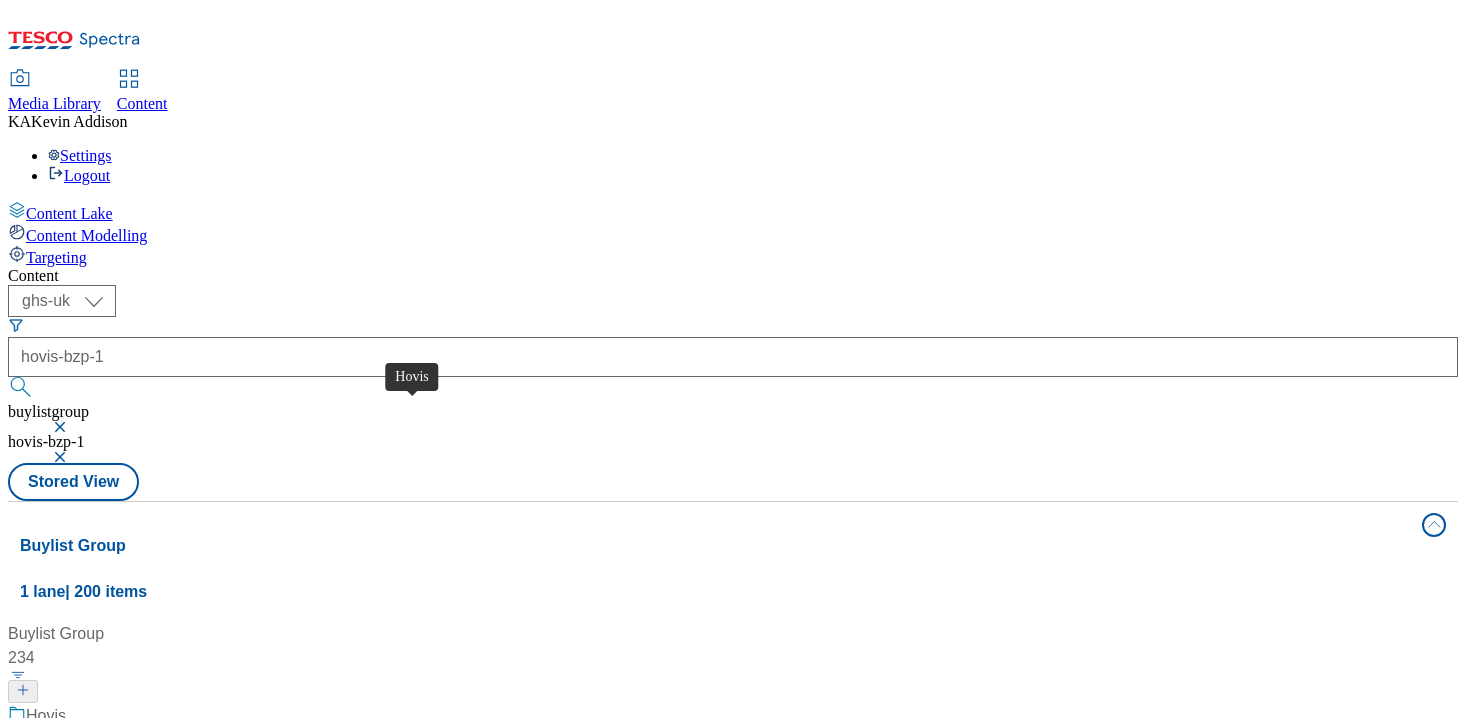 click on "Hovis" at bounding box center [46, 716] 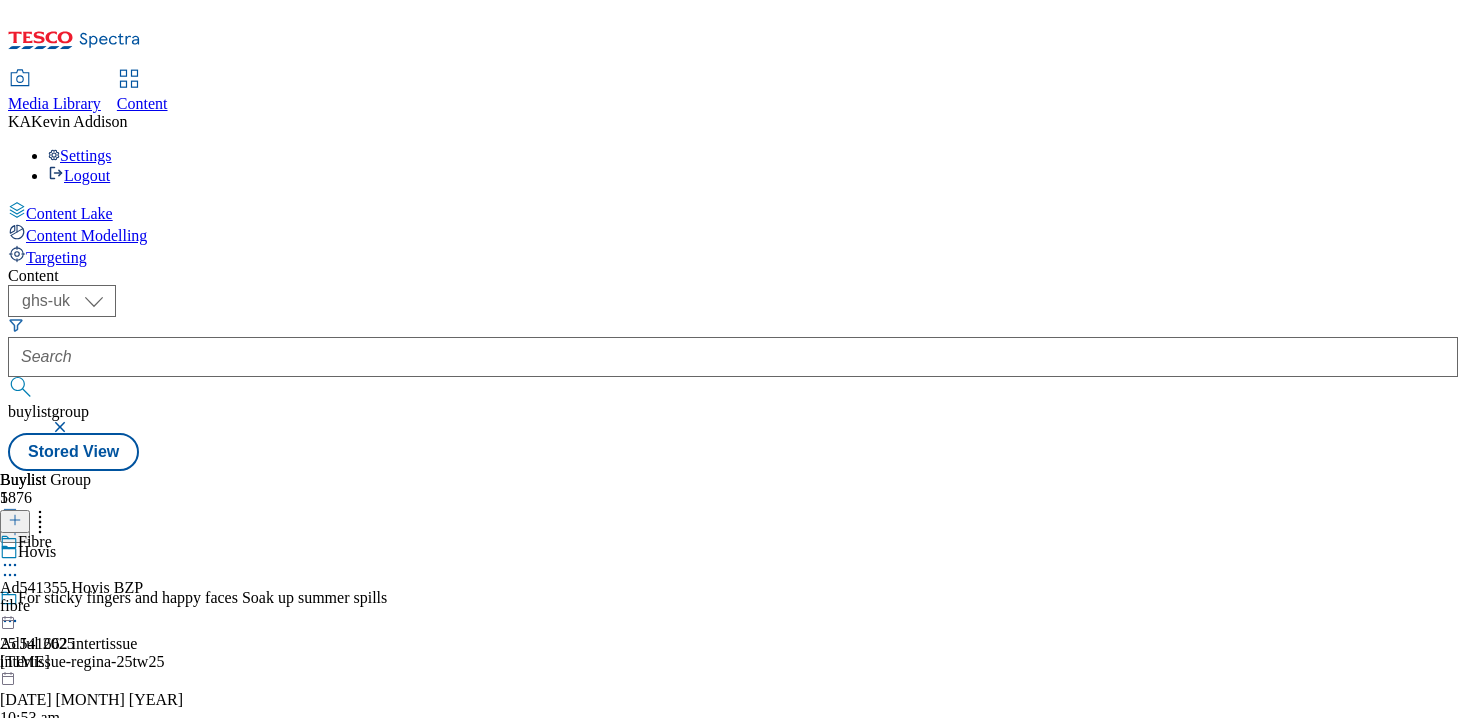 click 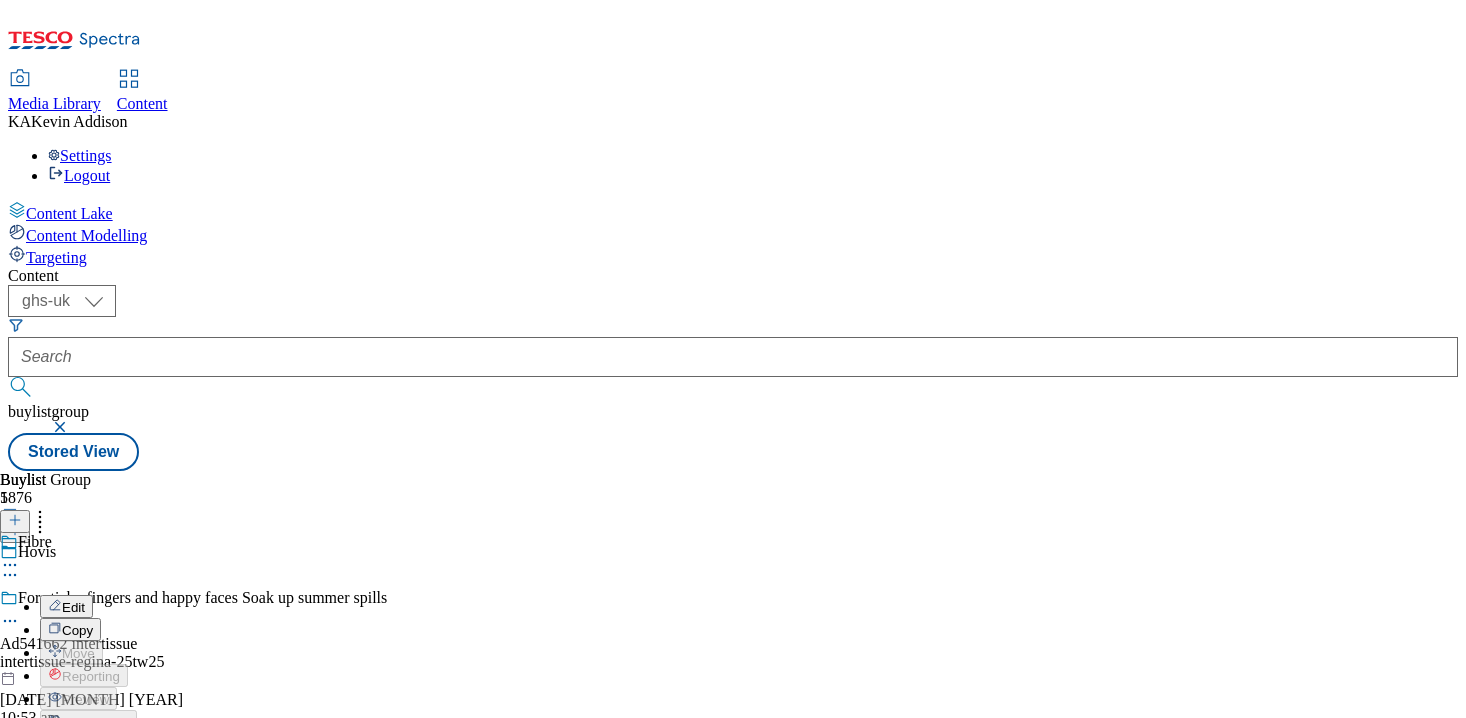 click on "Edit" at bounding box center [73, 607] 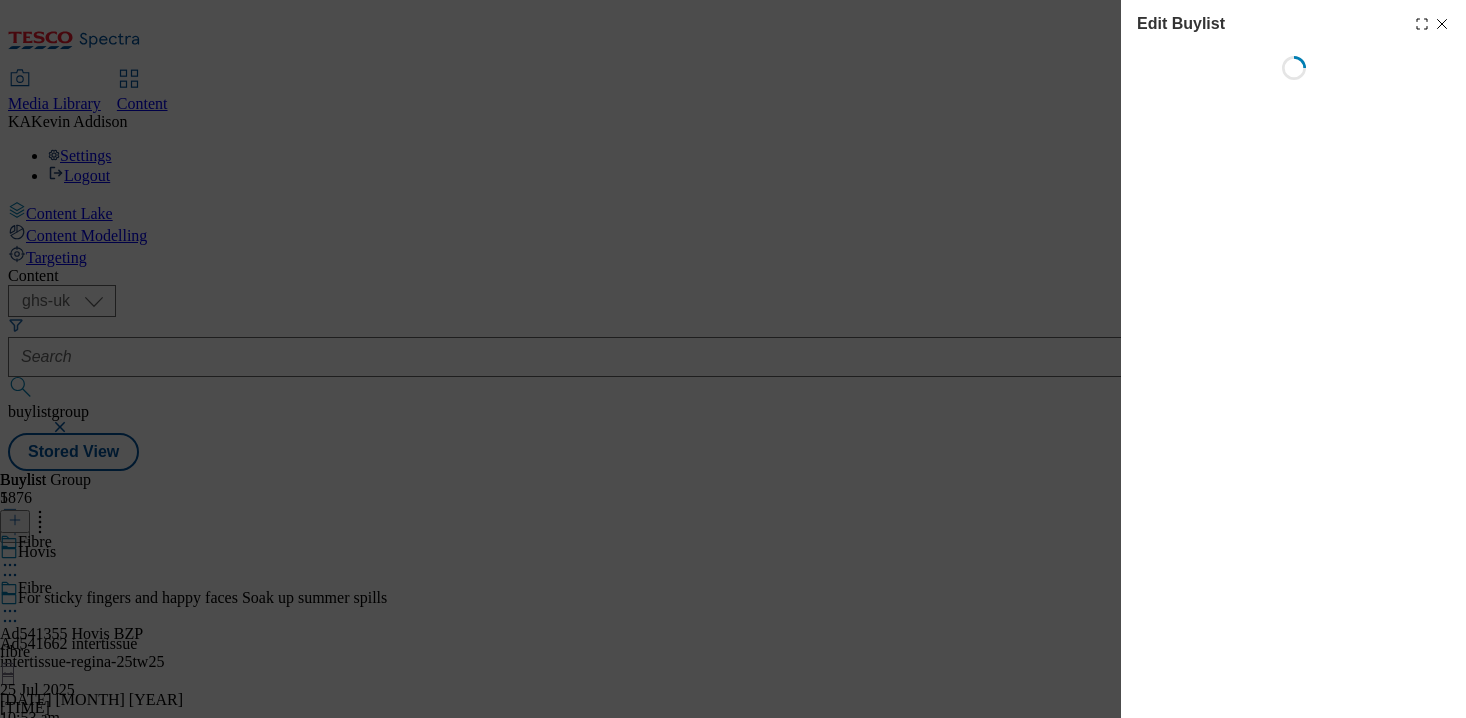 select on "tactical" 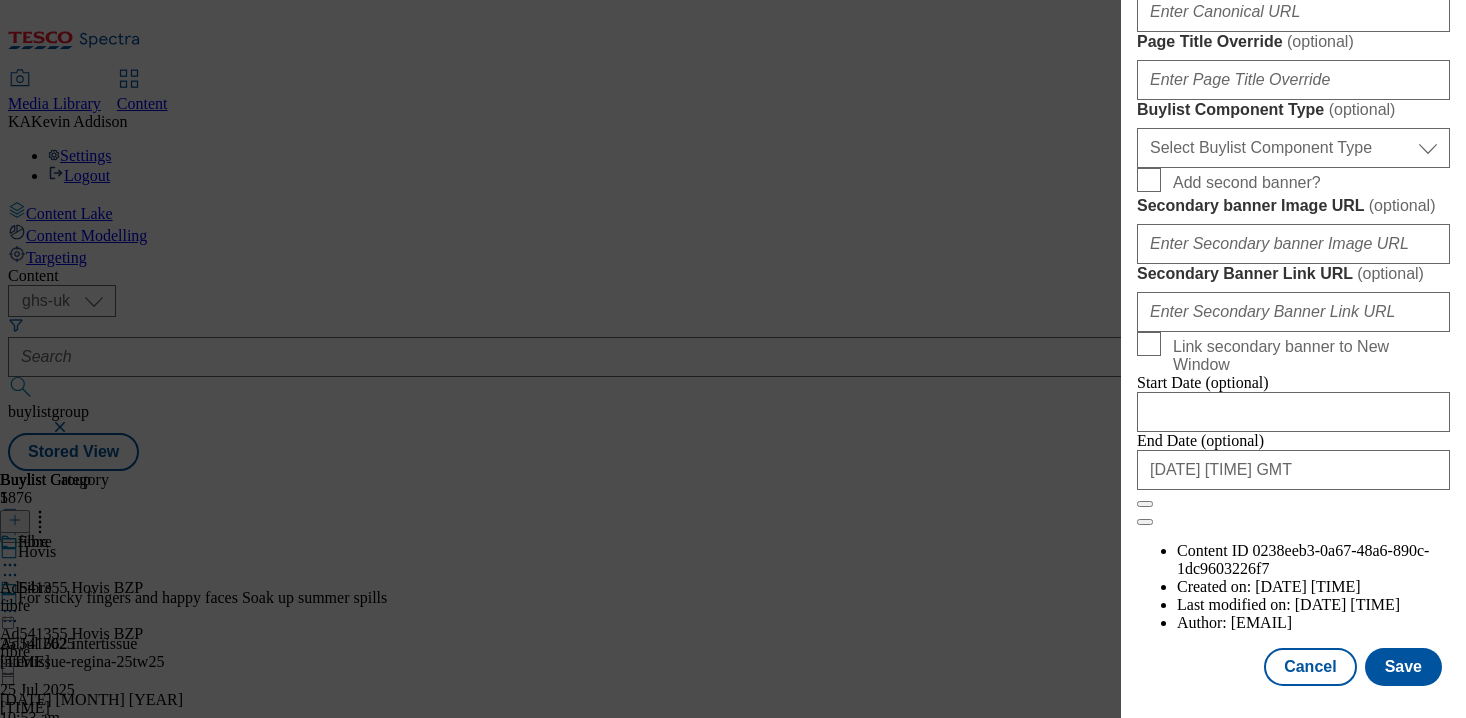 scroll, scrollTop: 1756, scrollLeft: 0, axis: vertical 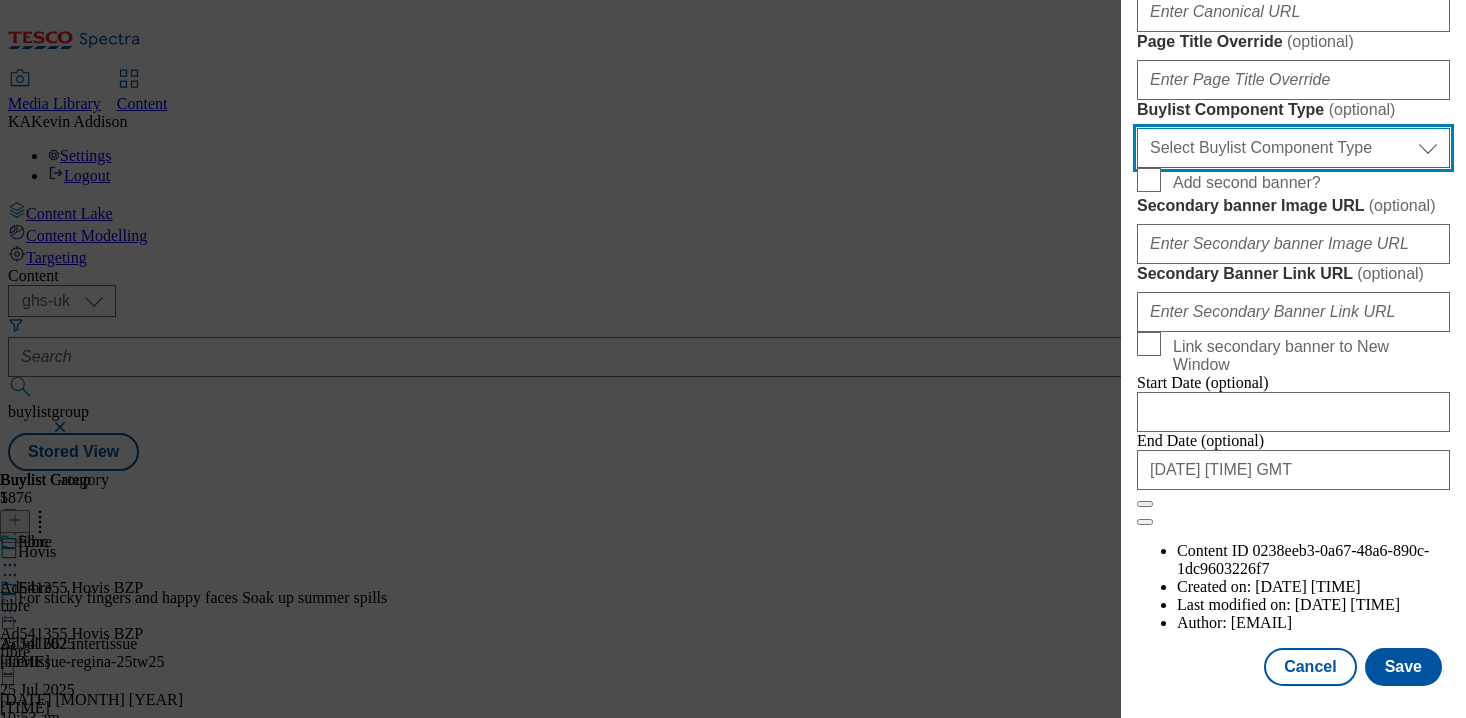 click on "Select Buylist Component Type Banner Competition Header Meal" at bounding box center (1293, 148) 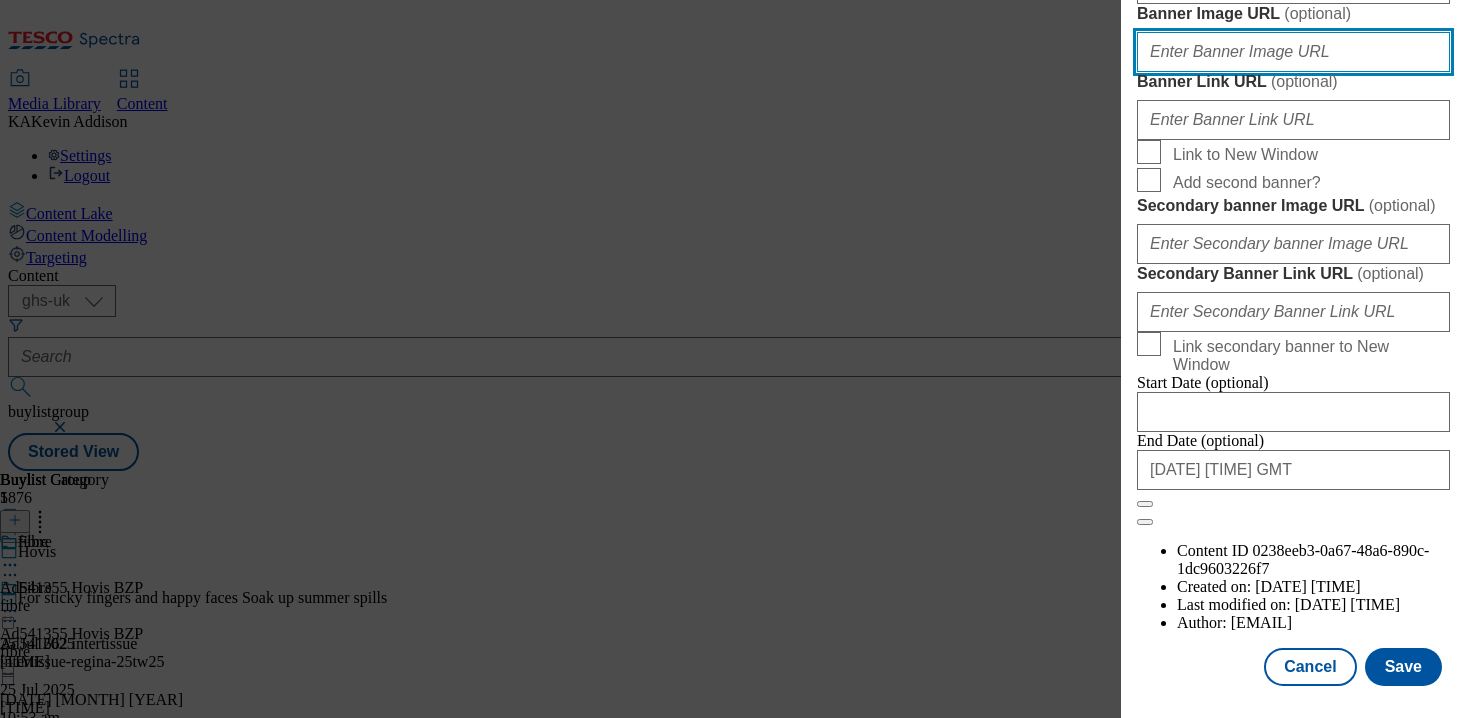 click on "Banner Image URL   ( optional )" at bounding box center (1293, 52) 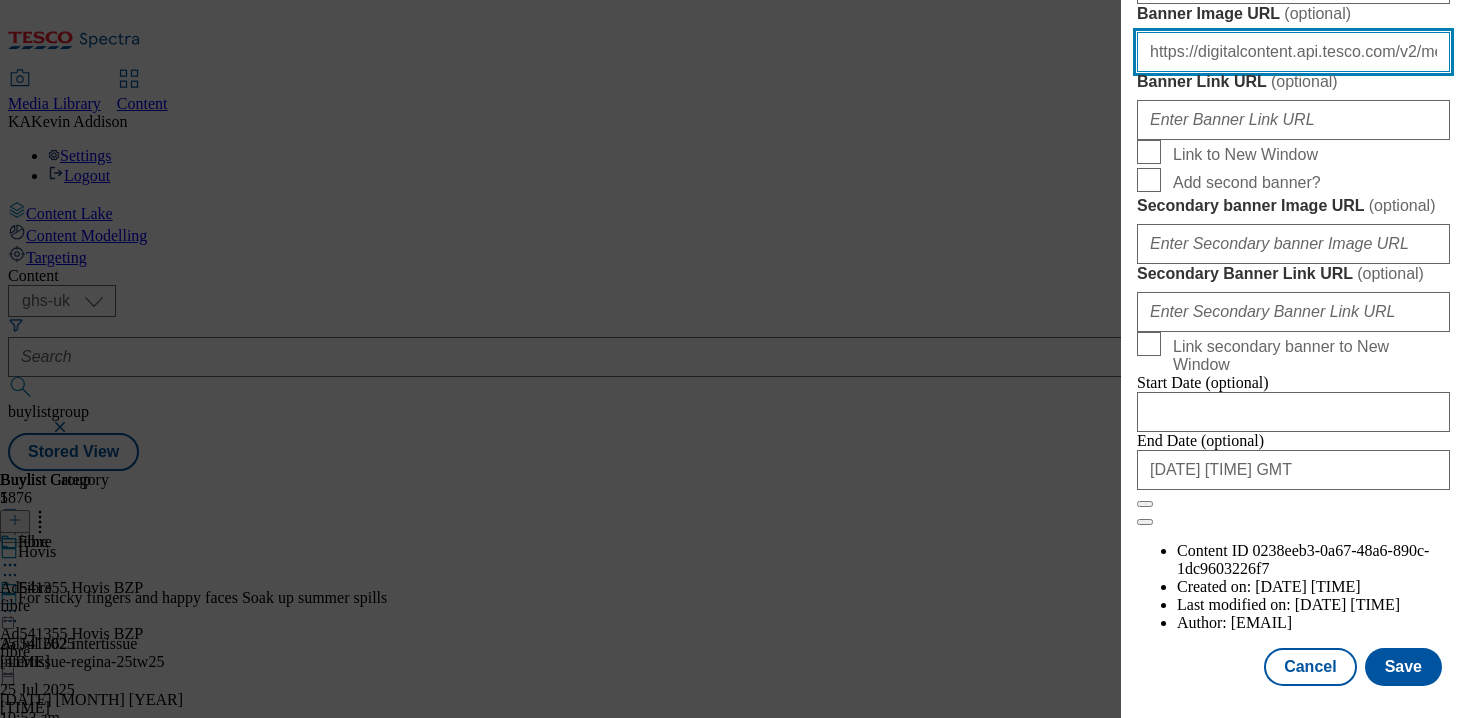 scroll, scrollTop: 0, scrollLeft: 637, axis: horizontal 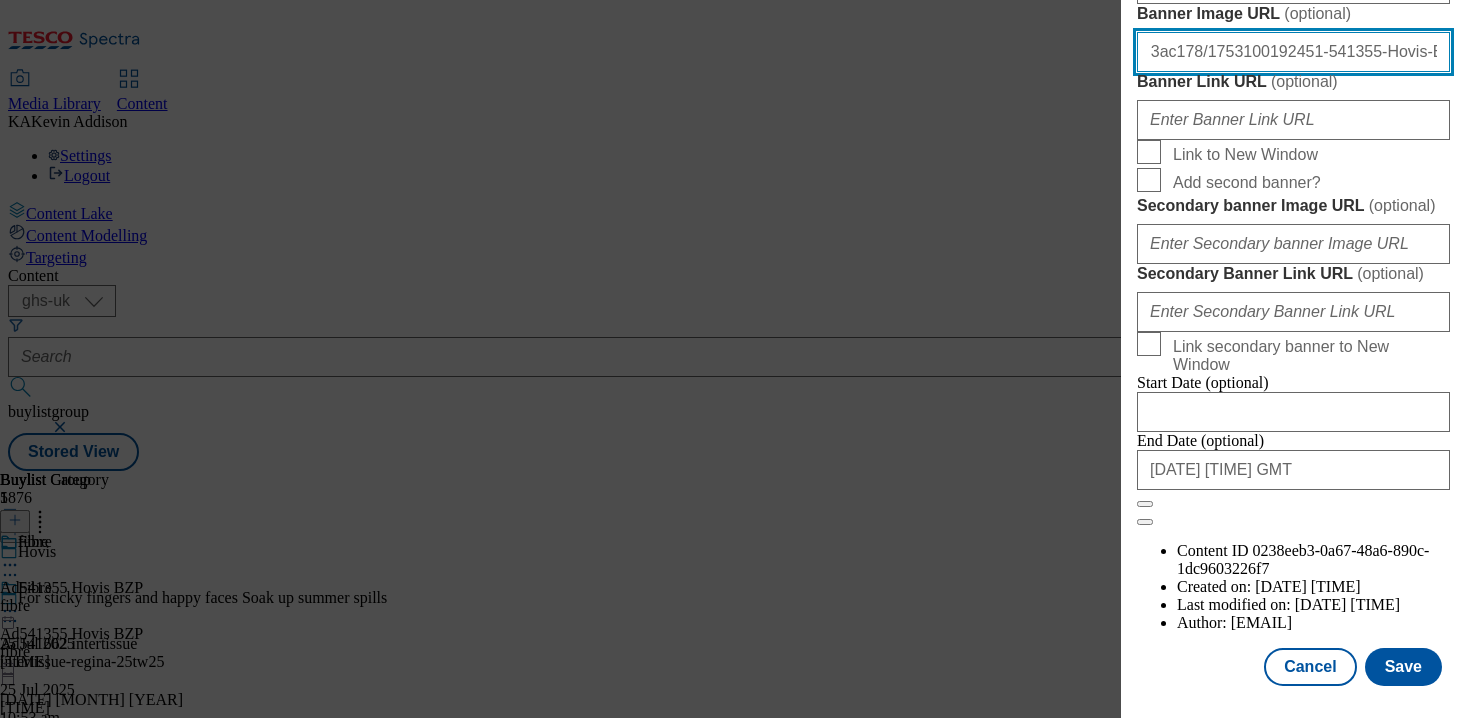 type on "https://digitalcontent.api.tesco.com/v2/media/ghs-mktg/49a03e25-b021-4625-af49-aa1da23ac178/1753100192451-541355-Hovis-Brand-Zone-Page-buylistheaders_1.png" 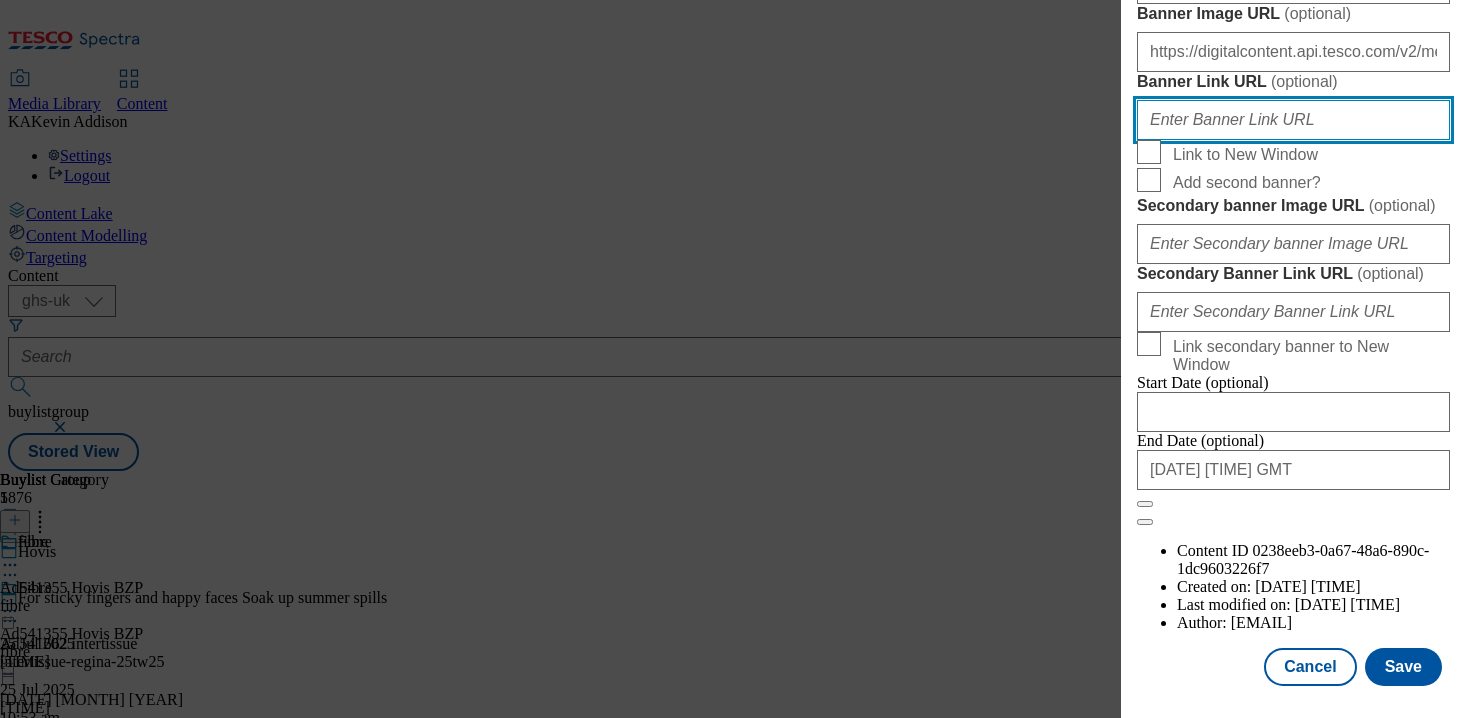 click on "Banner Link URL   ( optional )" at bounding box center [1293, 120] 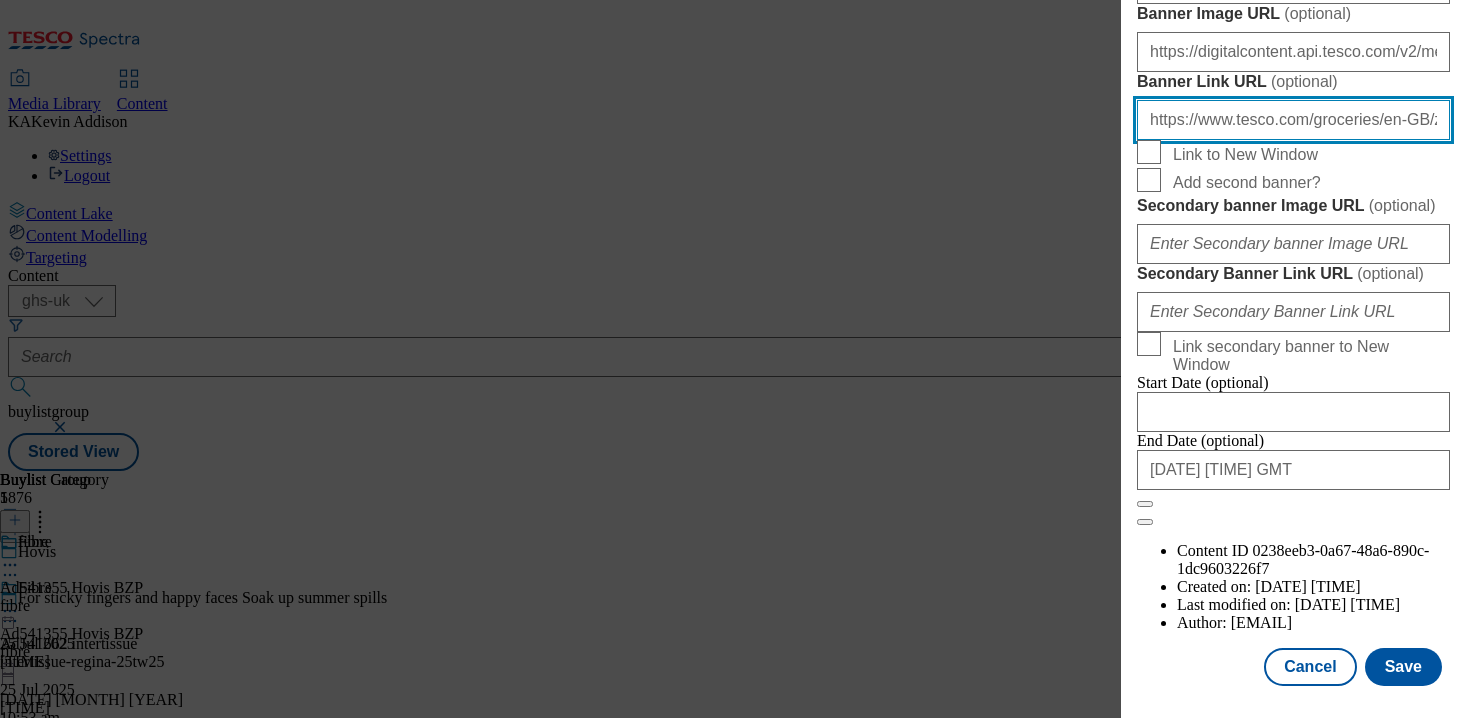 scroll, scrollTop: 0, scrollLeft: 364, axis: horizontal 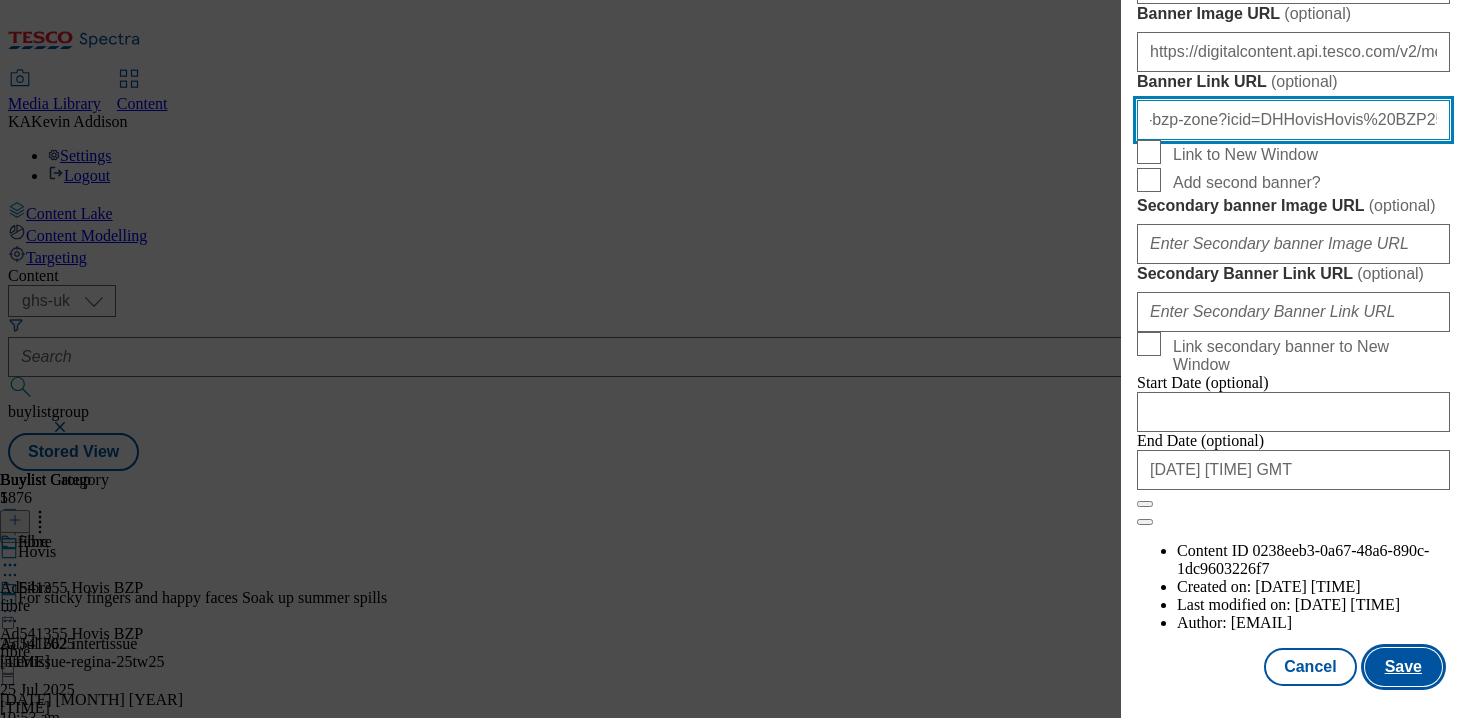 type on "https://www.tesco.com/groceries/en-GB/zone/hovis-bzp-zone?icid=DHHovisHovis%20BZP25FibreTW24_ad541355_GH" 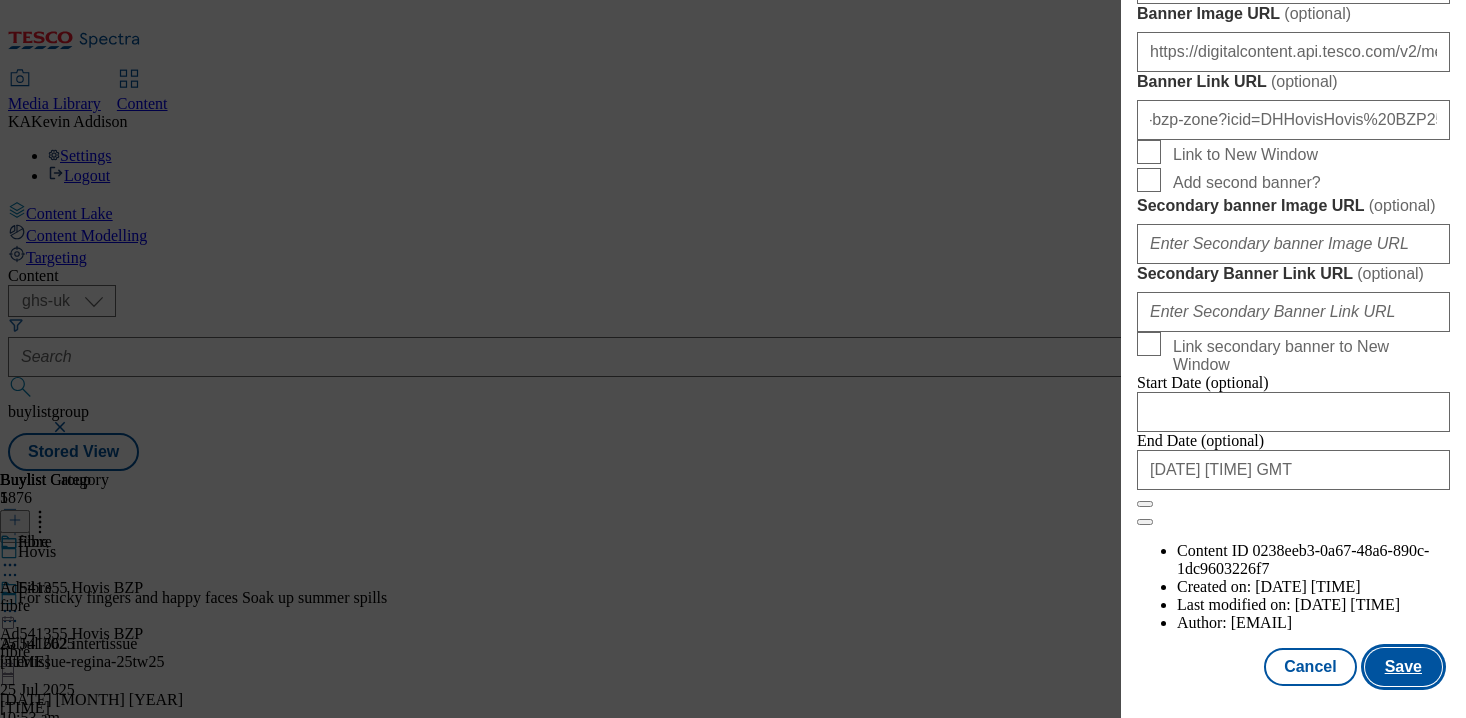 click on "Save" at bounding box center [1403, 667] 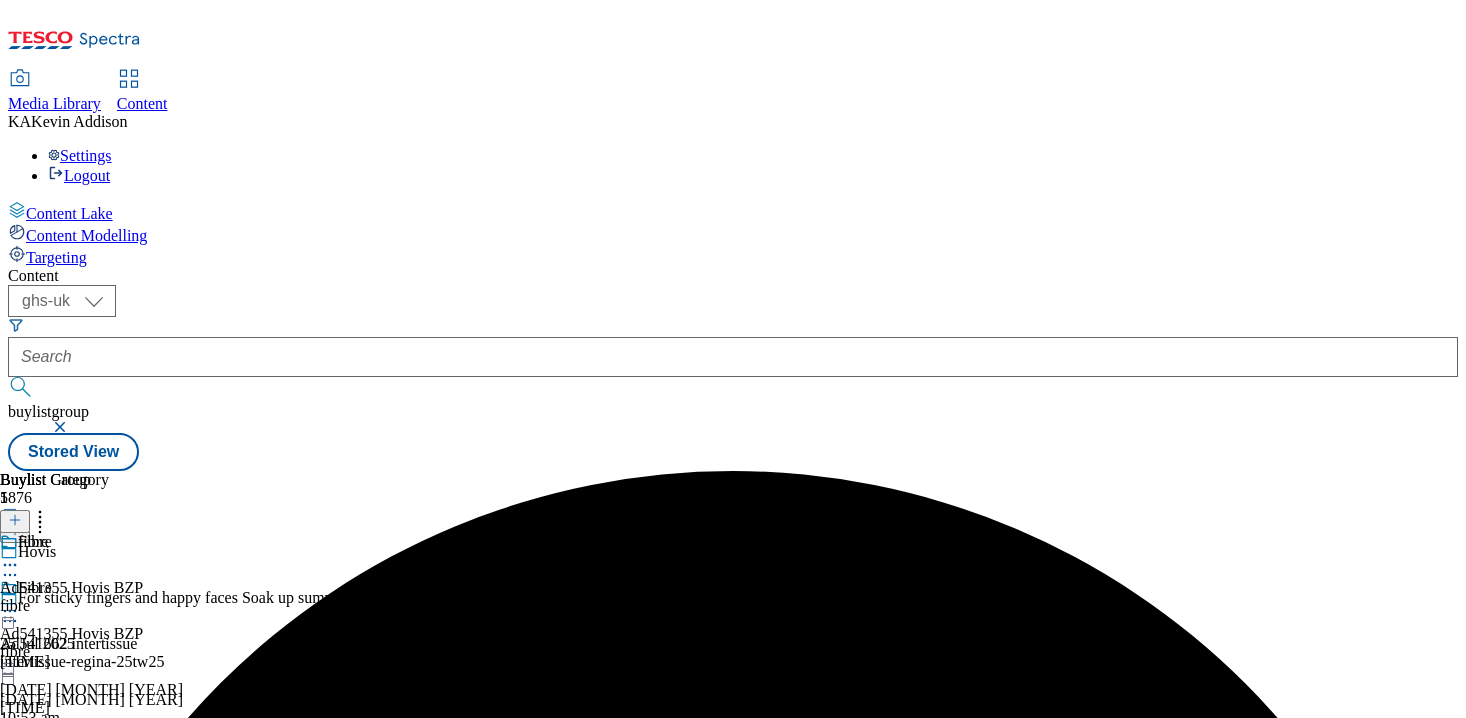 click 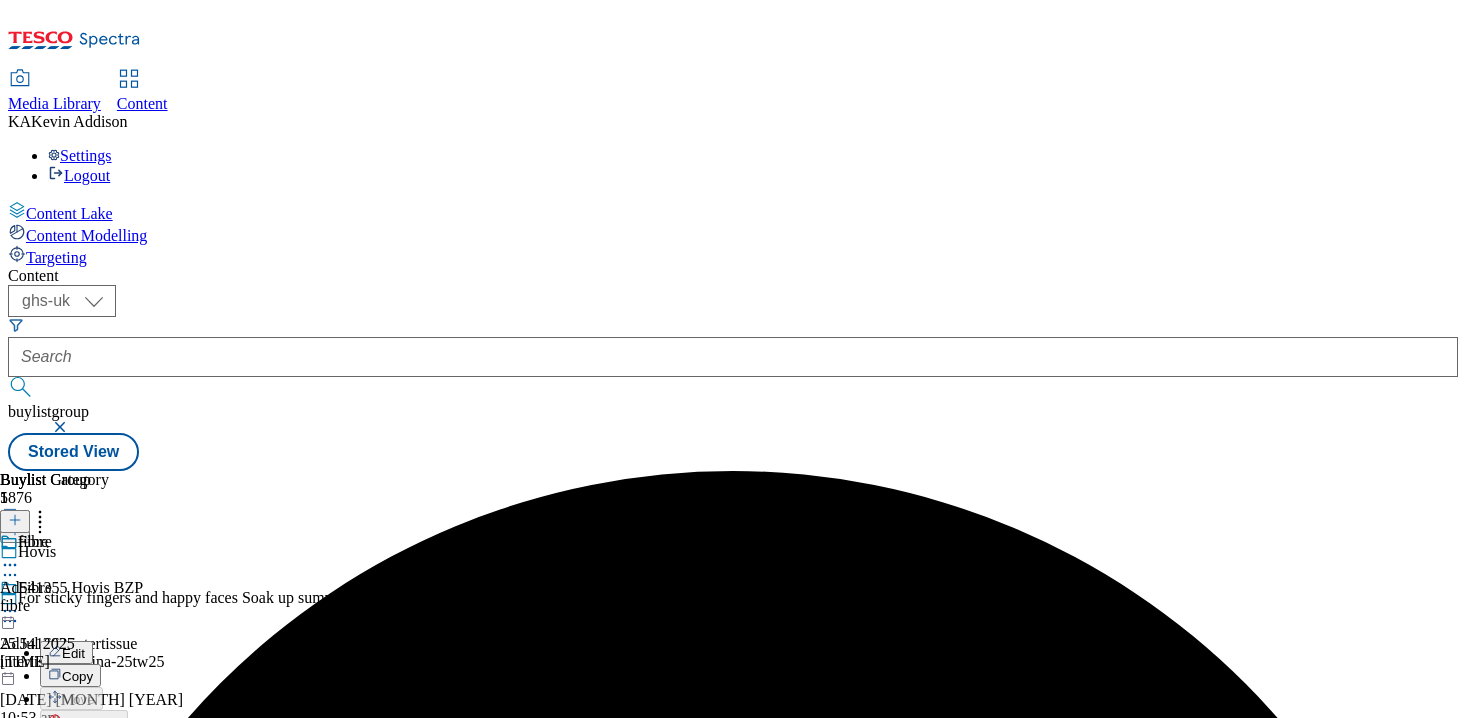 click on "Preview" at bounding box center [85, 745] 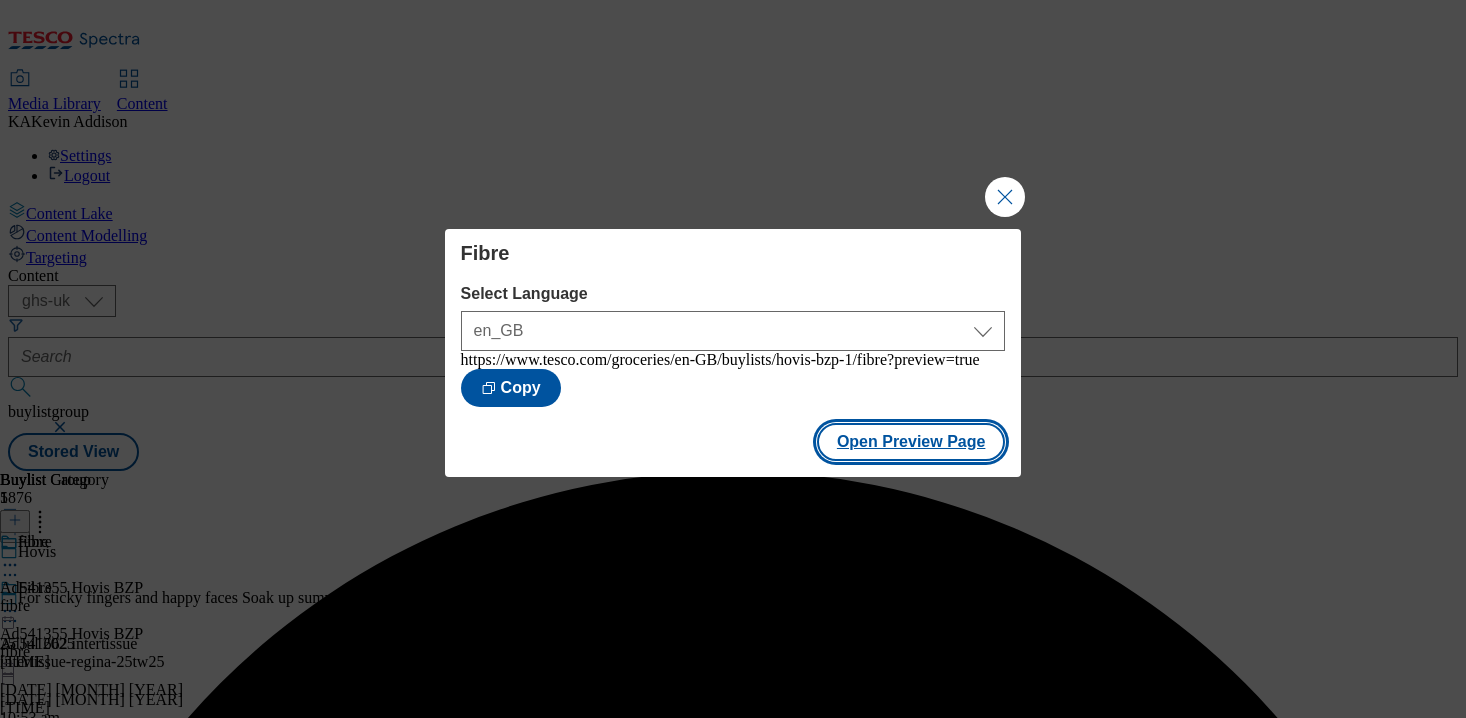 click on "Open Preview Page" at bounding box center (911, 442) 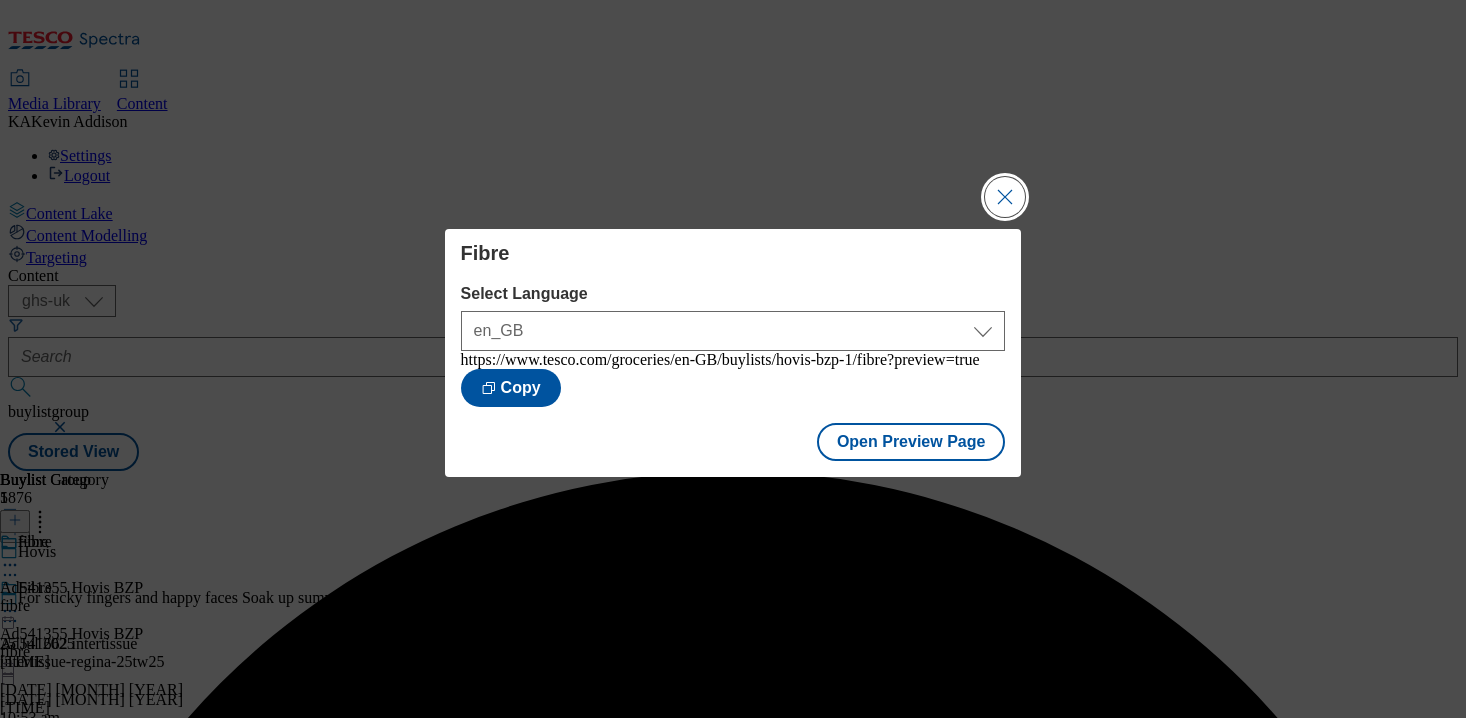 click at bounding box center [1005, 197] 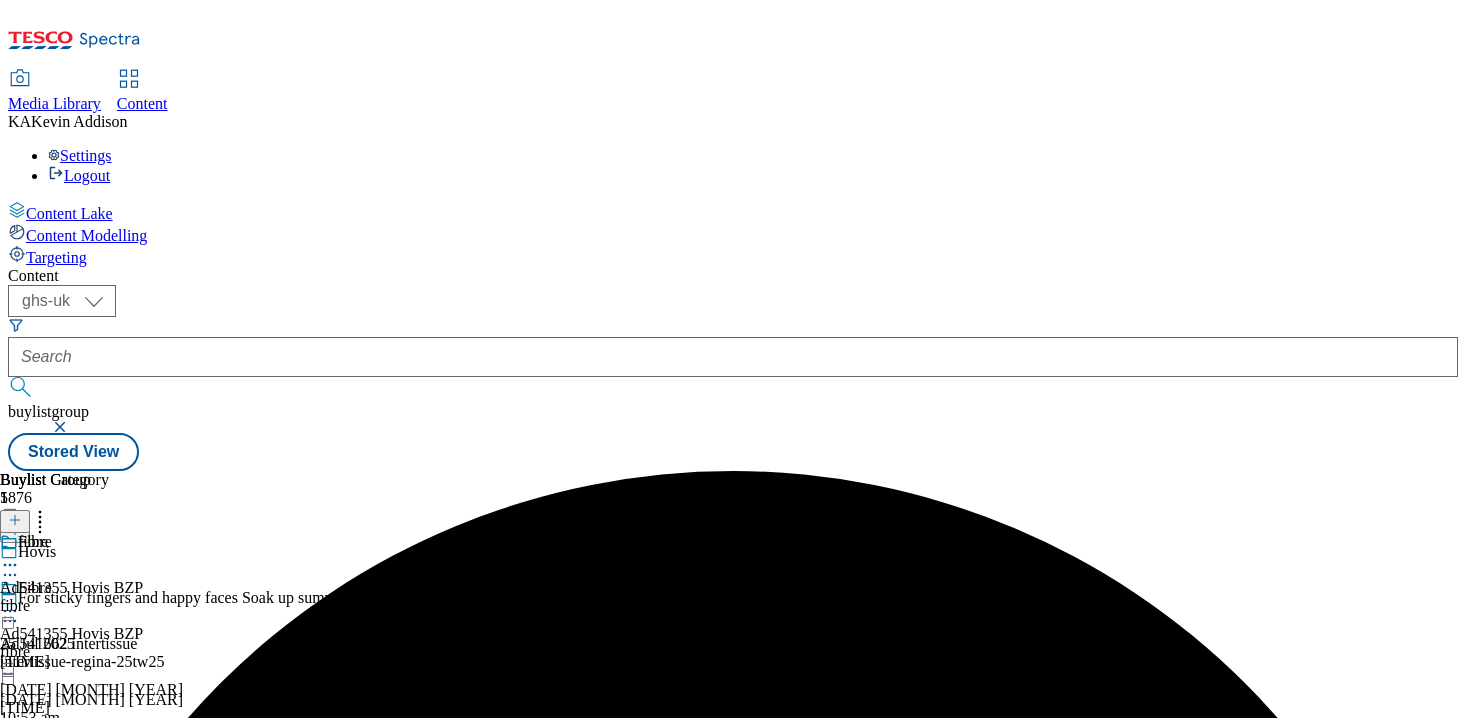 click 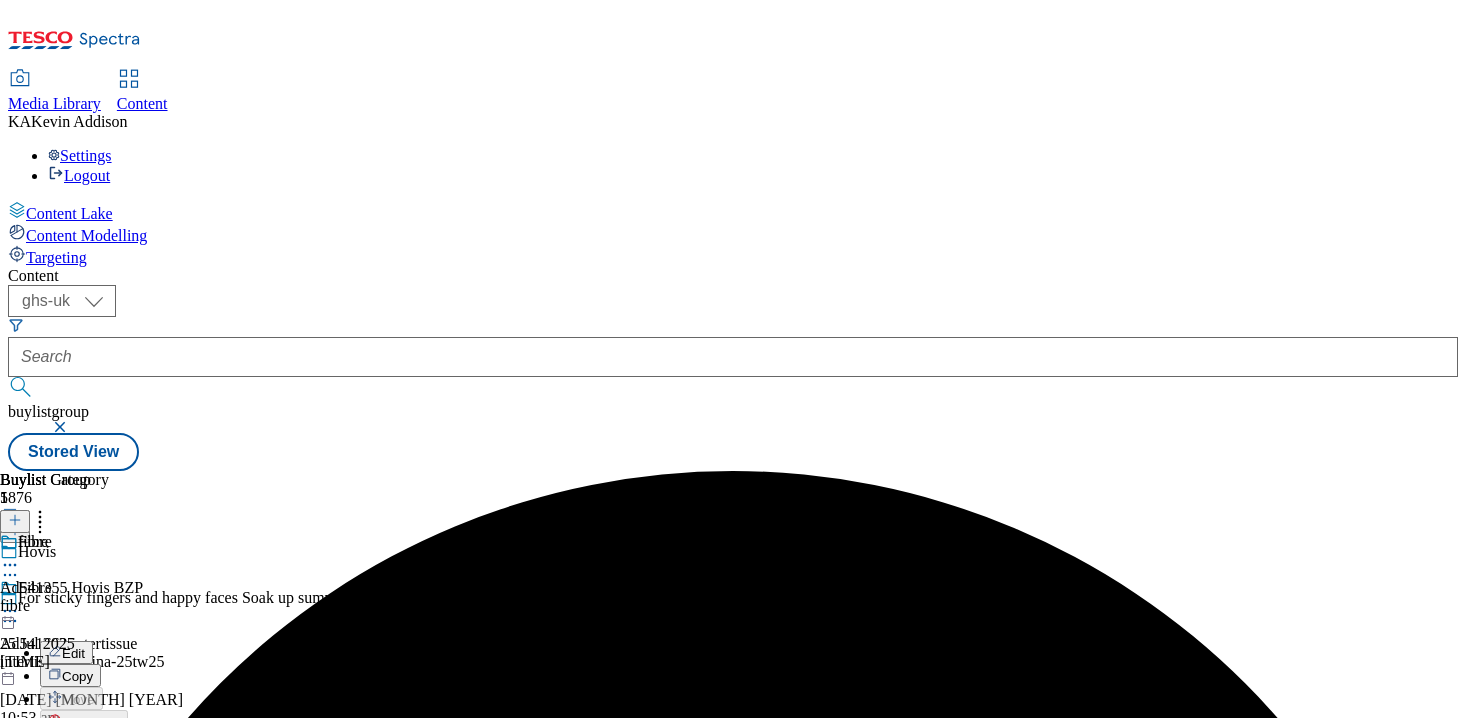 click on "Publish" at bounding box center (84, 814) 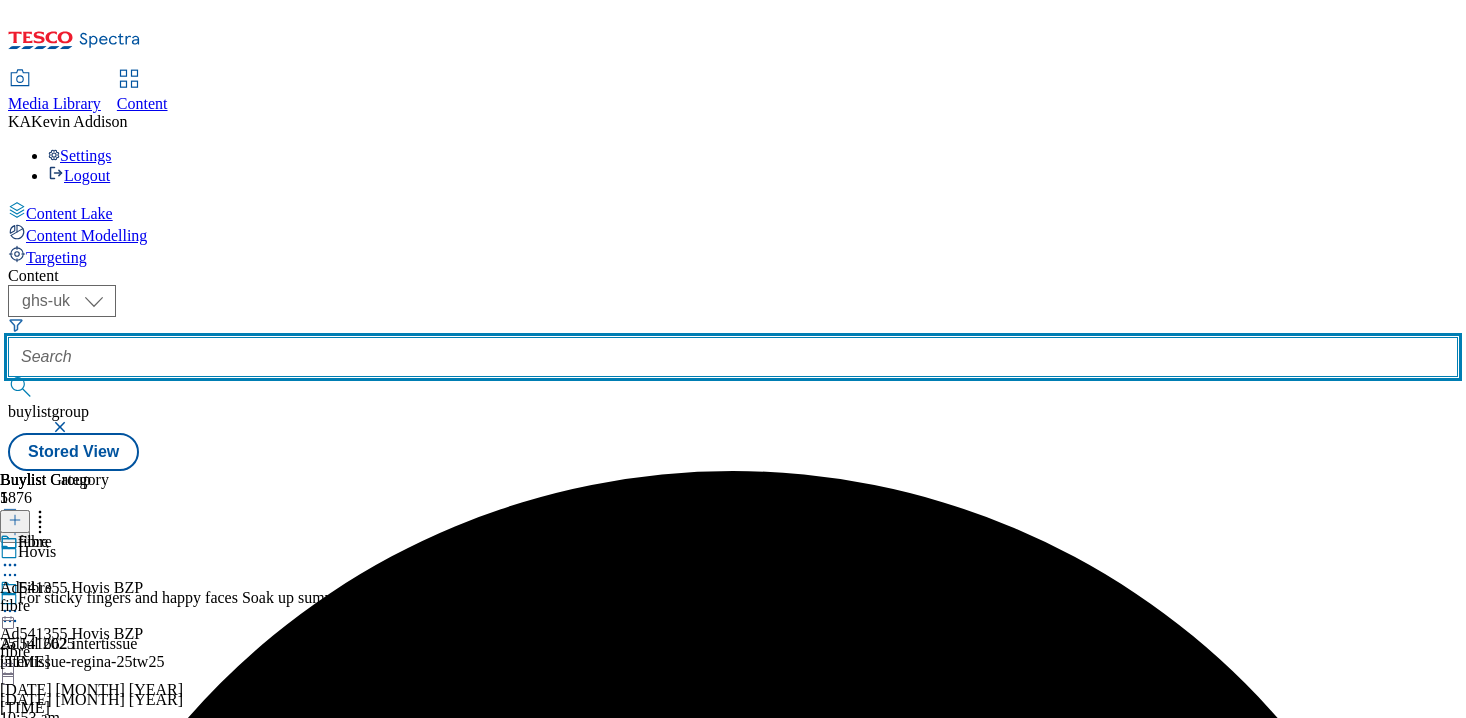 click at bounding box center (733, 357) 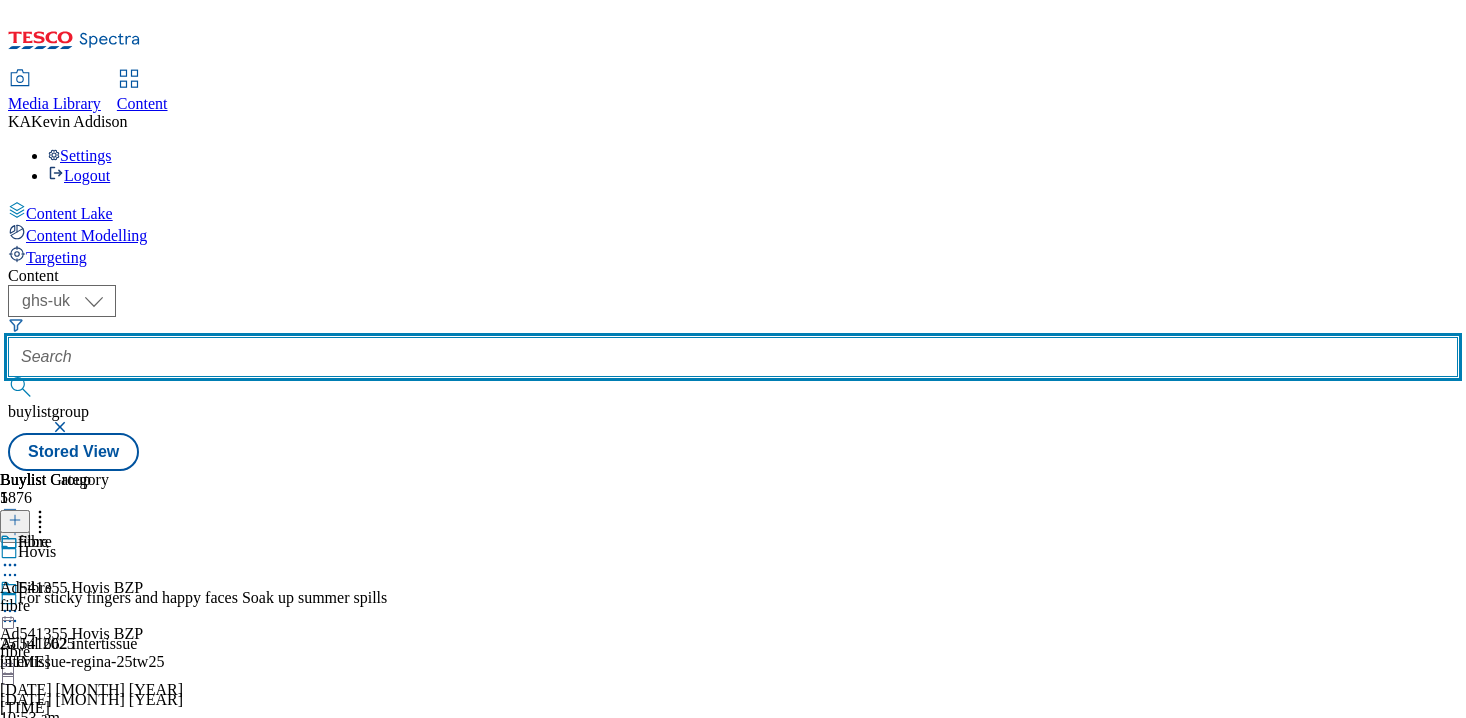 paste on "hovis-bzp-4" 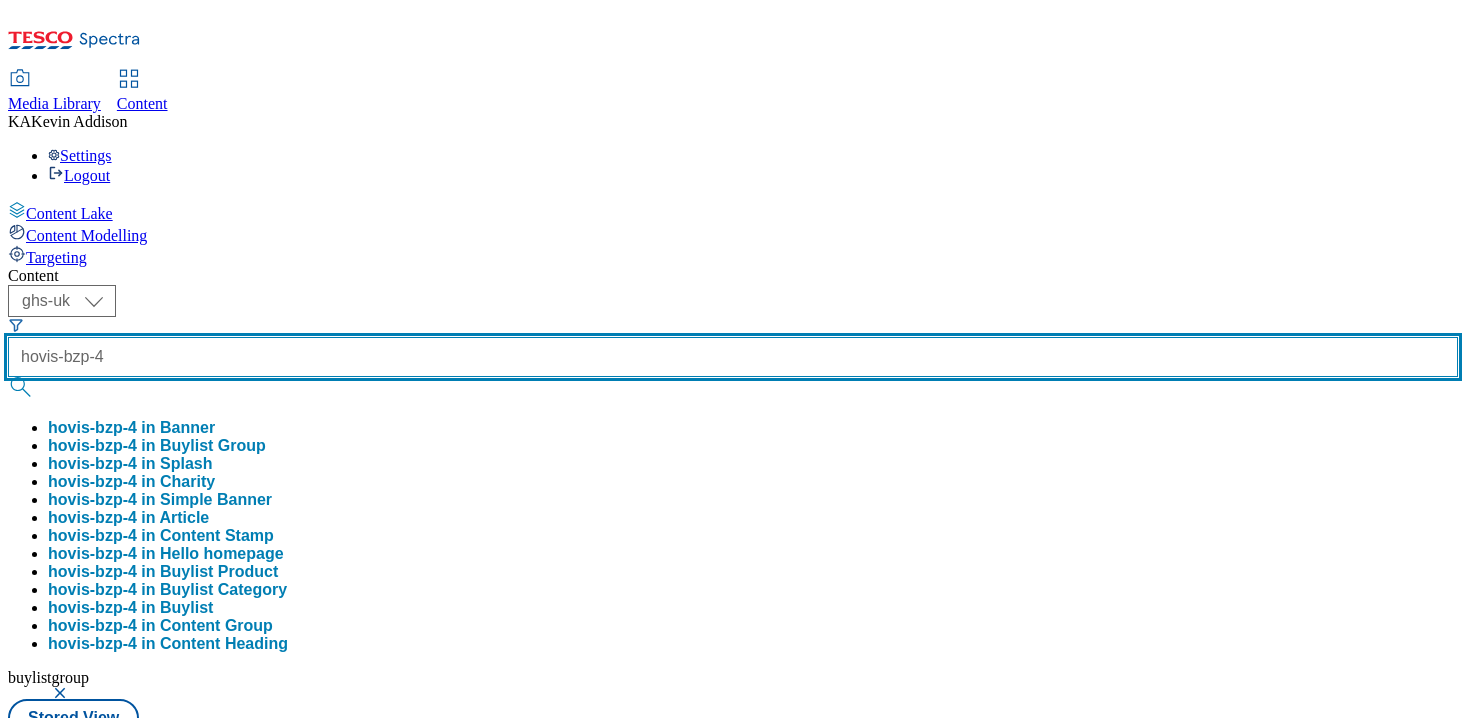 type on "hovis-bzp-4" 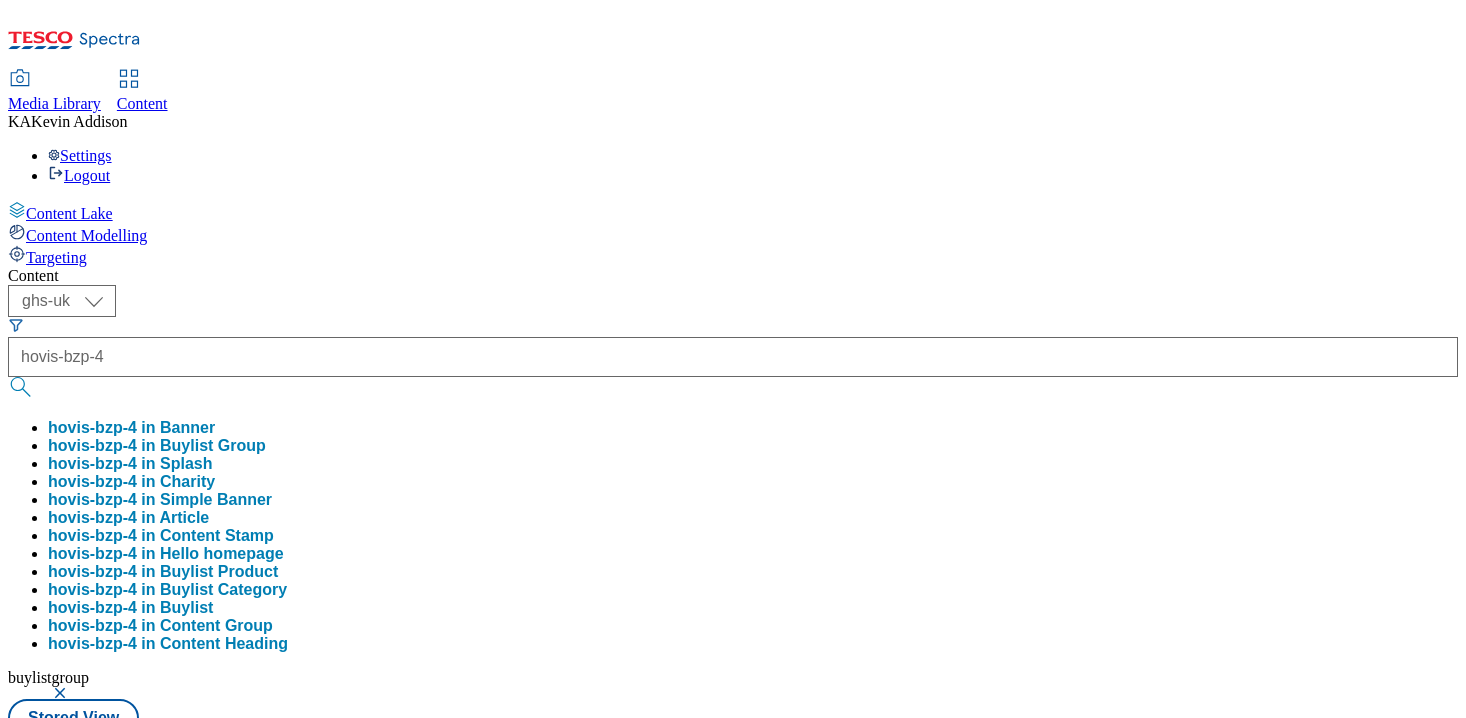 click on "hovis-bzp-4 in   Buylist Group" at bounding box center (157, 446) 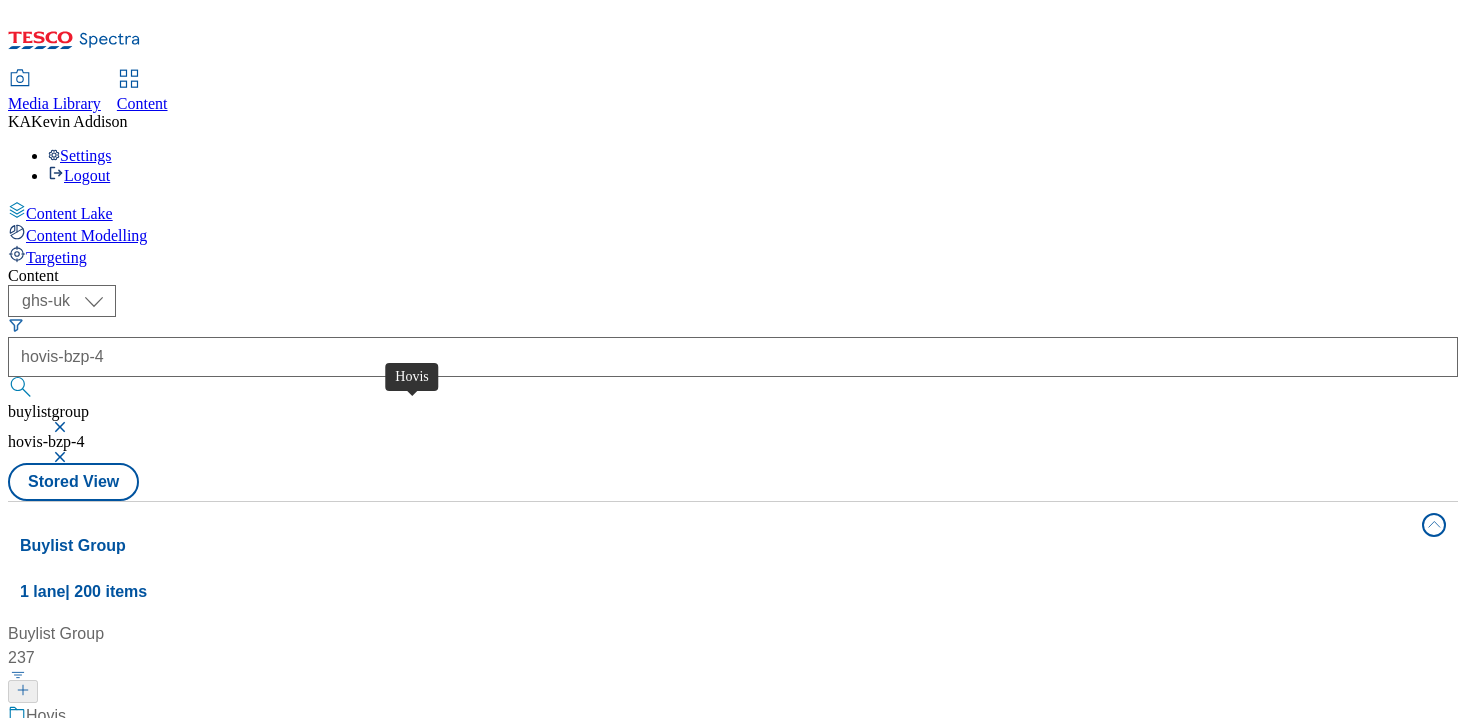 click on "Hovis" at bounding box center [46, 716] 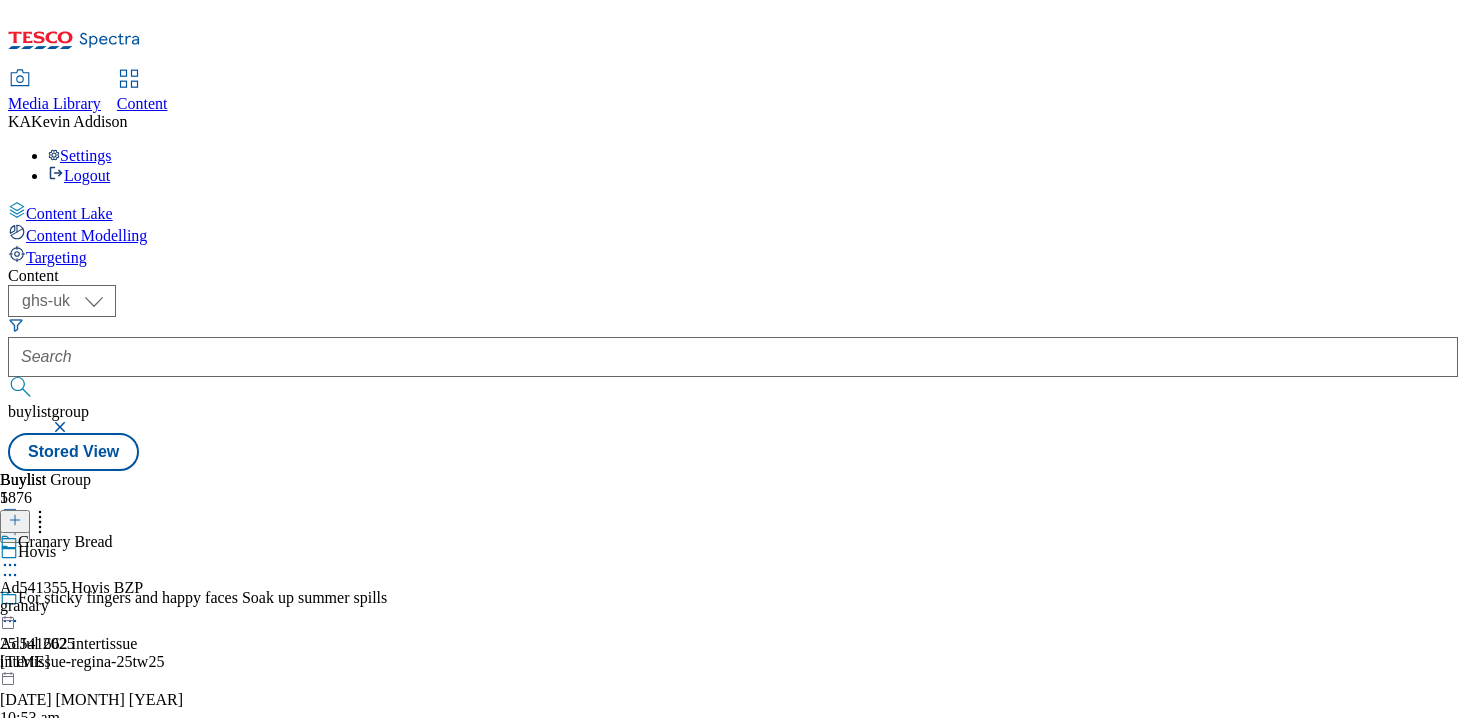 click 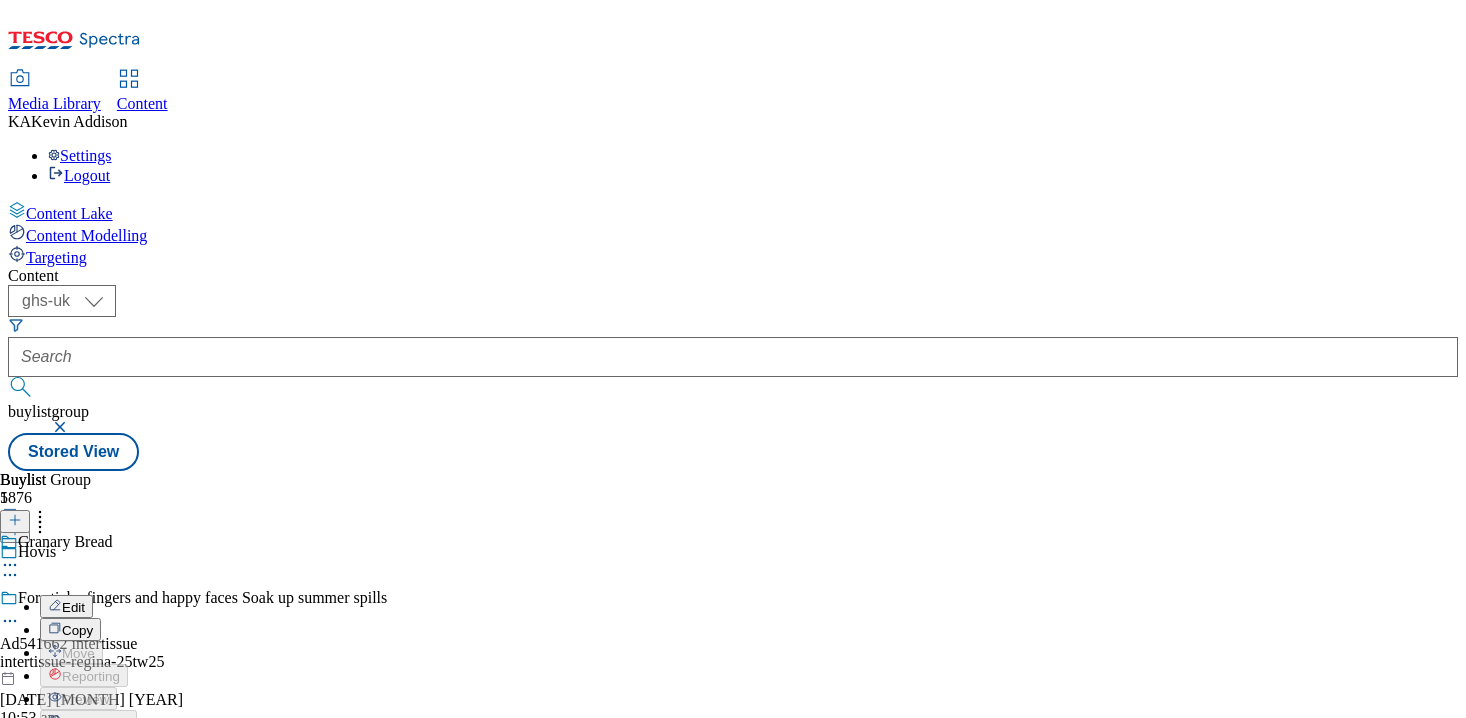 click on "Edit" at bounding box center [73, 607] 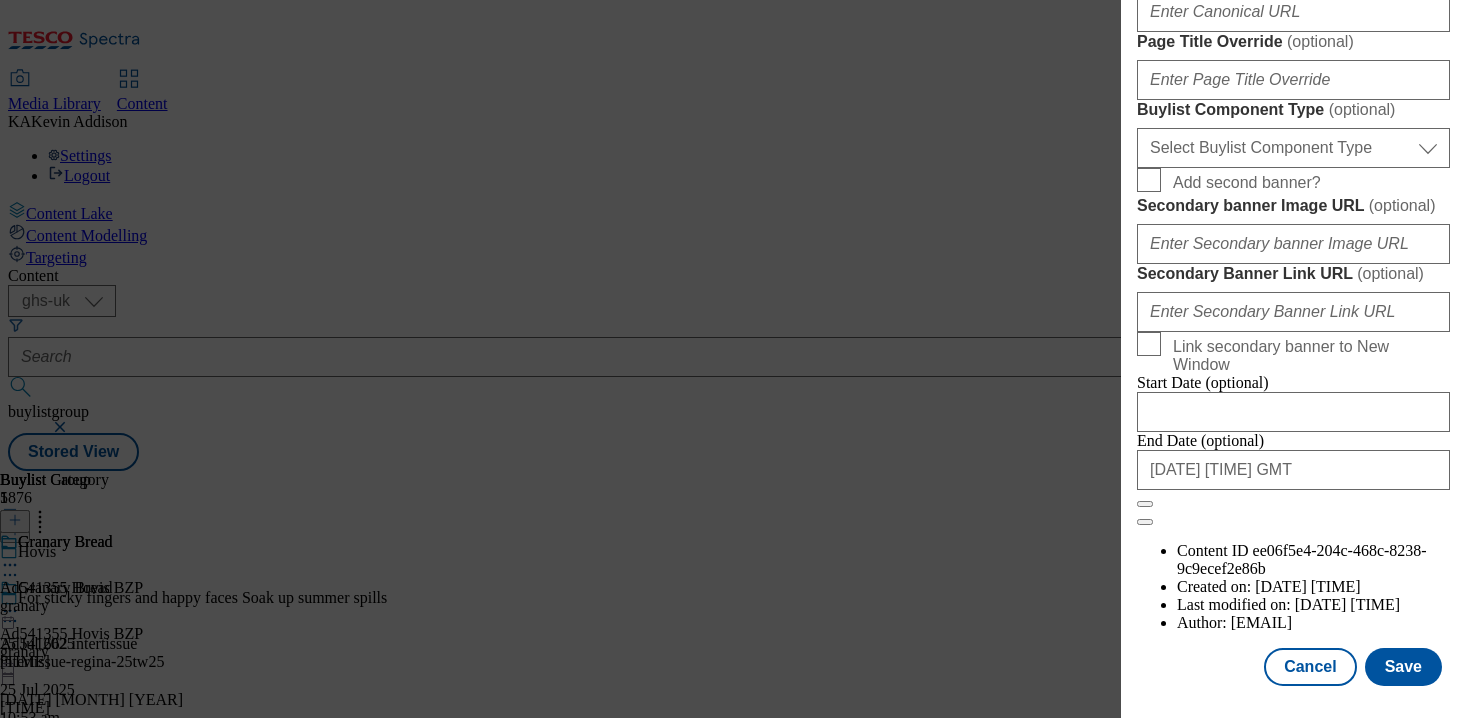 scroll, scrollTop: 1542, scrollLeft: 0, axis: vertical 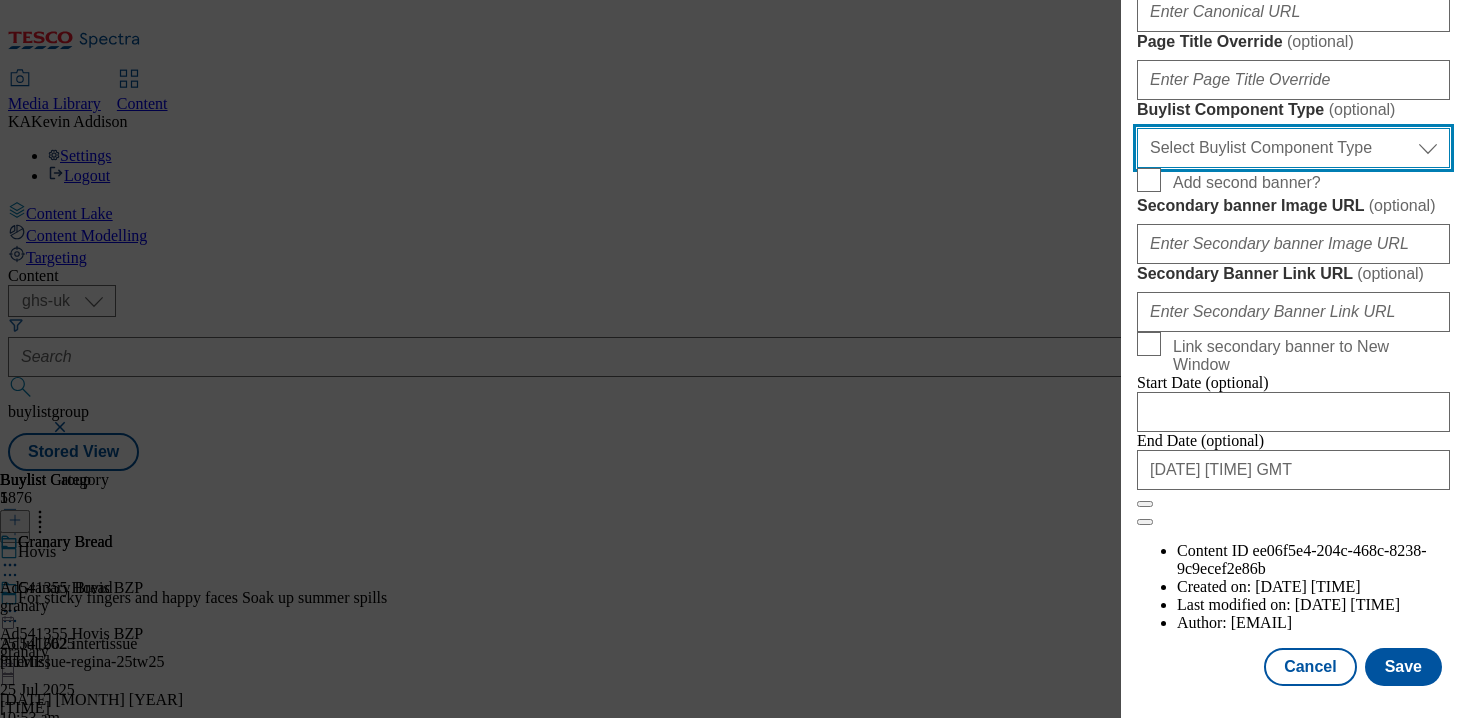 click on "Select Buylist Component Type Banner Competition Header Meal" at bounding box center [1293, 148] 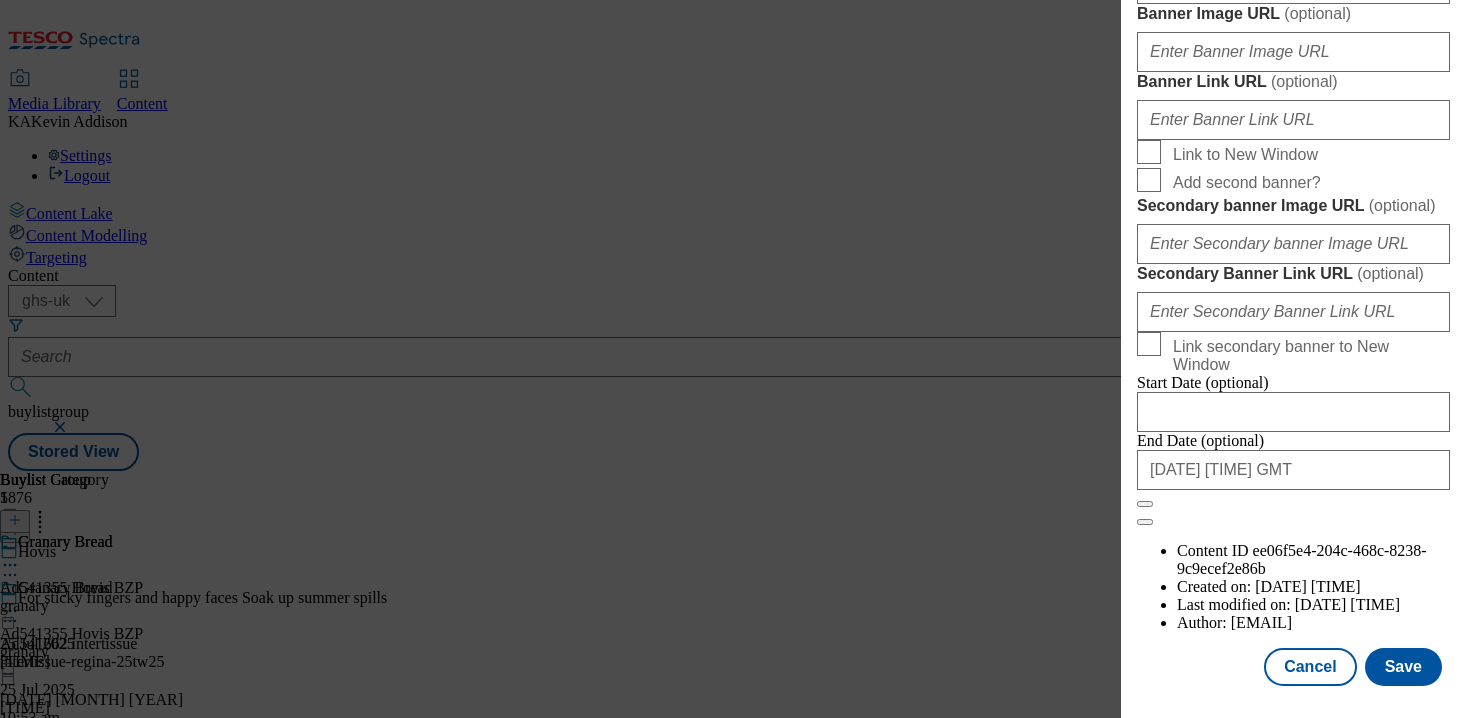 scroll, scrollTop: 1827, scrollLeft: 0, axis: vertical 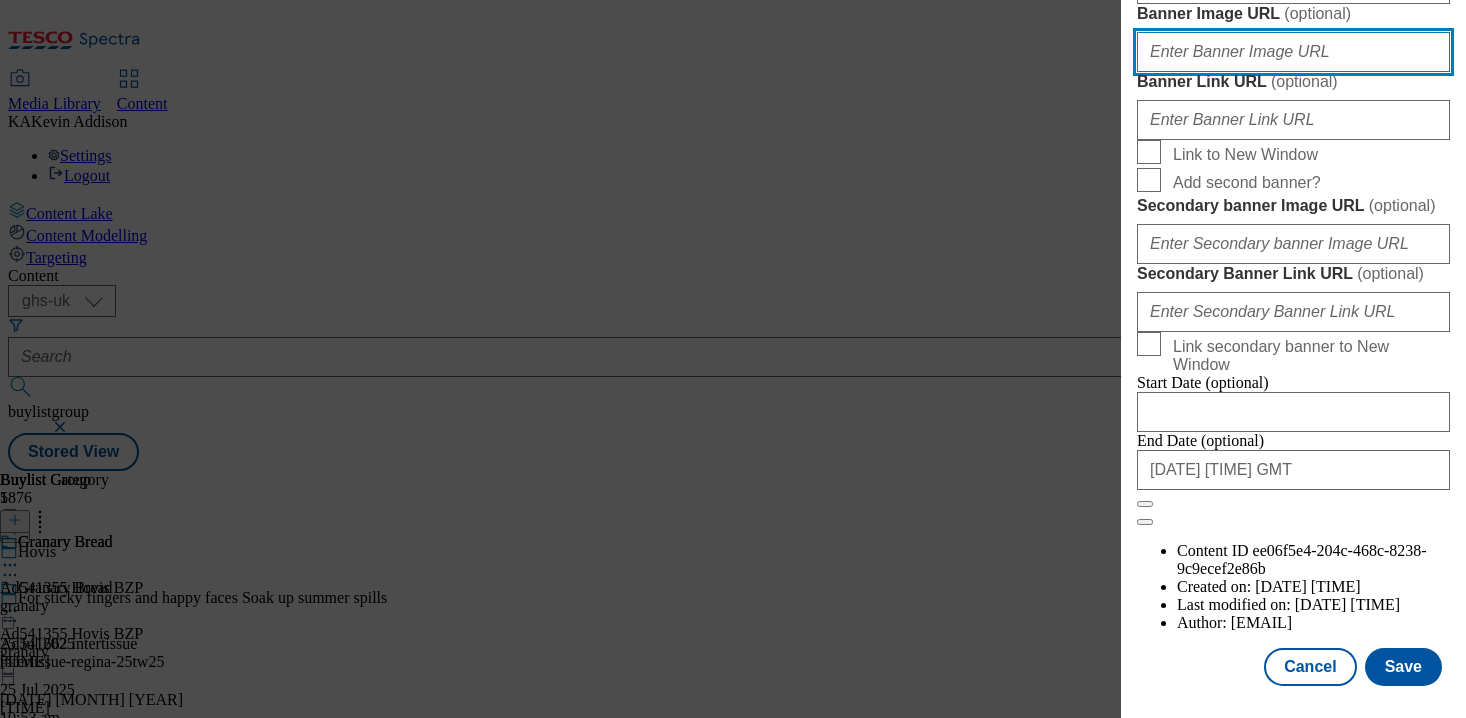 click on "Banner Image URL   ( optional )" at bounding box center [1293, 52] 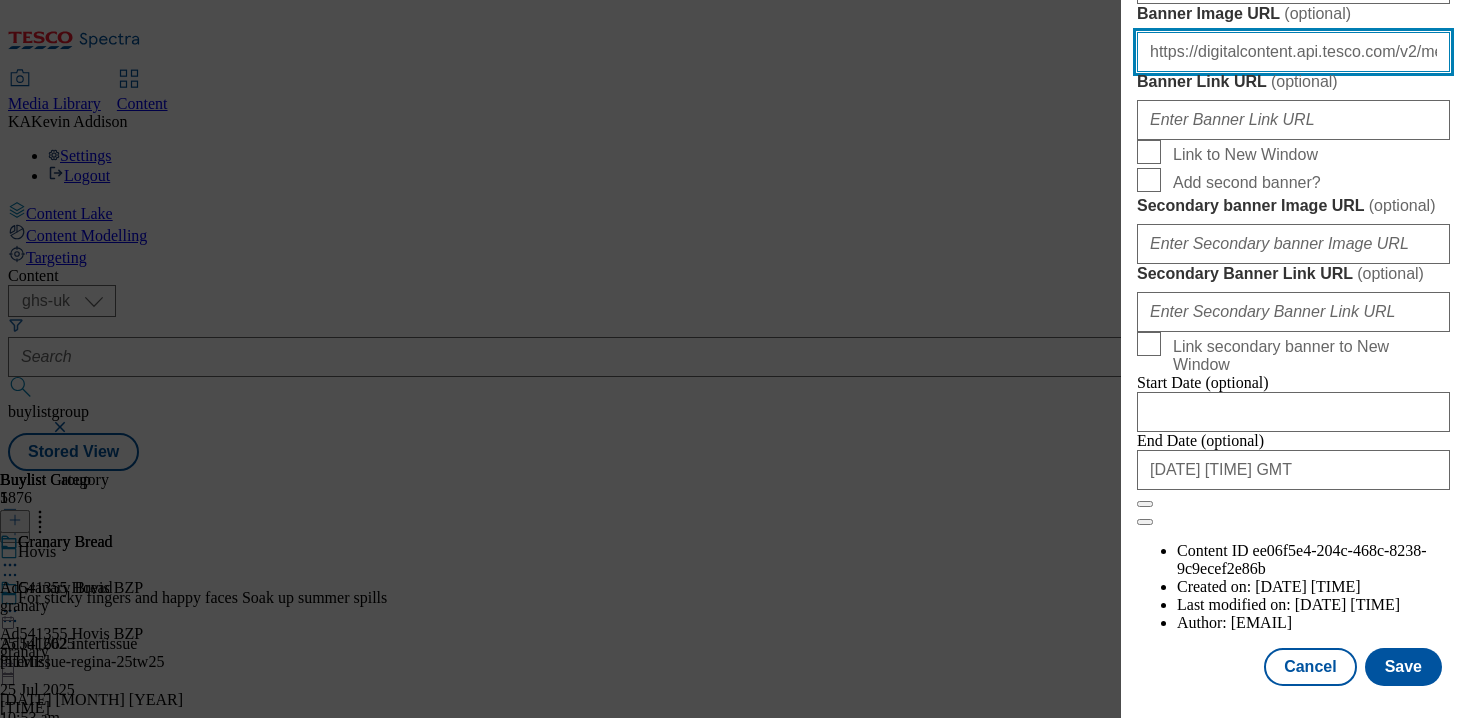 scroll, scrollTop: 0, scrollLeft: 651, axis: horizontal 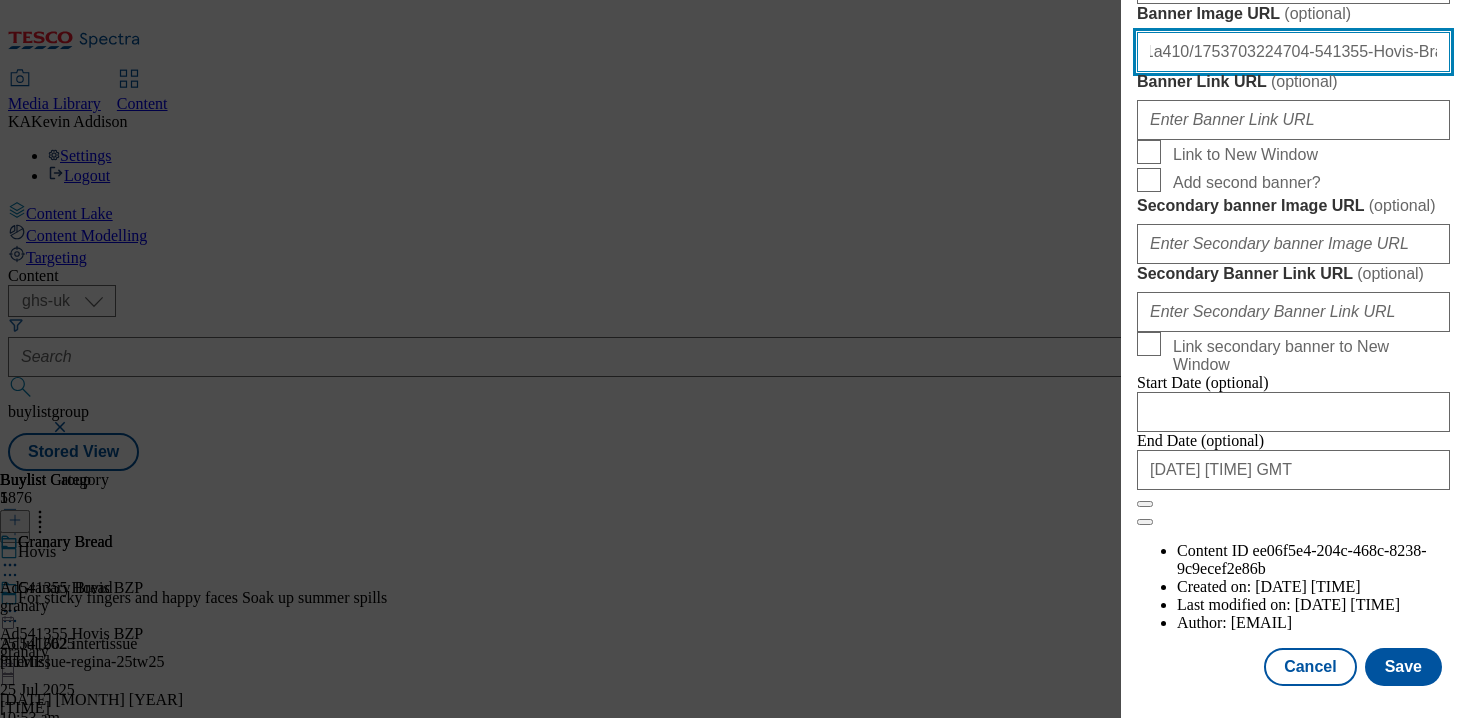 type on "https://digitalcontent.api.tesco.com/v2/media/ghs-mktg/9bca5008-4643-4fd9-bd54-03754611a410/1753703224704-541355-Hovis-Brand-Zone-Page-buylistheaders_4.png" 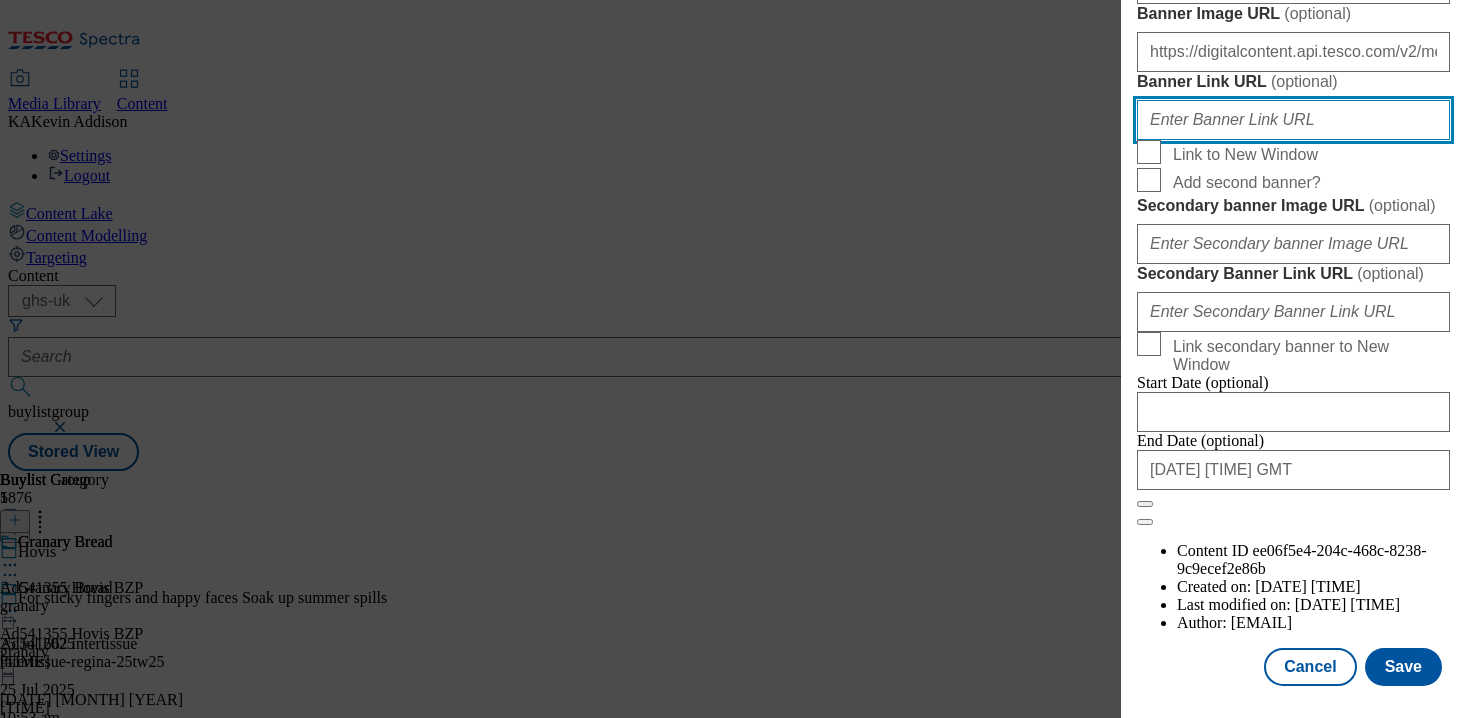 click on "Banner Link URL   ( optional )" at bounding box center [1293, 120] 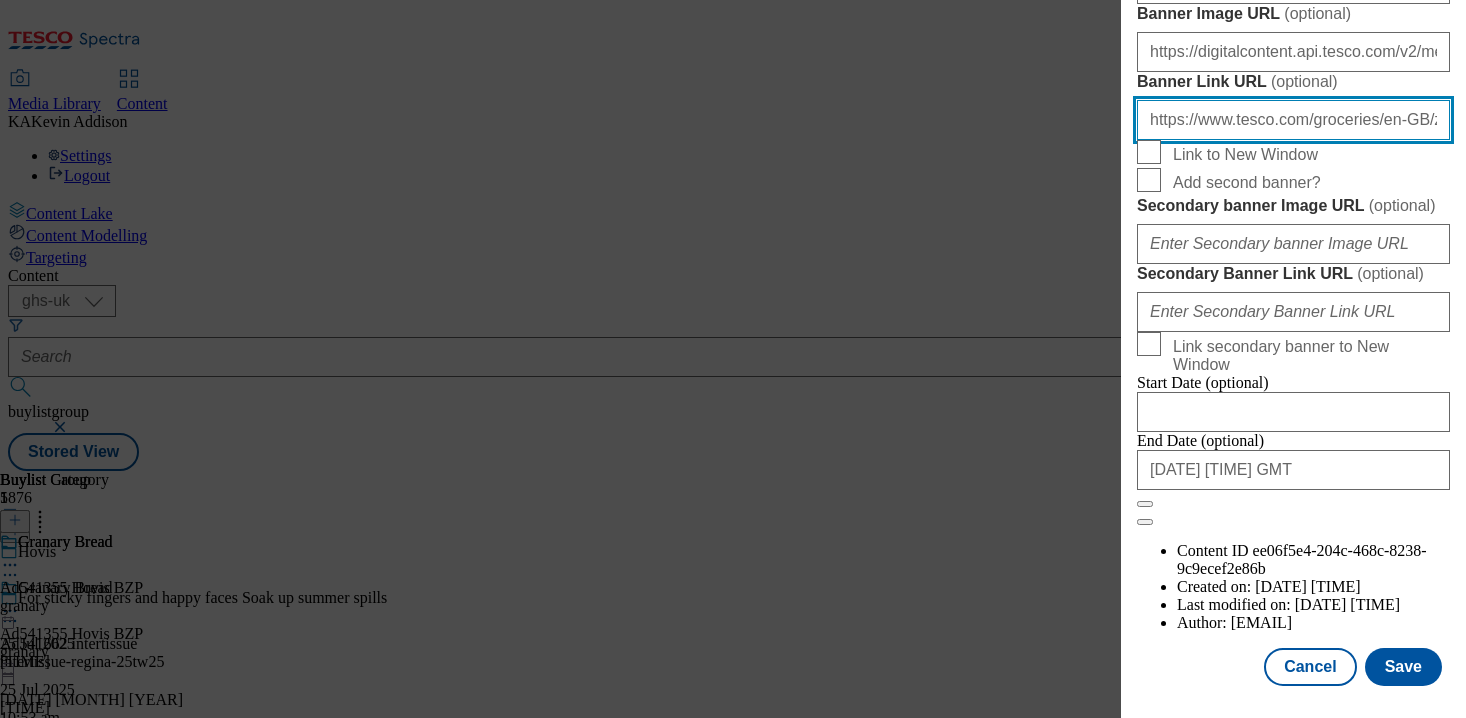 scroll, scrollTop: 0, scrollLeft: 379, axis: horizontal 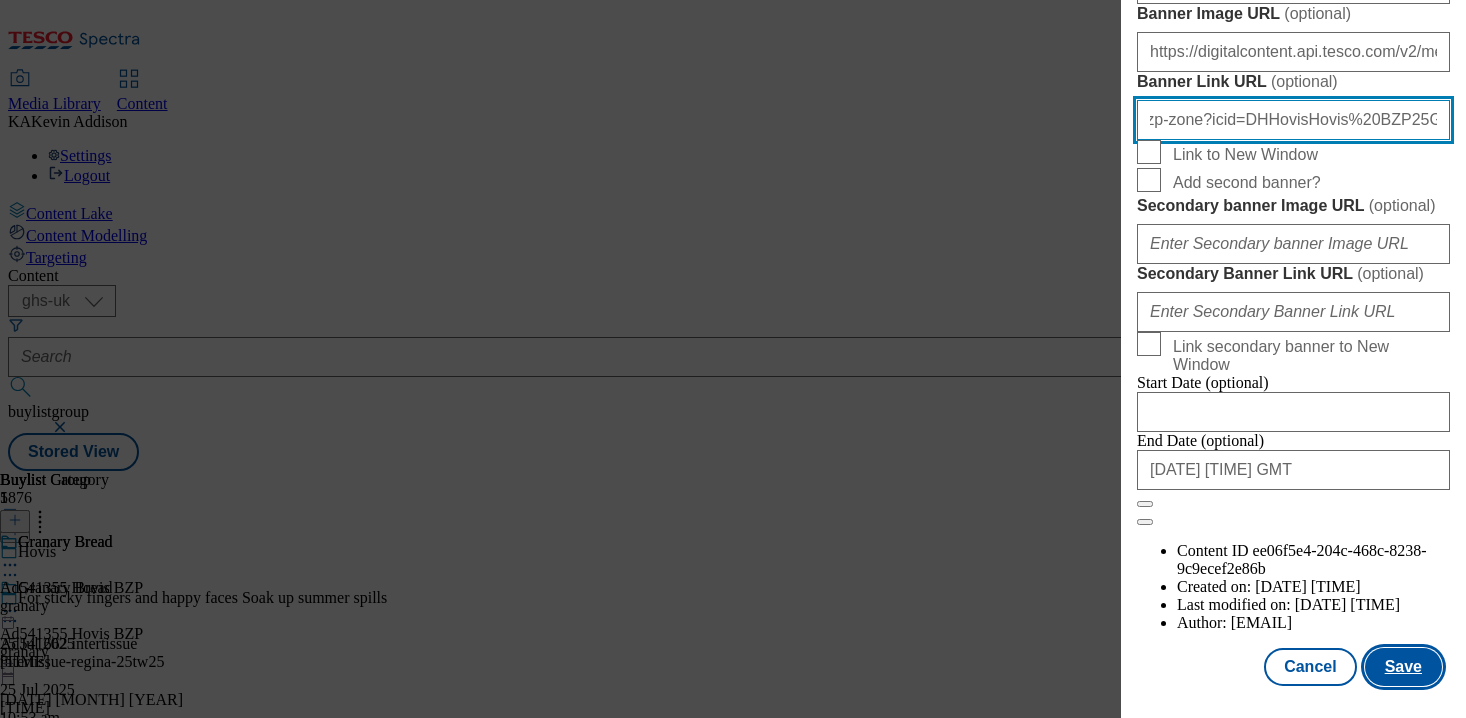 type on "https://www.tesco.com/groceries/en-GB/zone/hovis-bzp-zone?icid=DHHovisHovis%20BZP25GranaryTW24_ad541355_GH" 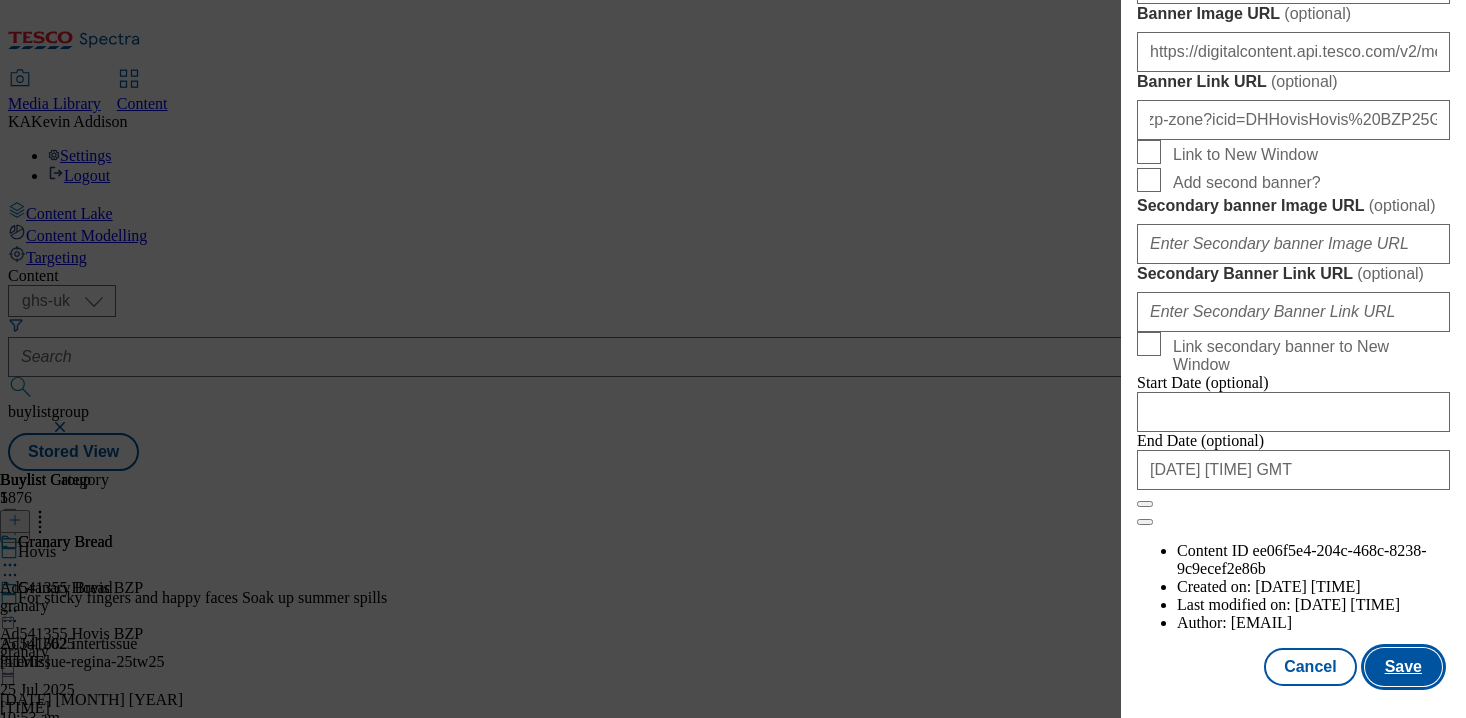 click on "Save" at bounding box center (1403, 667) 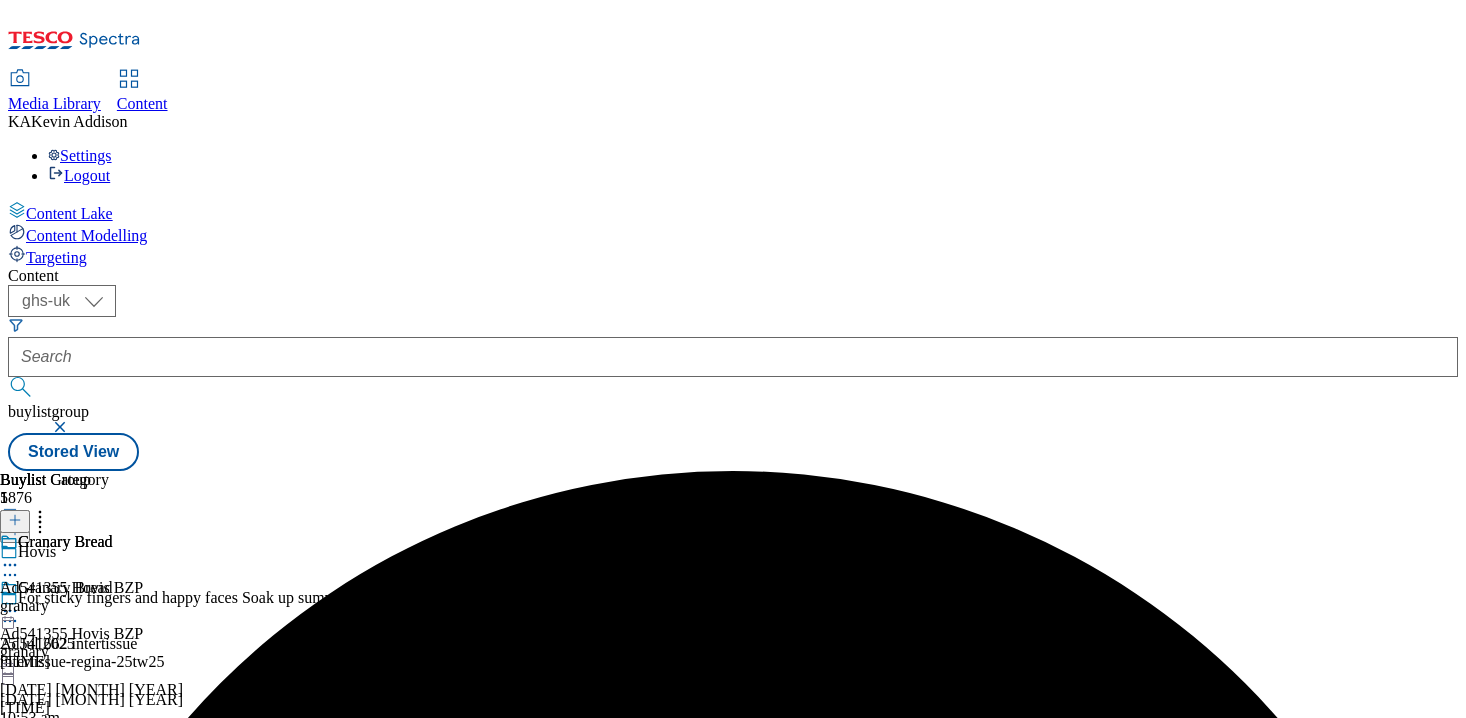 click 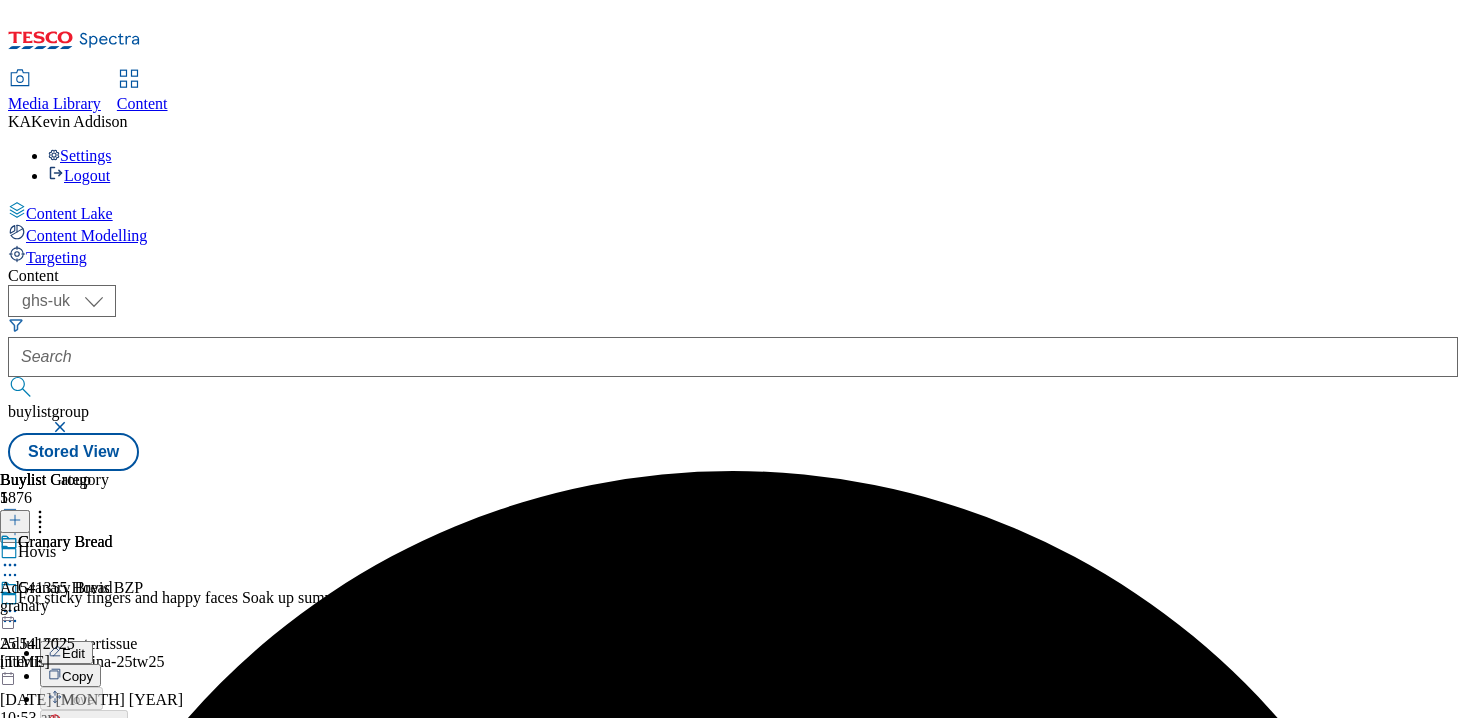 click on "Preview" at bounding box center [85, 745] 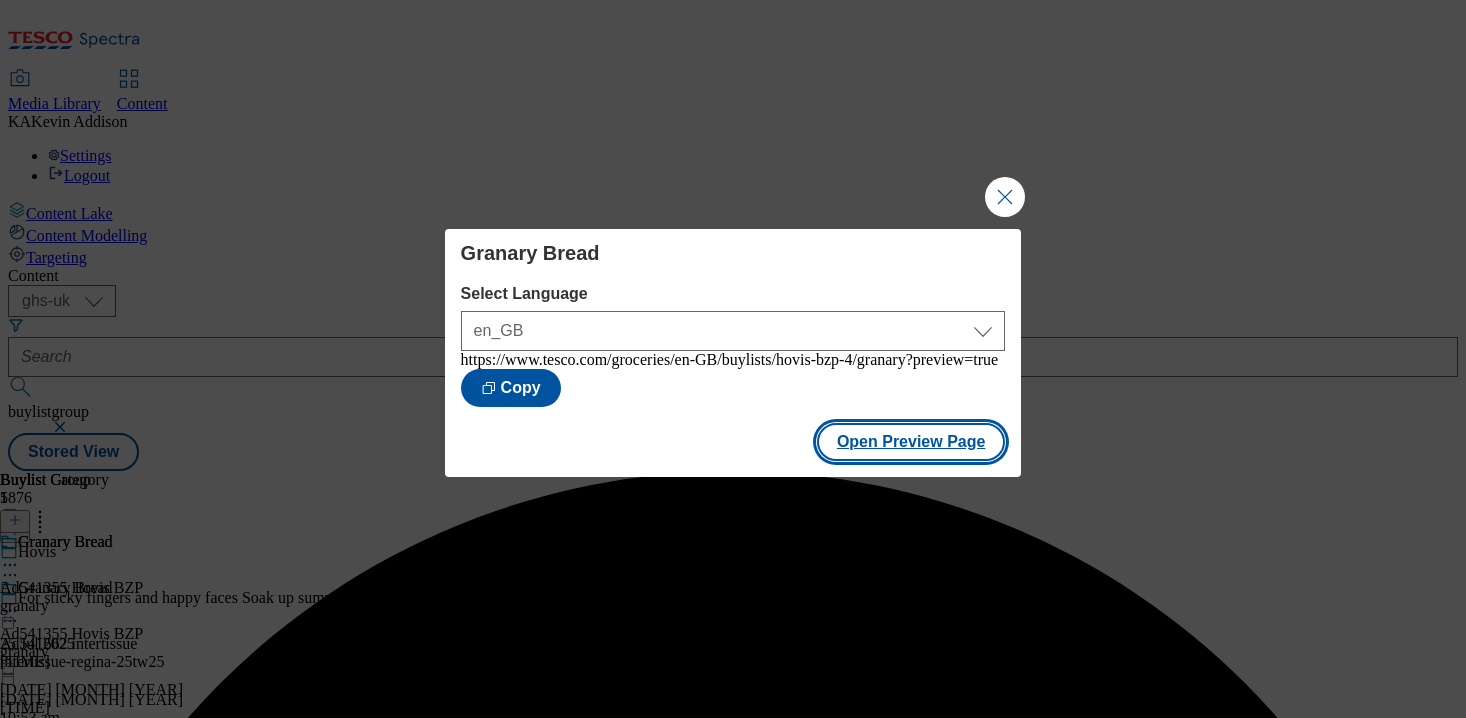 click on "Open Preview Page" at bounding box center (911, 442) 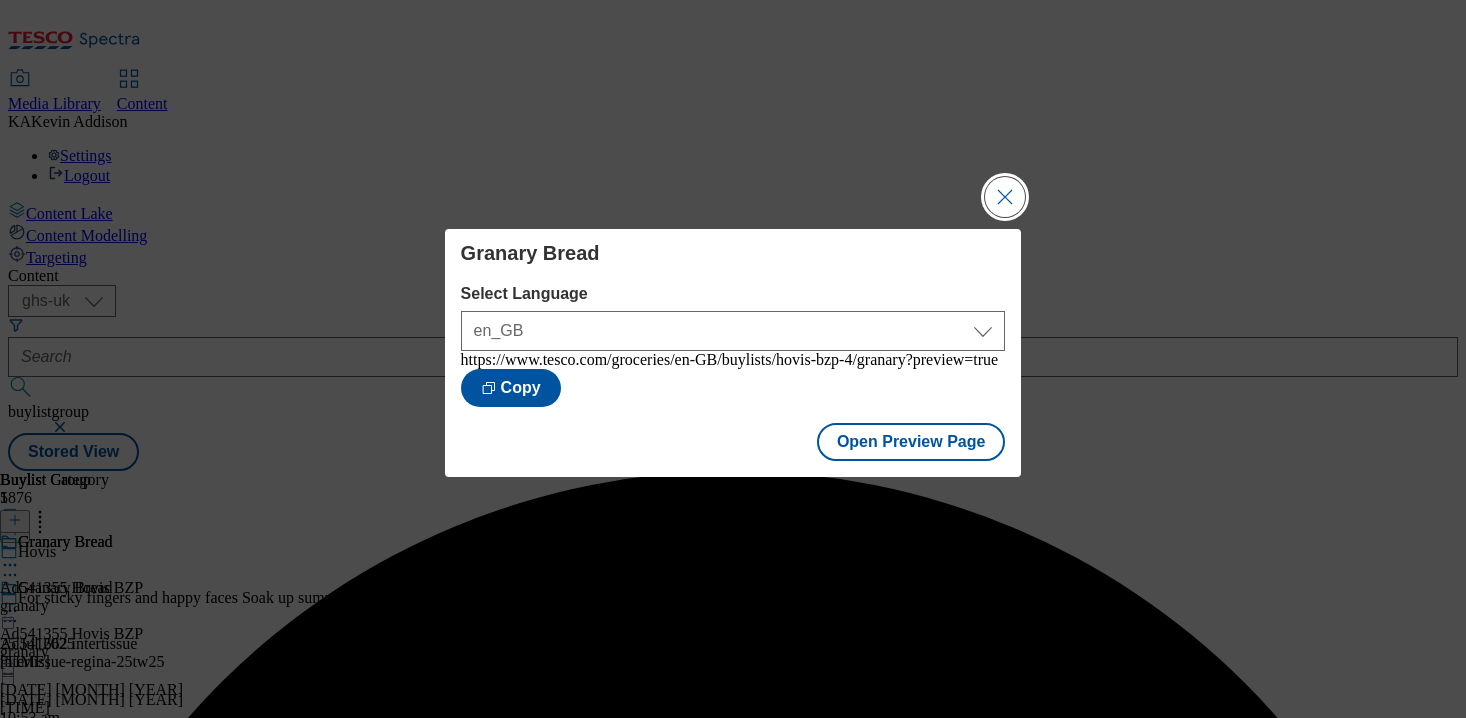 click at bounding box center (1005, 197) 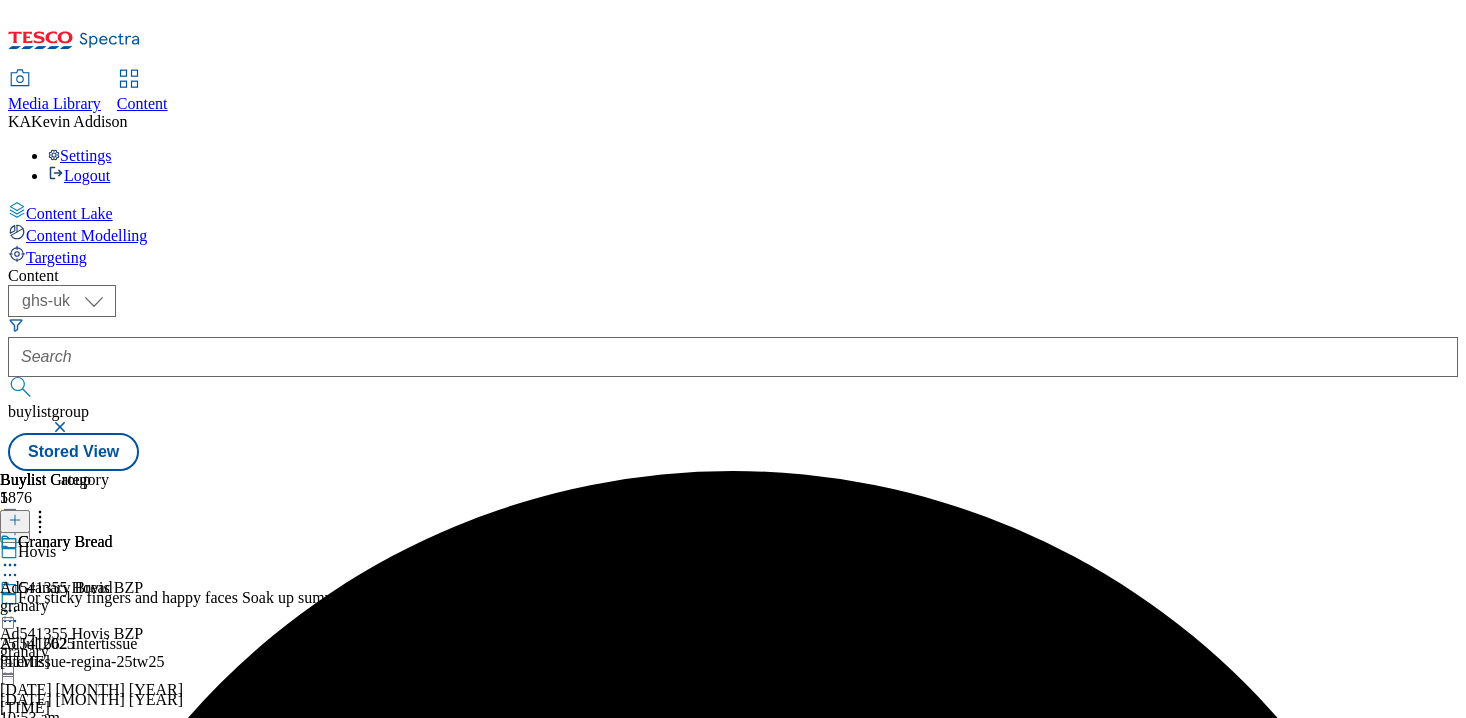click 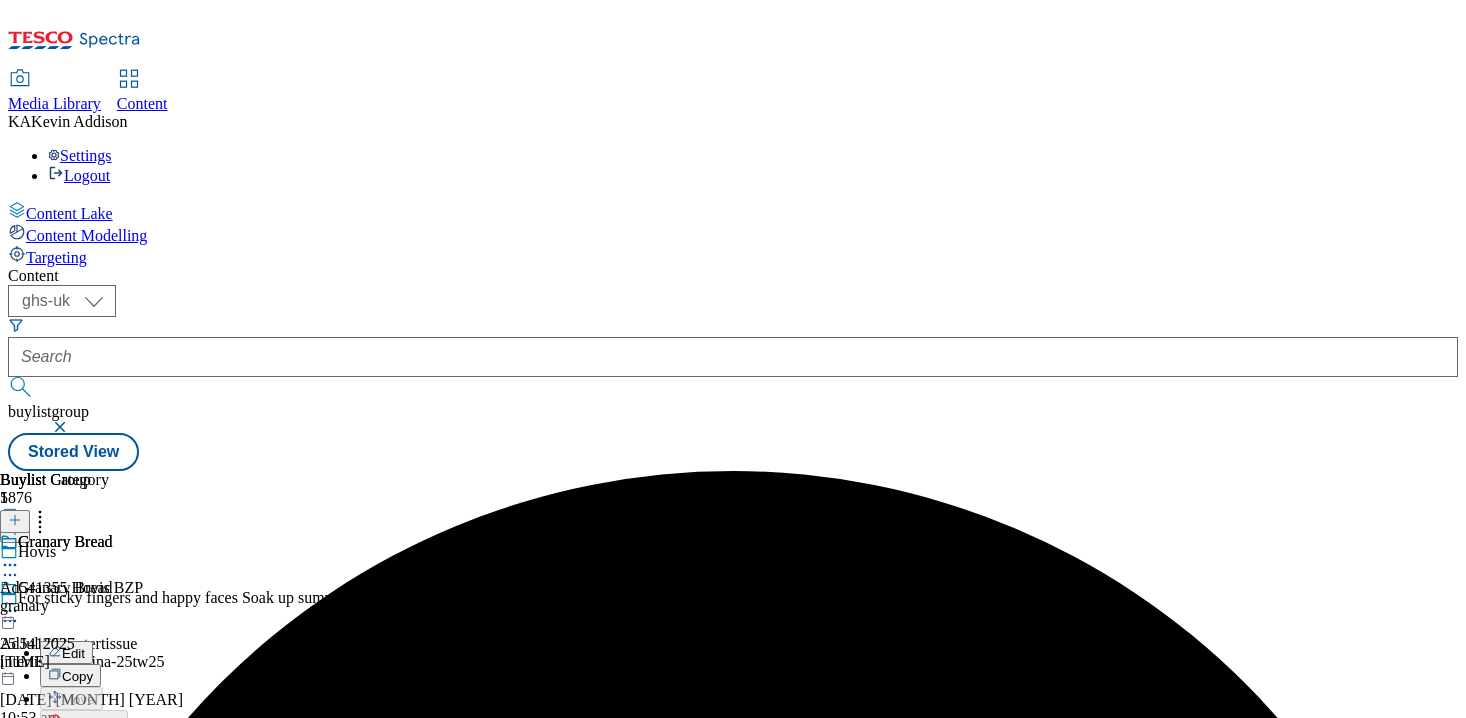 click on "Publish" at bounding box center (84, 814) 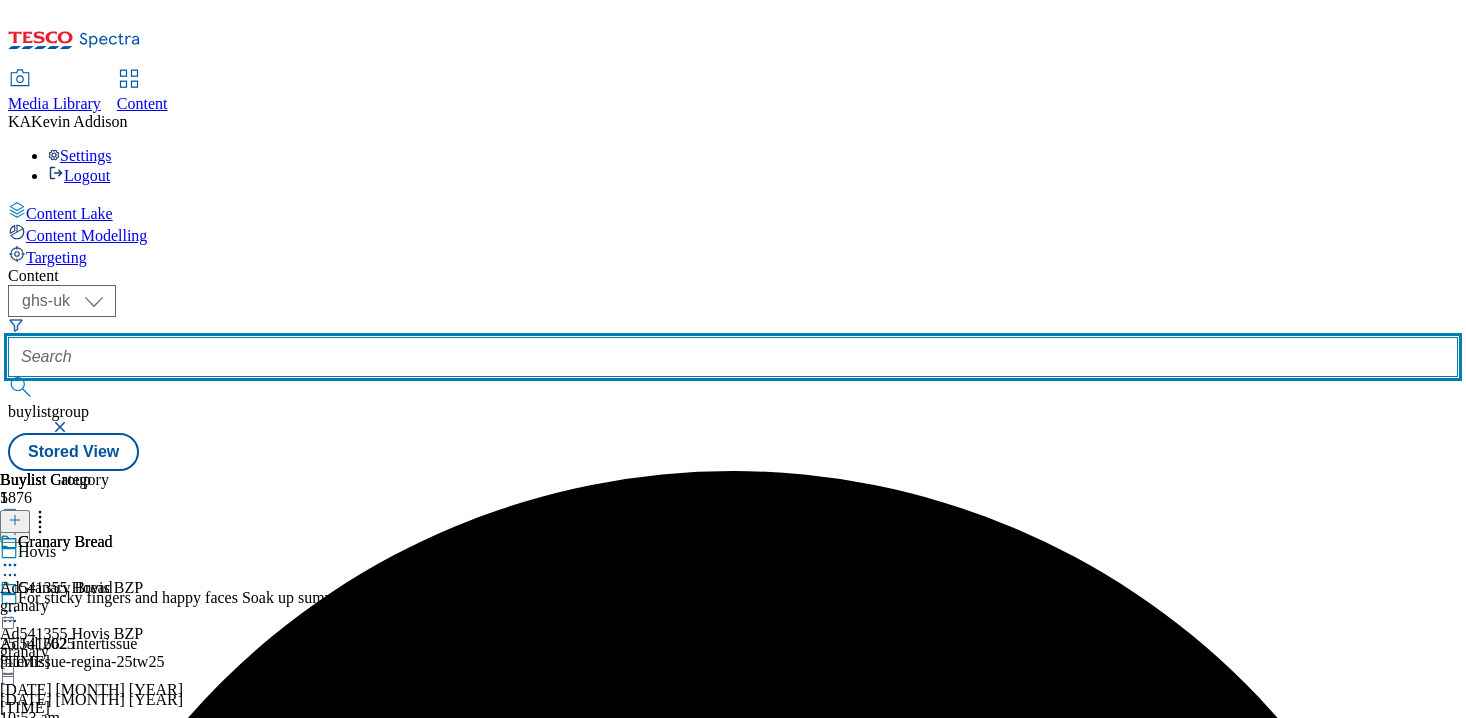 click at bounding box center (733, 357) 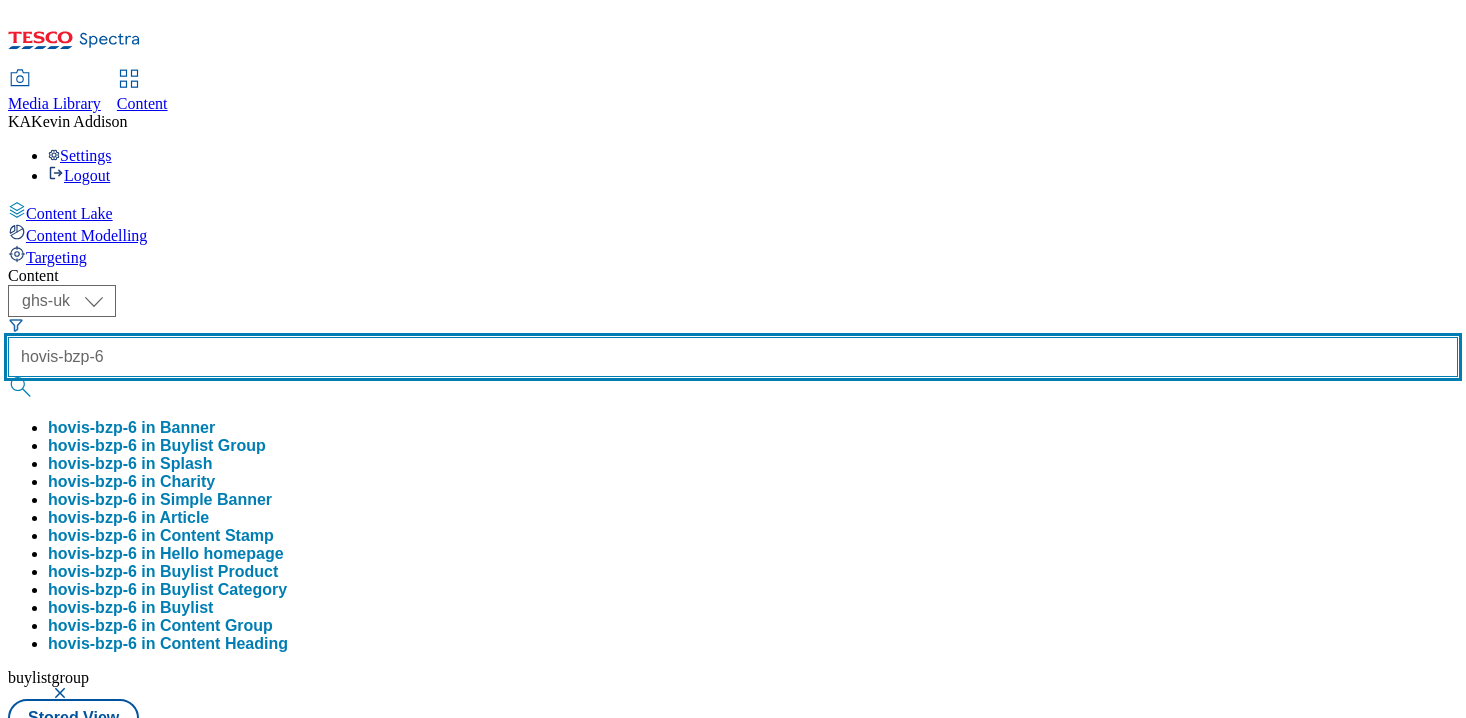 type on "hovis-bzp-6" 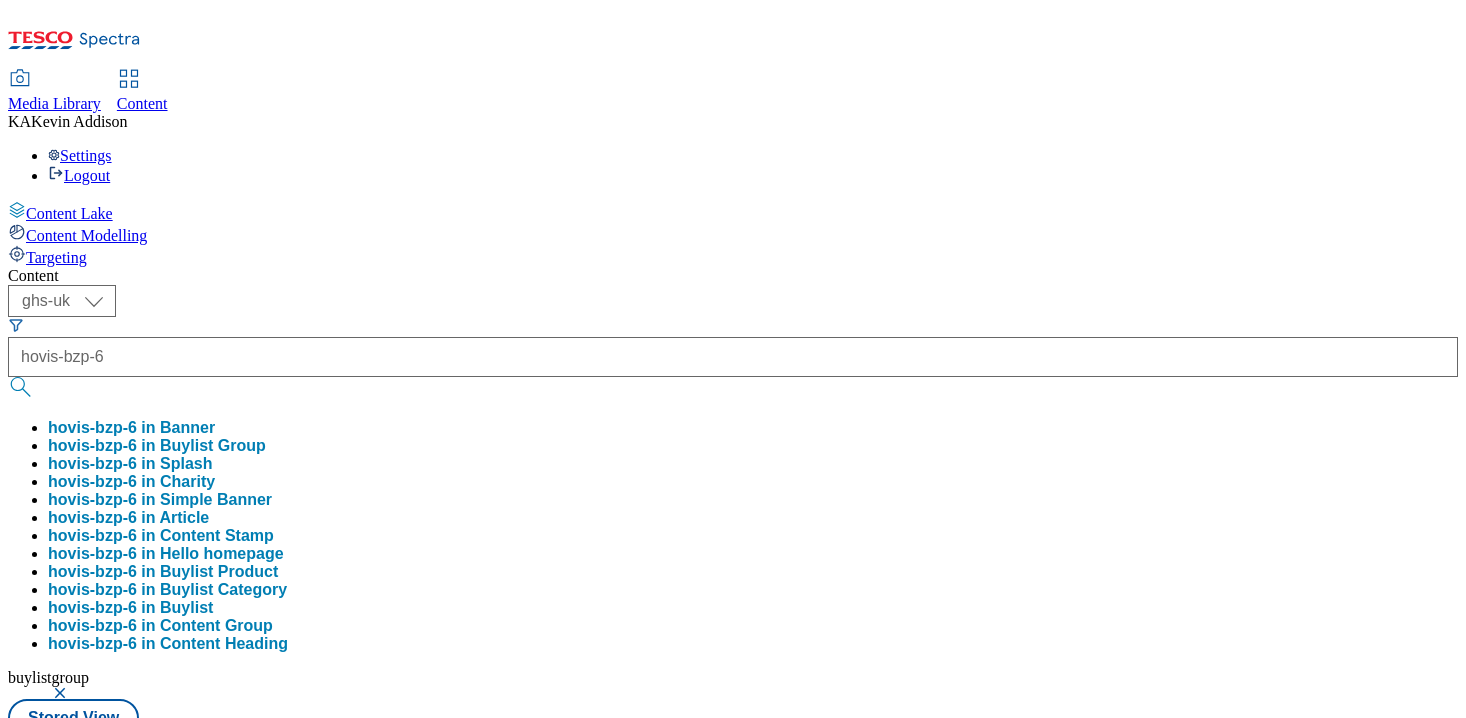 click on "hovis-bzp-6 in   Buylist Group" at bounding box center (157, 446) 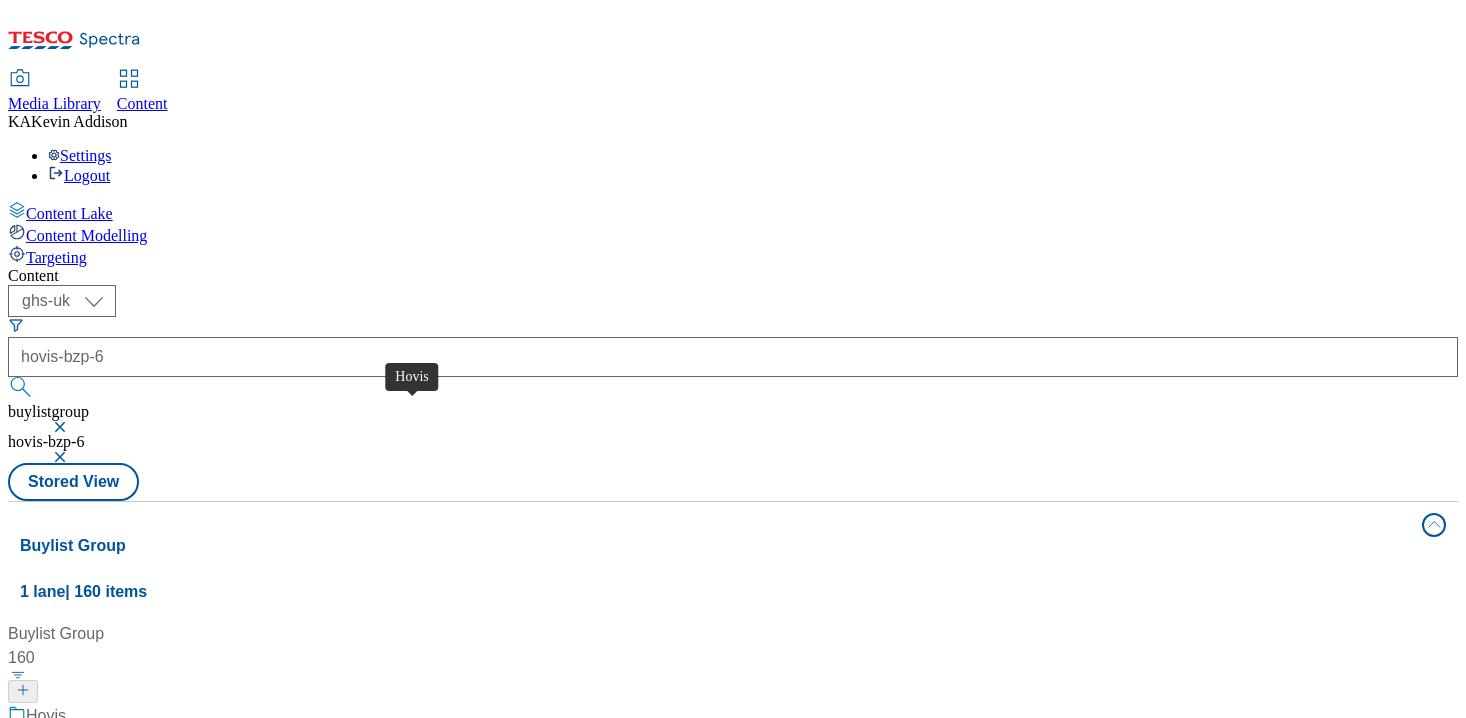 click on "Hovis" at bounding box center [46, 716] 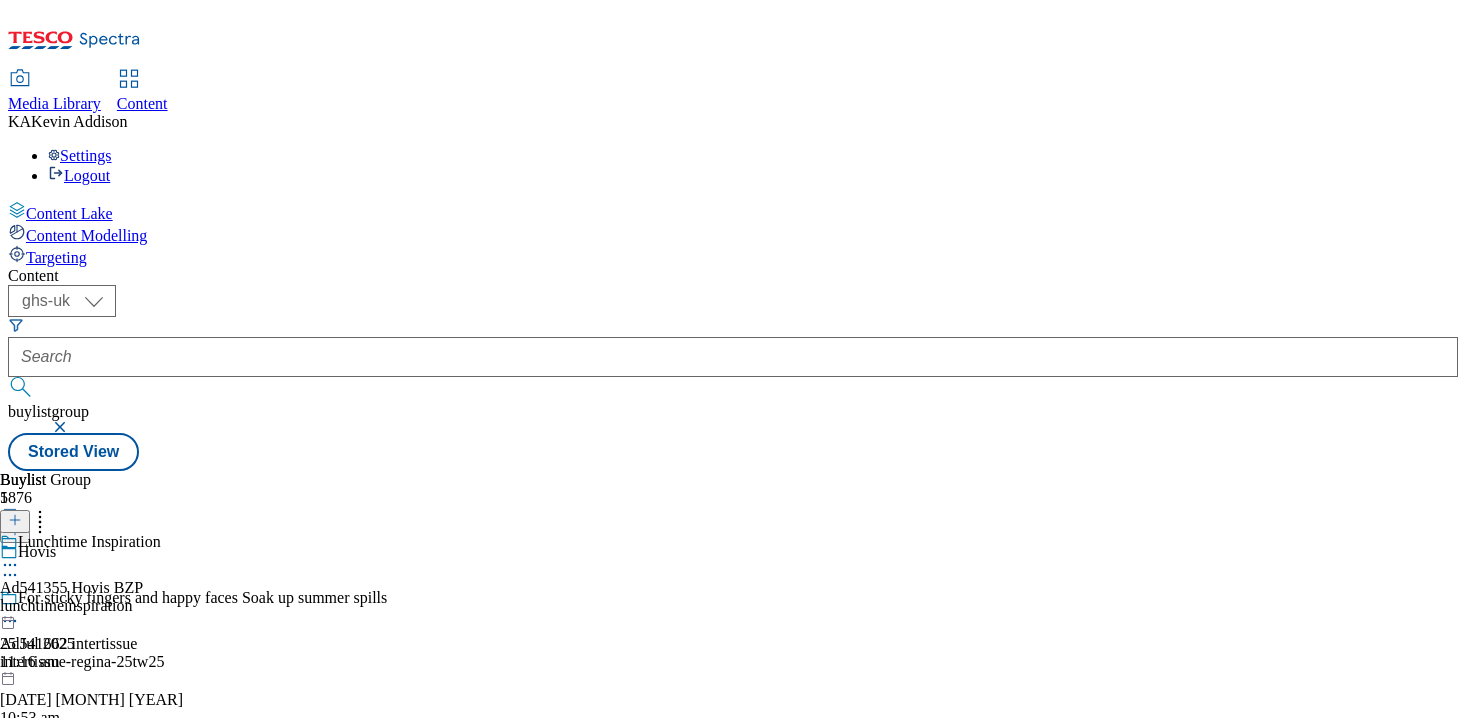click 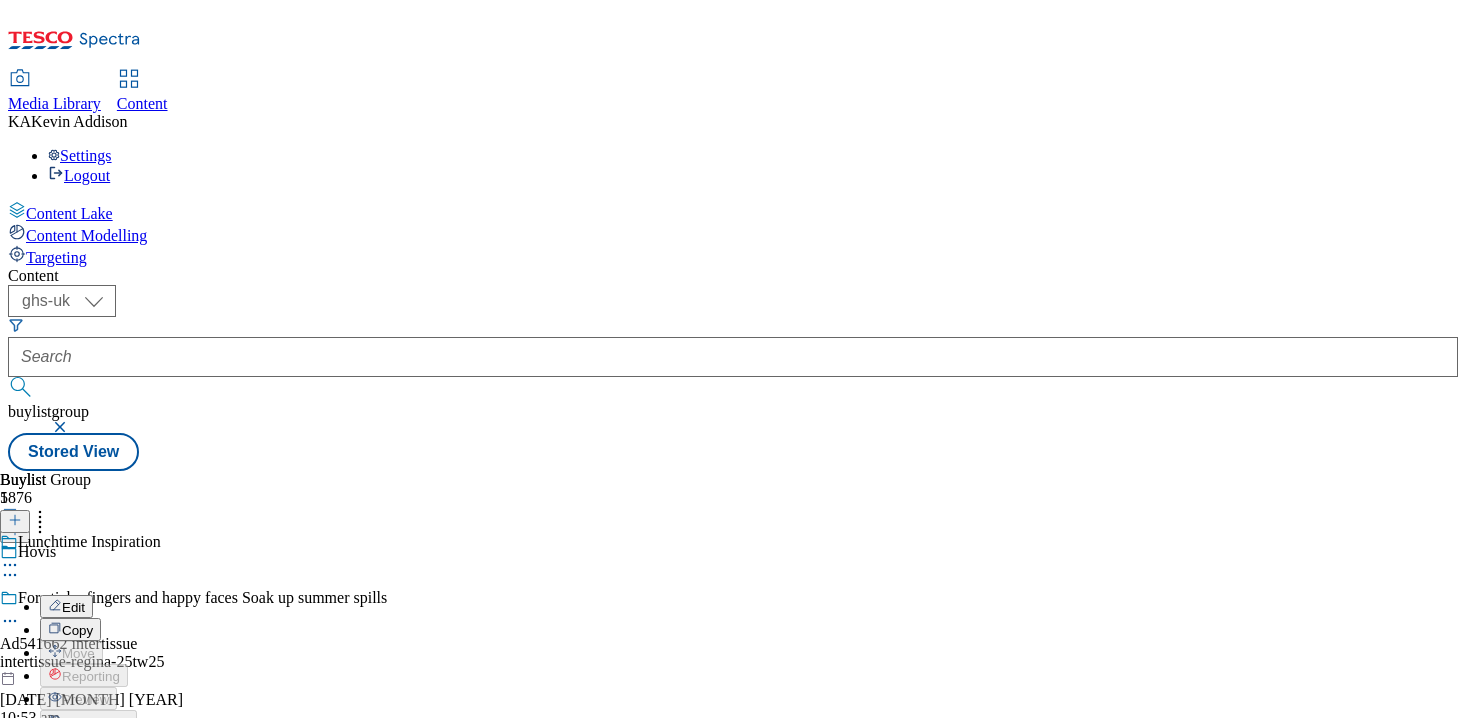 click on "Edit" at bounding box center [73, 607] 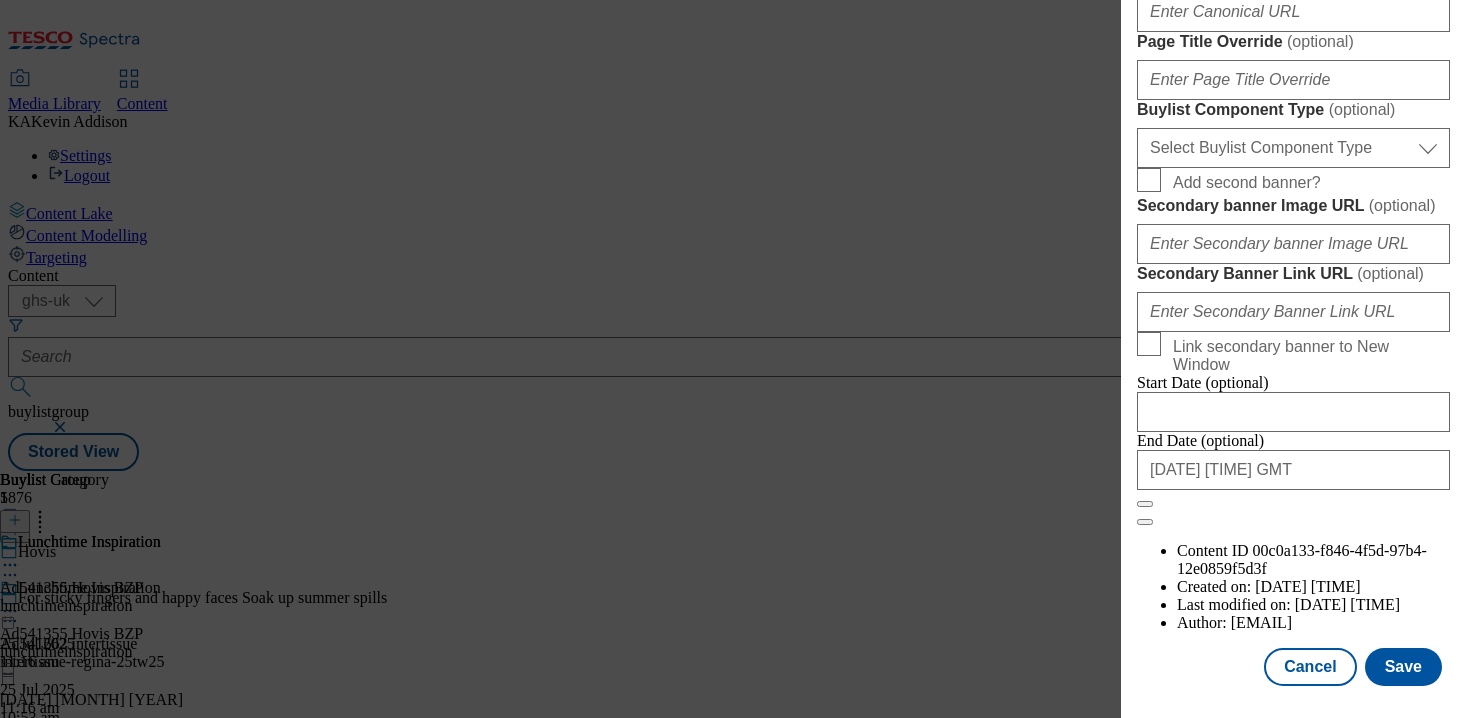 scroll, scrollTop: 1592, scrollLeft: 0, axis: vertical 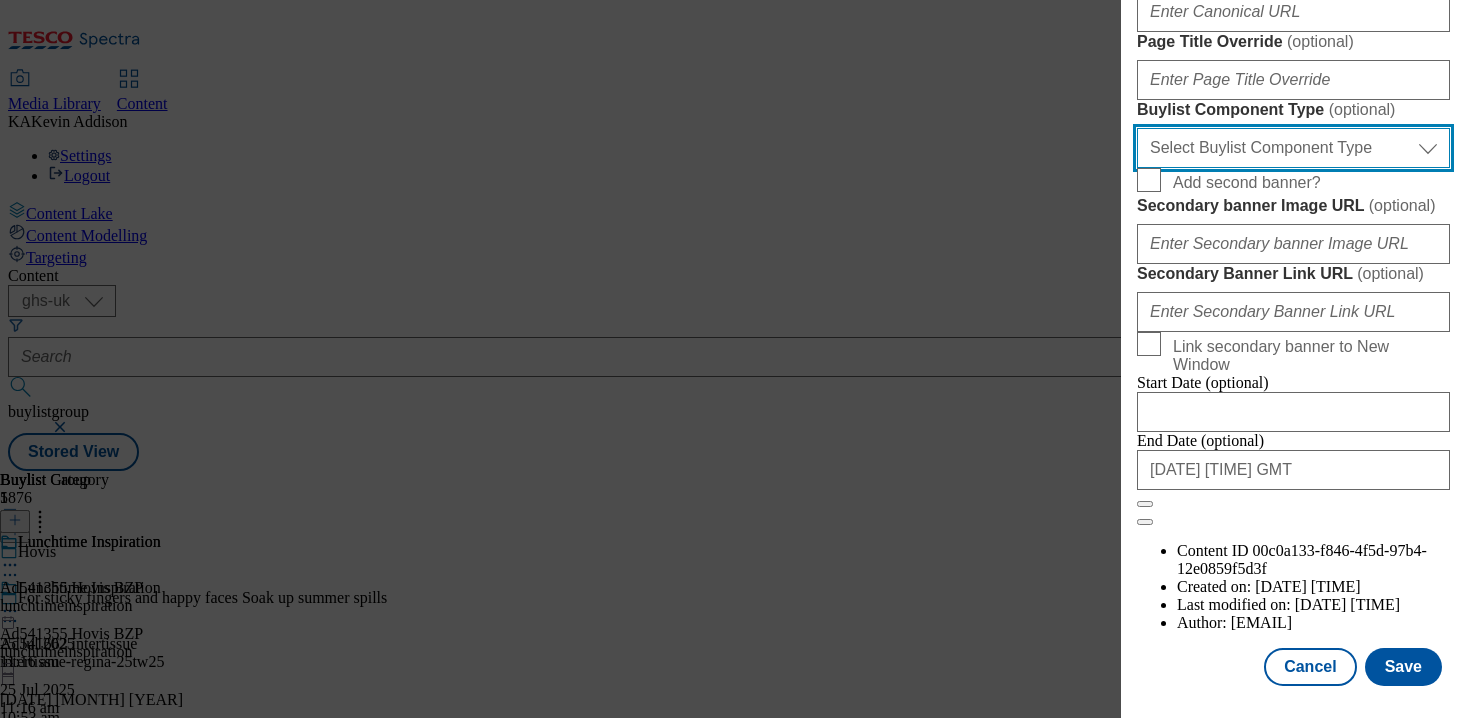 click on "Select Buylist Component Type Banner Competition Header Meal" at bounding box center [1293, 148] 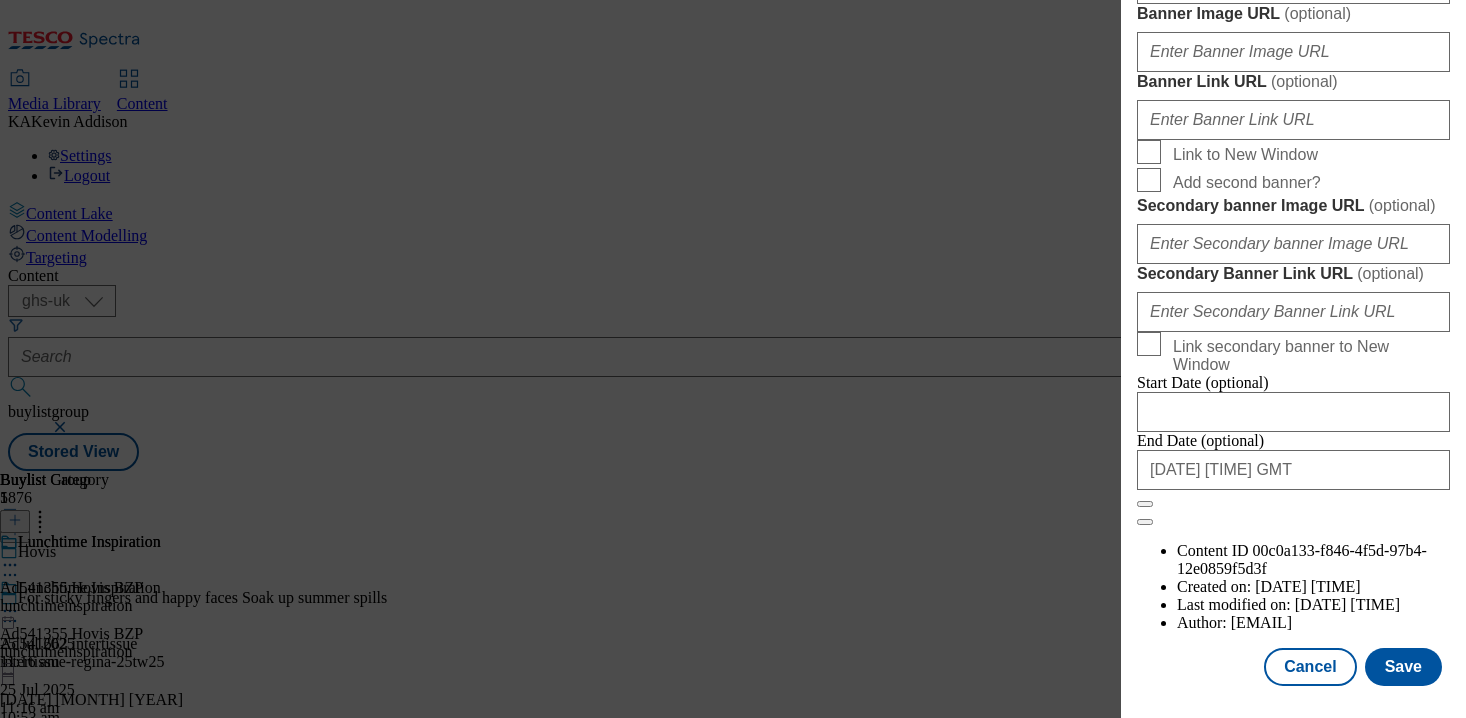 scroll, scrollTop: 1693, scrollLeft: 0, axis: vertical 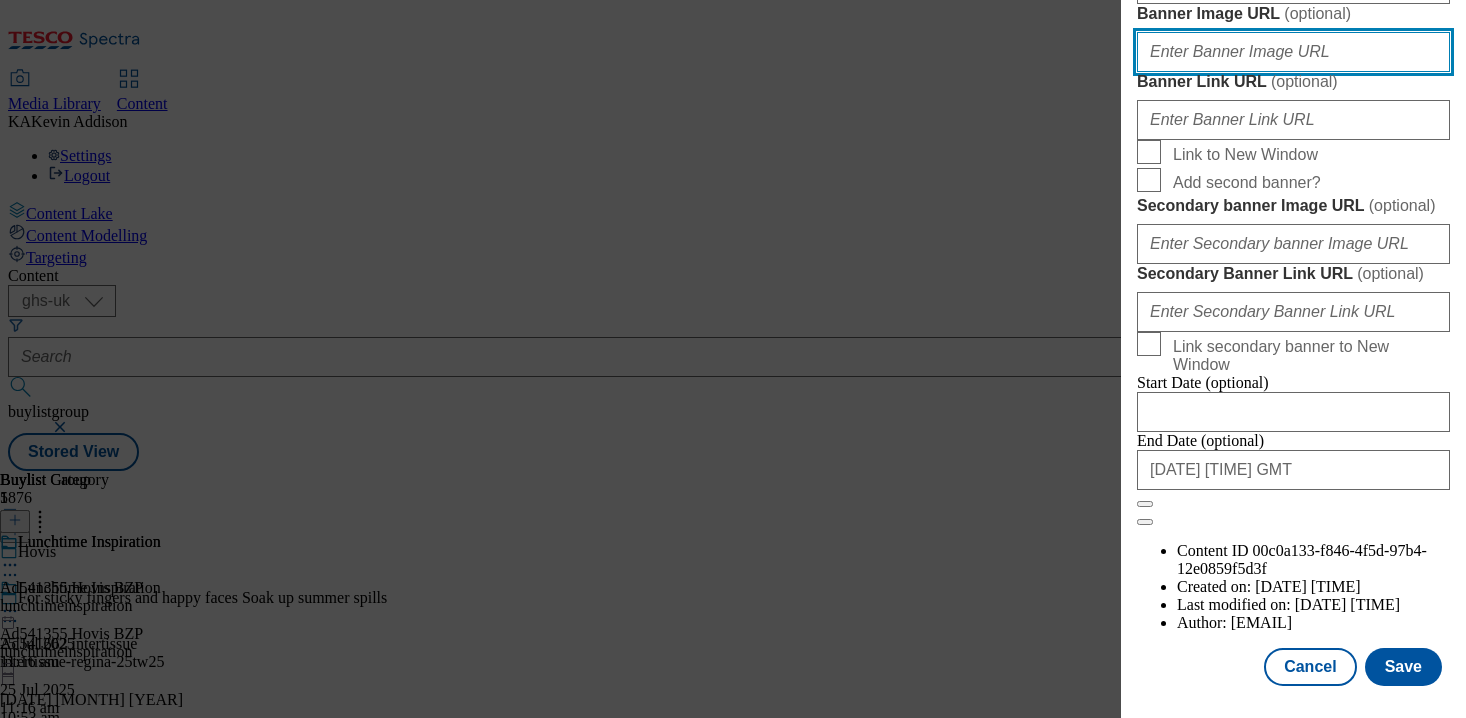 click on "Banner Image URL   ( optional )" at bounding box center (1293, 52) 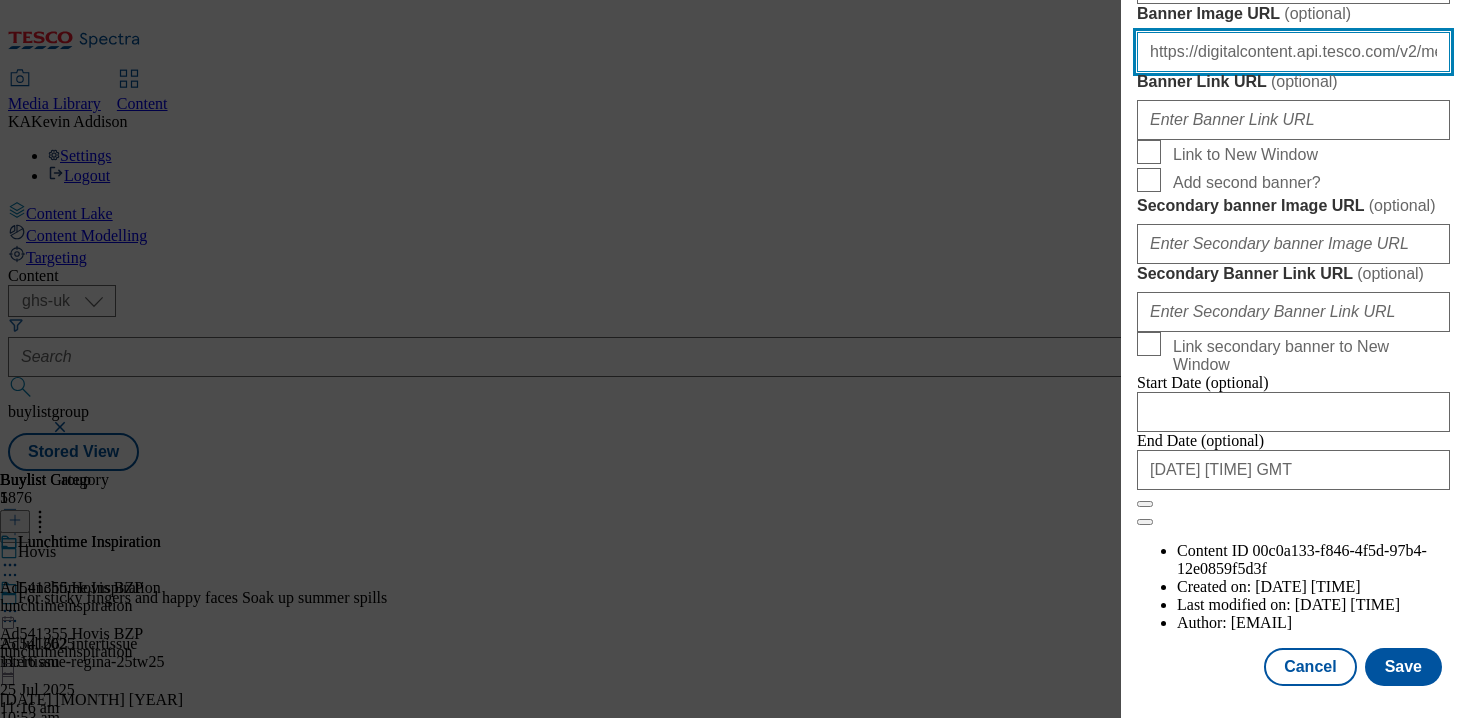 scroll, scrollTop: 0, scrollLeft: 644, axis: horizontal 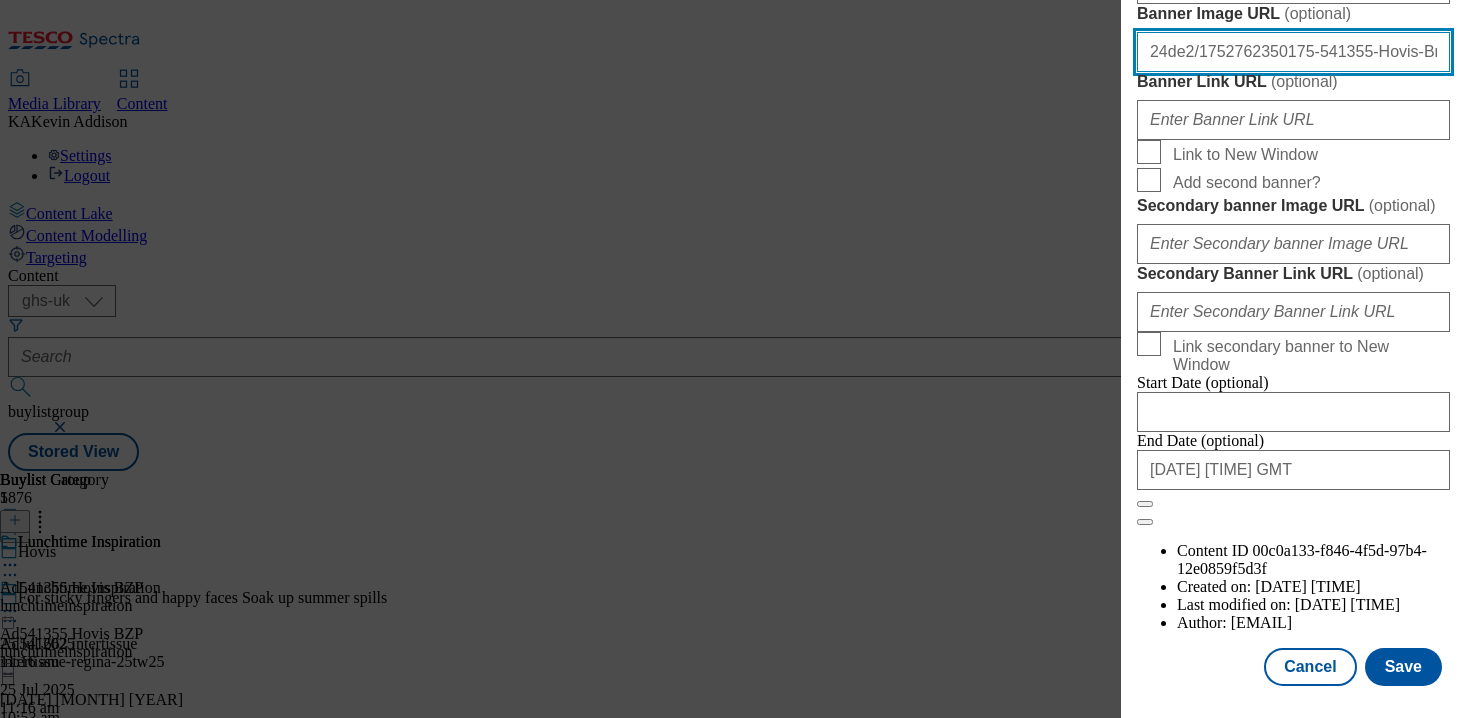 type on "https://digitalcontent.api.tesco.com/v2/media/ghs-mktg/9bfa03c8-3d18-417e-98c0-eca76ae24de2/1752762350175-541355-Hovis-Brand-Zone-Page-buylistheaders_6.png" 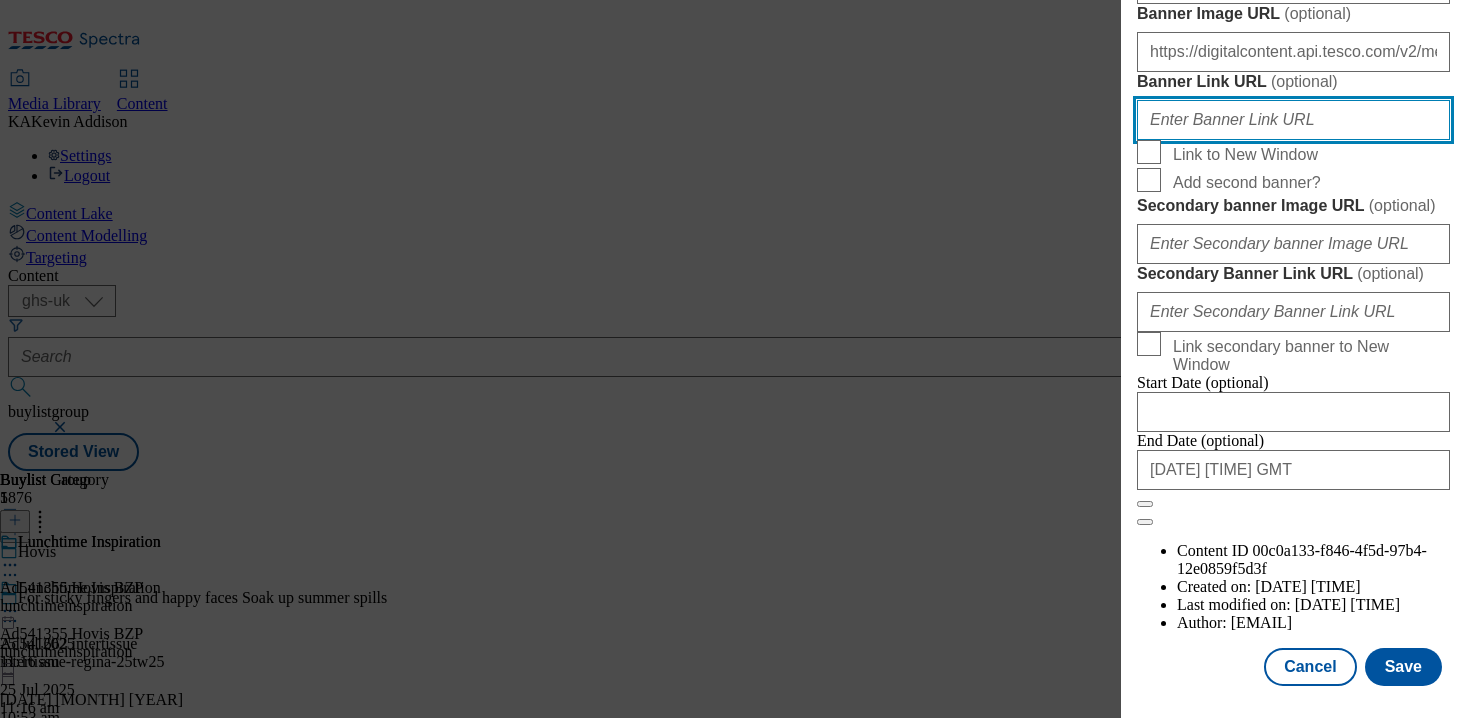 click on "Banner Link URL   ( optional )" at bounding box center [1293, 120] 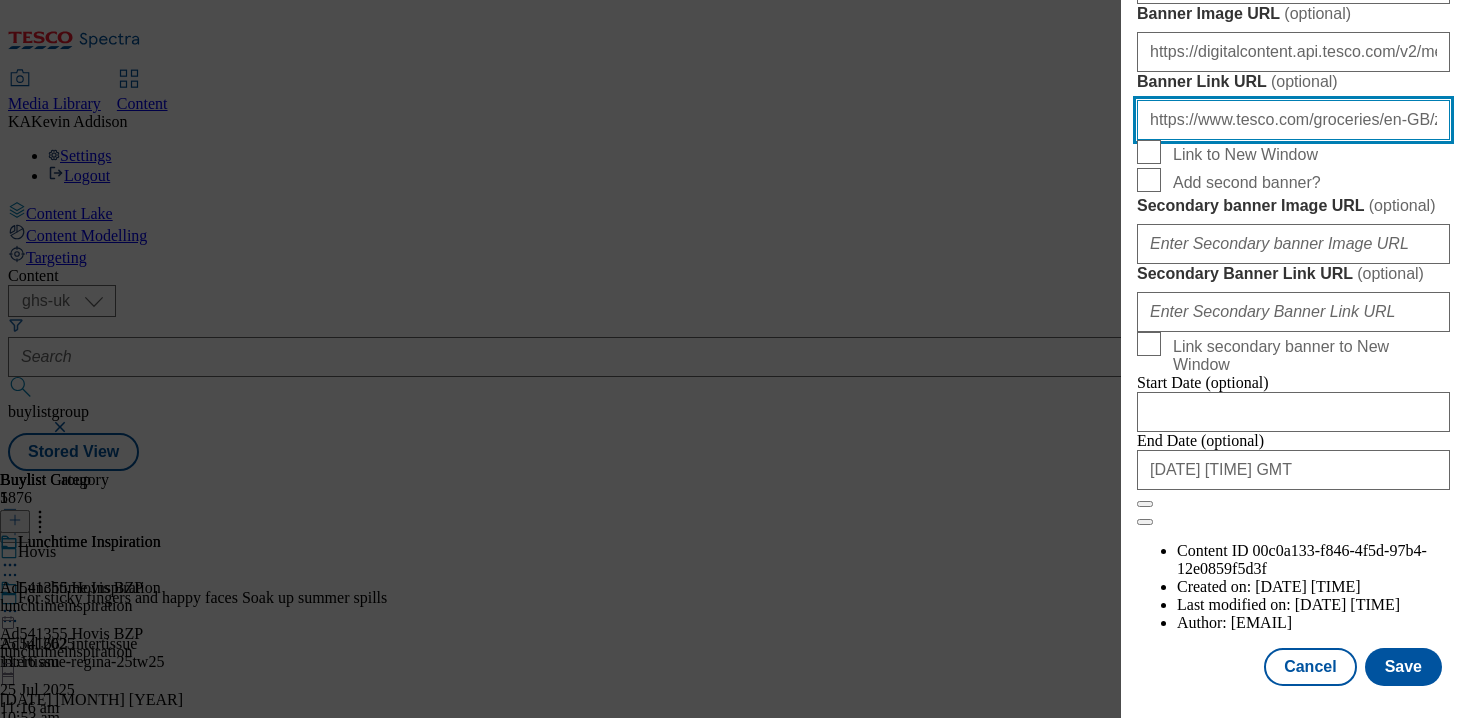 scroll, scrollTop: 0, scrollLeft: 452, axis: horizontal 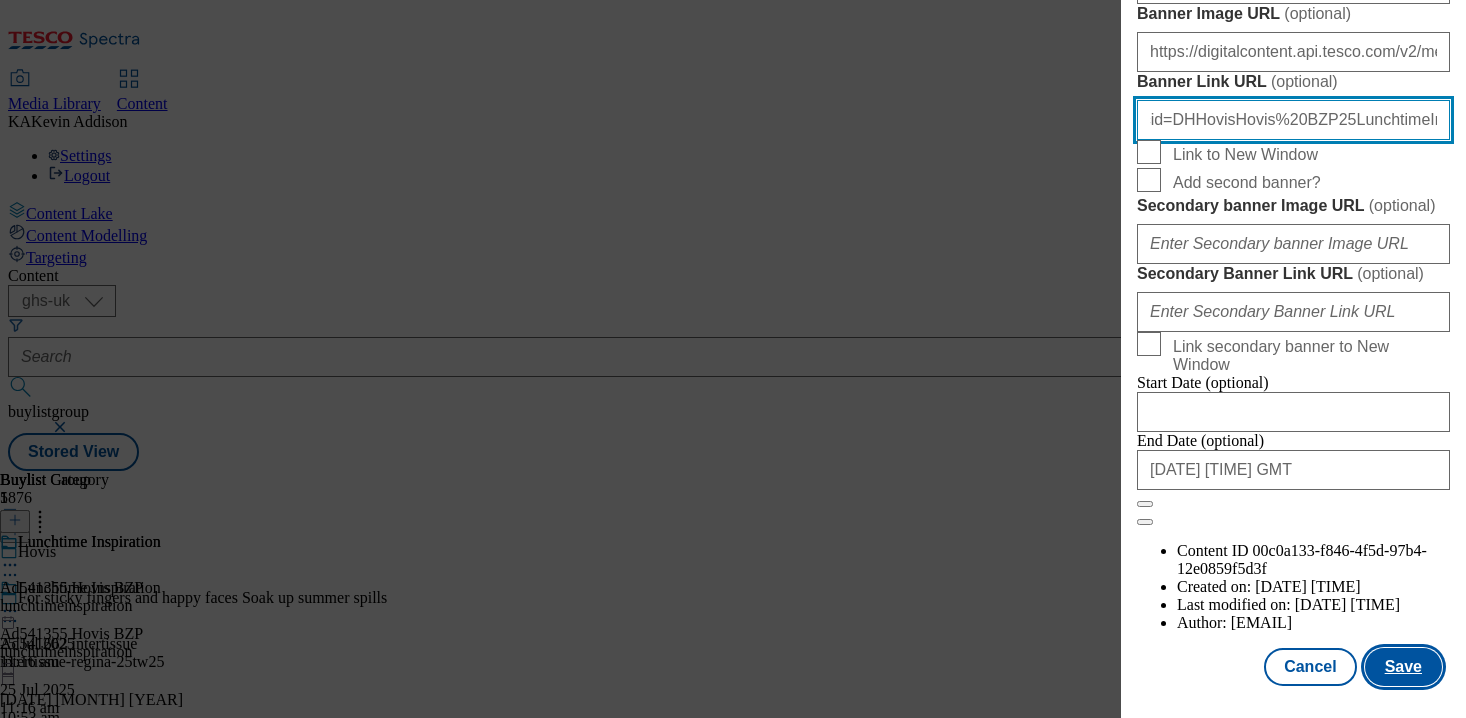 type on "https://www.tesco.com/groceries/en-GB/zone/hovis-bzp-zone?icid=DHHovisHovis%20BZP25LunchtimeInspirationTW24_ad541355_GH" 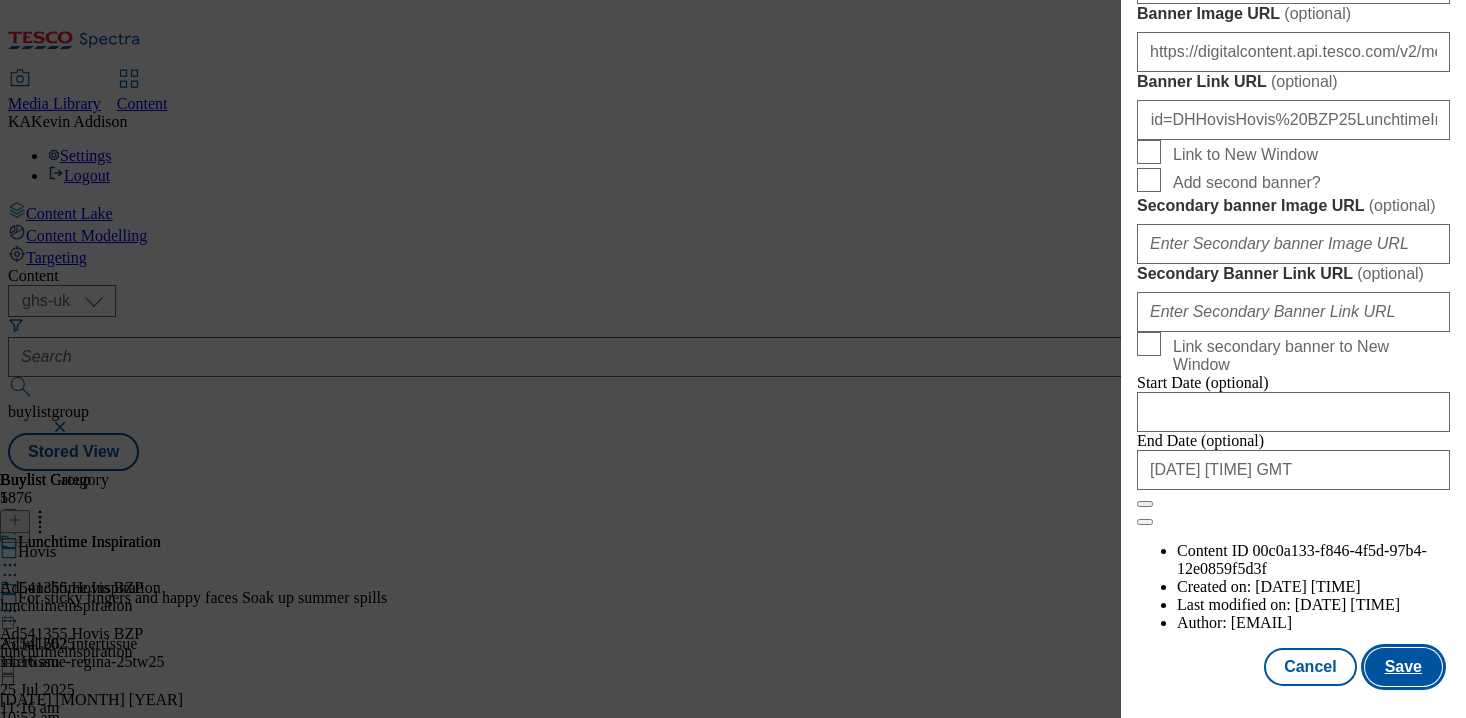 scroll, scrollTop: 0, scrollLeft: 0, axis: both 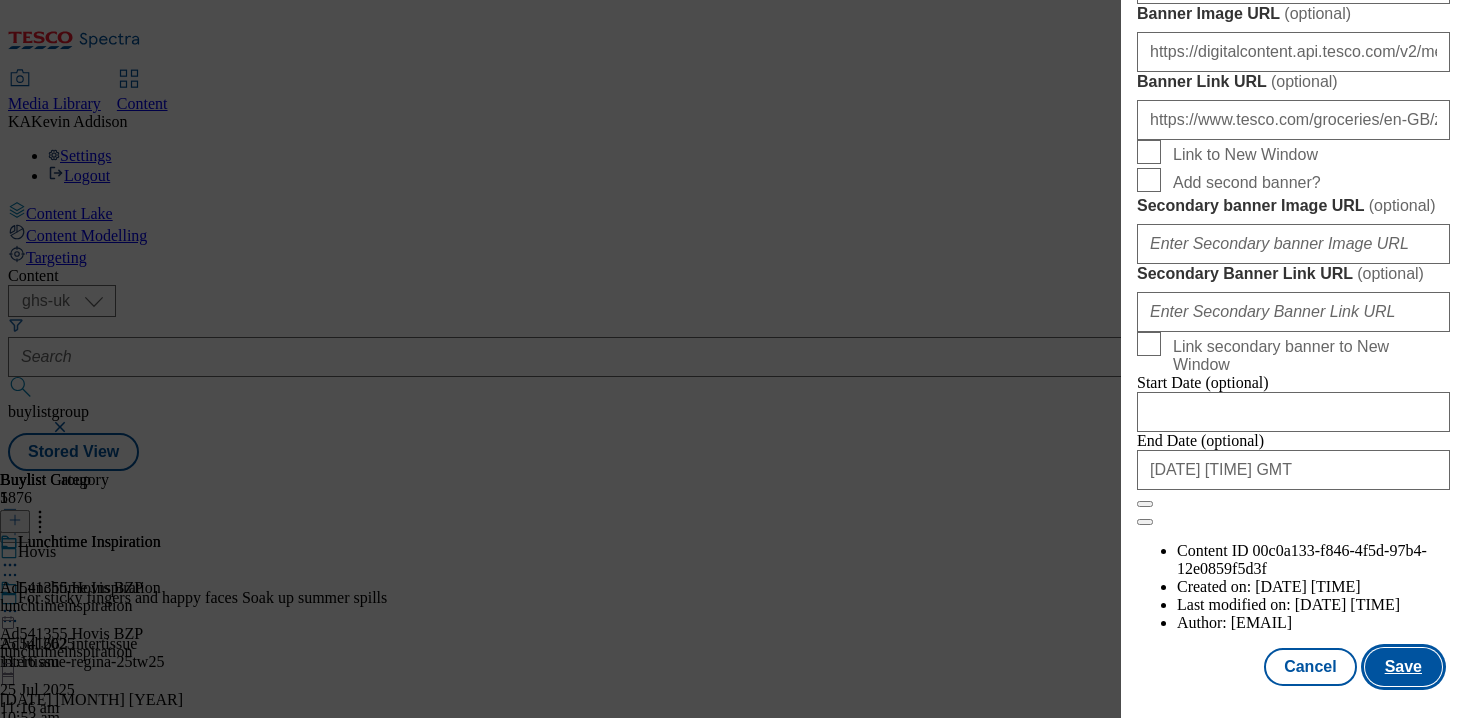 click on "Save" at bounding box center [1403, 667] 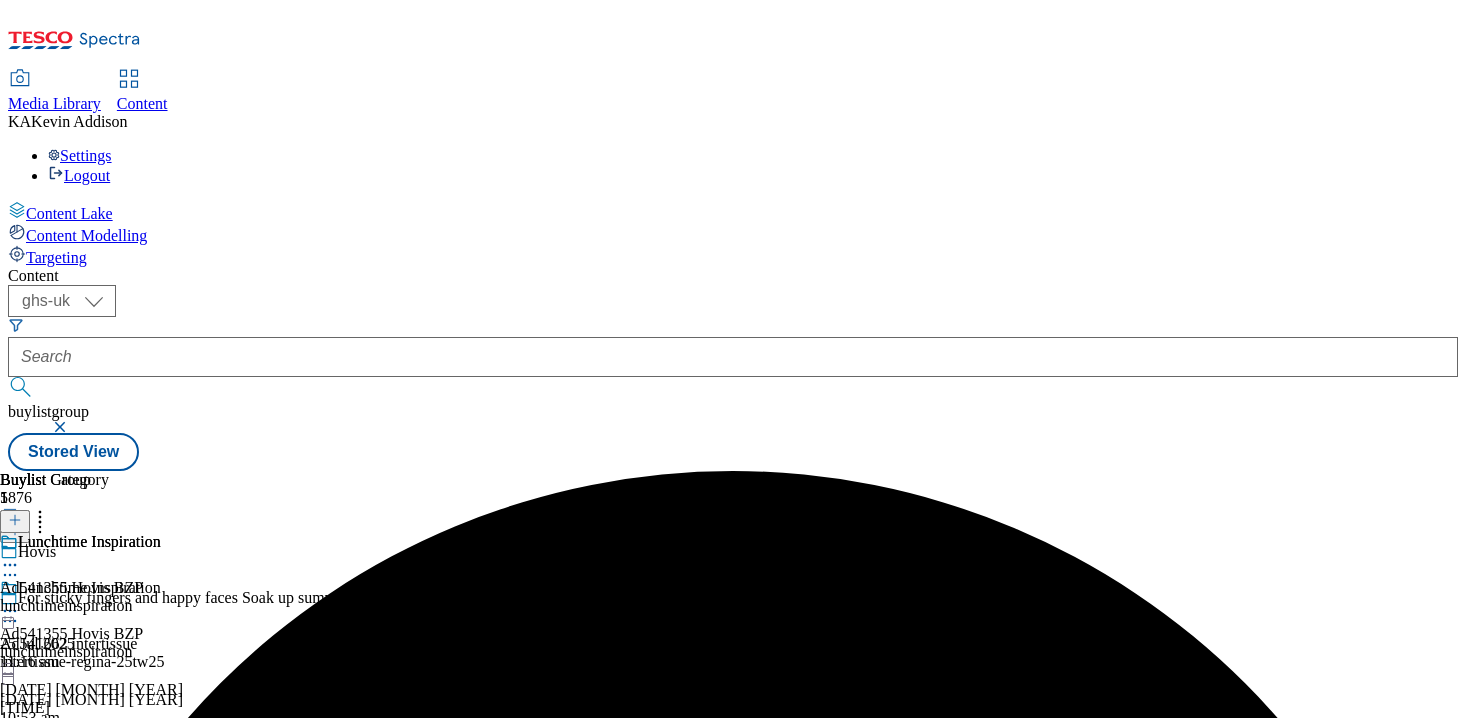 click 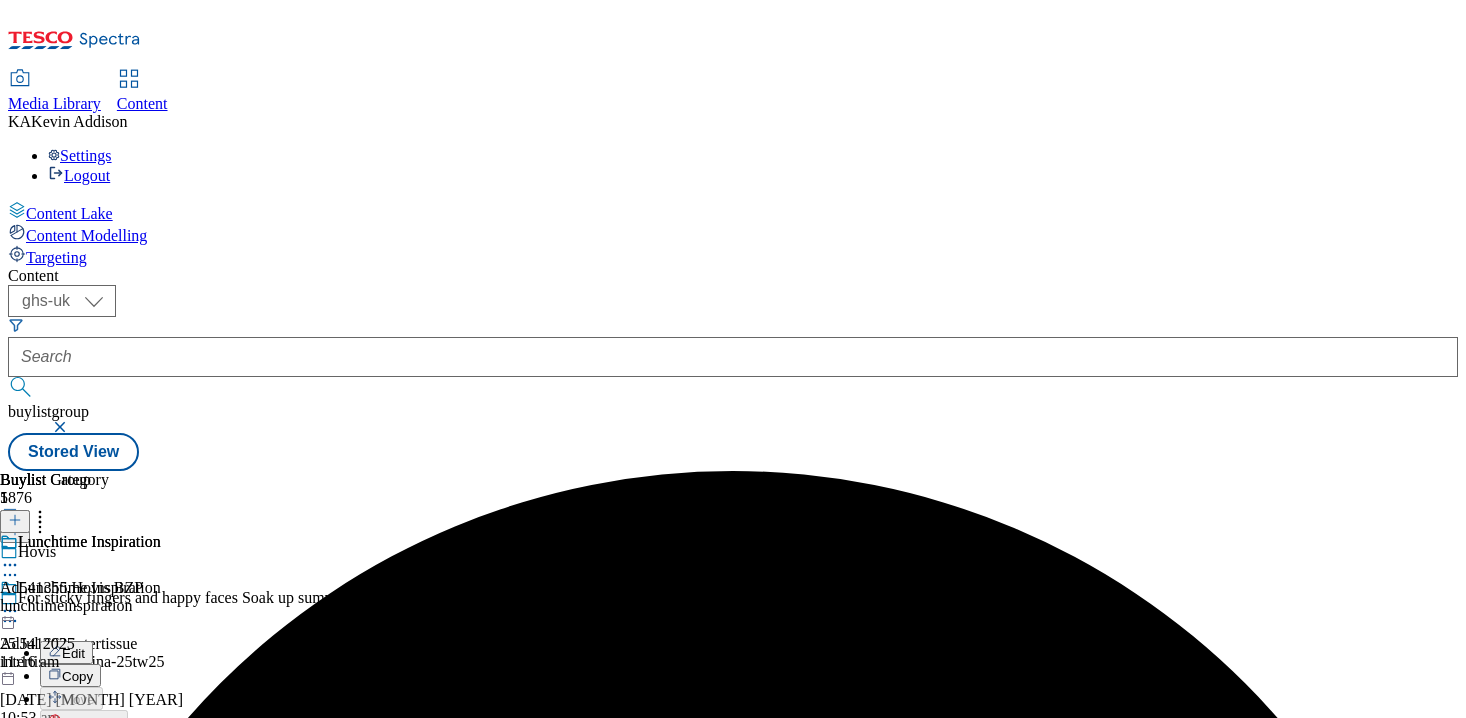 click on "Preview" at bounding box center [85, 745] 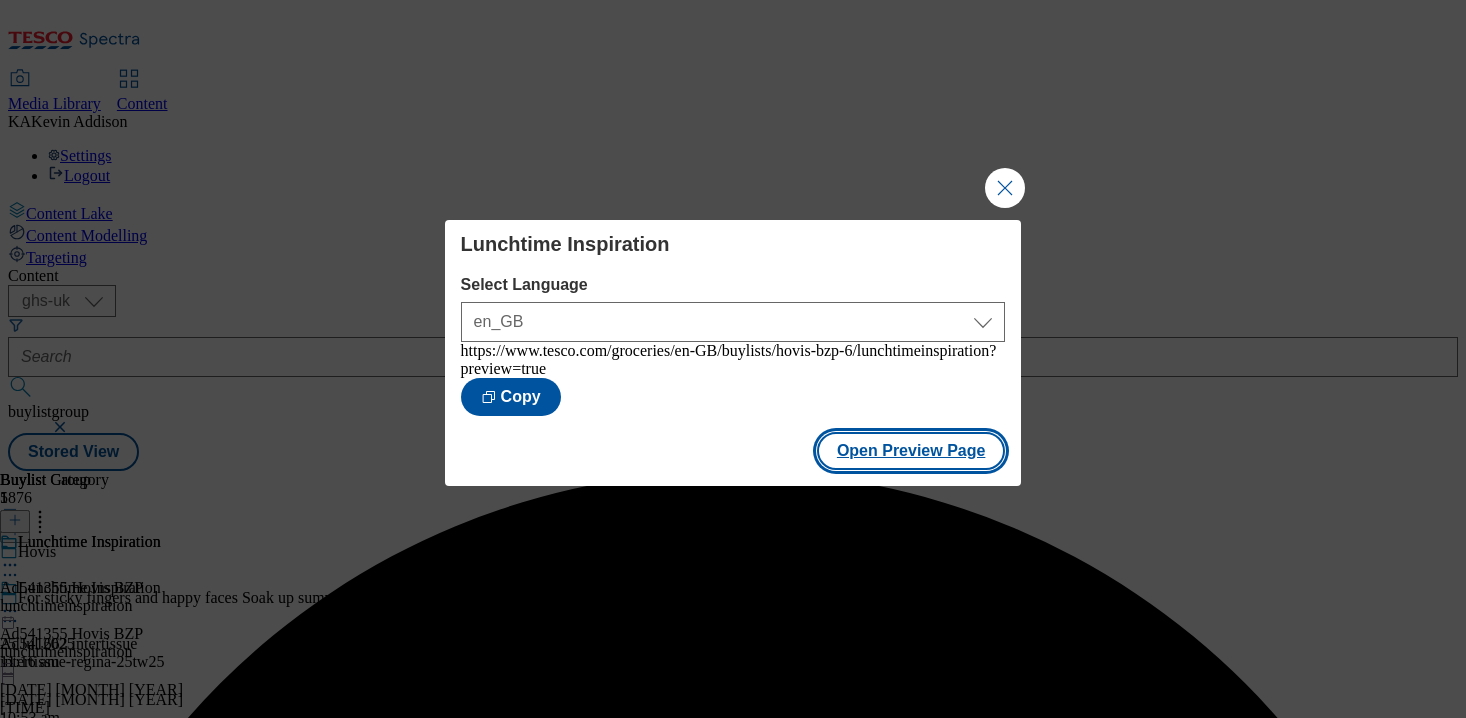 click on "Open Preview Page" at bounding box center (911, 451) 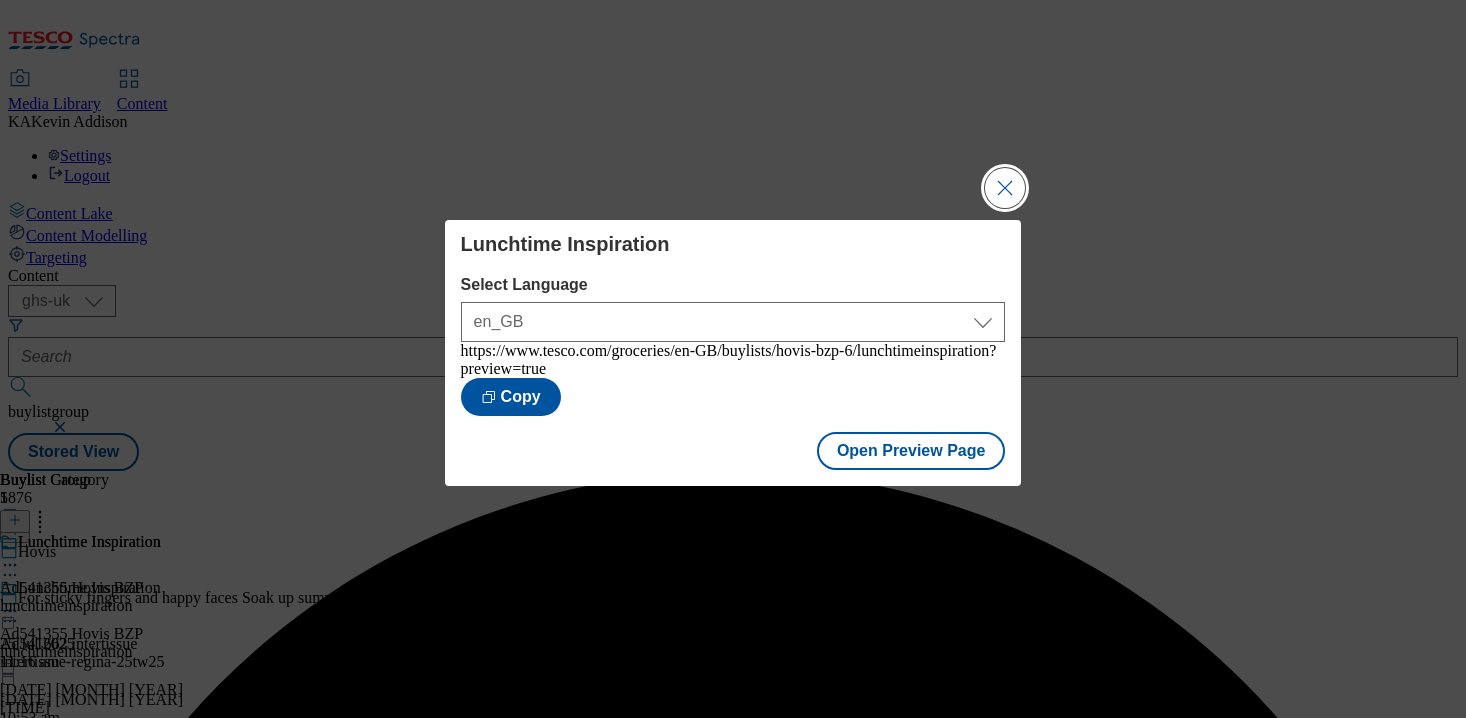 click at bounding box center (1005, 188) 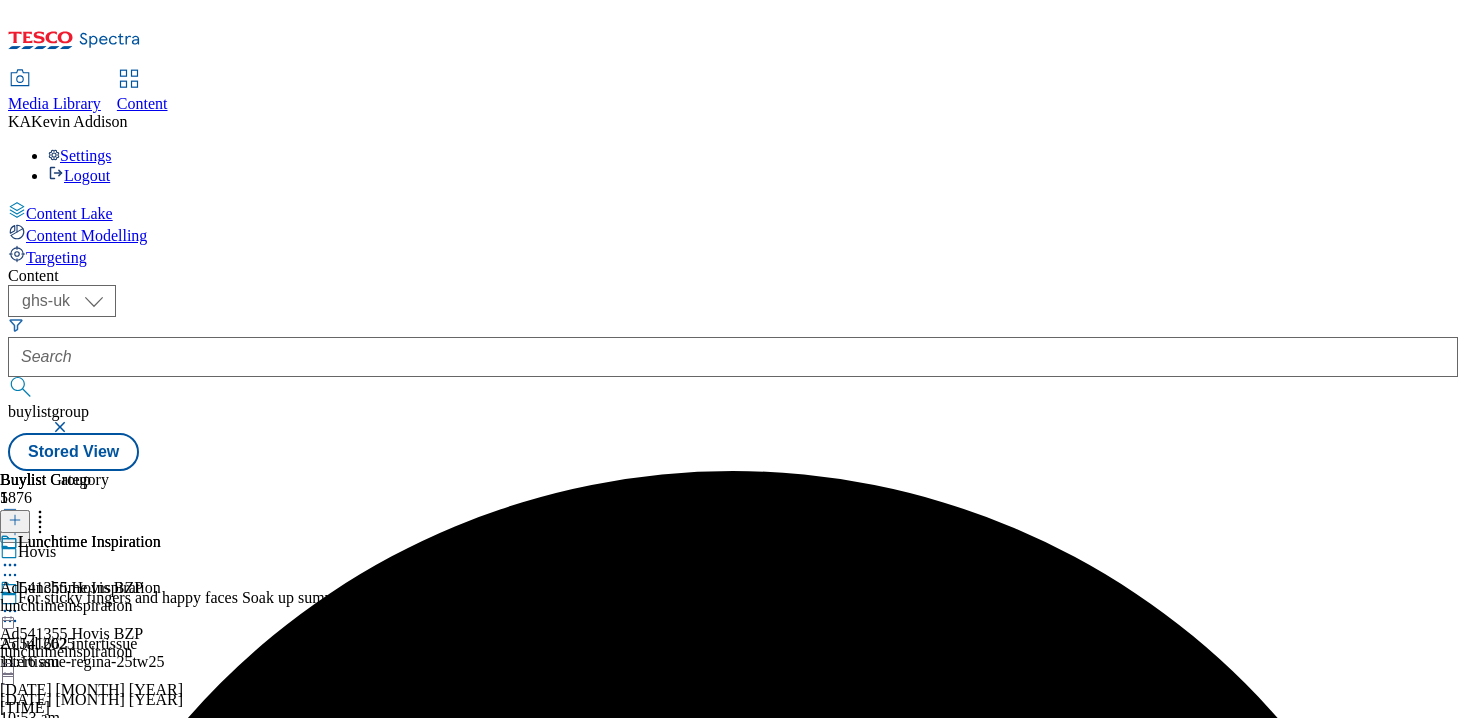 click 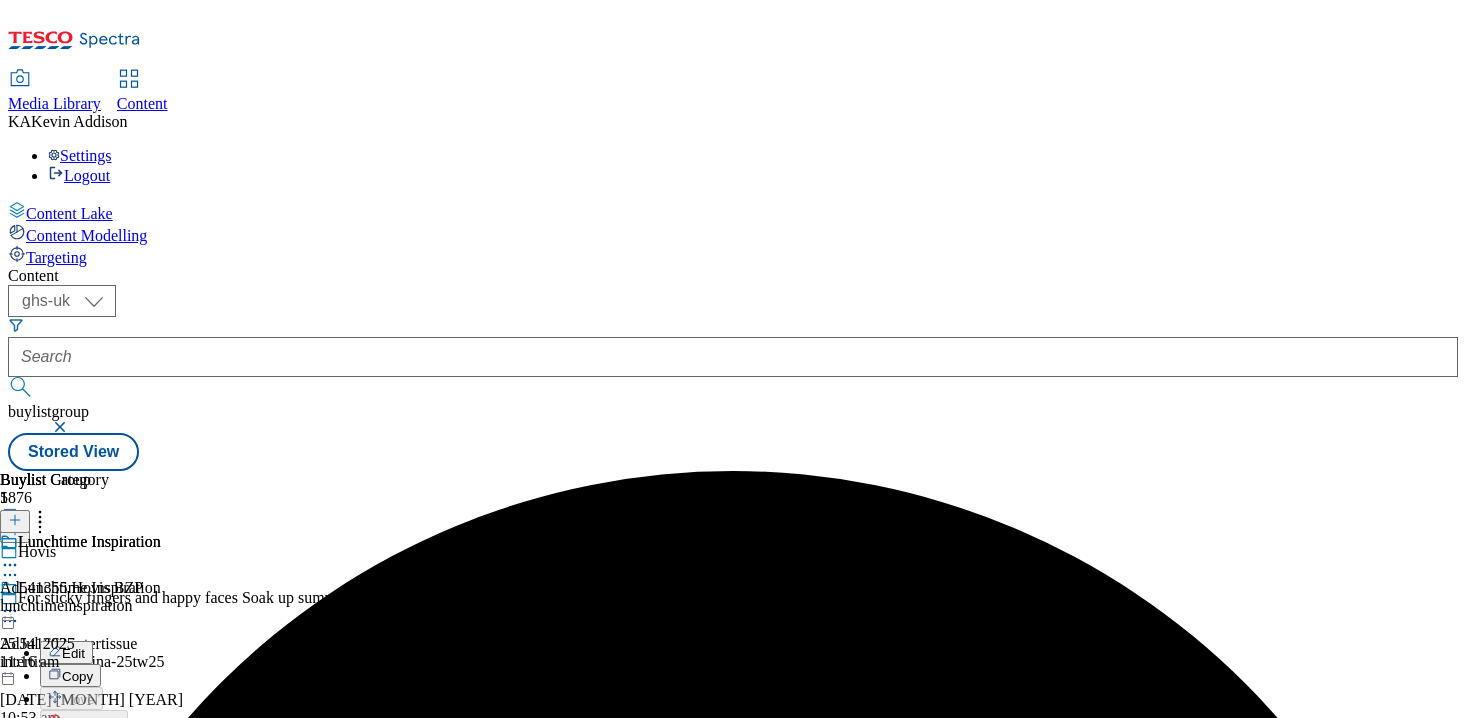 click on "Publish" at bounding box center [84, 814] 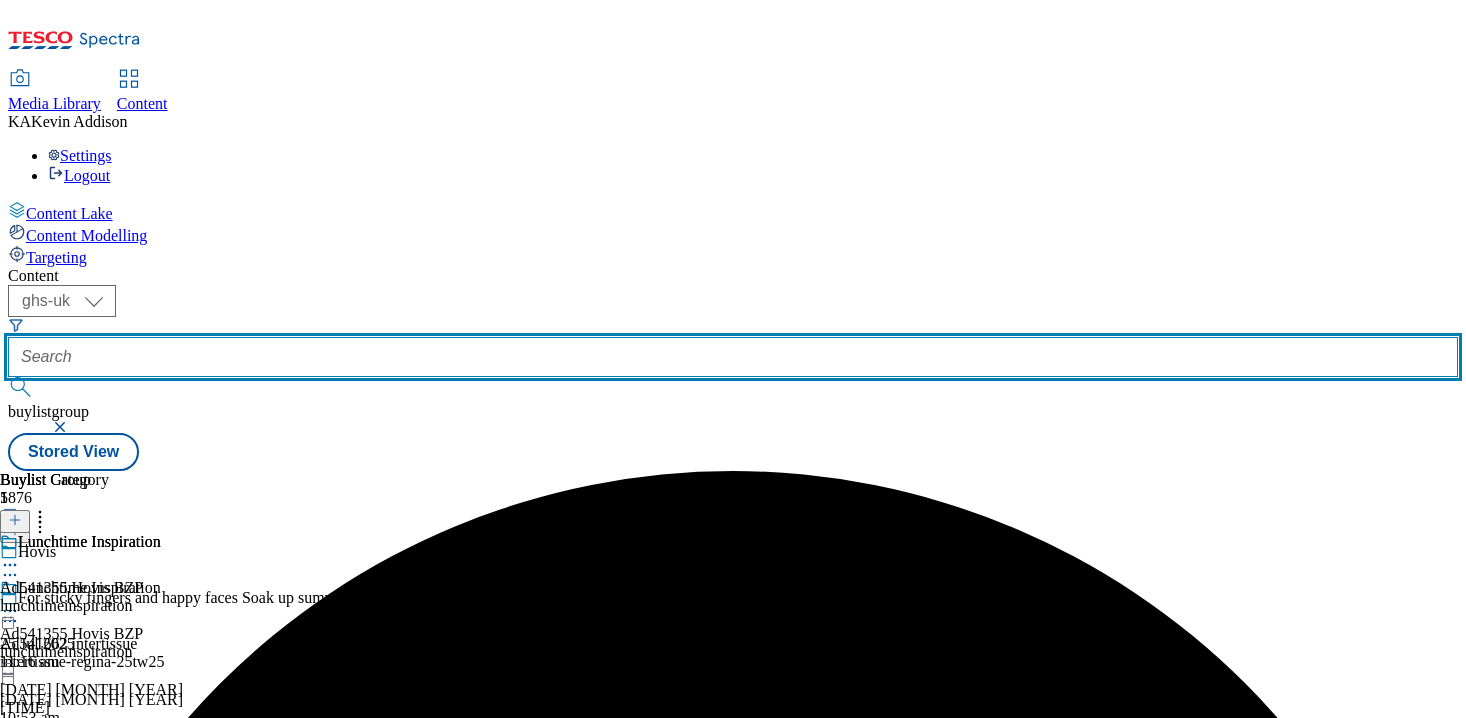 click at bounding box center (733, 357) 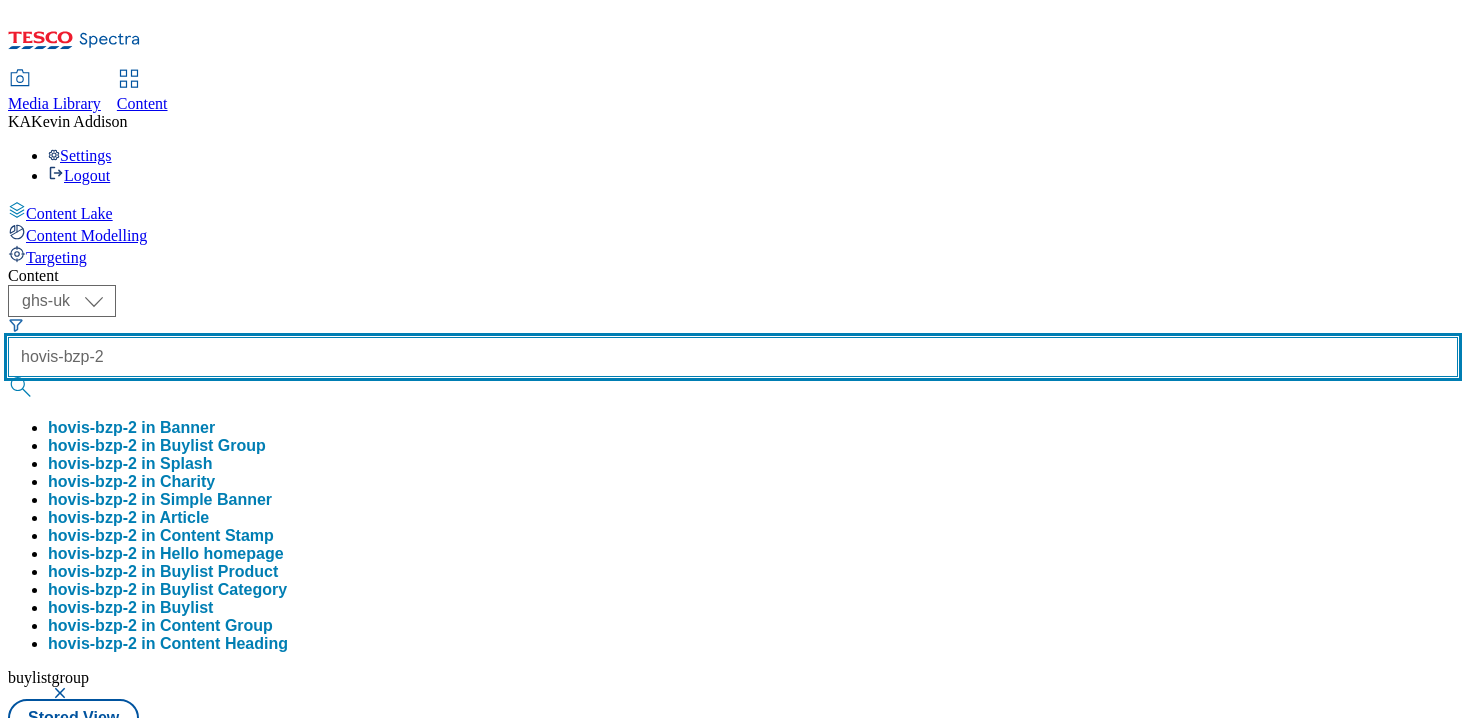 type on "hovis-bzp-2" 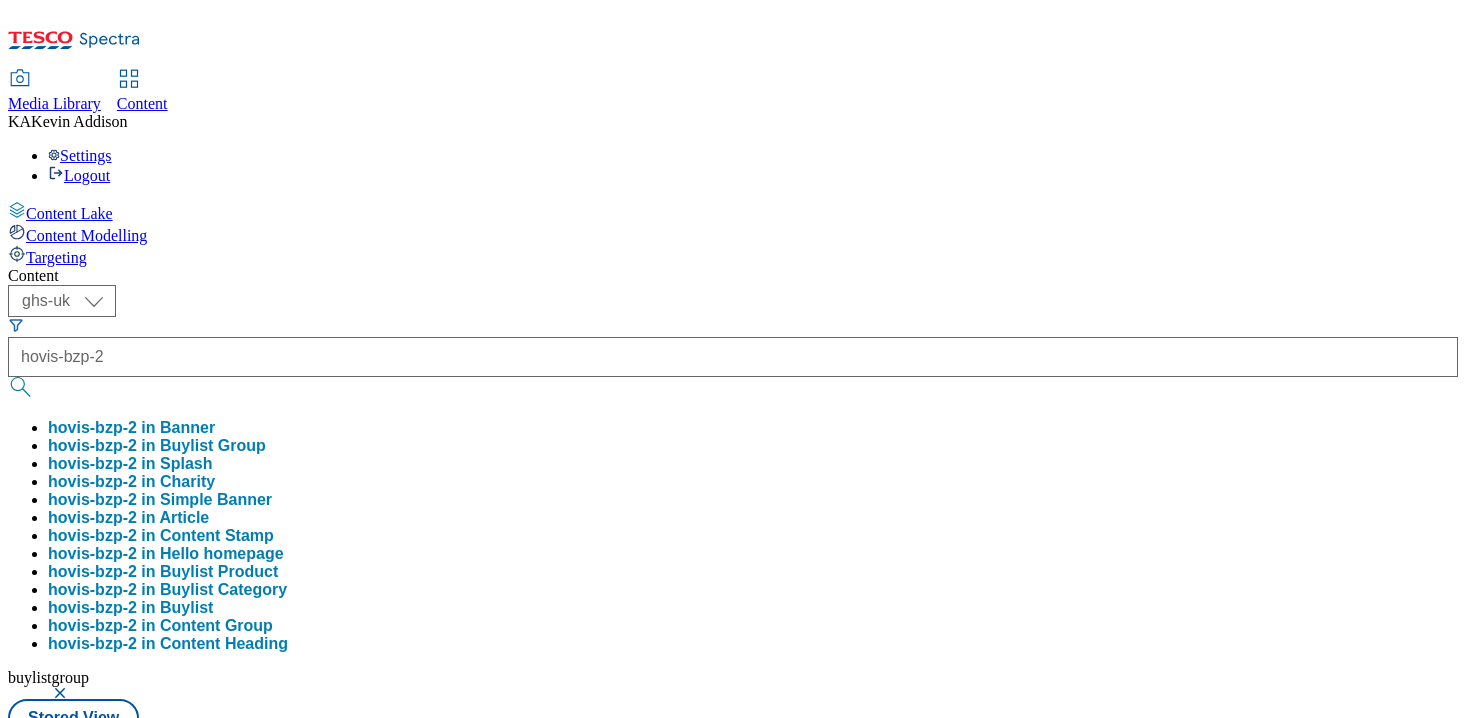 click on "hovis-bzp-2 in   Buylist Group" at bounding box center (157, 446) 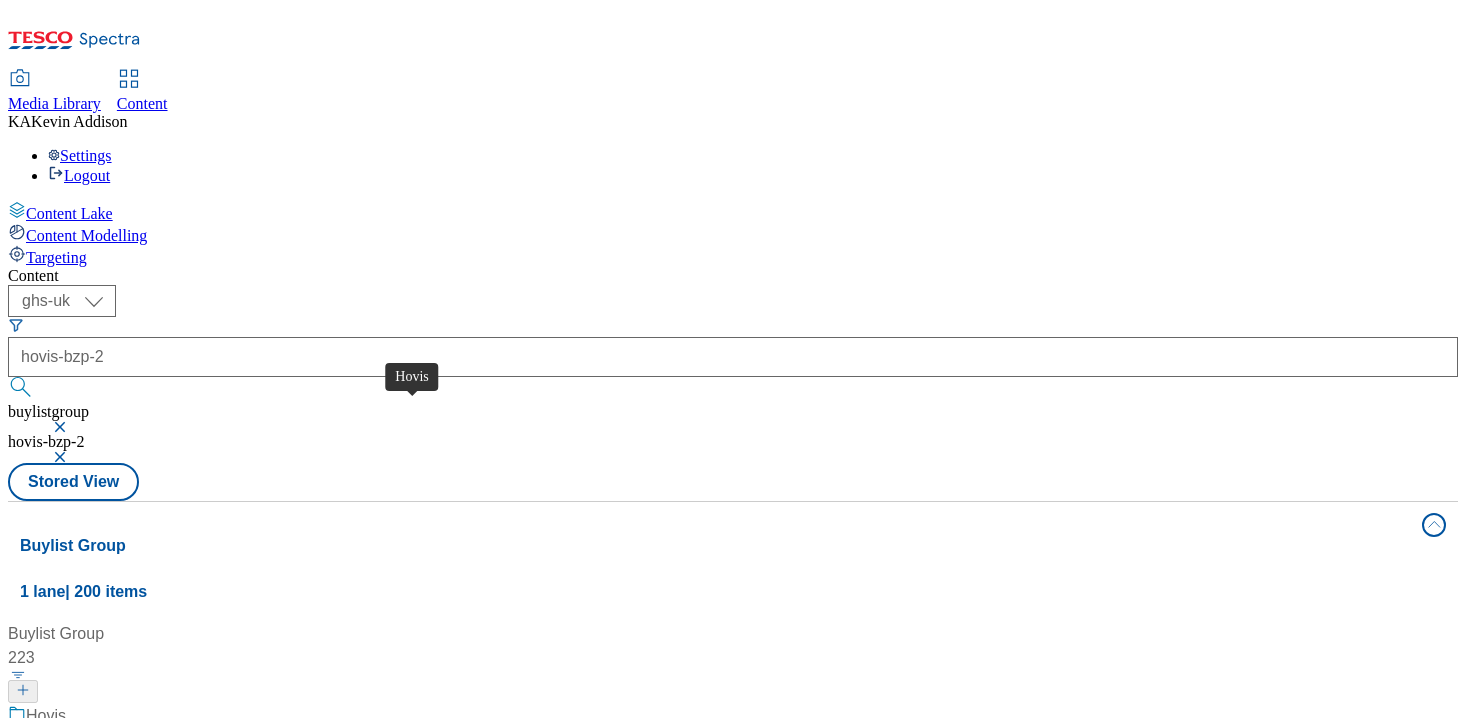 click on "Hovis" at bounding box center [46, 716] 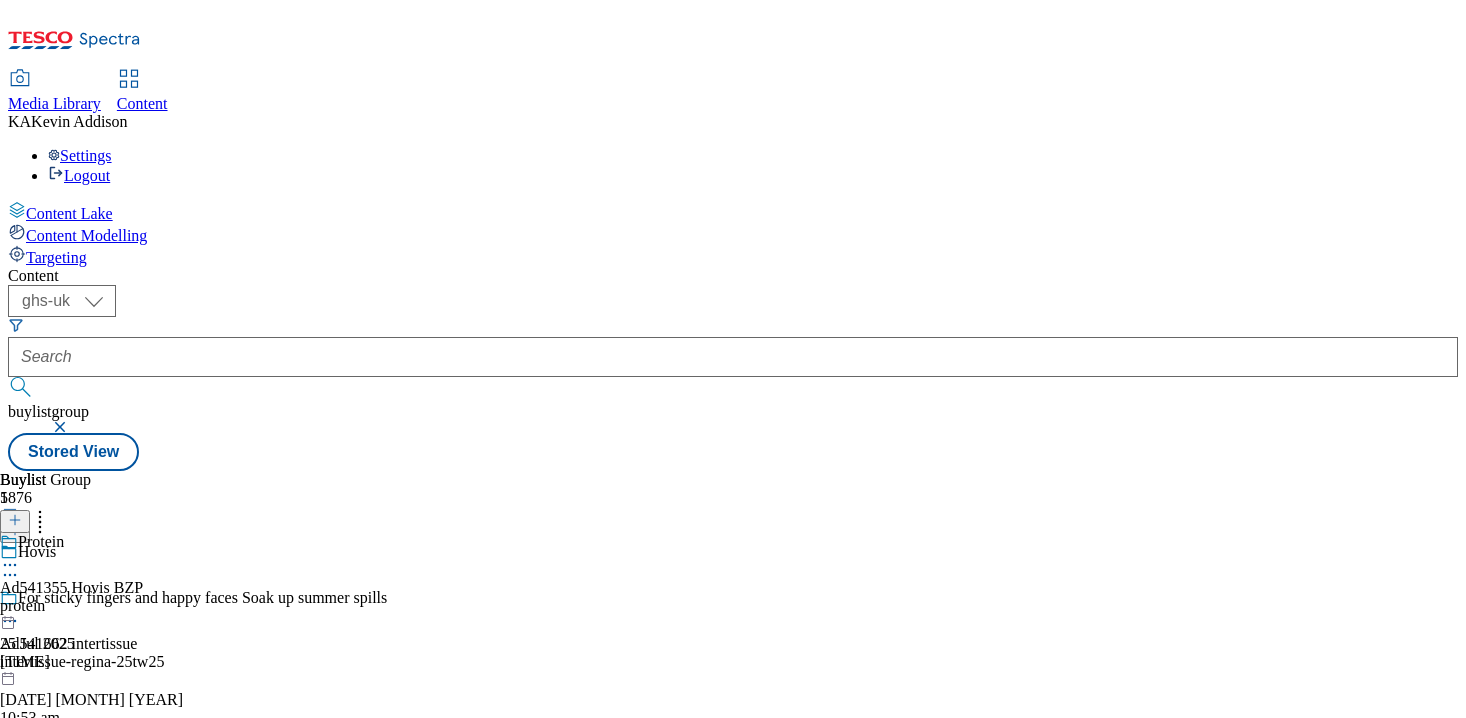 click 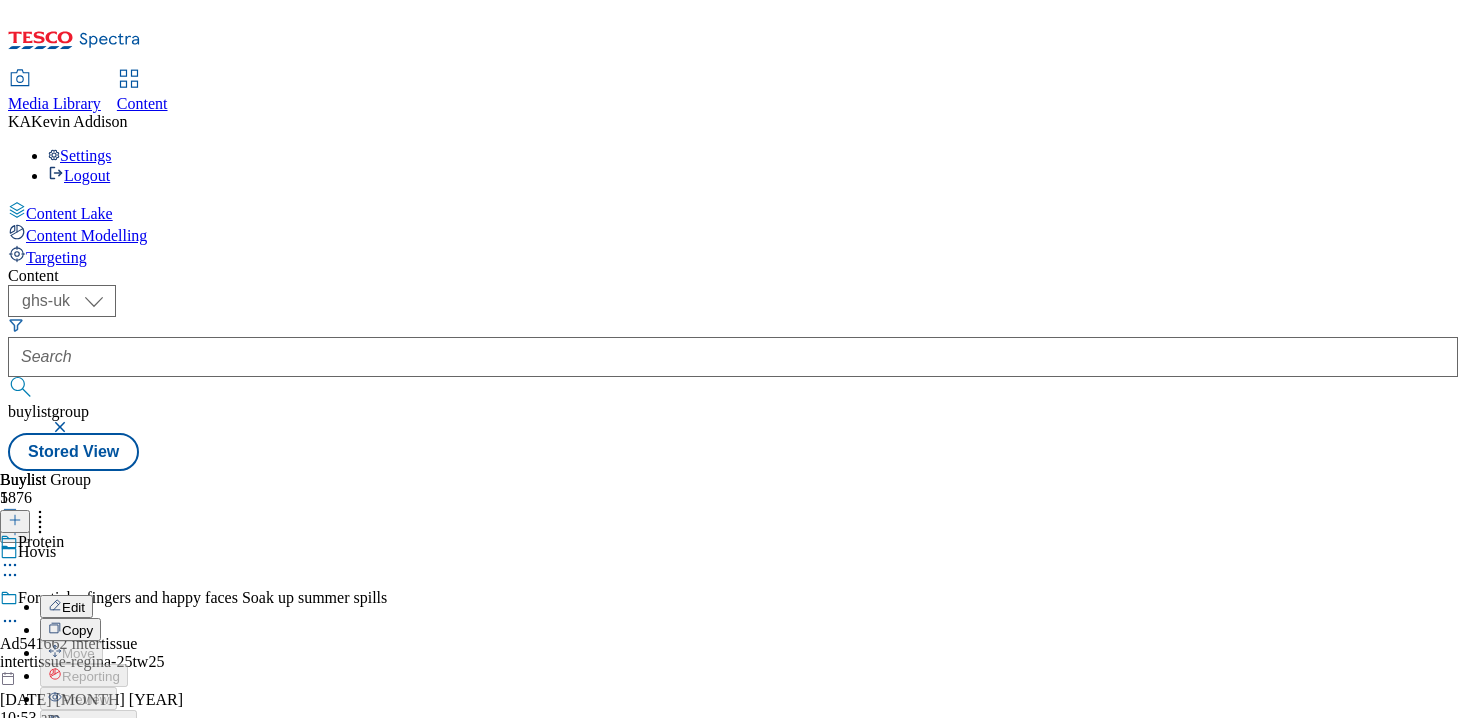 click on "Edit" at bounding box center [73, 607] 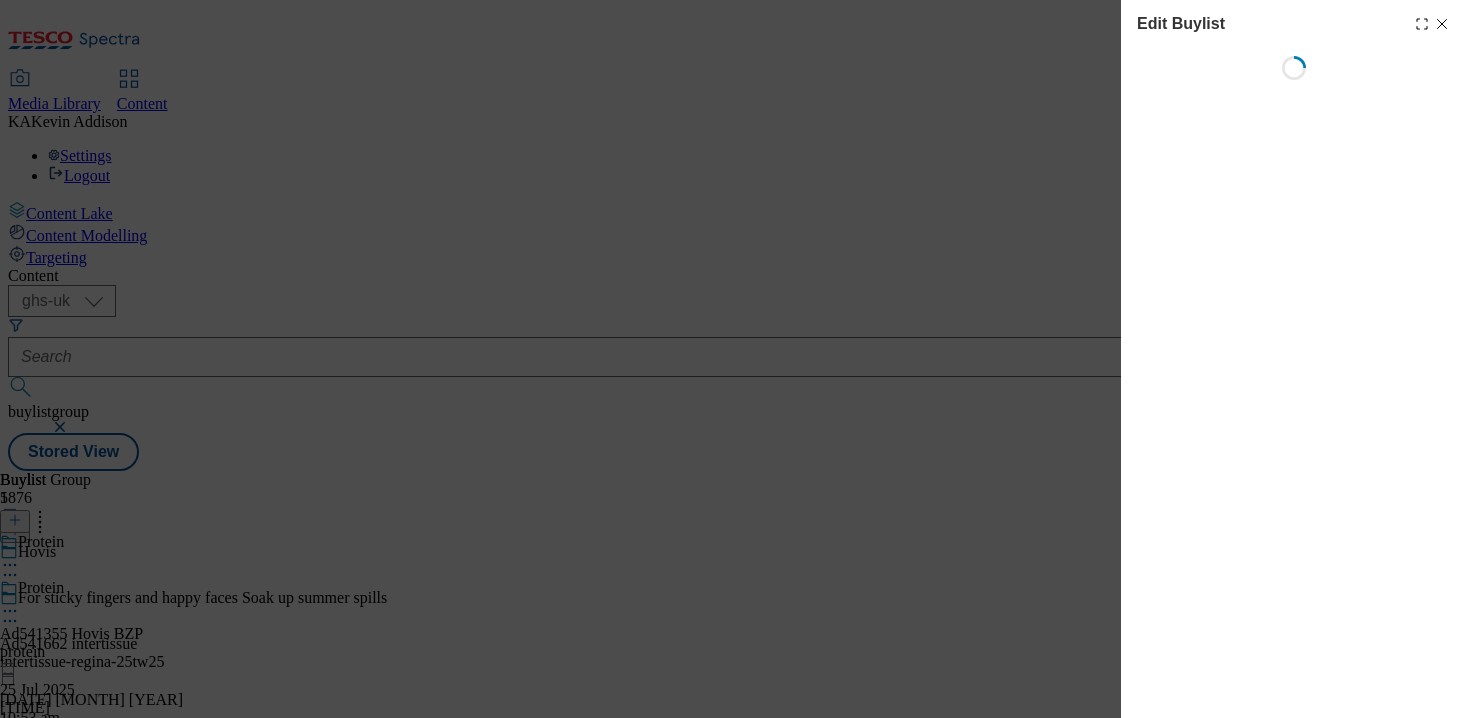 select on "tactical" 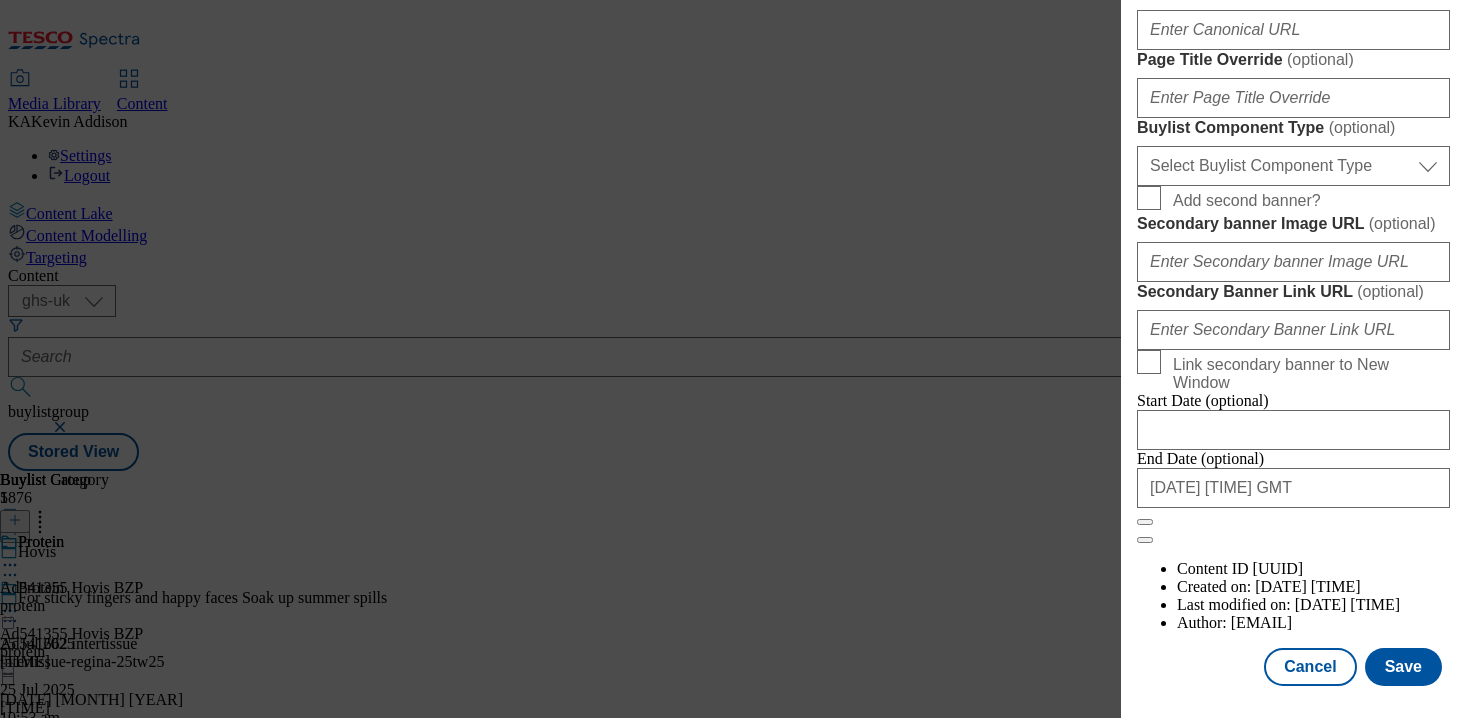 scroll, scrollTop: 1656, scrollLeft: 0, axis: vertical 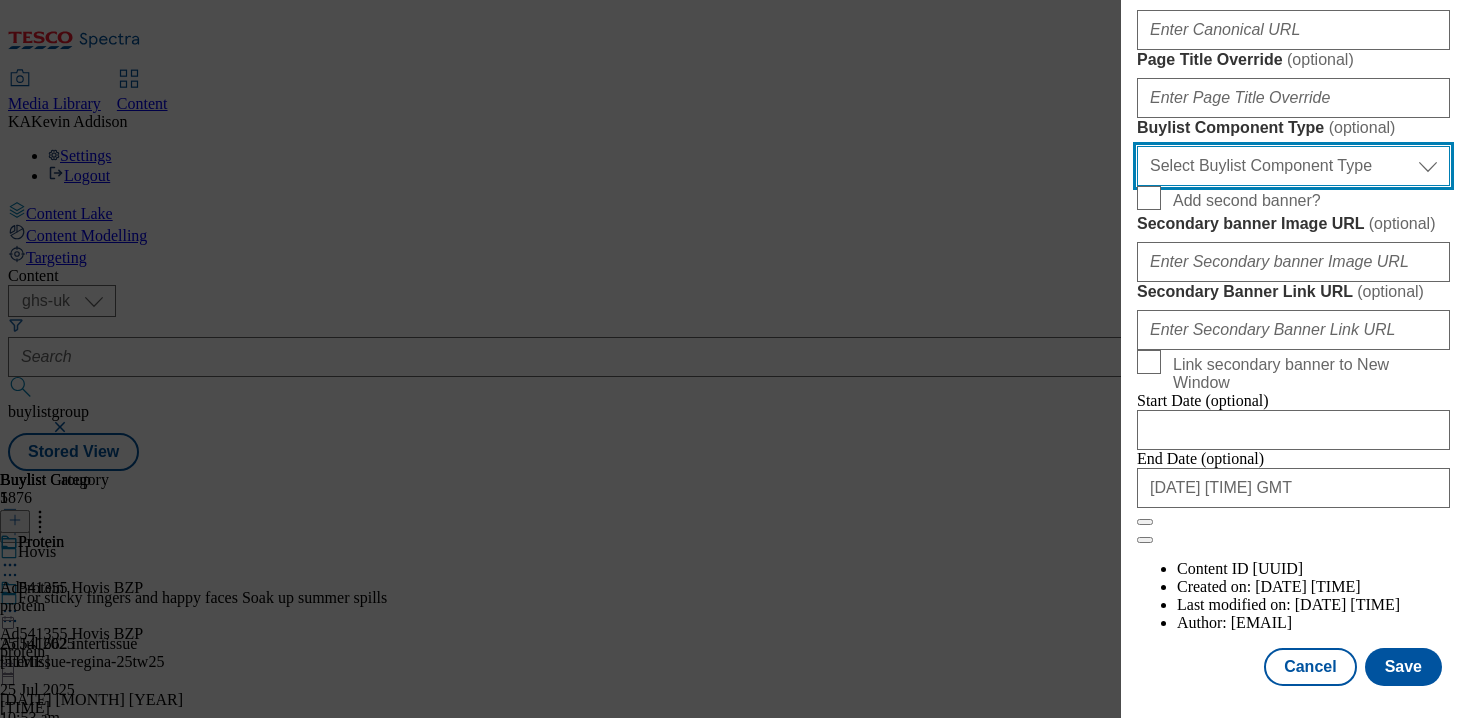 click on "Select Buylist Component Type Banner Competition Header Meal" at bounding box center (1293, 166) 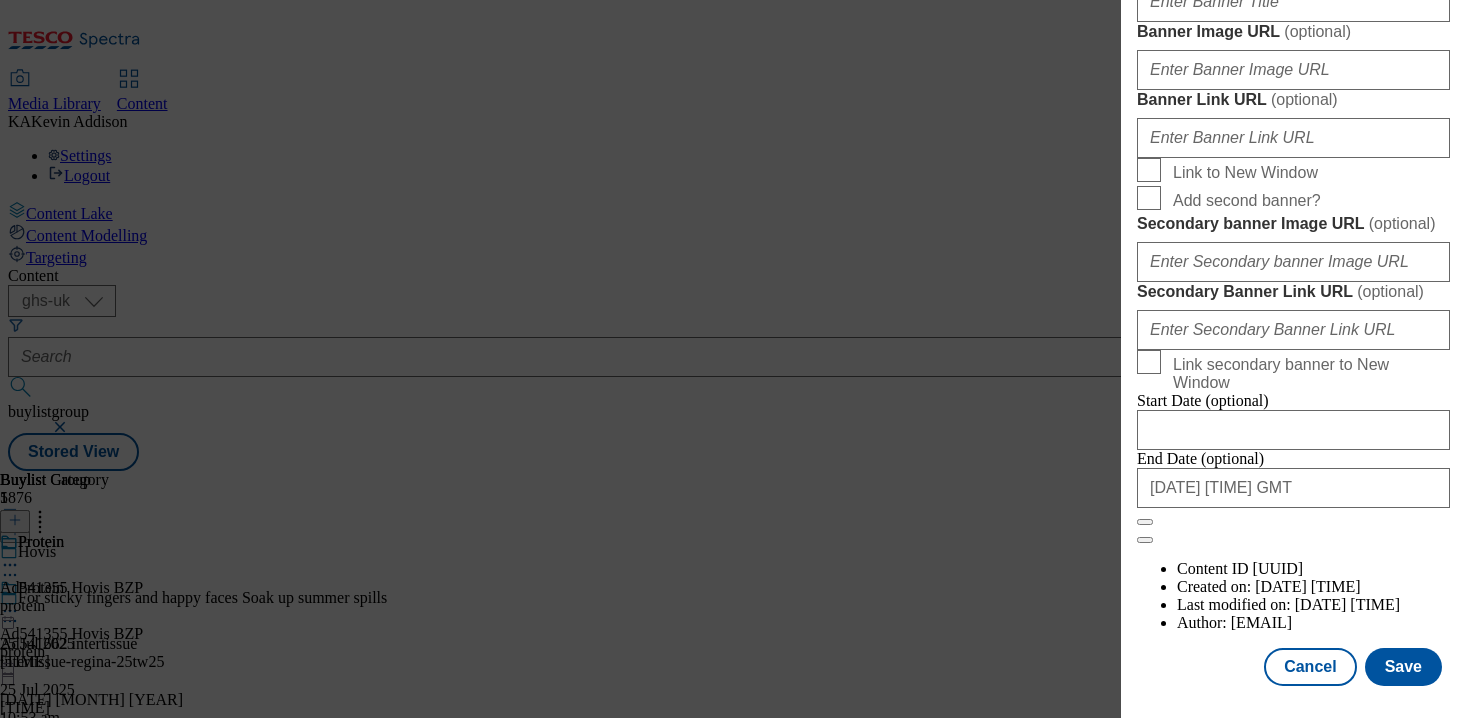scroll, scrollTop: 1834, scrollLeft: 0, axis: vertical 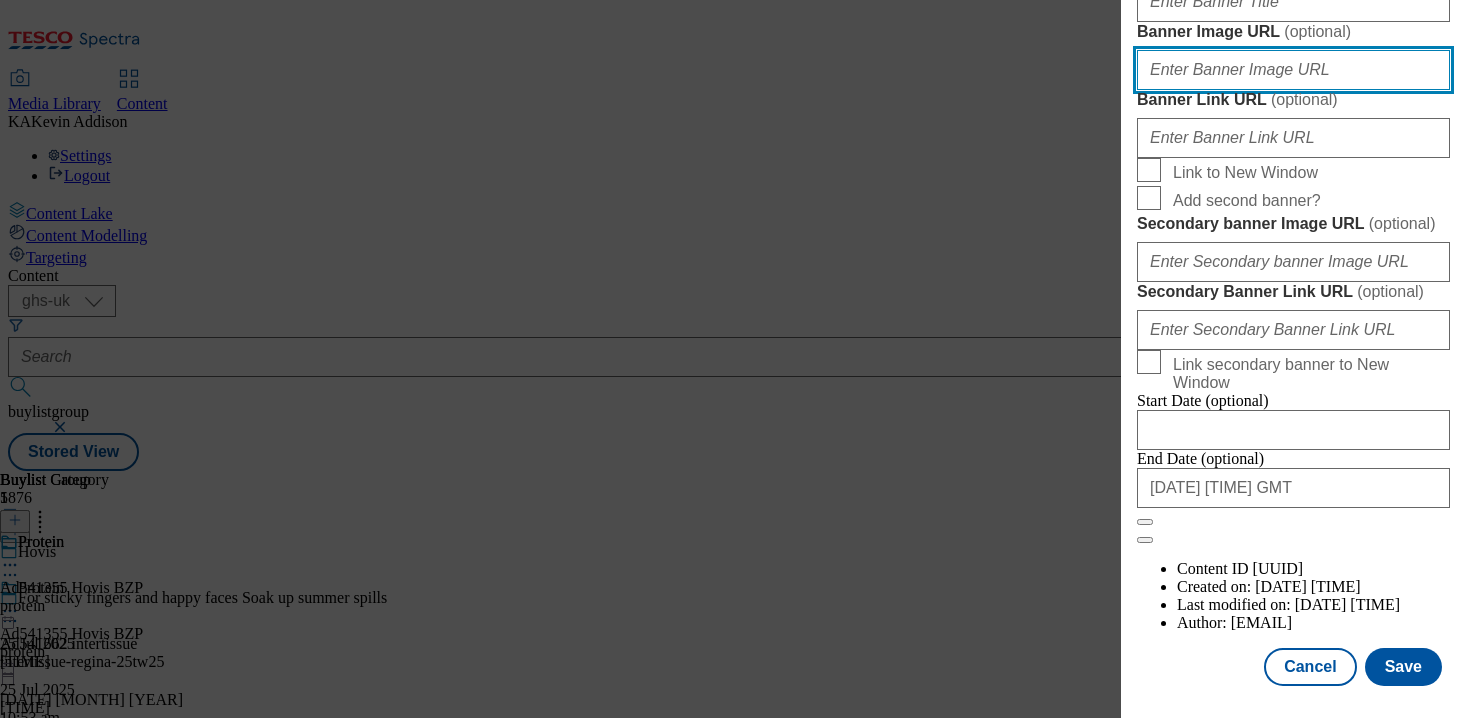 click on "Banner Image URL   ( optional )" at bounding box center [1293, 70] 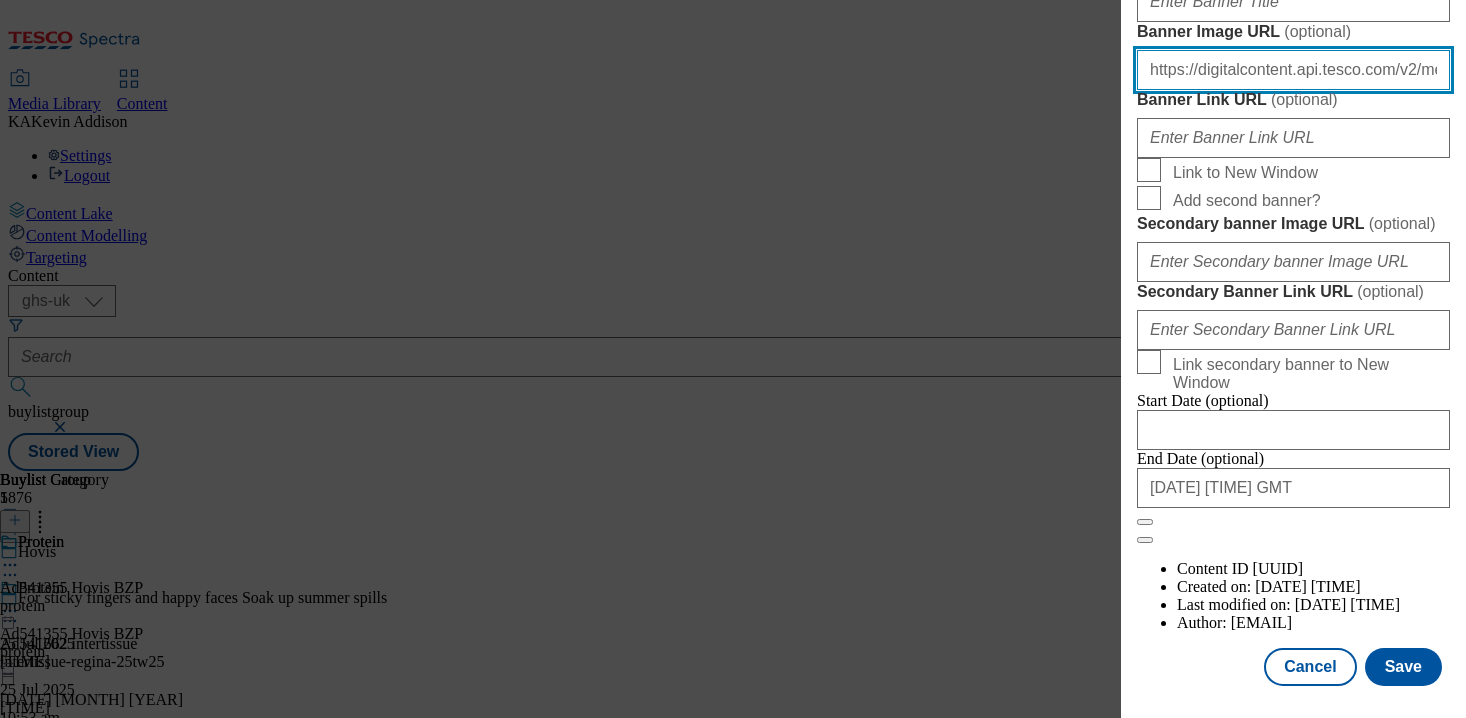 scroll, scrollTop: 0, scrollLeft: 635, axis: horizontal 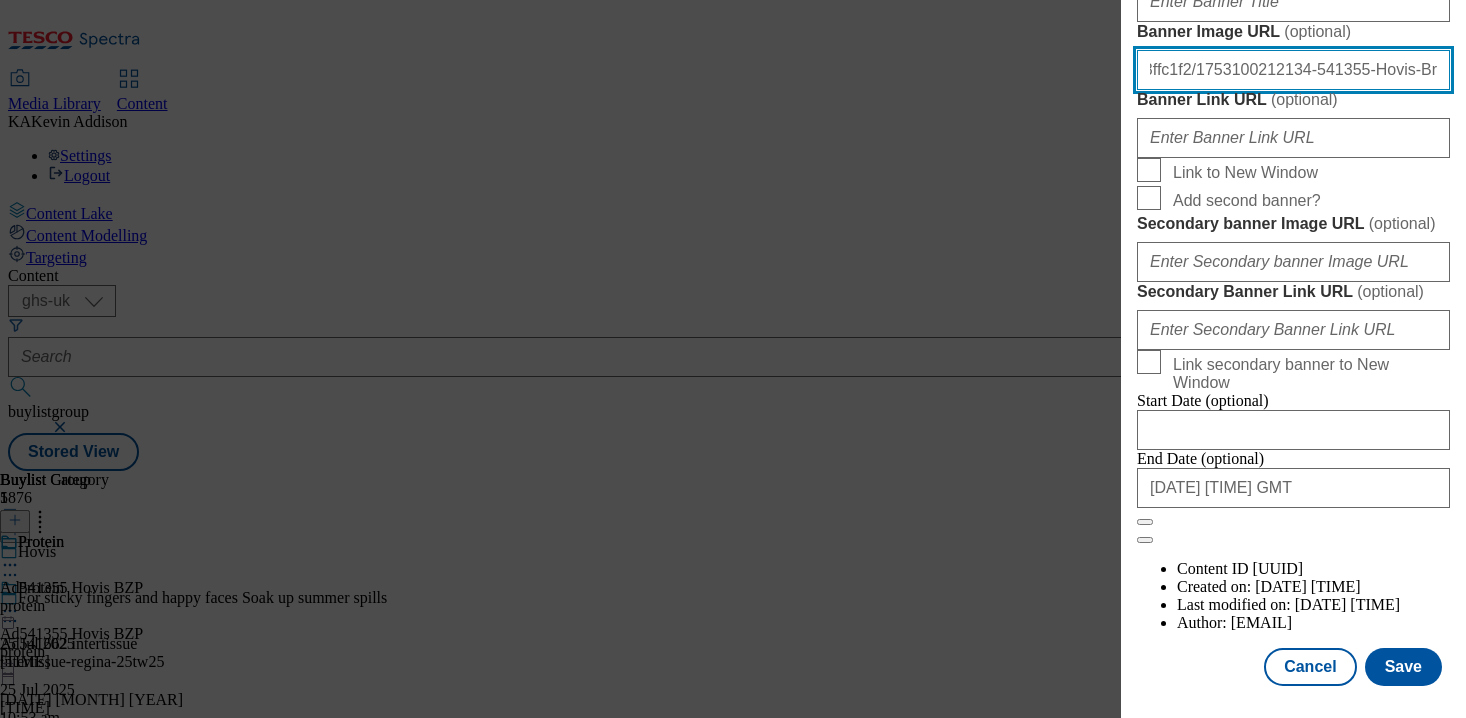 type on "https://digitalcontent.api.tesco.com/v2/media/ghs-mktg/9b4a922d-1242-4e86-853e-afae48ffc1f2/1753100212134-541355-Hovis-Brand-Zone-Page-buylistheaders_2.png" 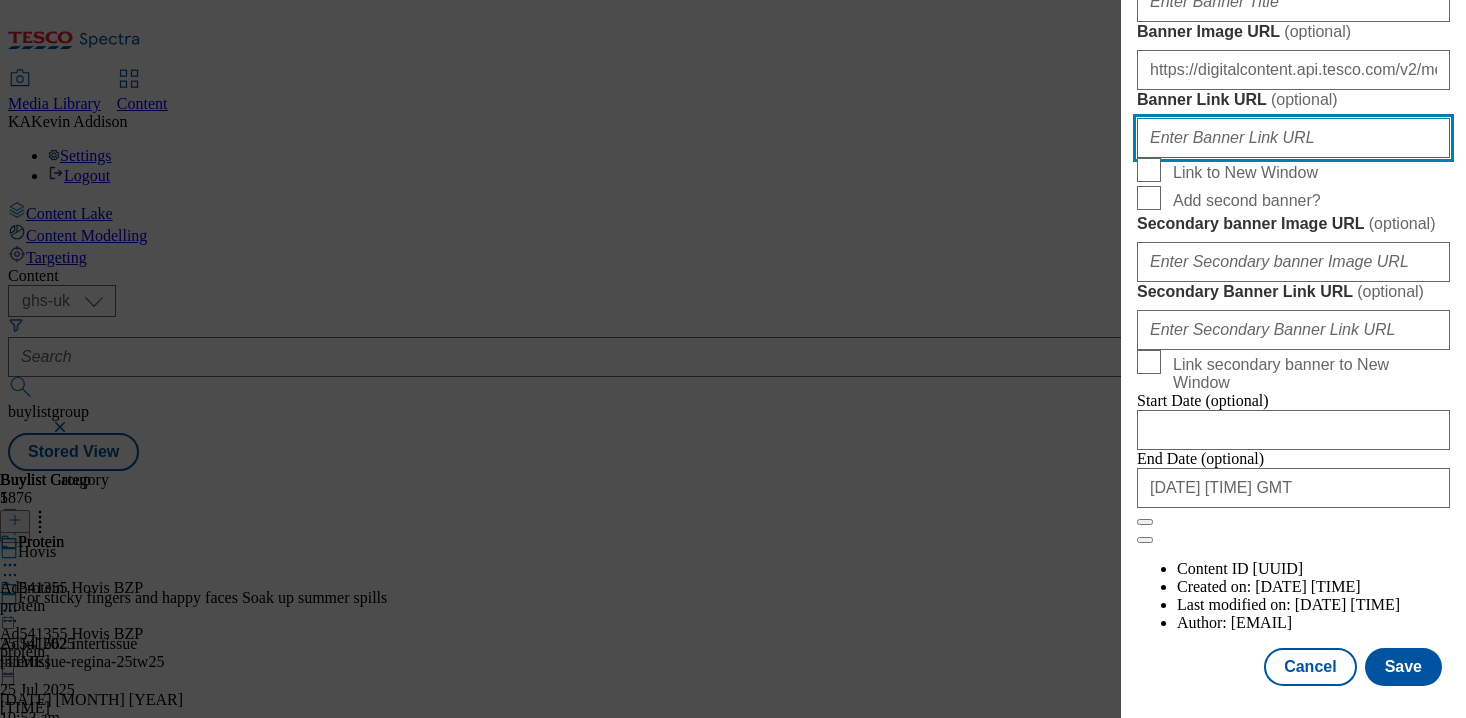 click on "Banner Link URL   ( optional )" at bounding box center (1293, 138) 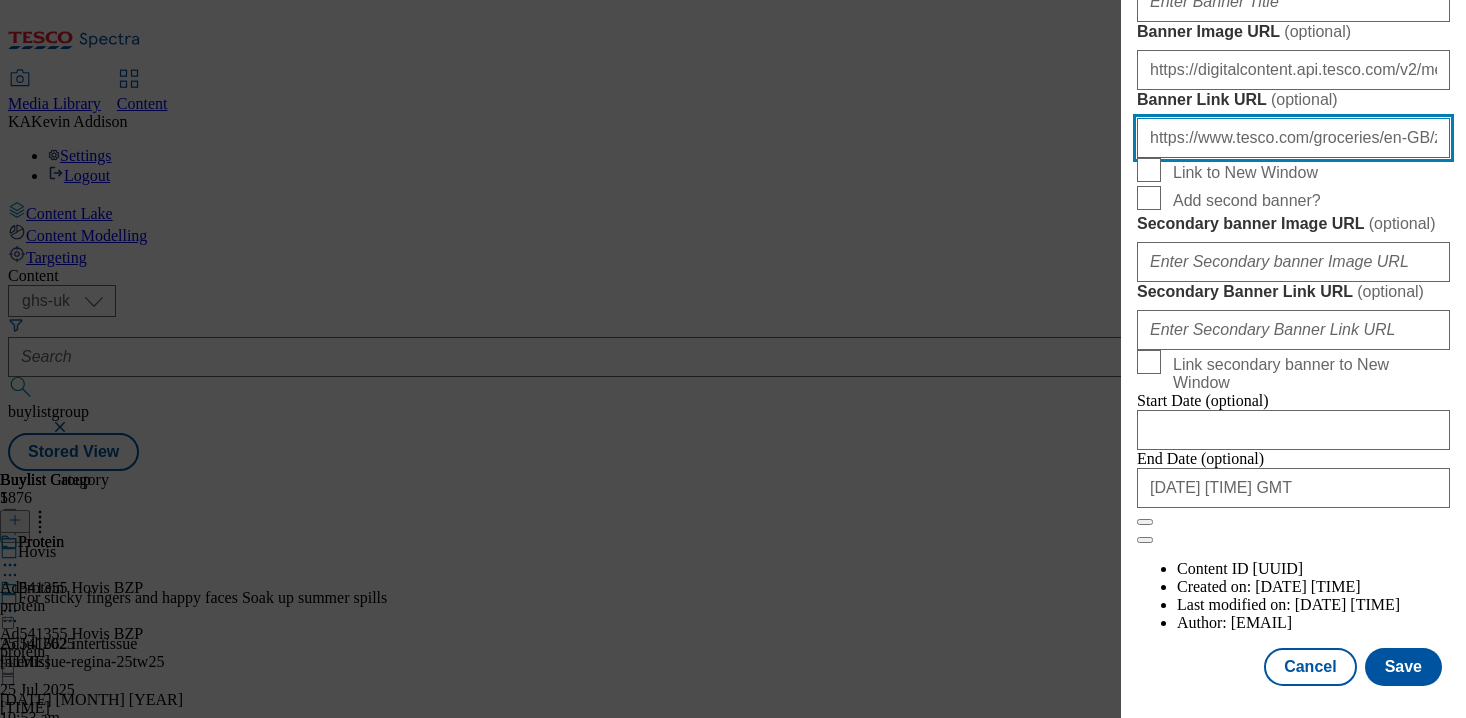 scroll, scrollTop: 0, scrollLeft: 375, axis: horizontal 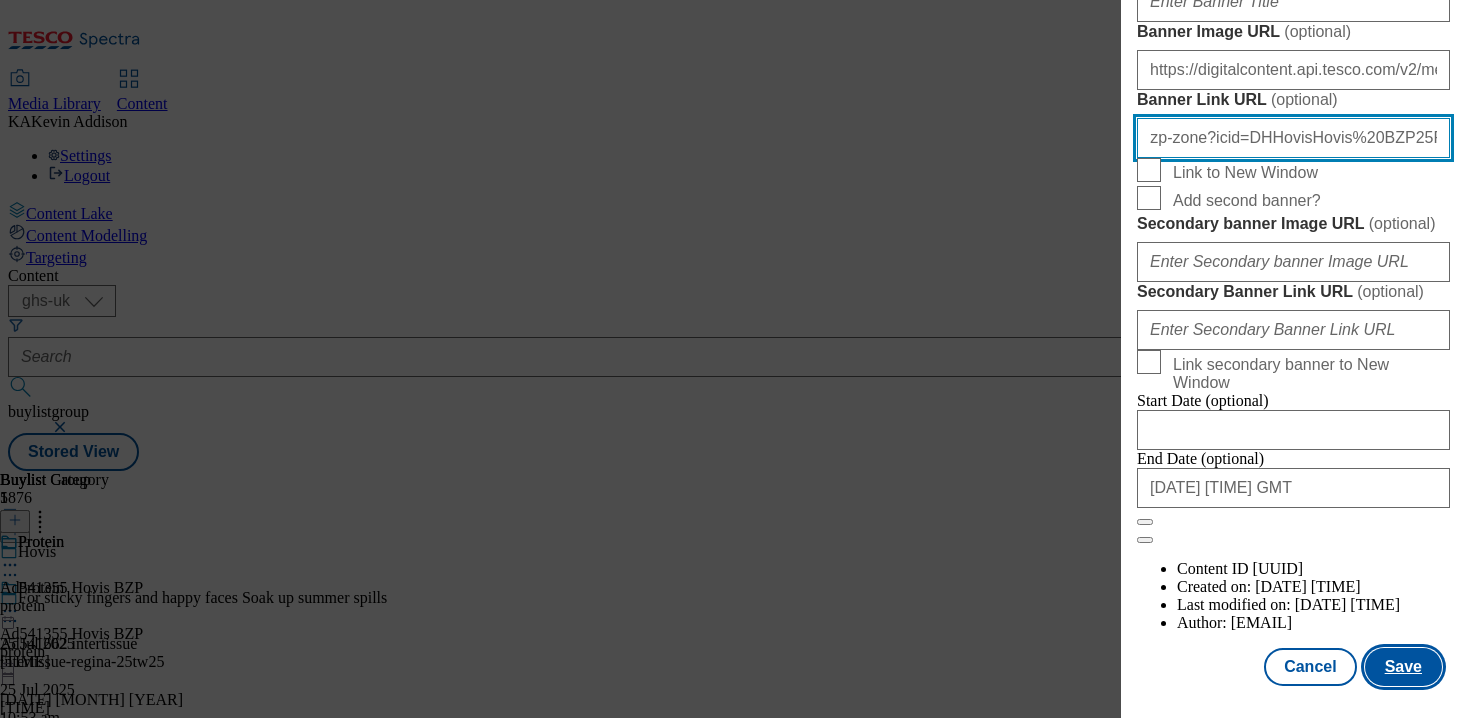type on "https://www.tesco.com/groceries/en-GB/zone/hovis-bzp-zone?icid=DHHovisHovis%20BZP25ProteinTW24_ad541355_GH" 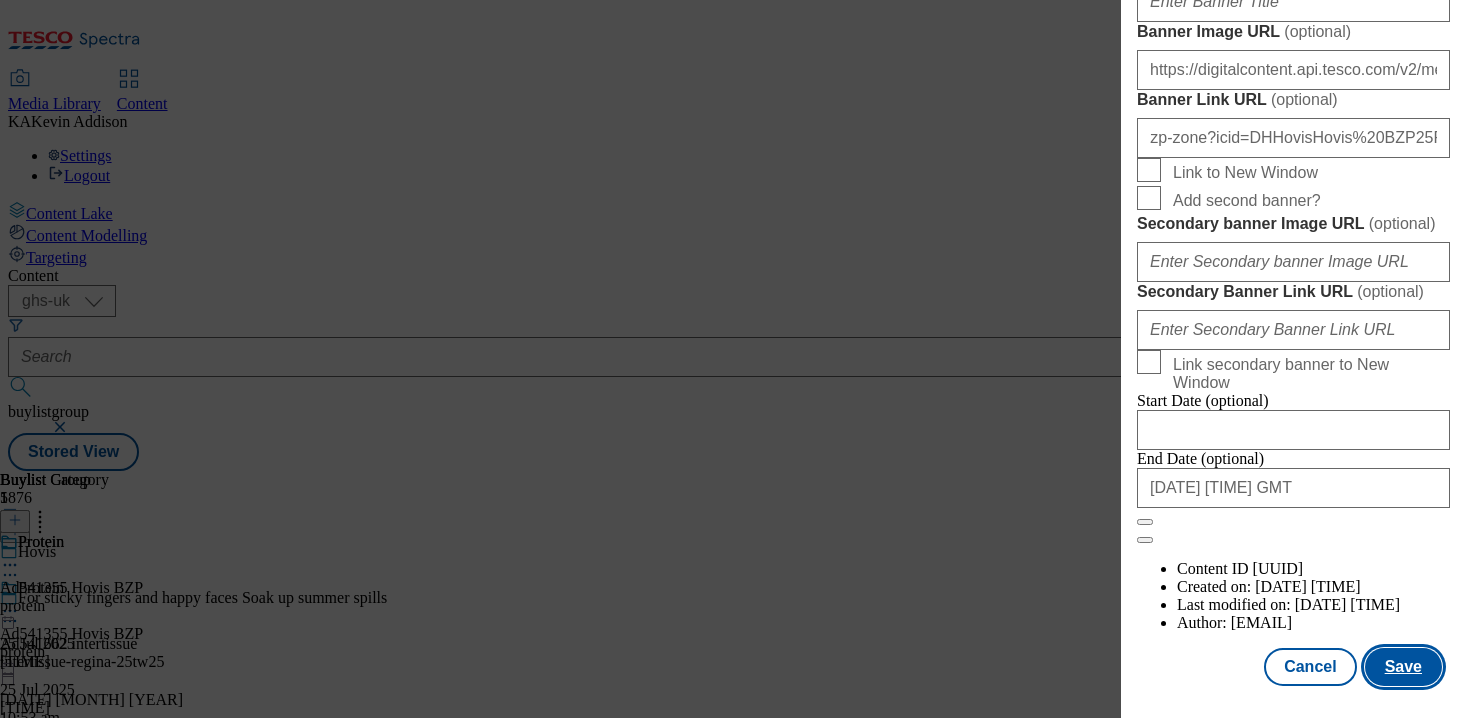 click on "Save" at bounding box center (1403, 667) 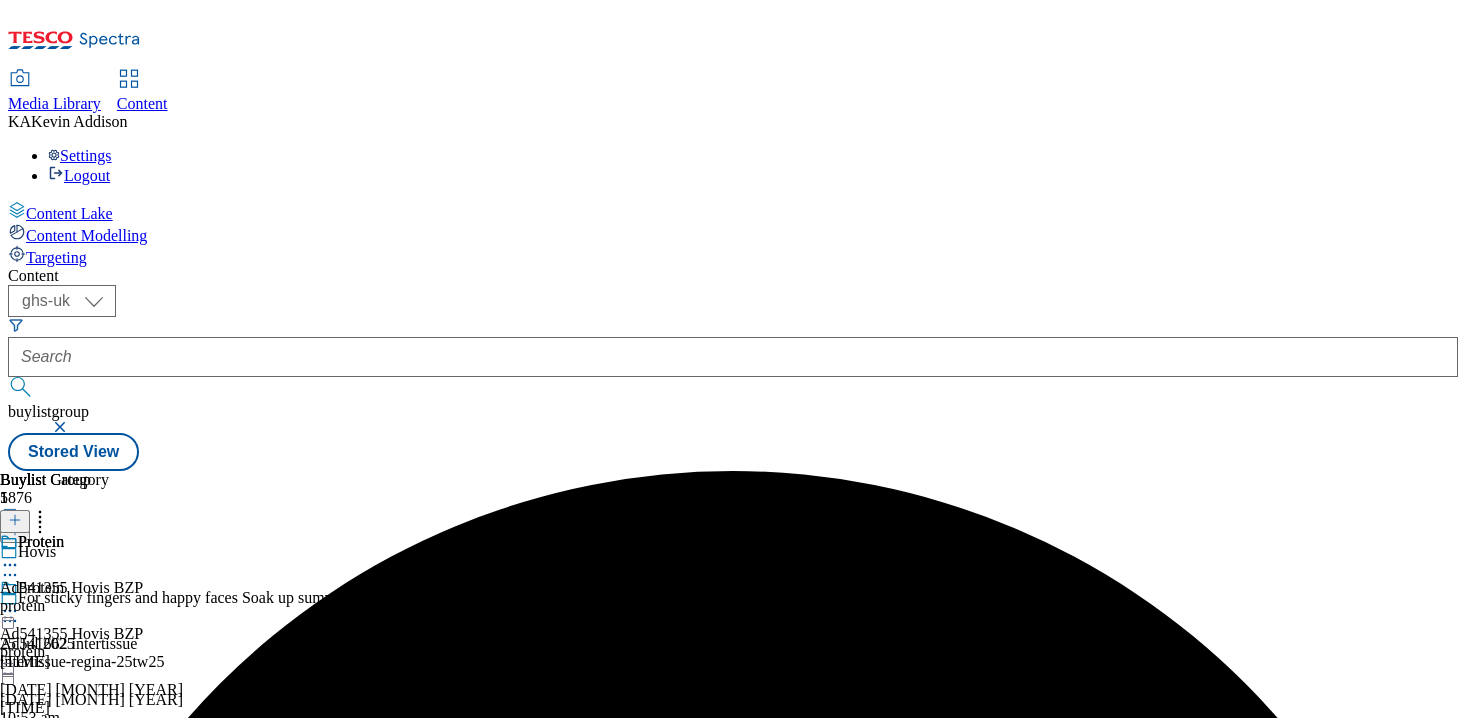 click 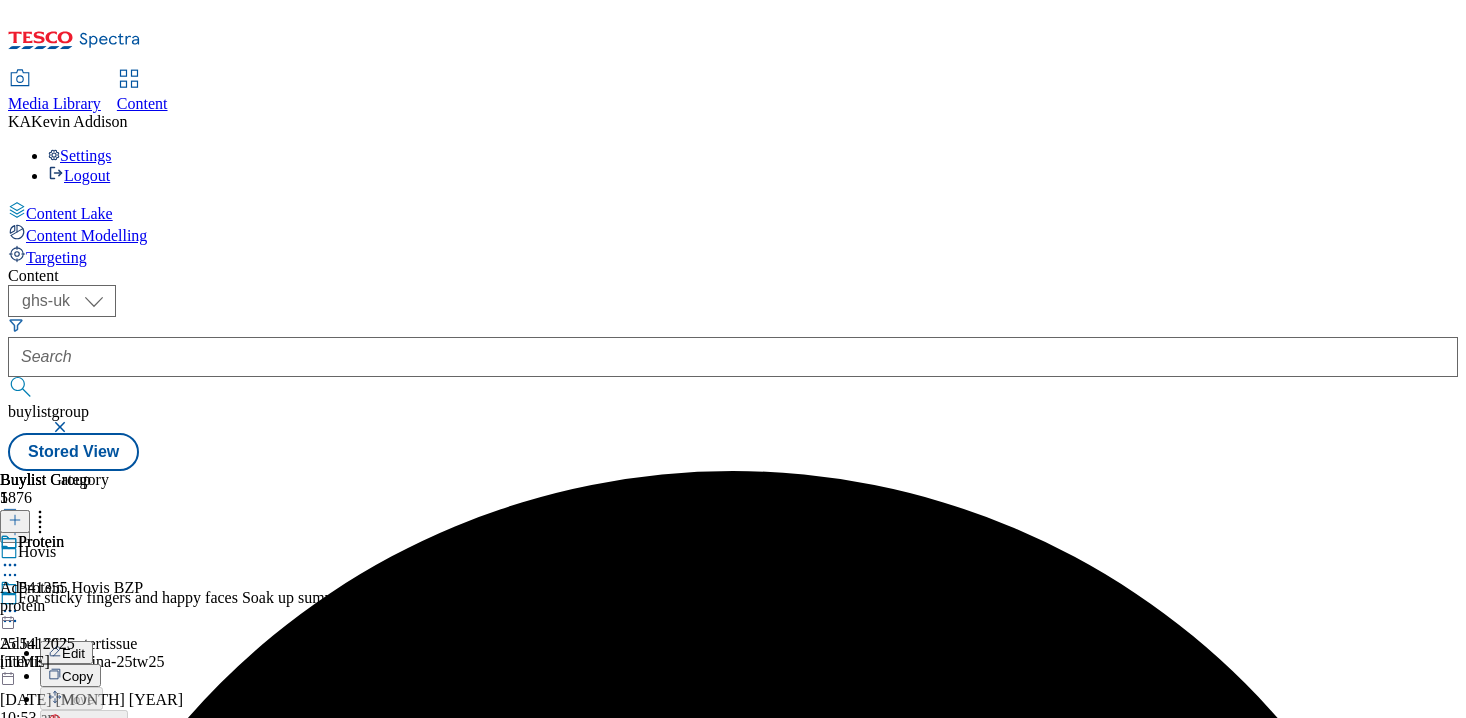 click on "Preview" at bounding box center (85, 745) 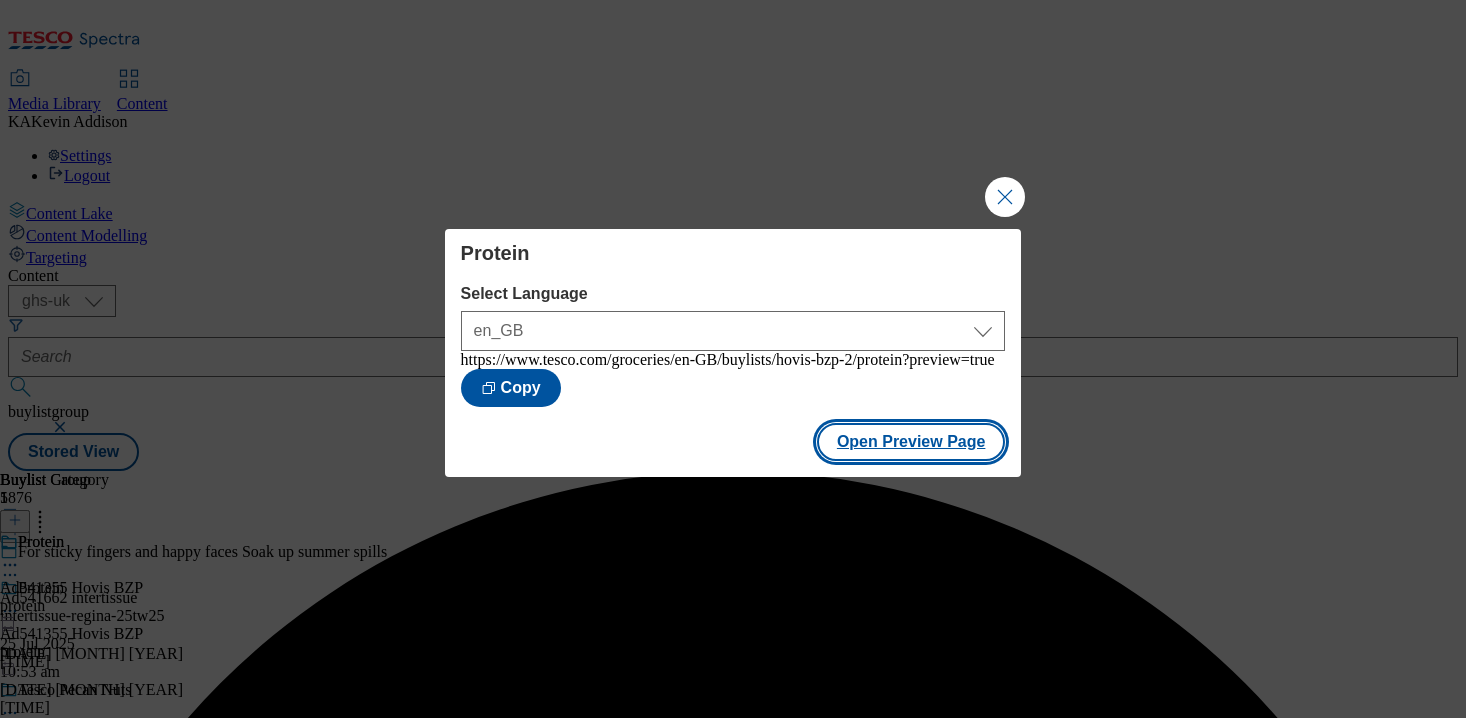 click on "Open Preview Page" at bounding box center (911, 442) 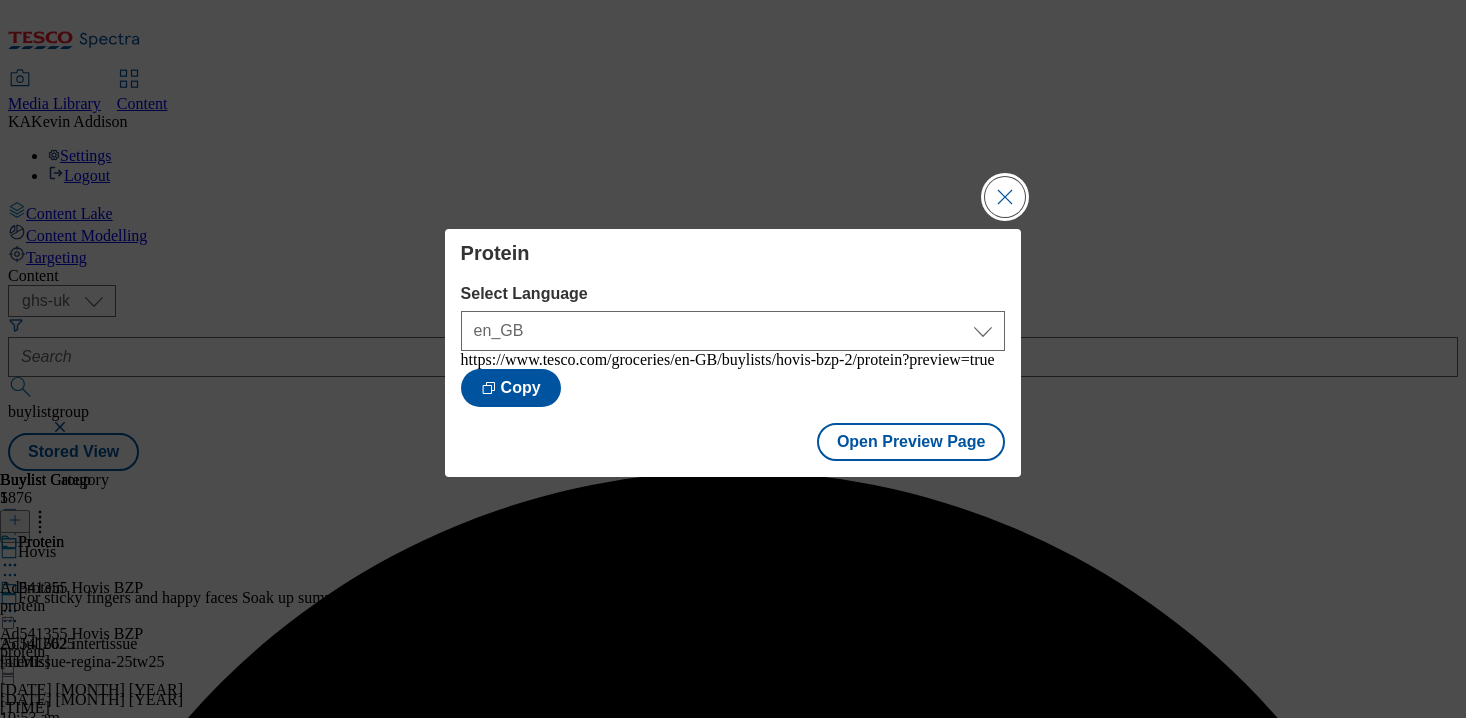 click at bounding box center (1005, 197) 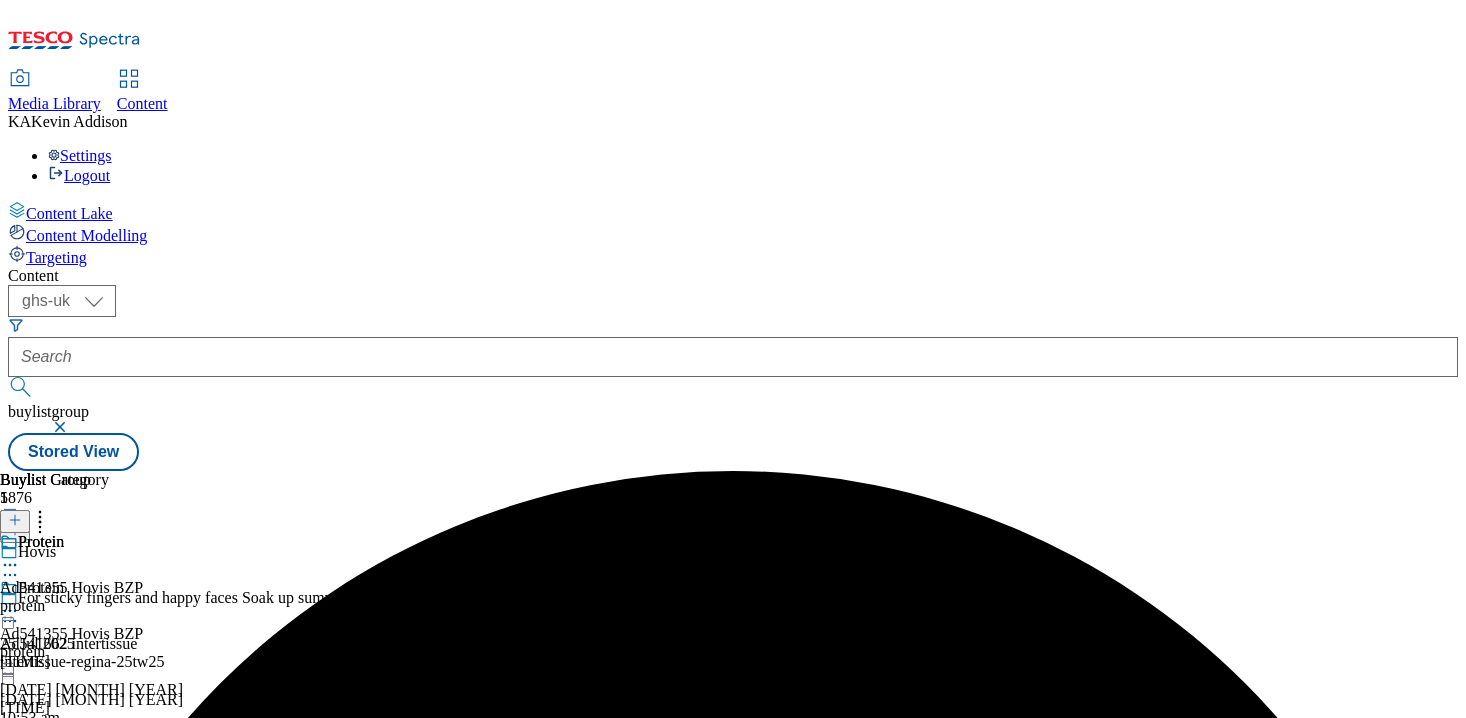 click 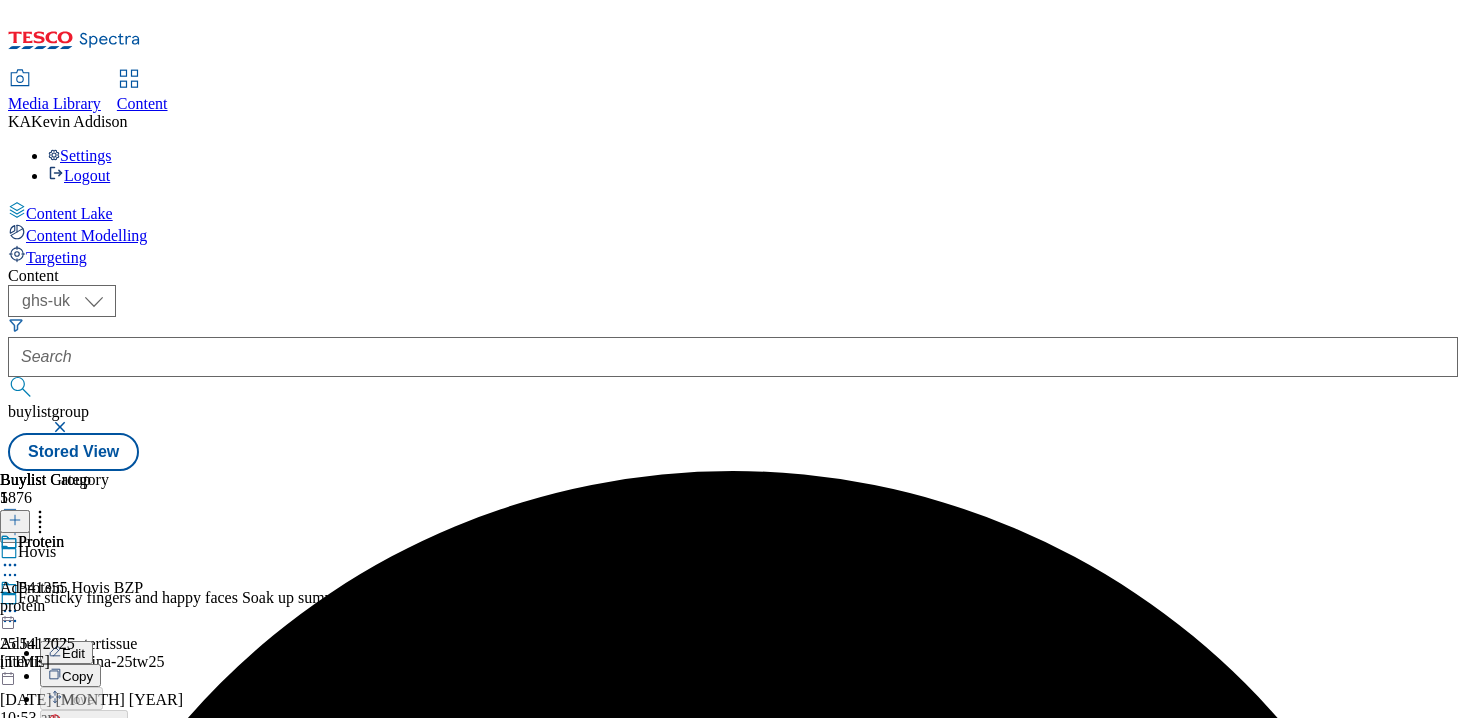 click on "Publish" at bounding box center [84, 814] 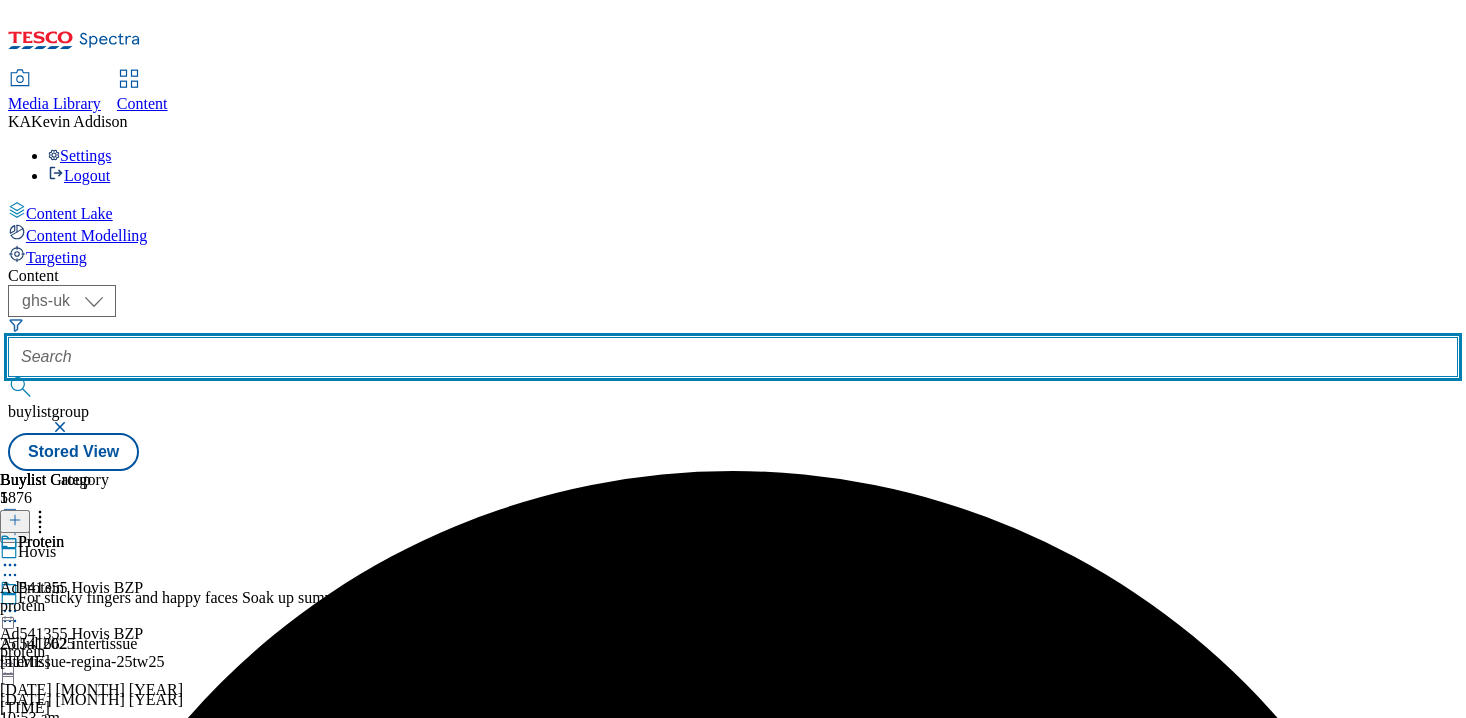 click at bounding box center (733, 357) 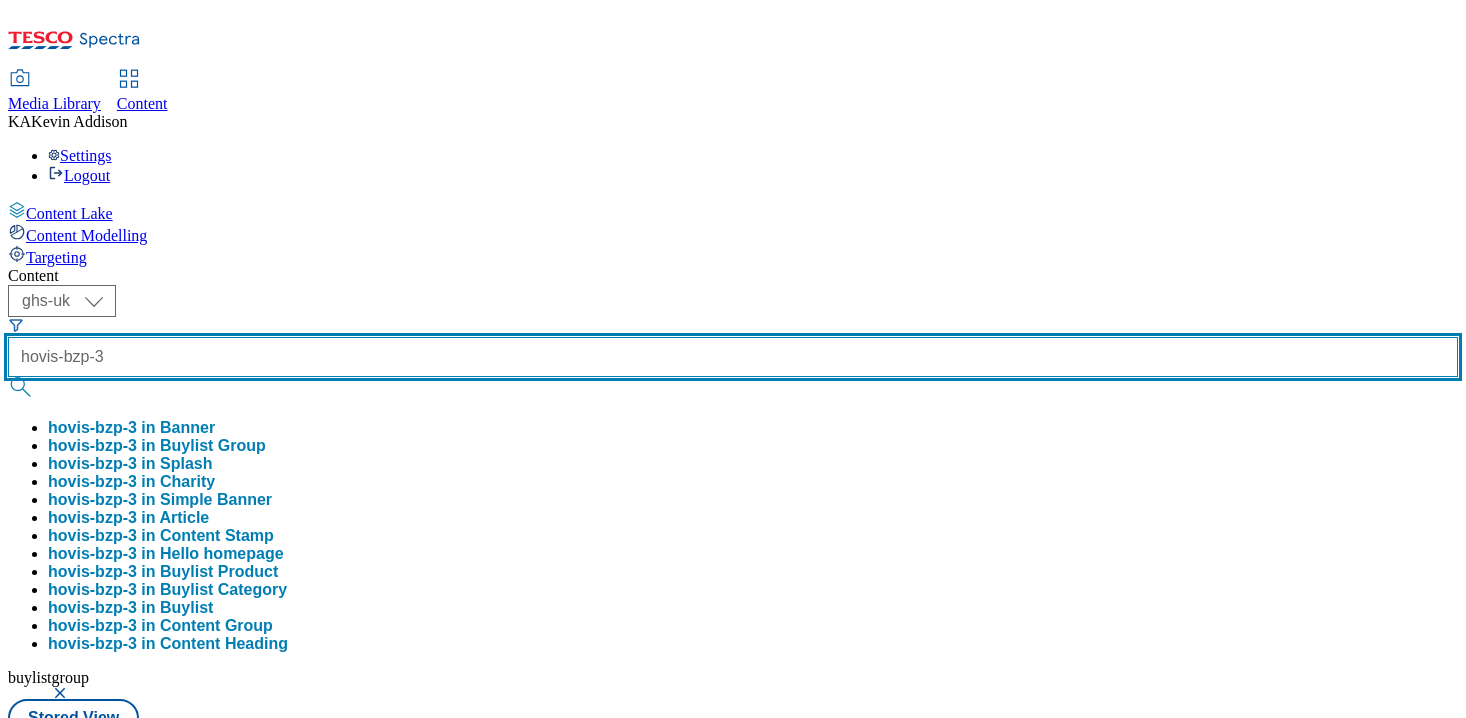 type on "hovis-bzp-3" 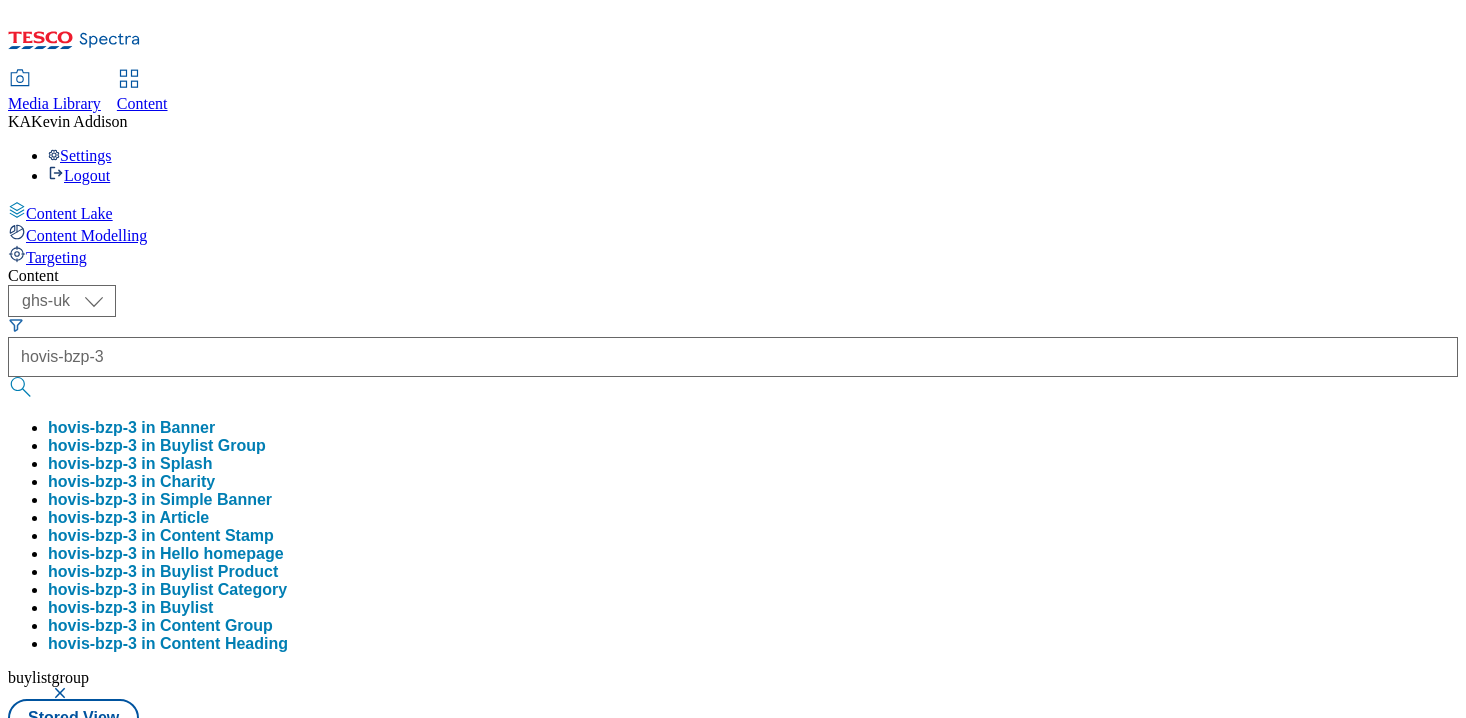 click on "hovis-bzp-3 in   Buylist Group" at bounding box center (157, 446) 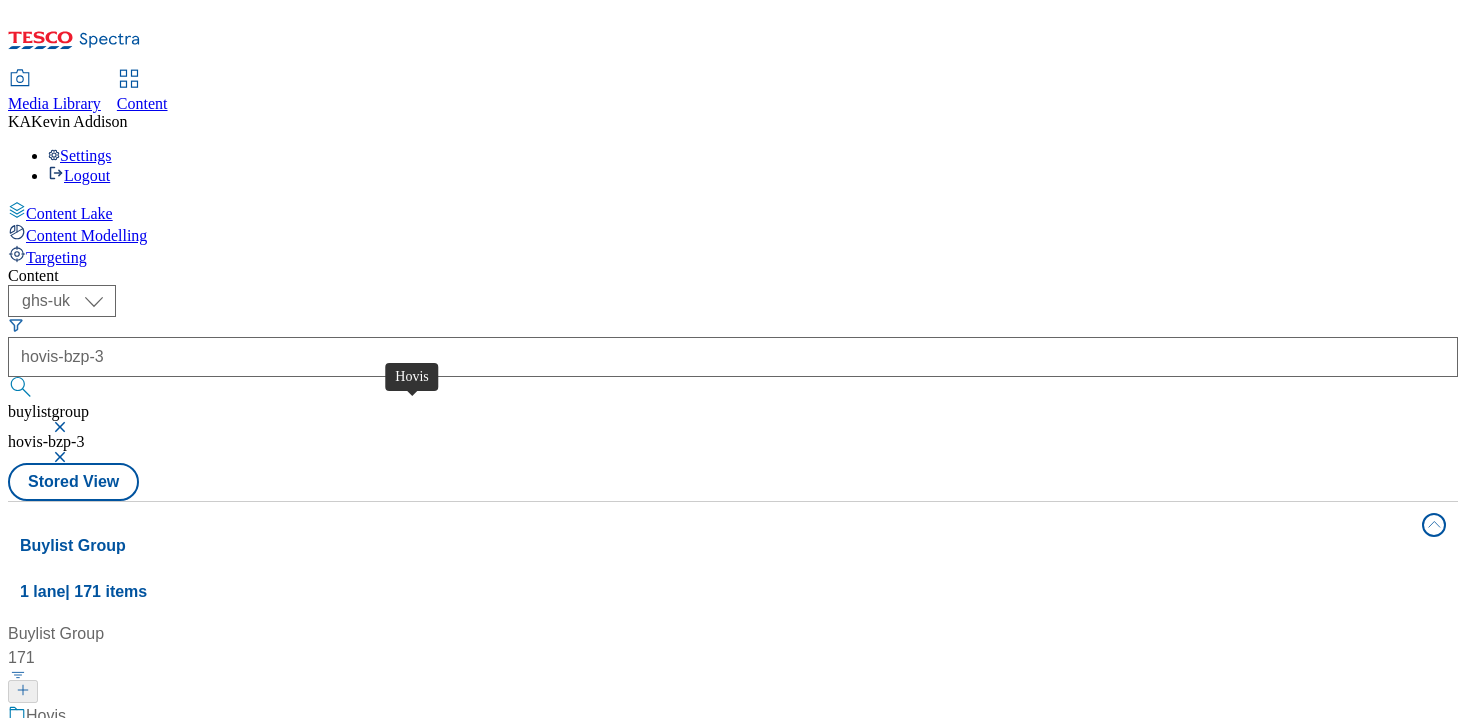 click on "Hovis" at bounding box center [46, 716] 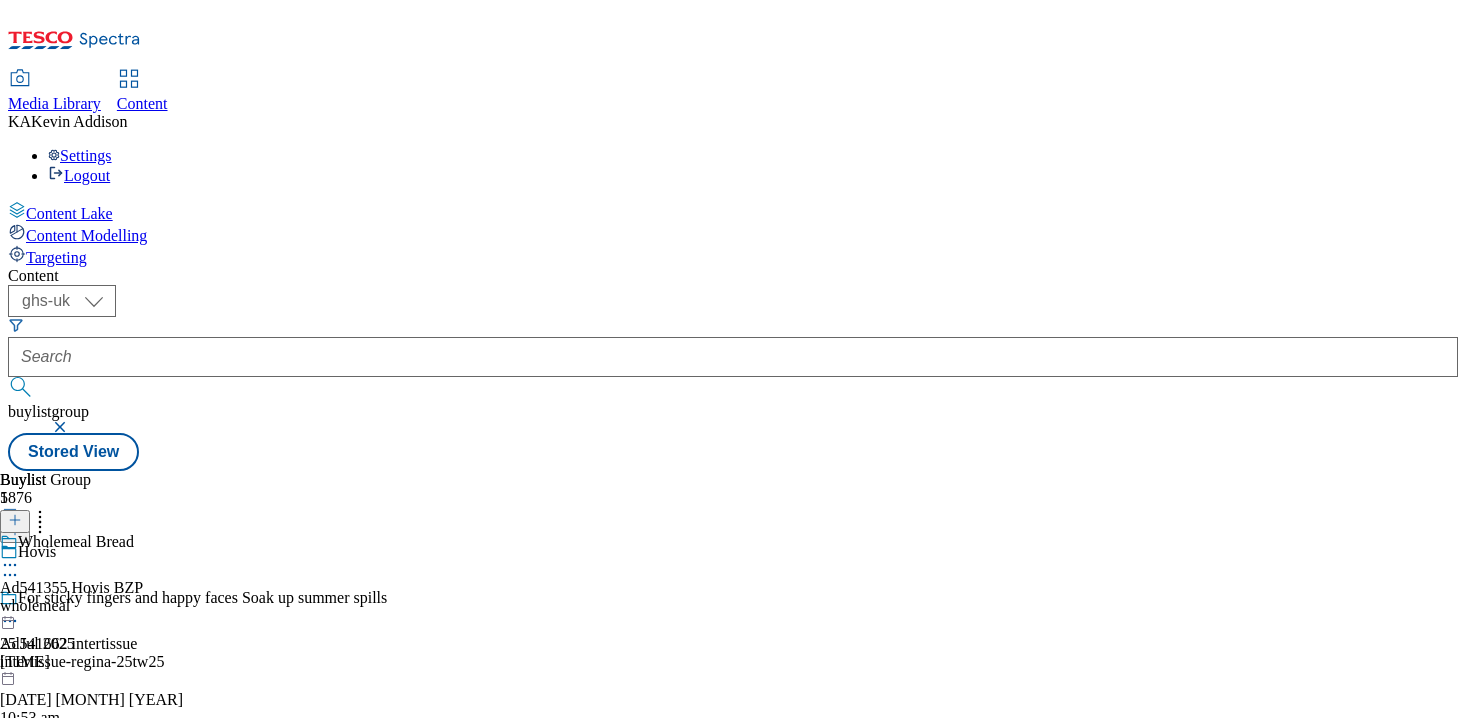 click 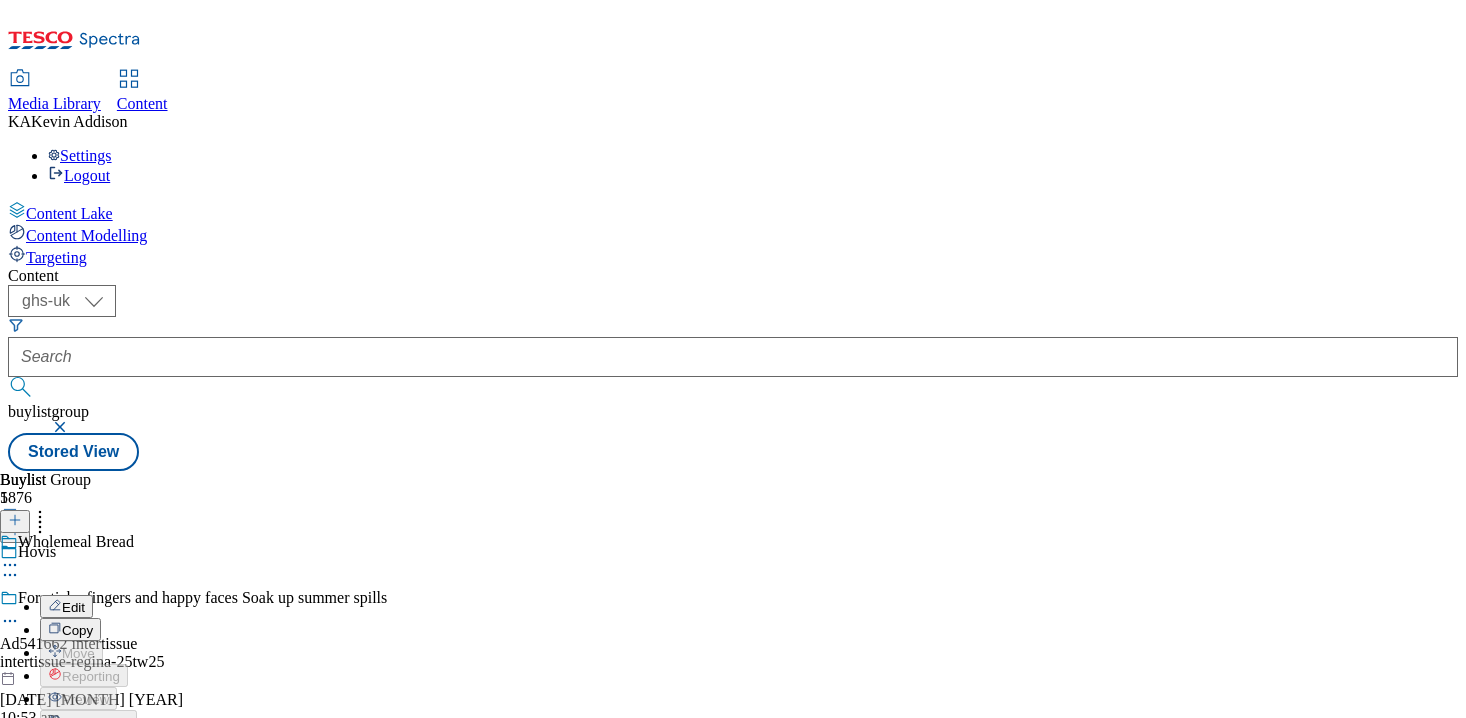 click on "Edit" at bounding box center (73, 607) 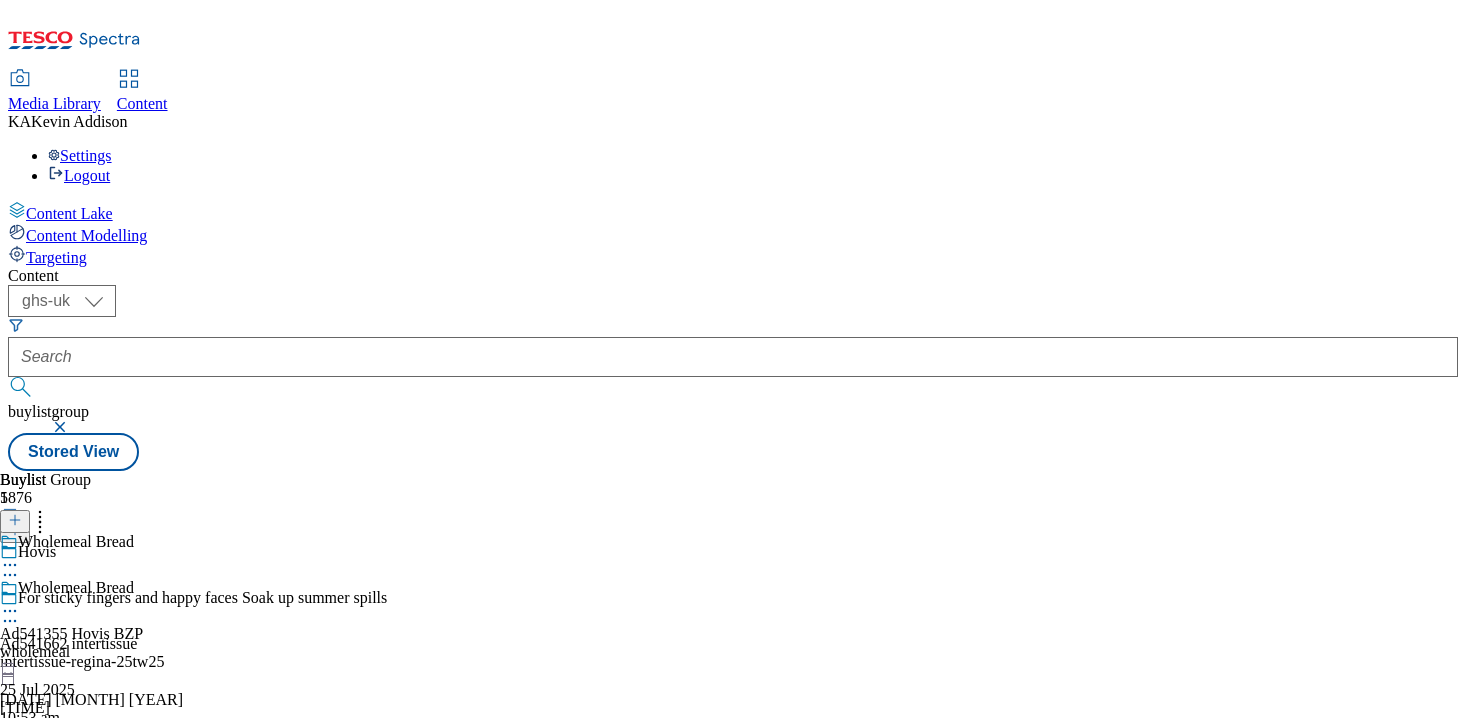 select on "tactical" 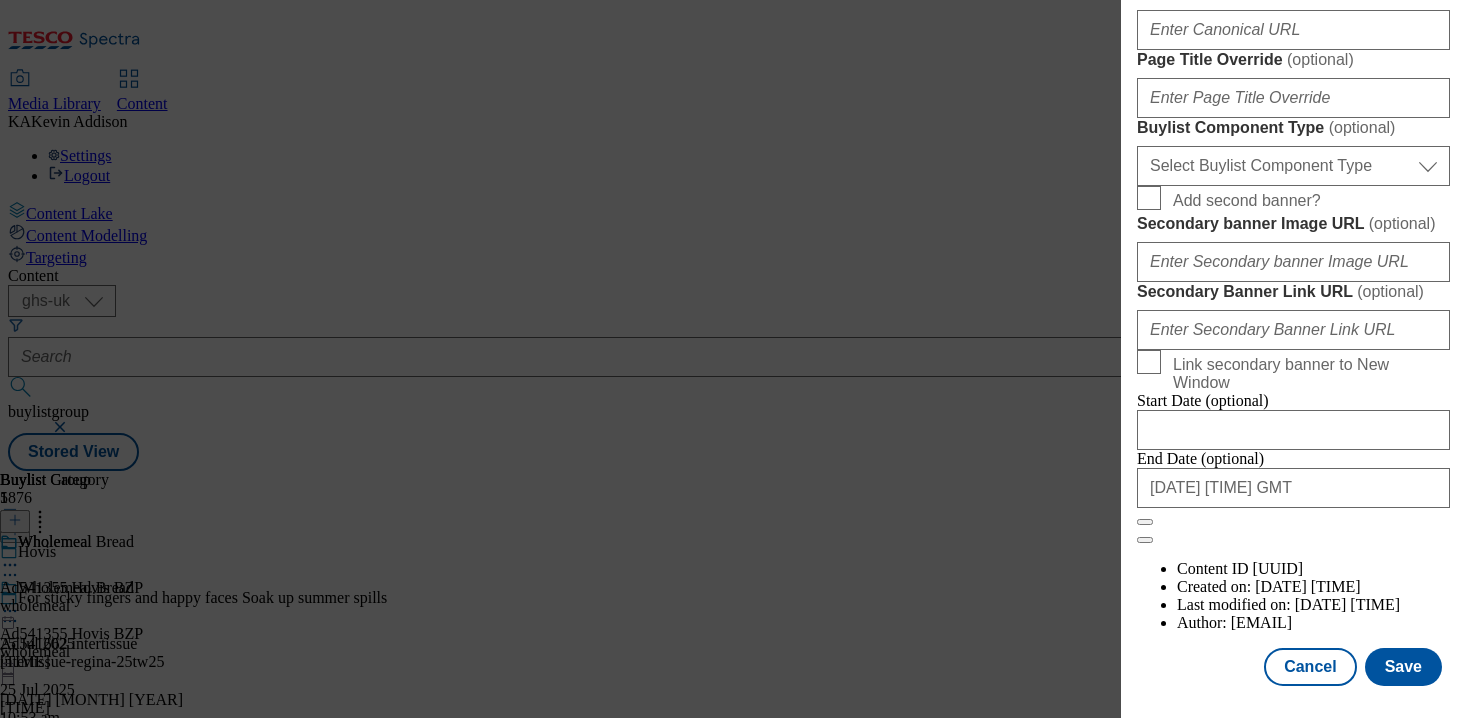 scroll, scrollTop: 1581, scrollLeft: 0, axis: vertical 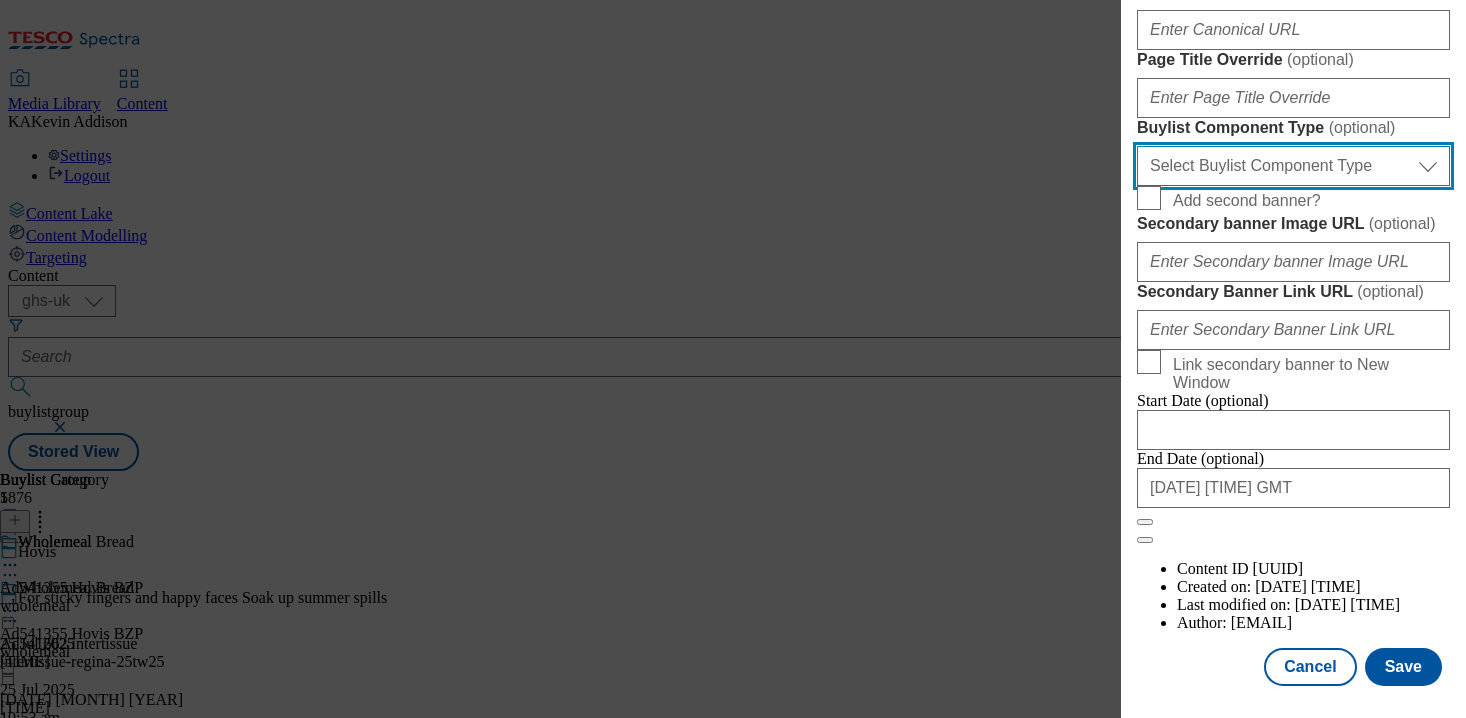 click on "Select Buylist Component Type Banner Competition Header Meal" at bounding box center [1293, 166] 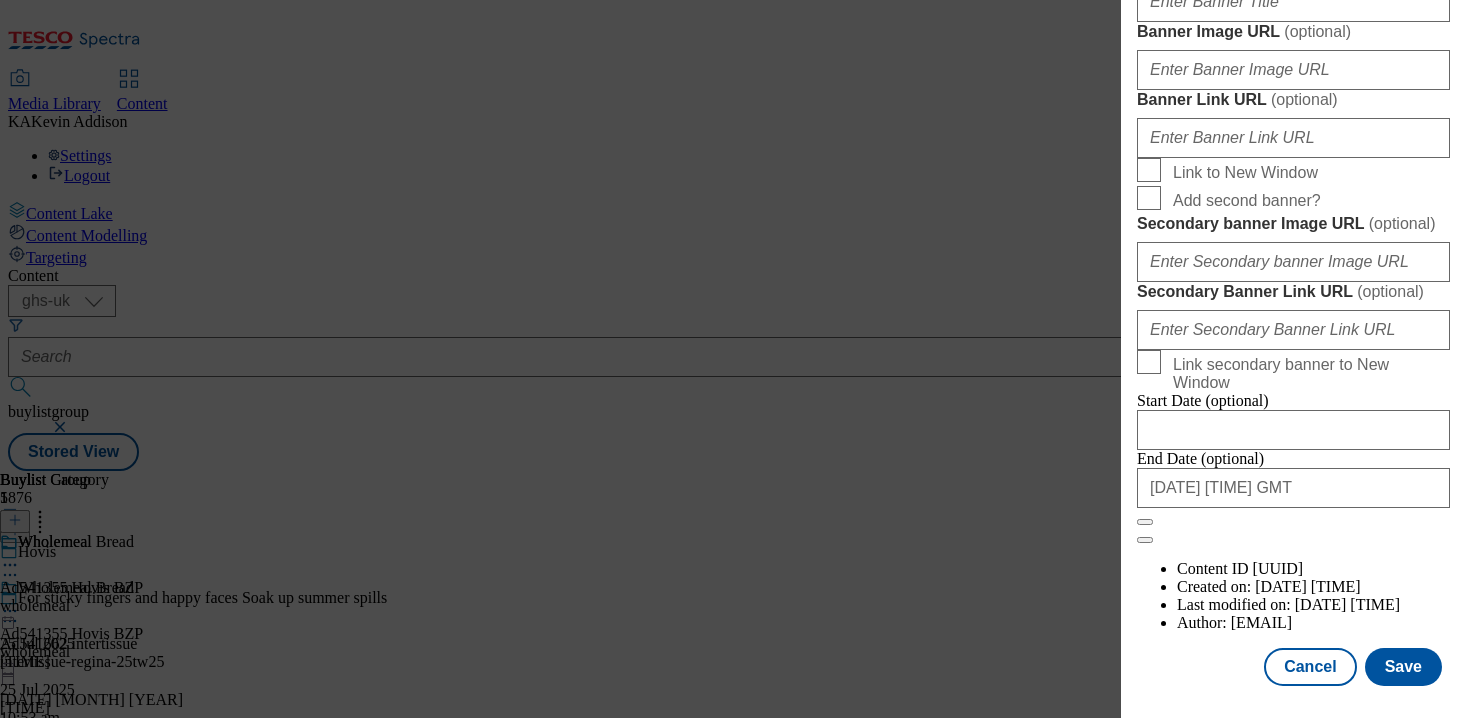 scroll, scrollTop: 1824, scrollLeft: 0, axis: vertical 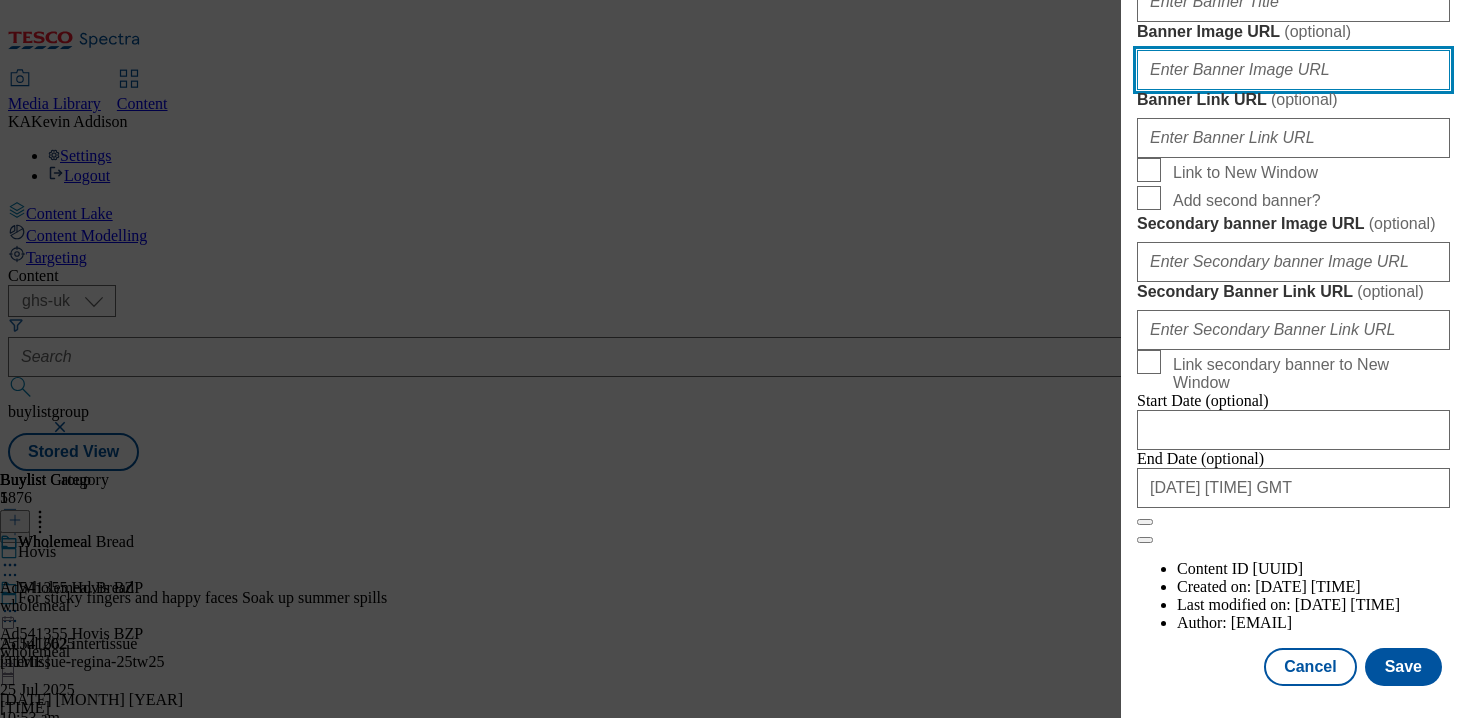 click on "Banner Image URL   ( optional )" at bounding box center [1293, 70] 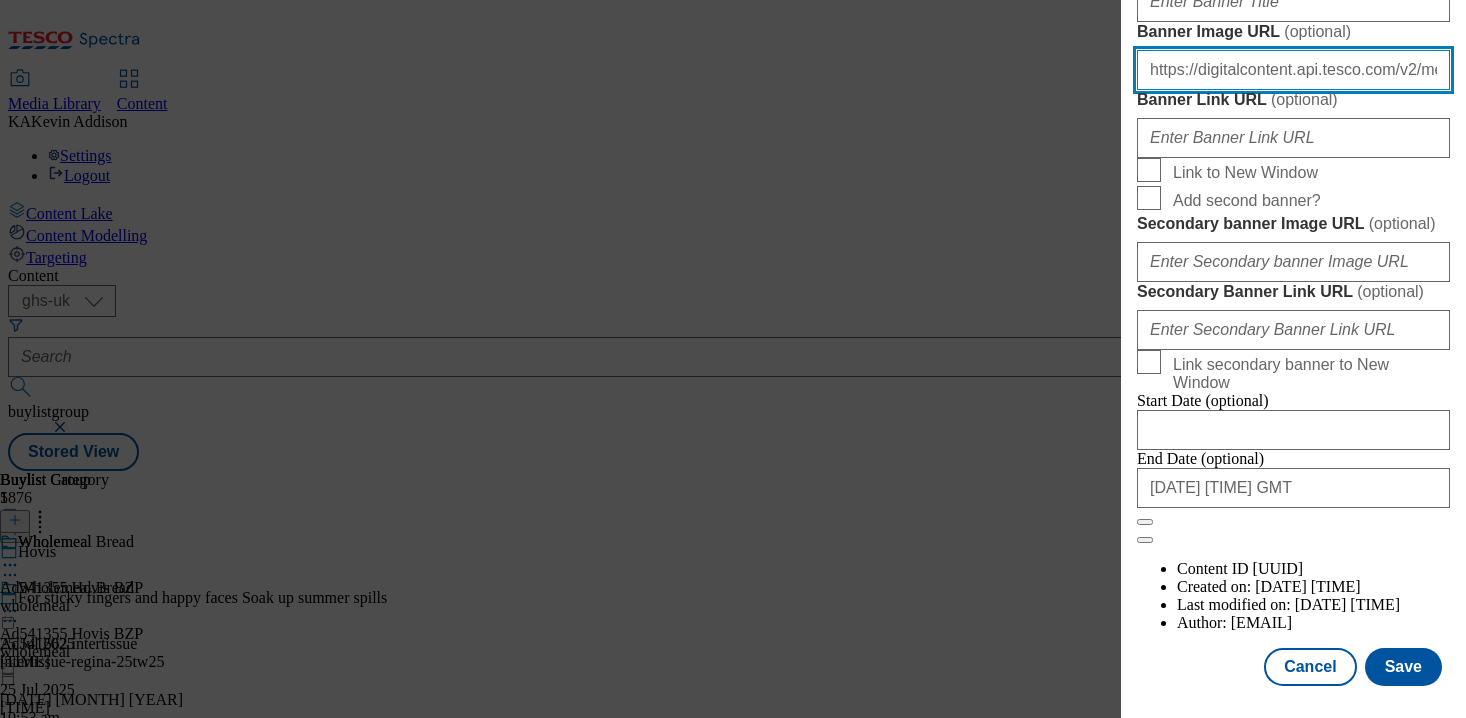 scroll, scrollTop: 0, scrollLeft: 640, axis: horizontal 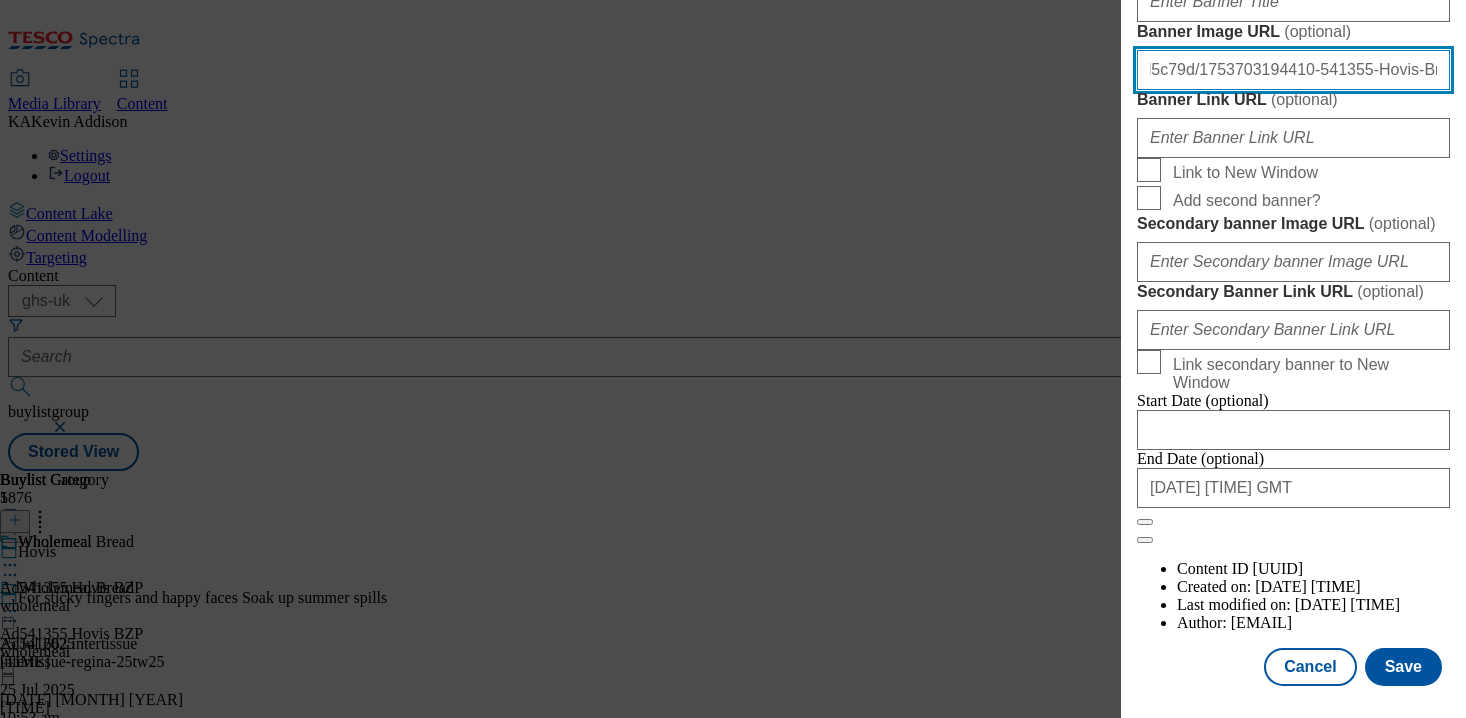 type on "https://digitalcontent.api.tesco.com/v2/media/ghs-mktg/787a1284-fae0-4679-9616-0ac4dfd5c79d/1753703194410-541355-Hovis-Brand-Zone-Page-buylistheaders_3.png" 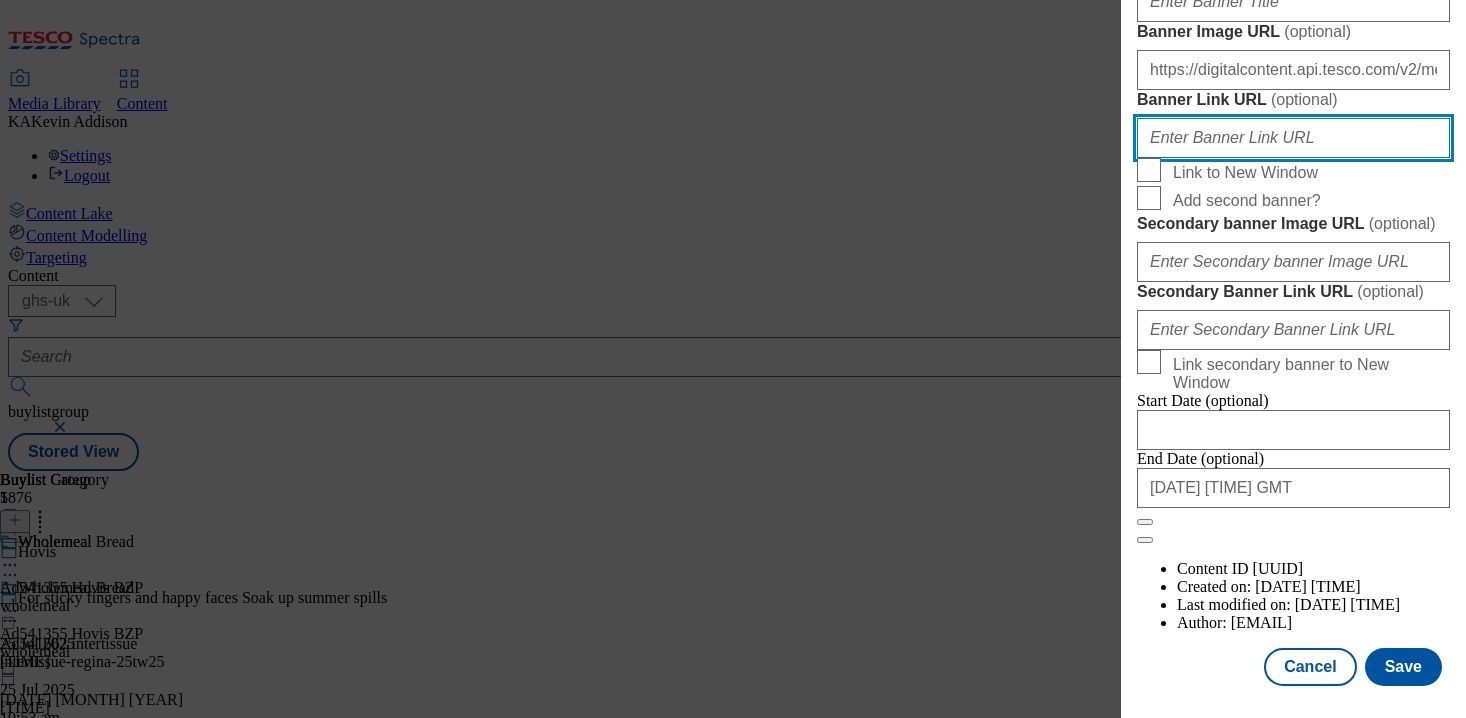 click on "Banner Link URL   ( optional )" at bounding box center (1293, 138) 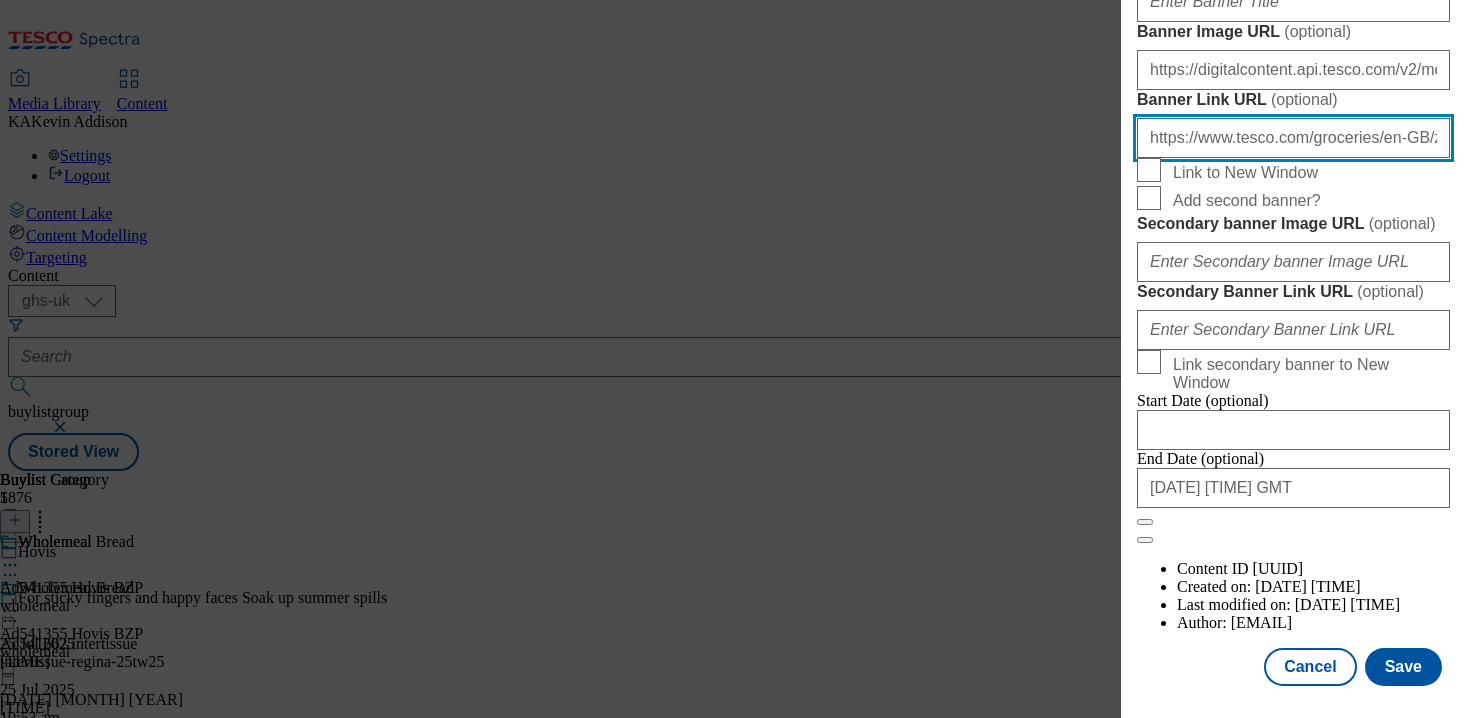 scroll, scrollTop: 0, scrollLeft: 397, axis: horizontal 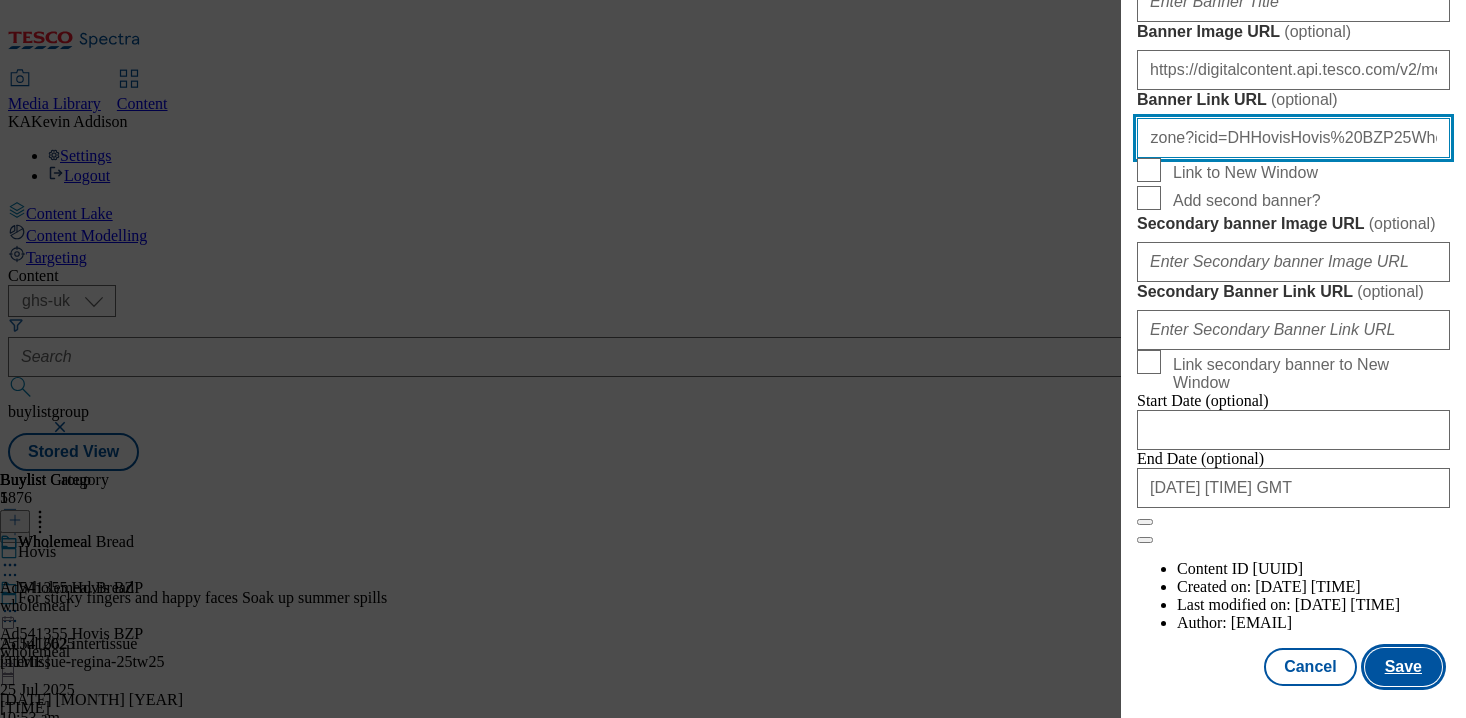 type on "https://www.tesco.com/groceries/en-GB/zone/hovis-bzp-zone?icid=DHHovisHovis%20BZP25WholemealTW24_ad541355_GH" 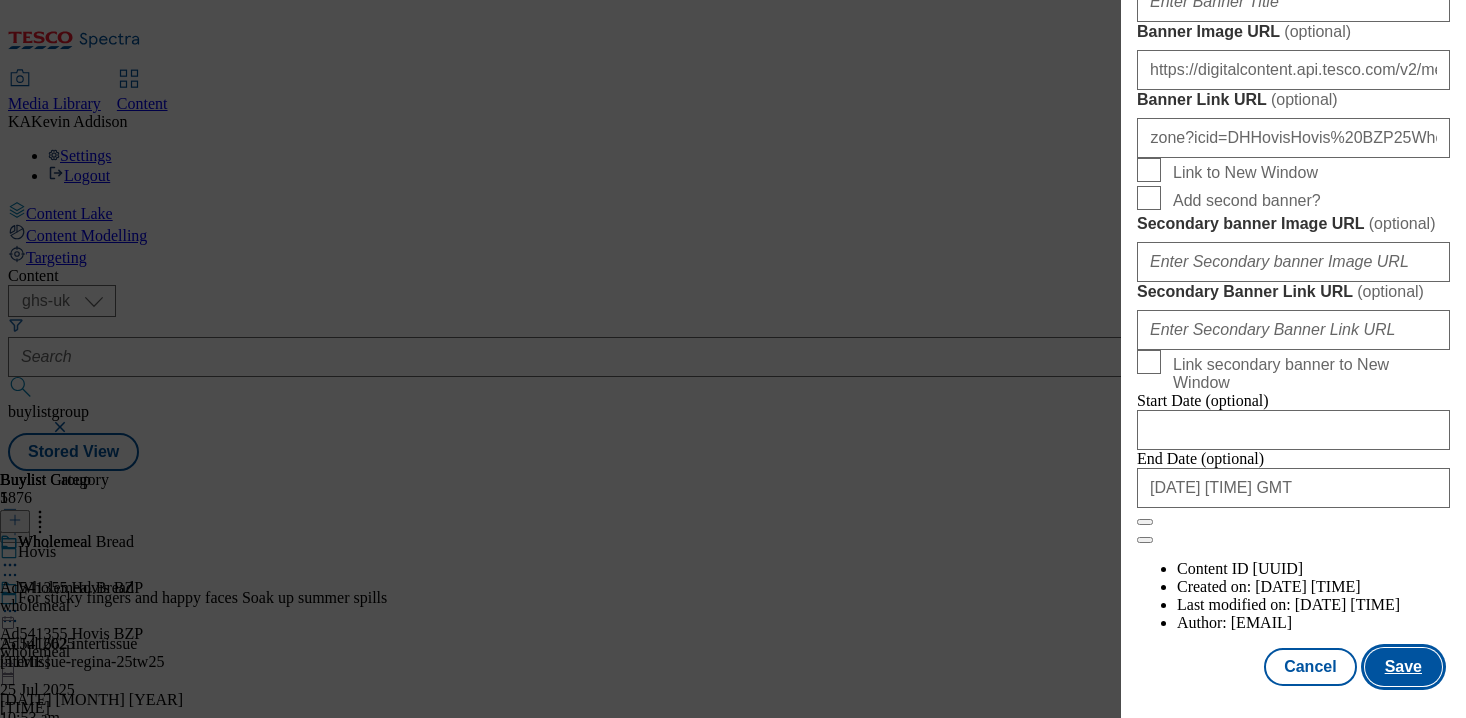 scroll, scrollTop: 0, scrollLeft: 0, axis: both 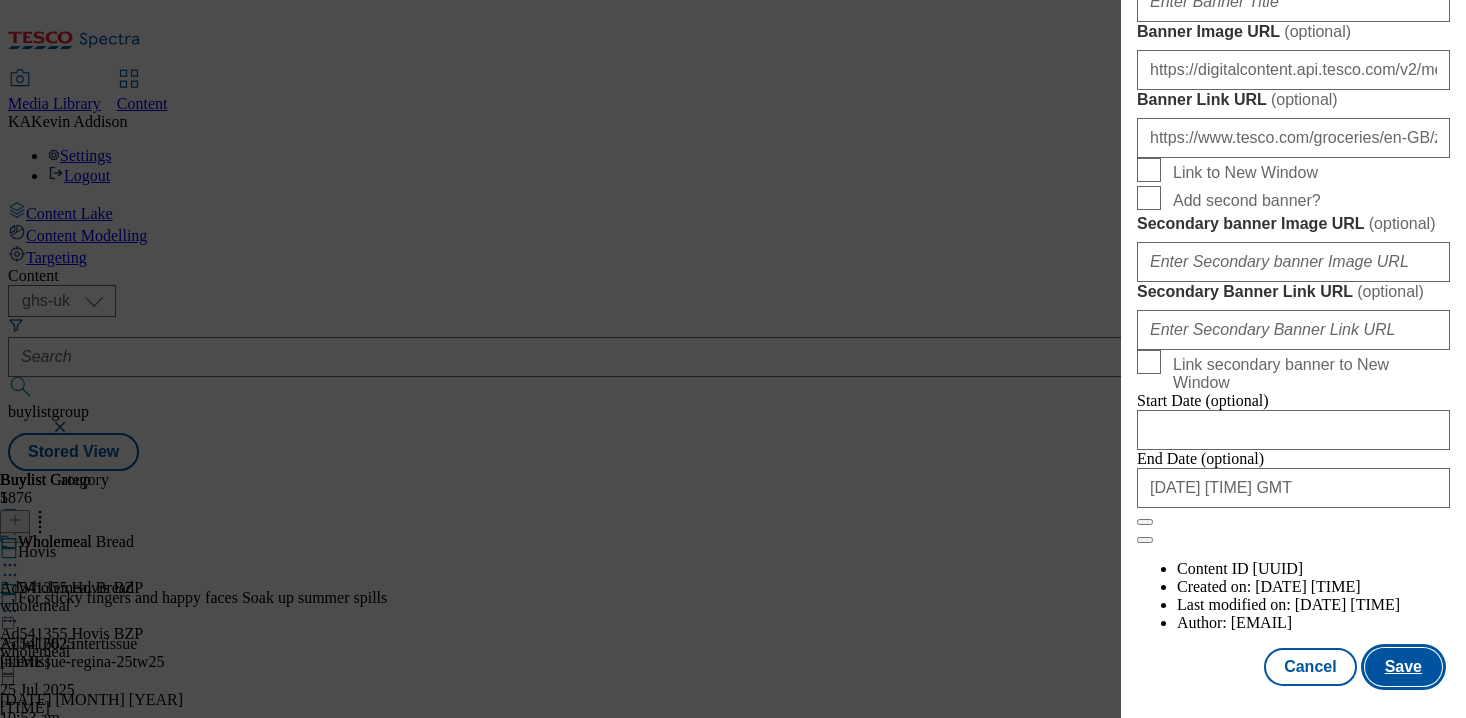 click on "Save" at bounding box center [1403, 667] 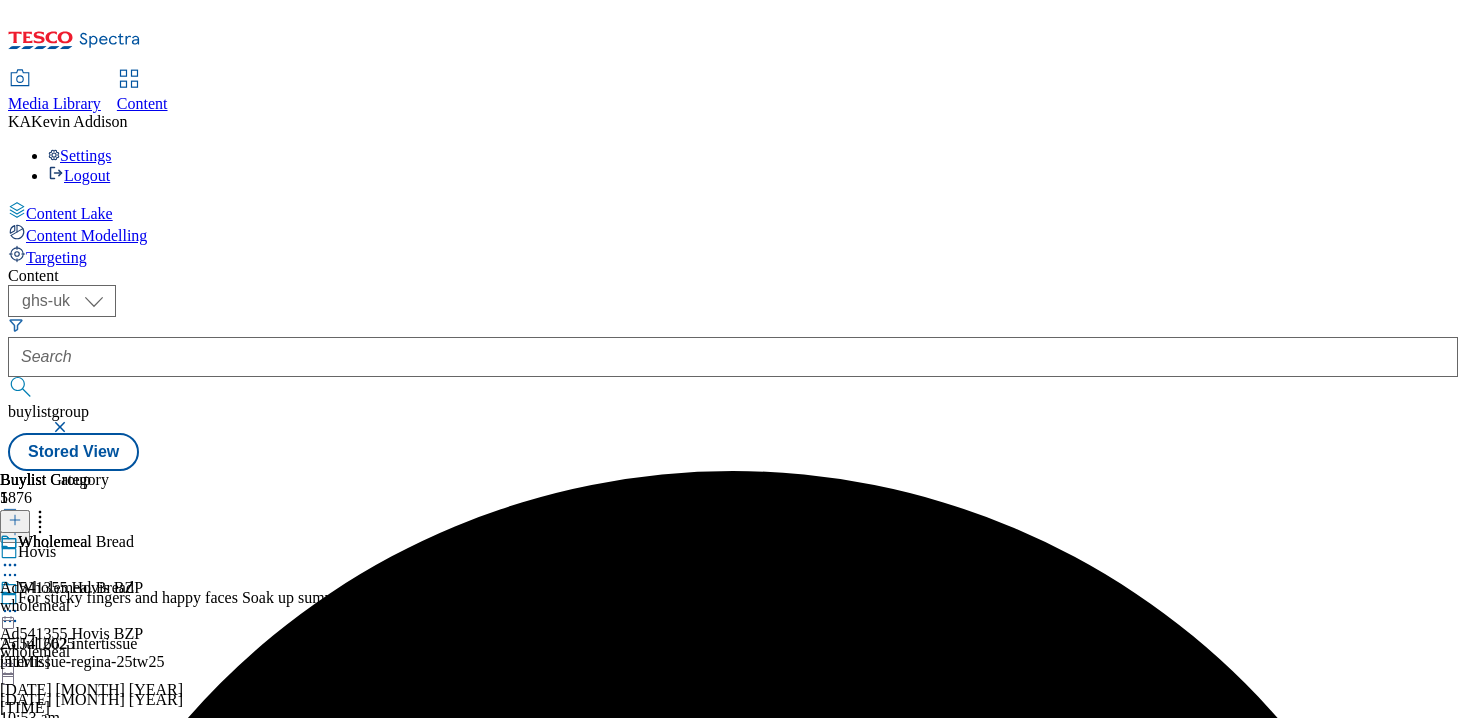 click 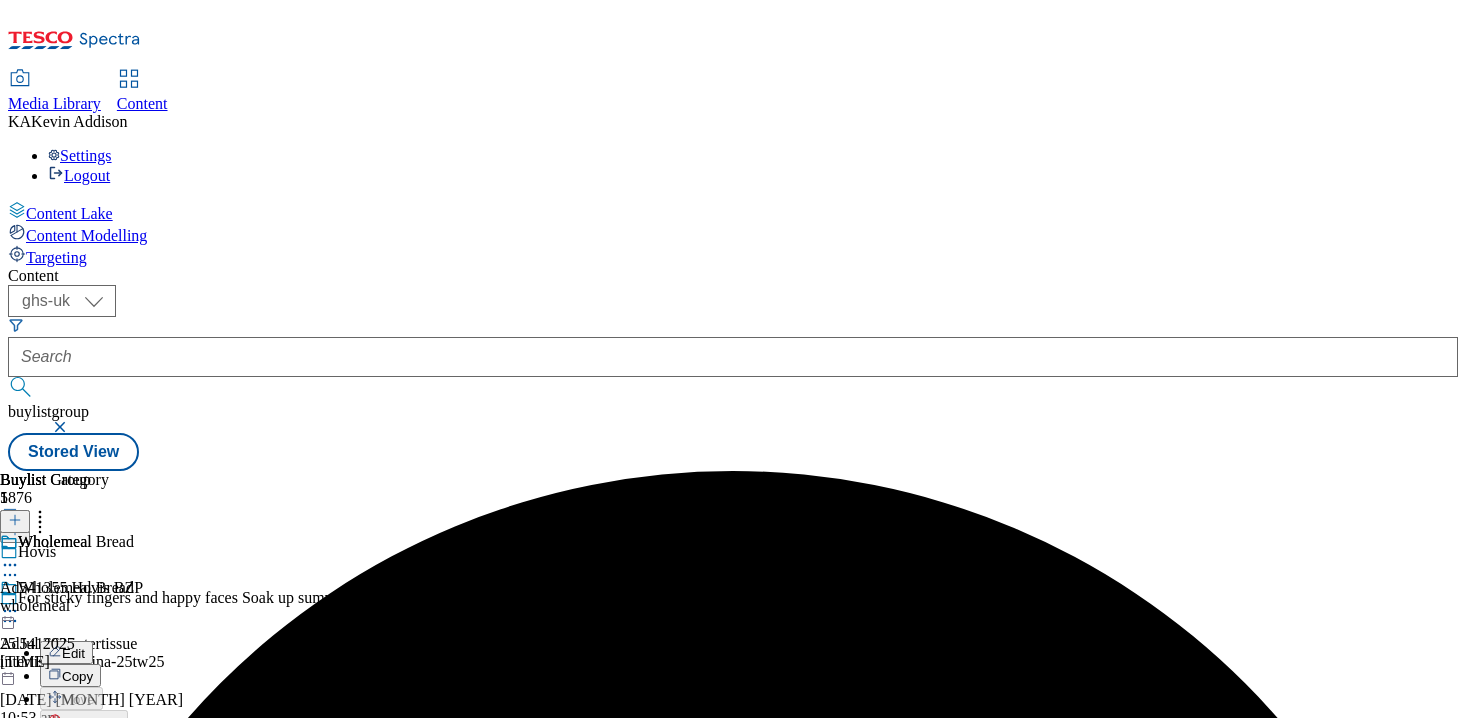 click on "Preview" at bounding box center (85, 745) 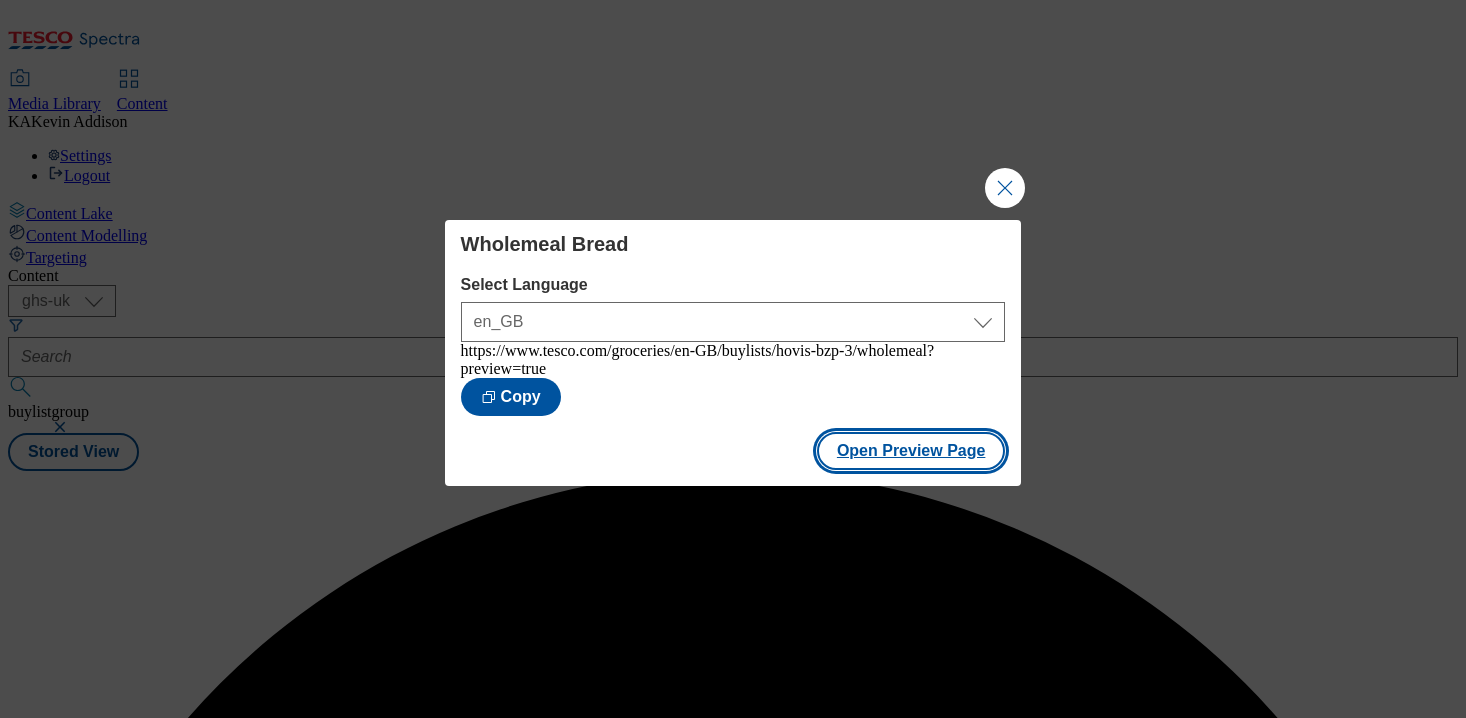 click on "Open Preview Page" at bounding box center [911, 451] 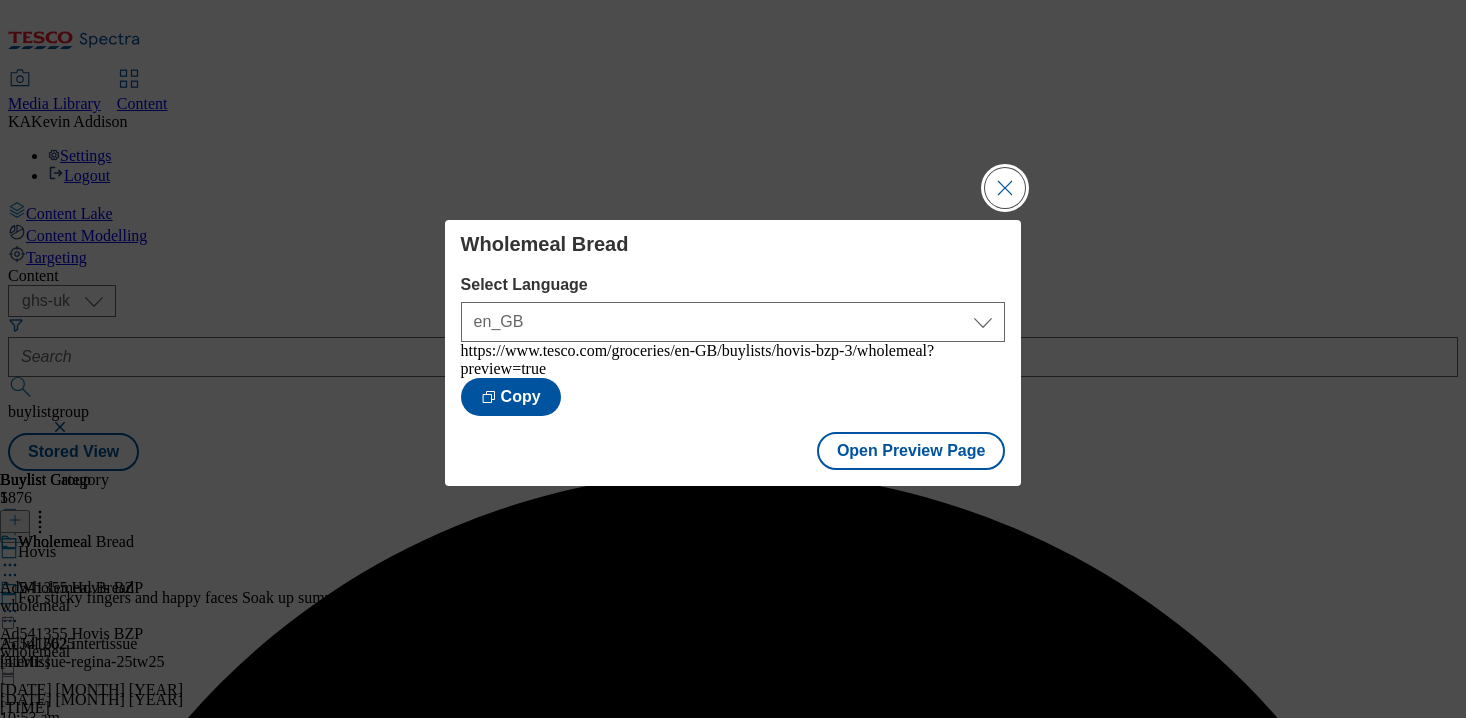 click at bounding box center (1005, 188) 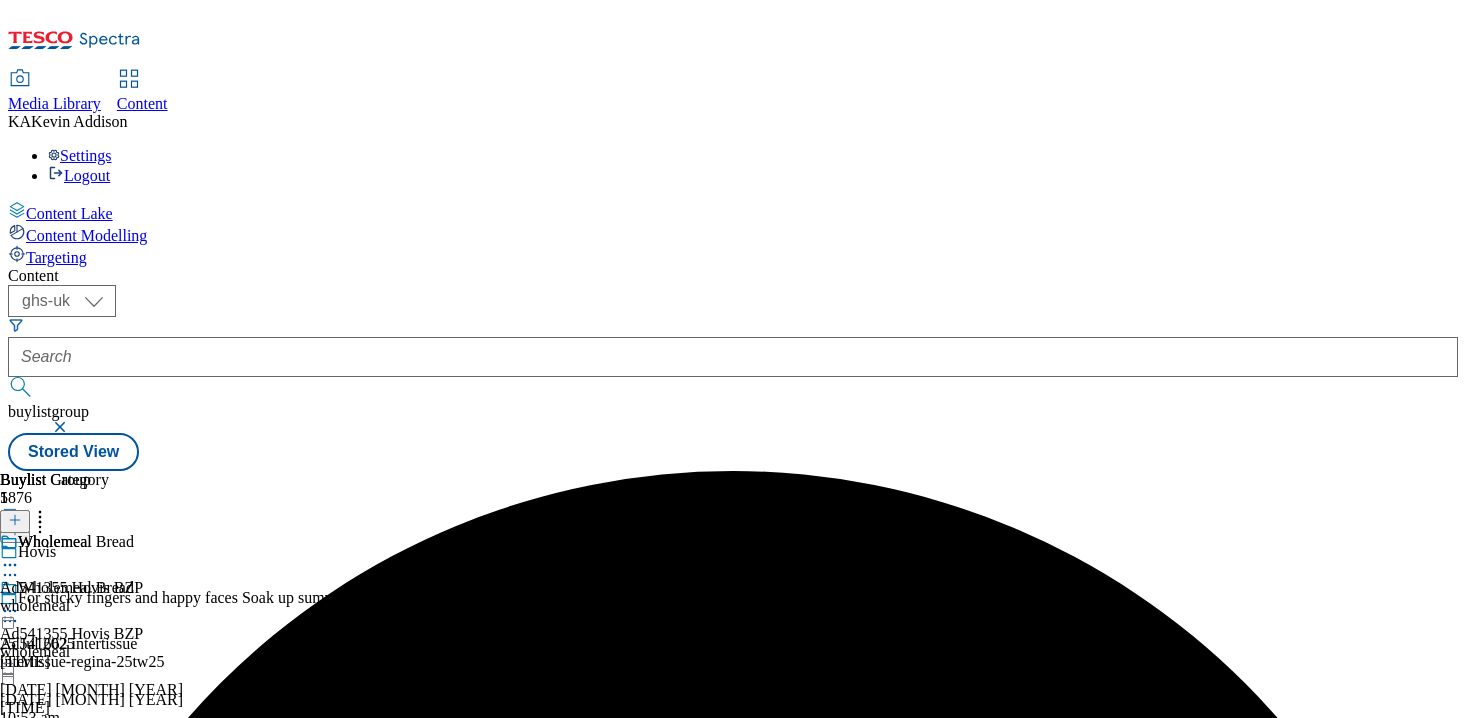 click 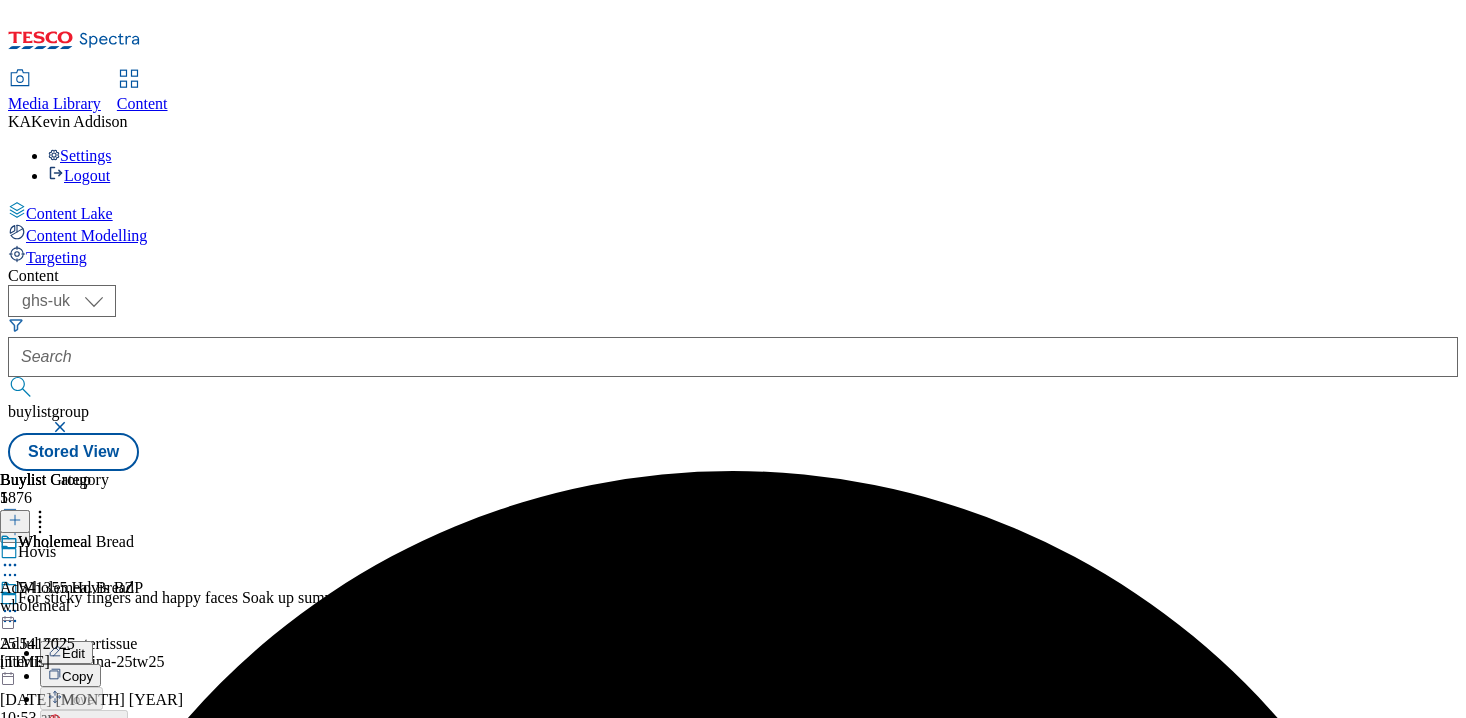 click on "Publish" at bounding box center (84, 814) 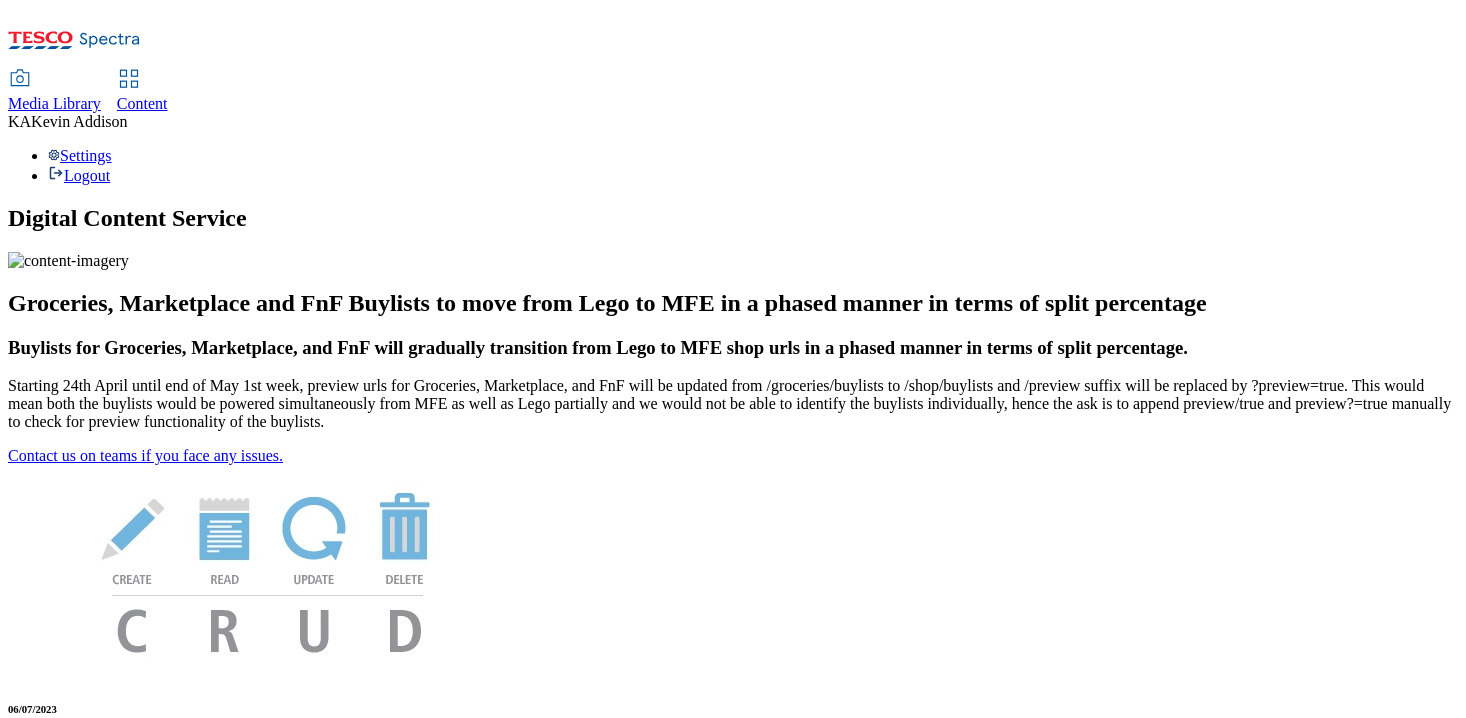 scroll, scrollTop: 0, scrollLeft: 0, axis: both 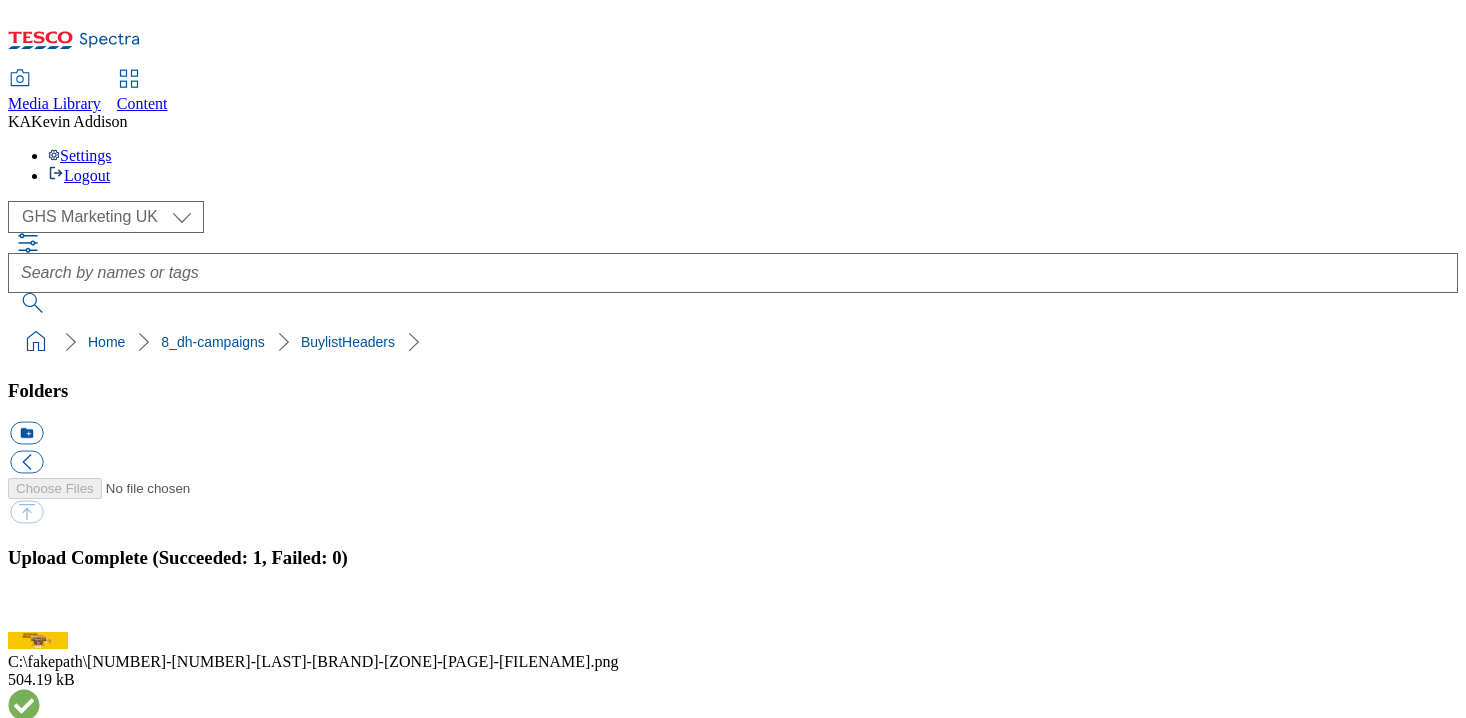 click on "BuylistHeaders" at bounding box center [57, 1747] 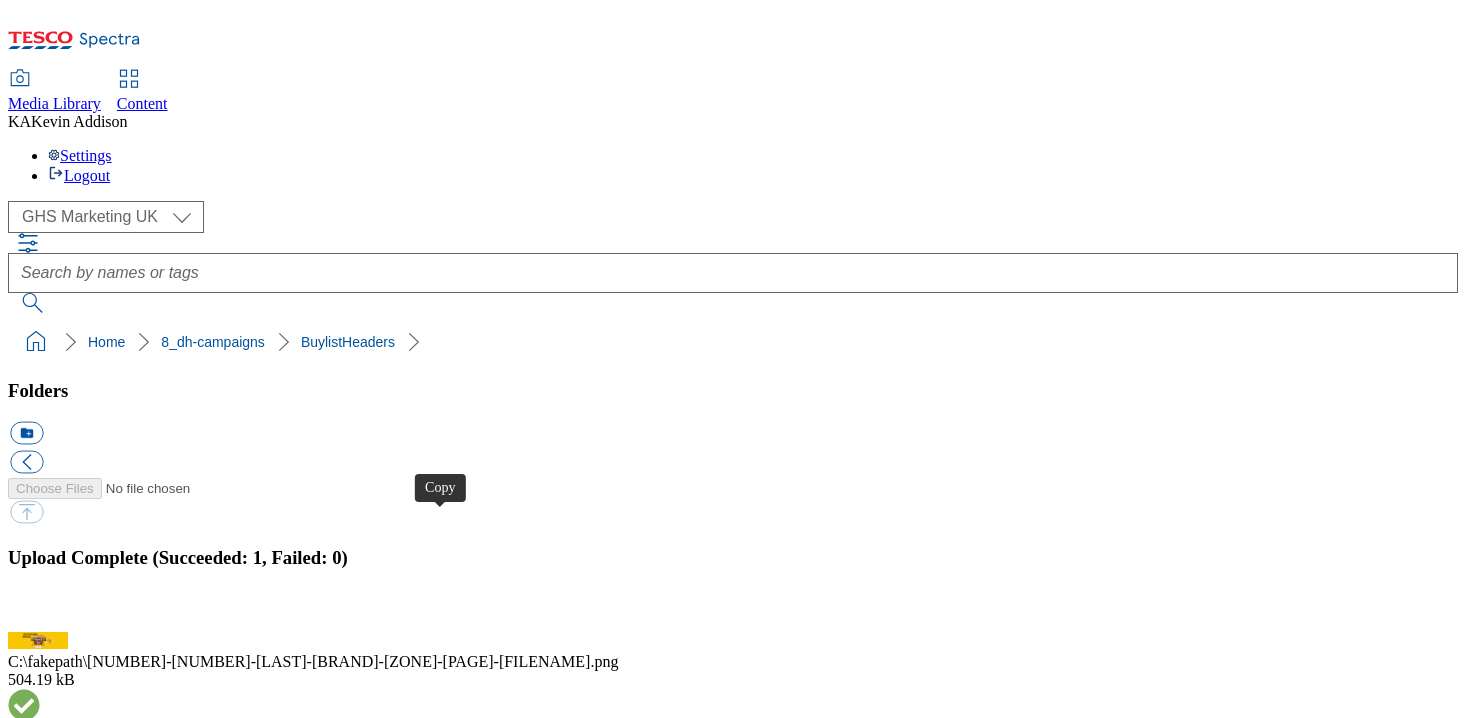 click at bounding box center (26, 4263) 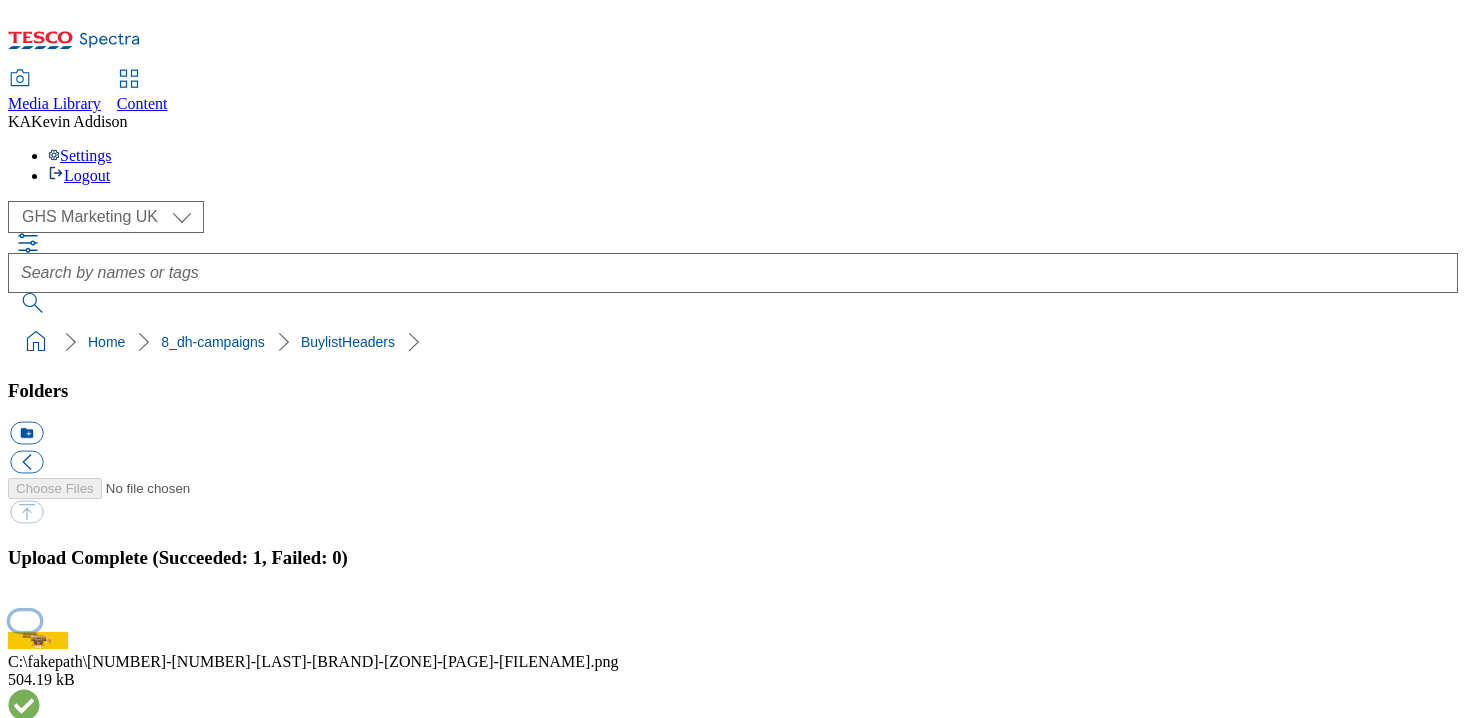 click at bounding box center (25, 620) 